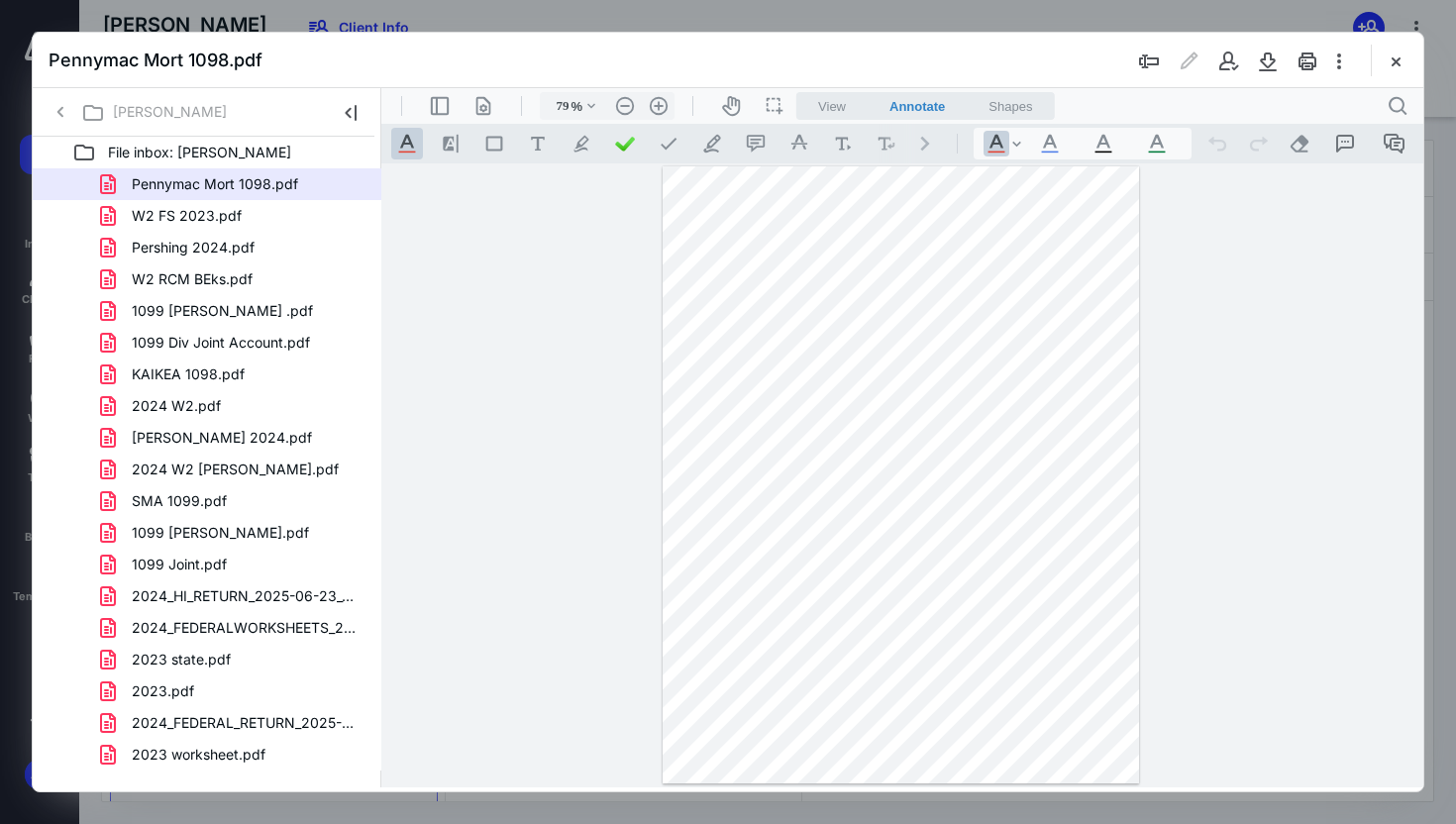 scroll, scrollTop: 0, scrollLeft: 0, axis: both 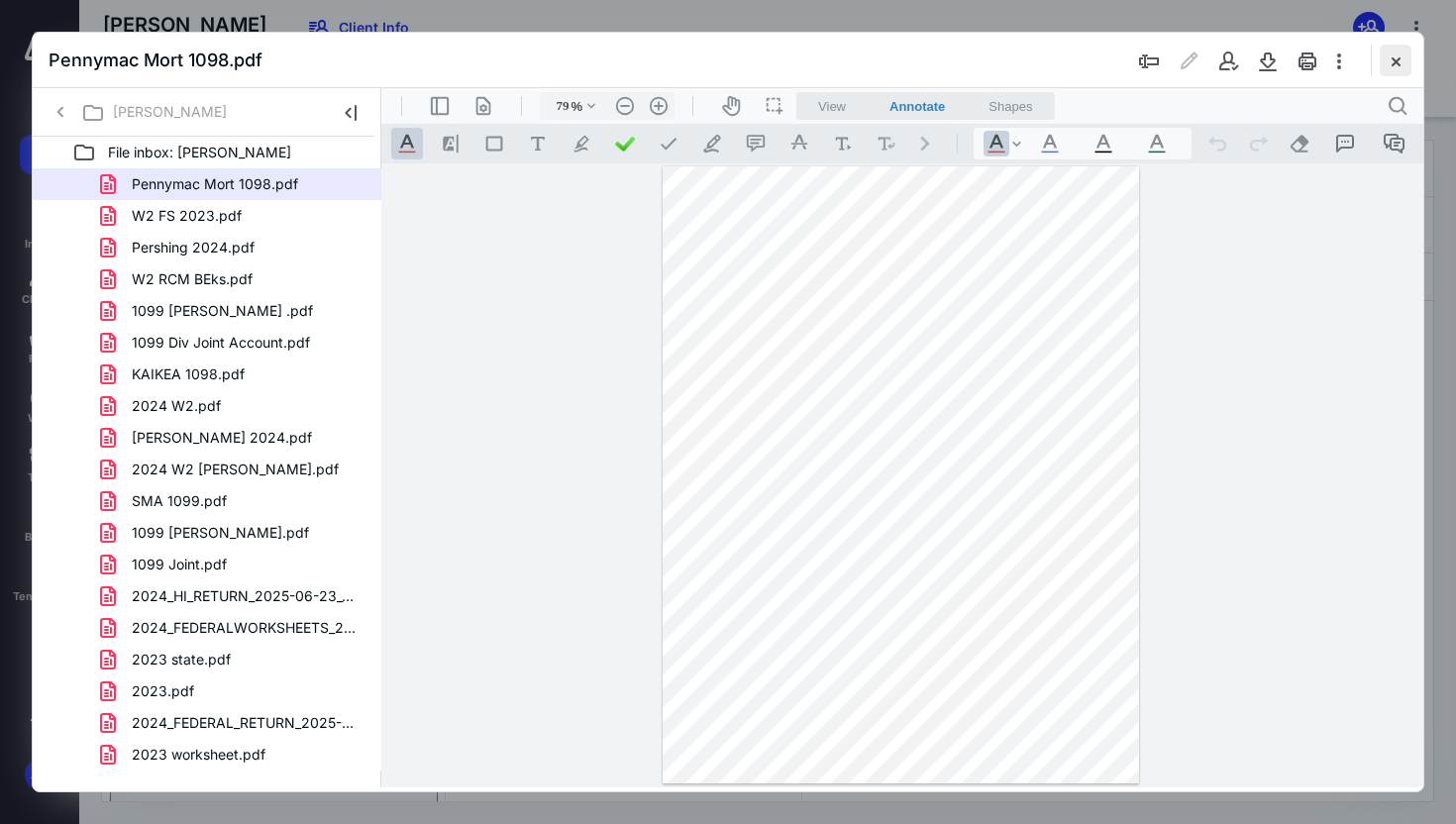 click at bounding box center [1396, 60] 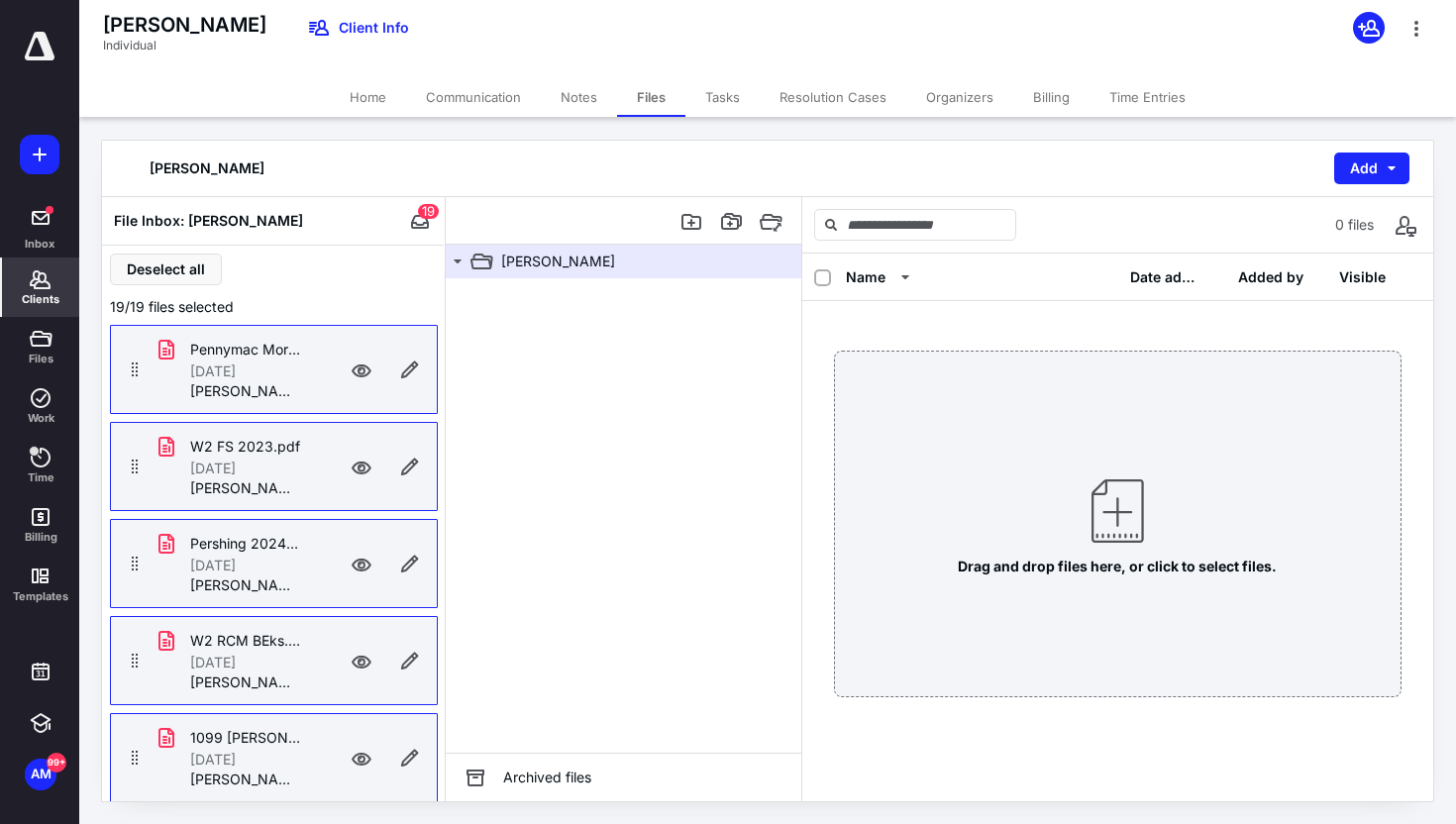 click on "Clients" at bounding box center (41, 299) 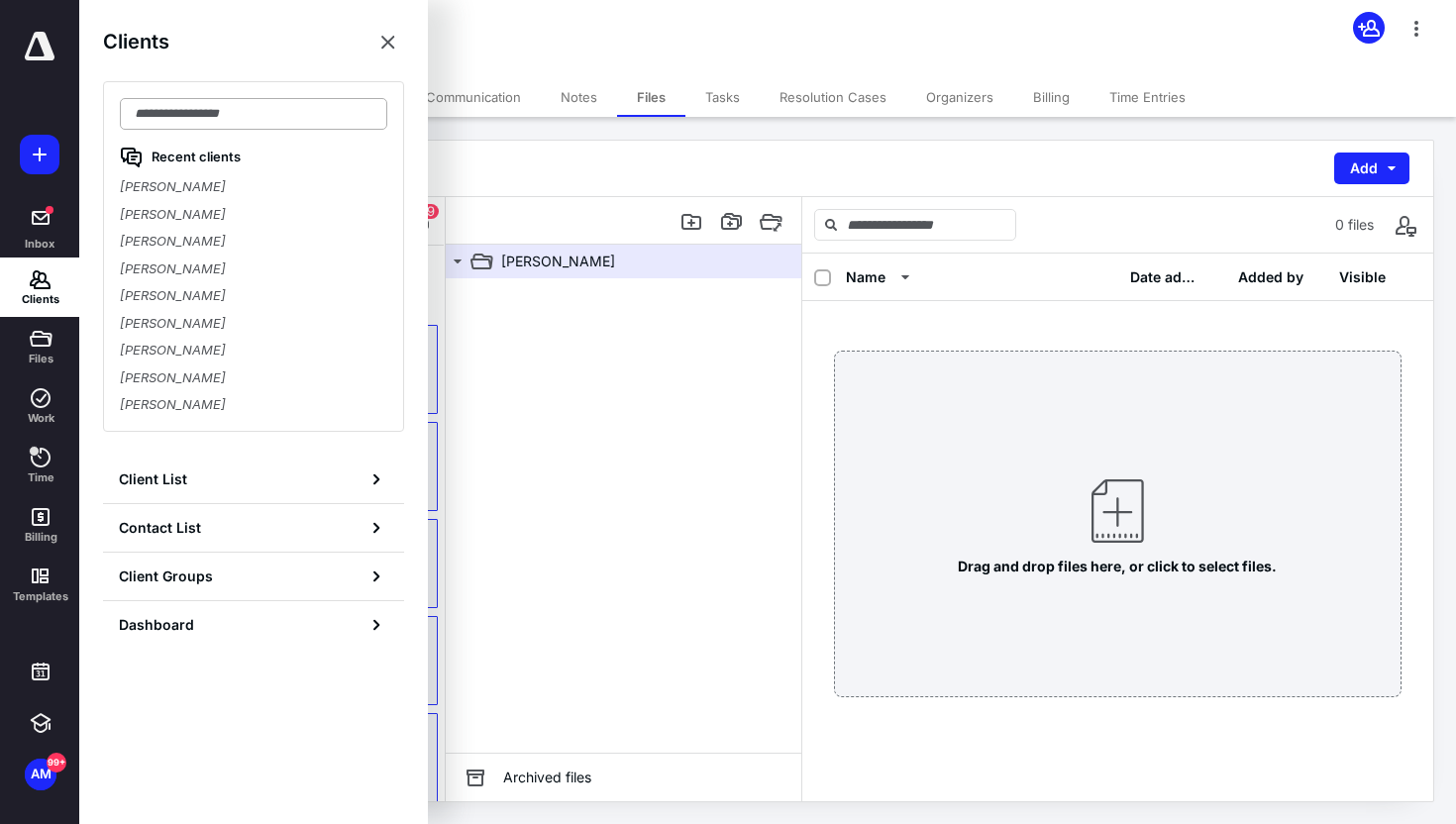 click at bounding box center [254, 114] 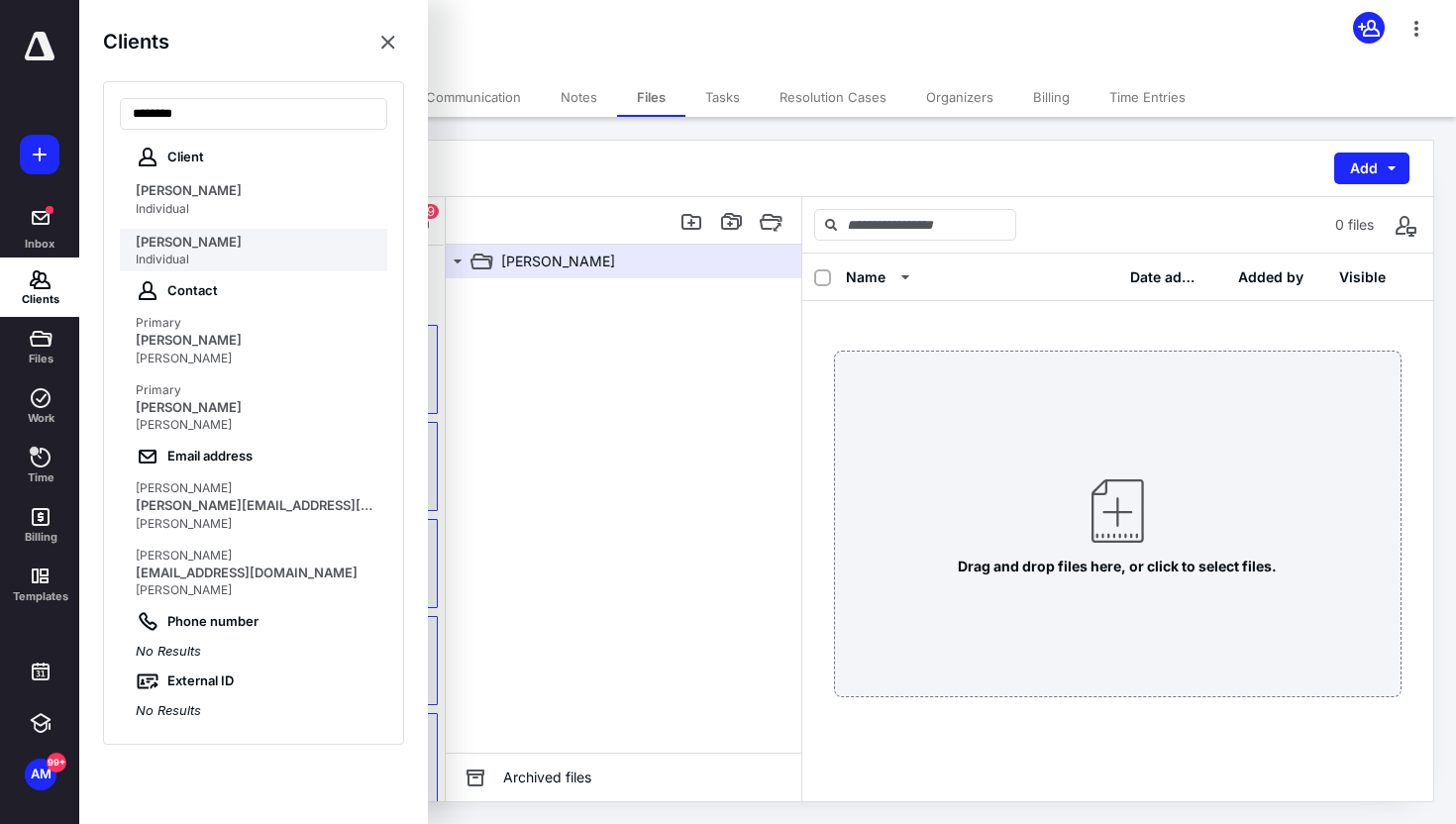 type on "******" 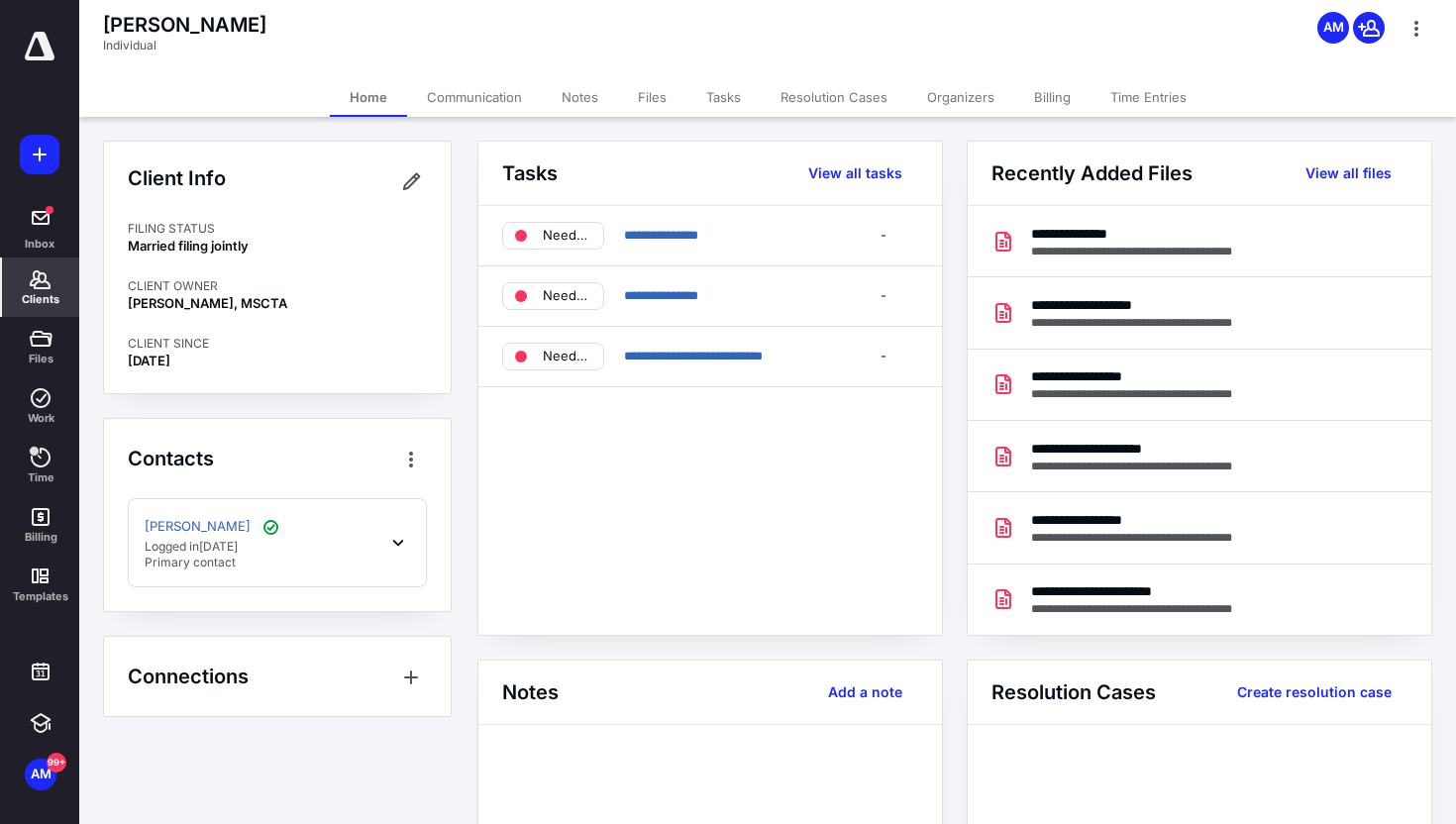 click on "Files" at bounding box center (652, 97) 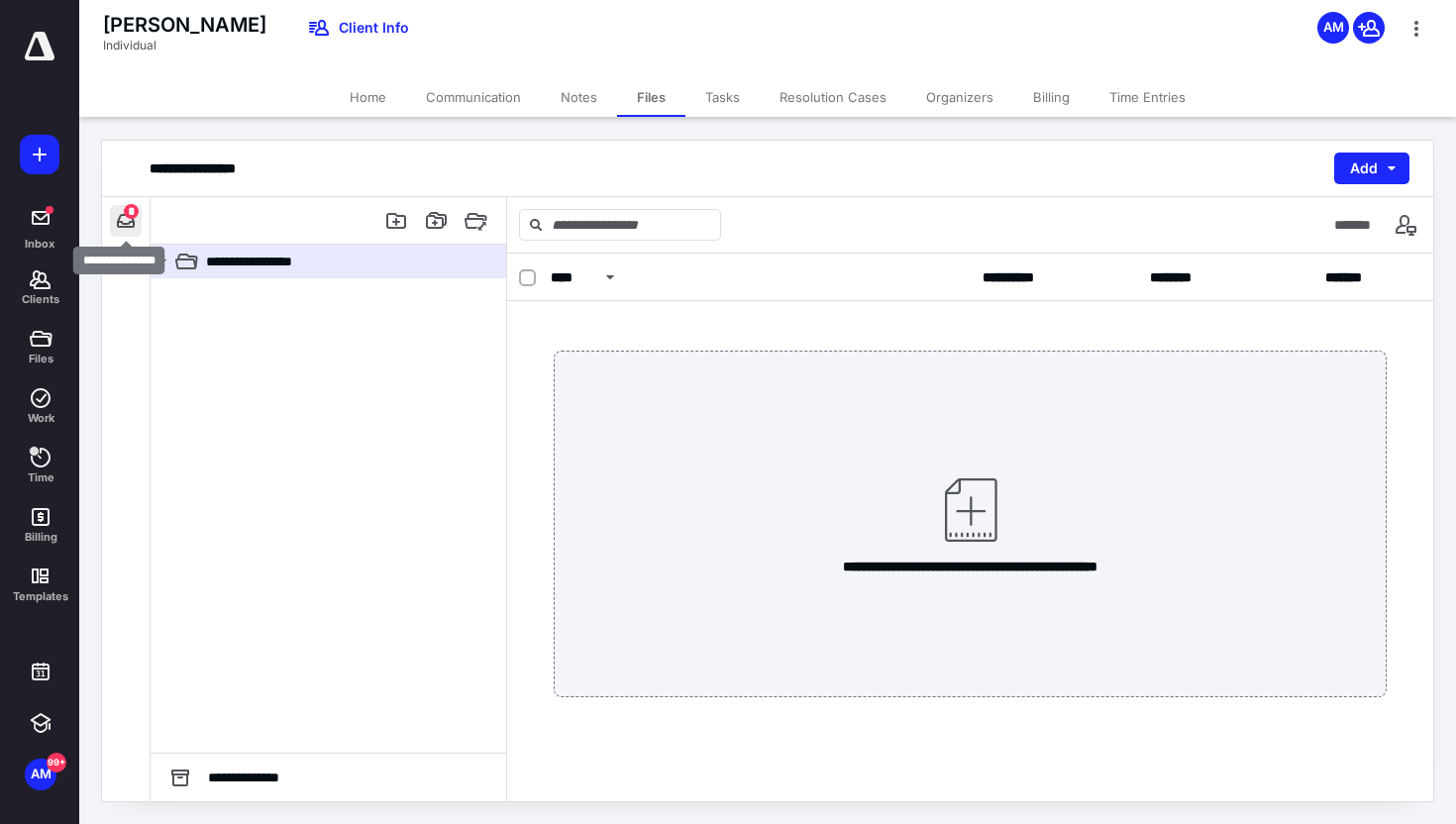 click at bounding box center [126, 221] 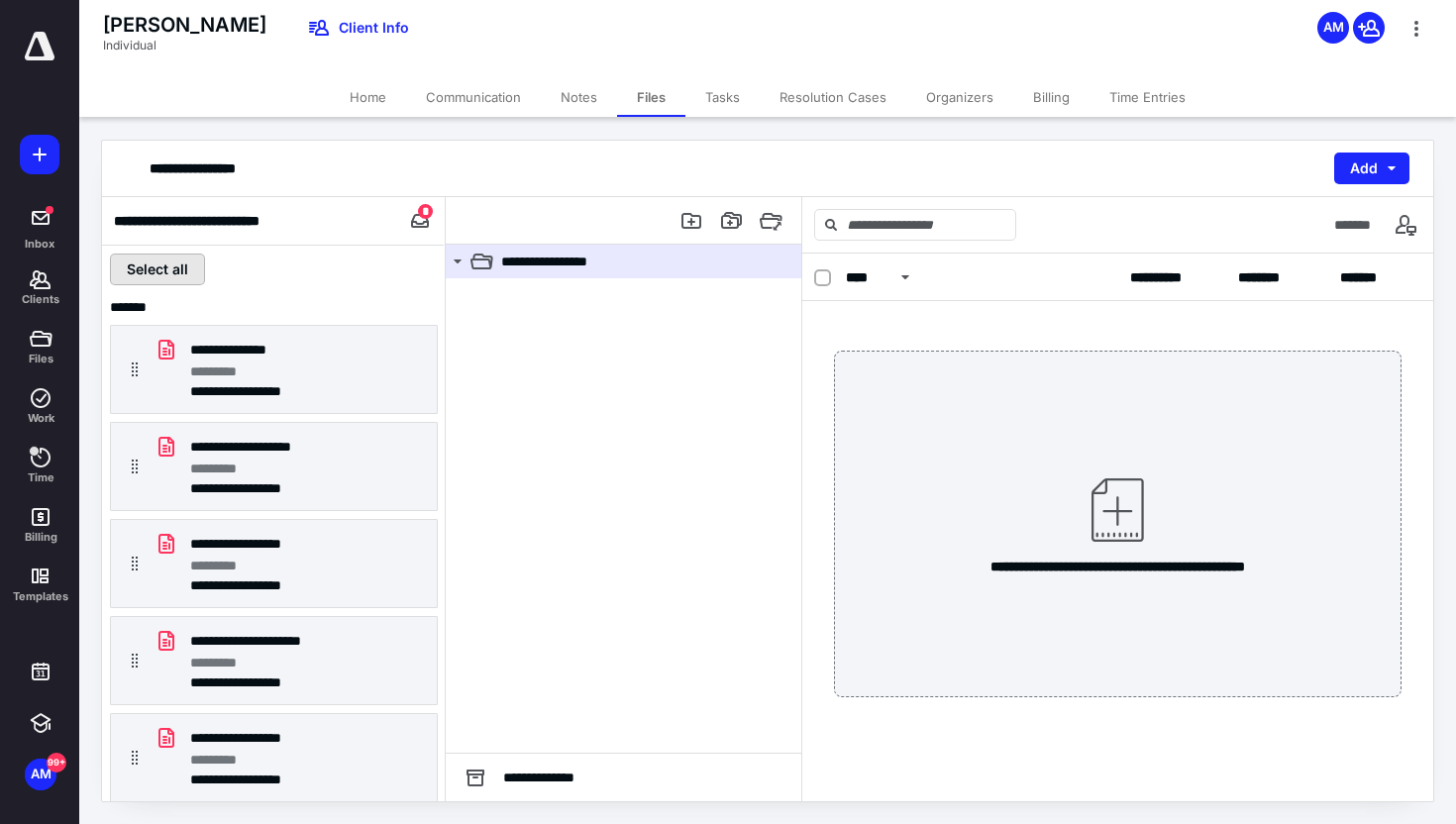 click on "Select all" at bounding box center [157, 269] 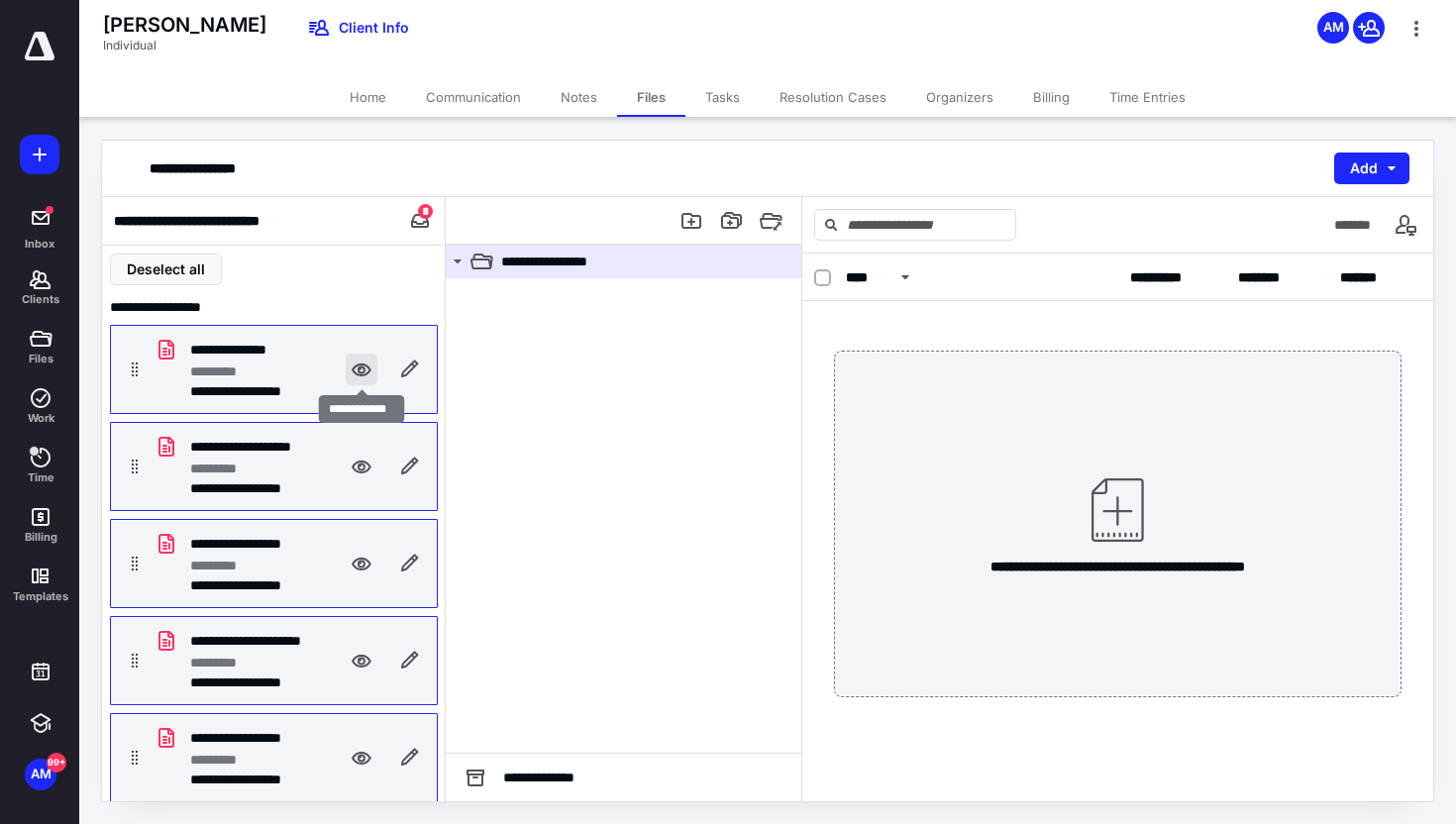 click at bounding box center (362, 369) 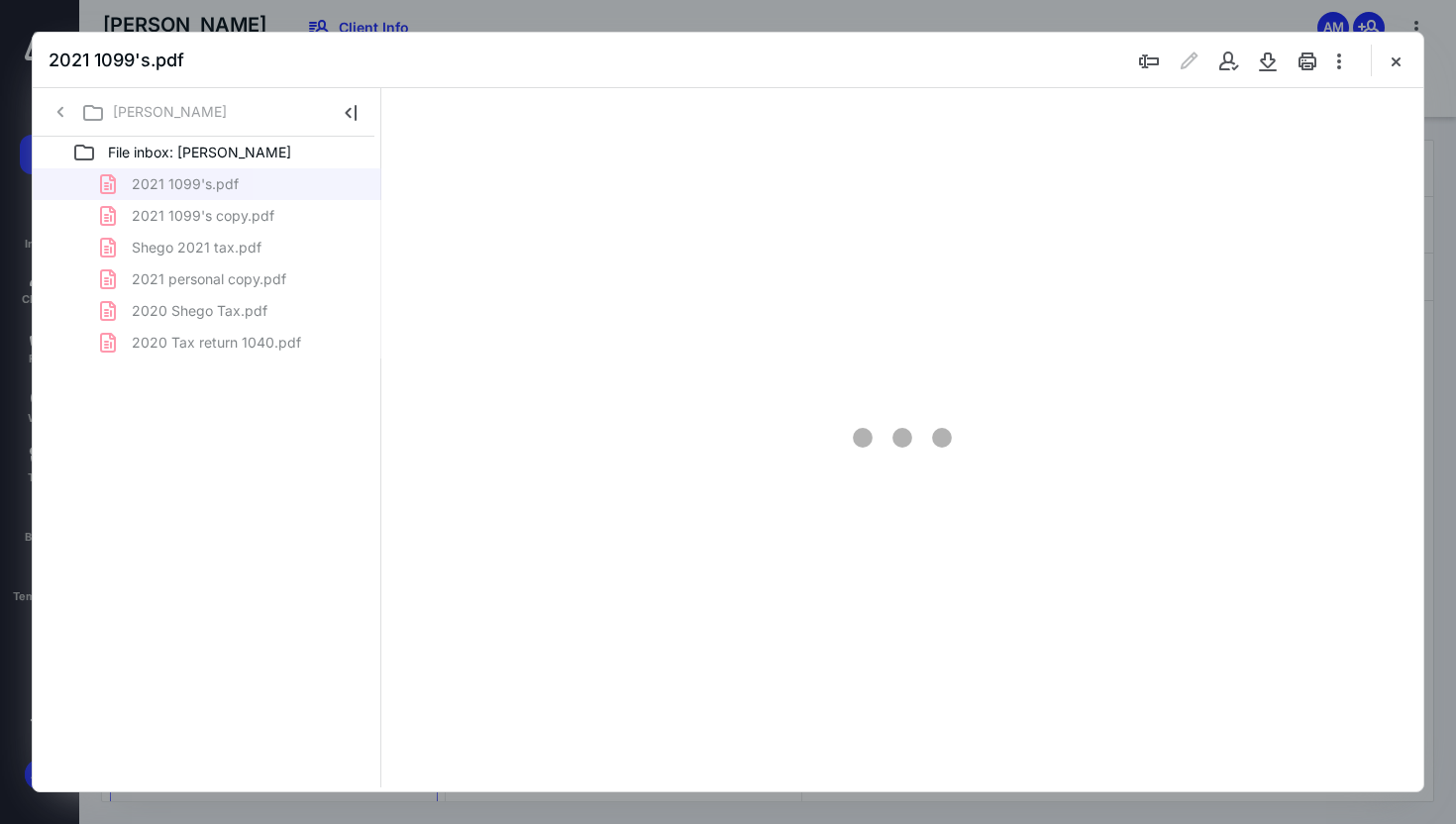 scroll, scrollTop: 0, scrollLeft: 0, axis: both 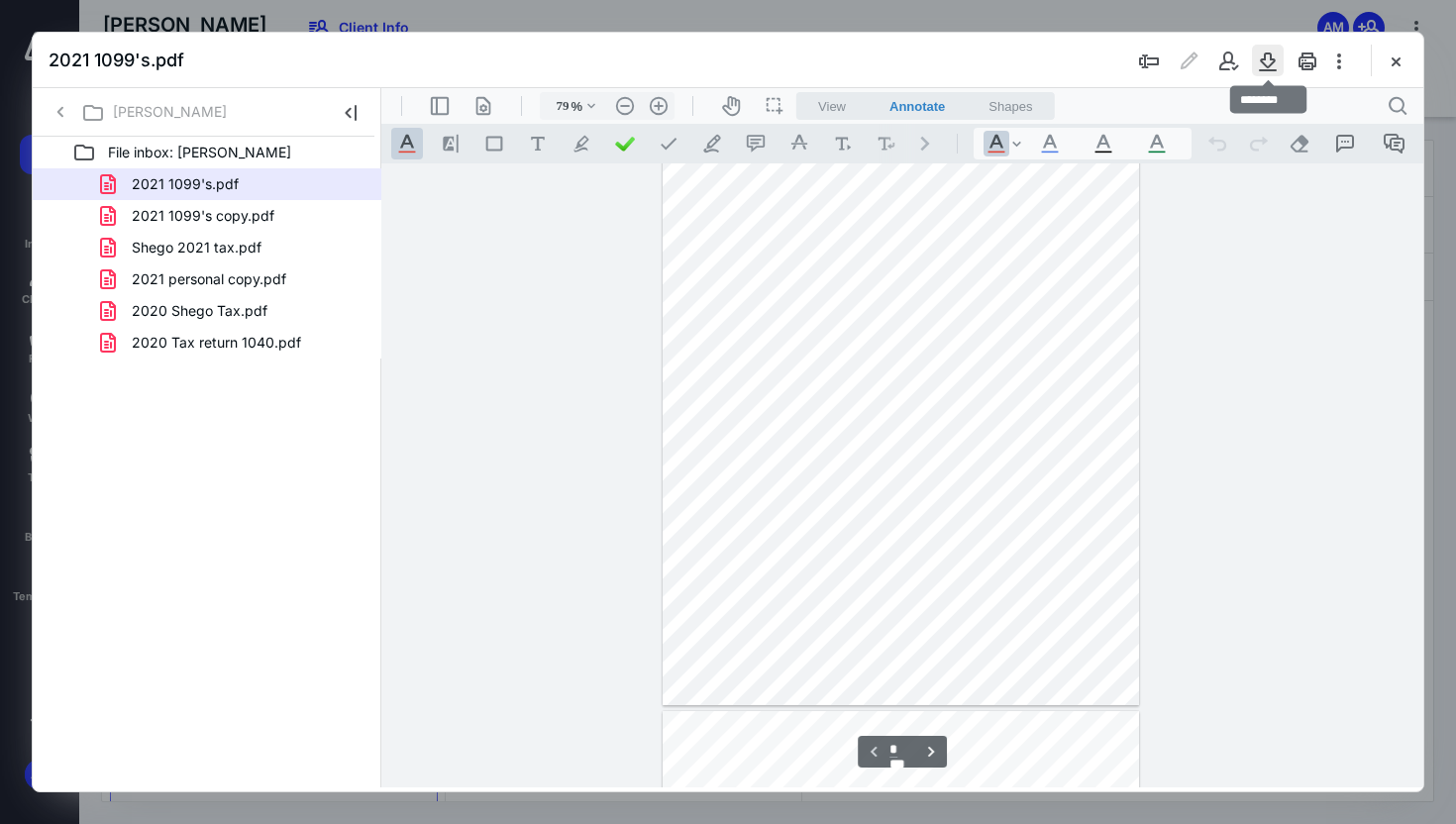 click at bounding box center [1268, 60] 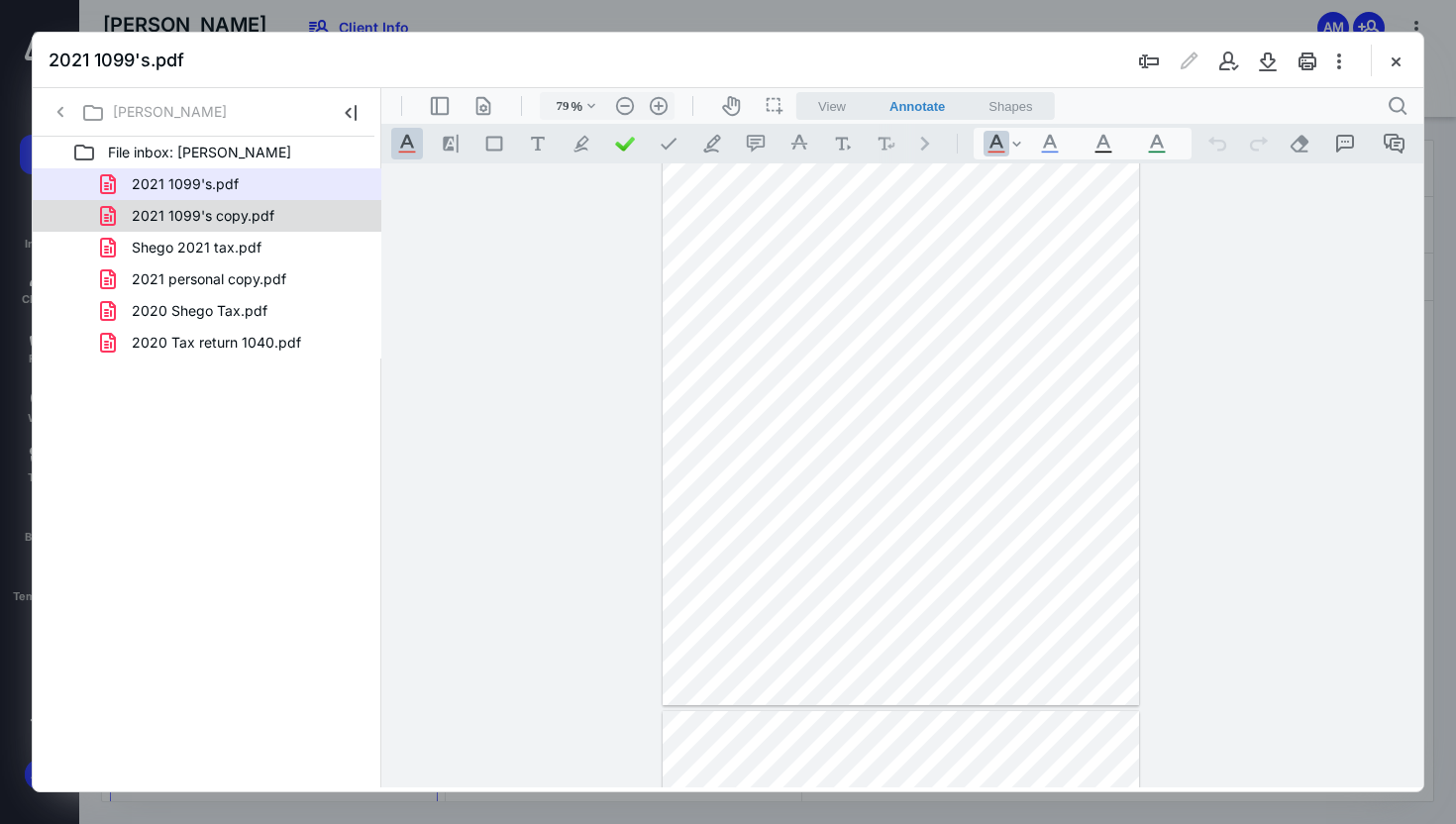 click on "2021 1099's copy.pdf" at bounding box center [235, 216] 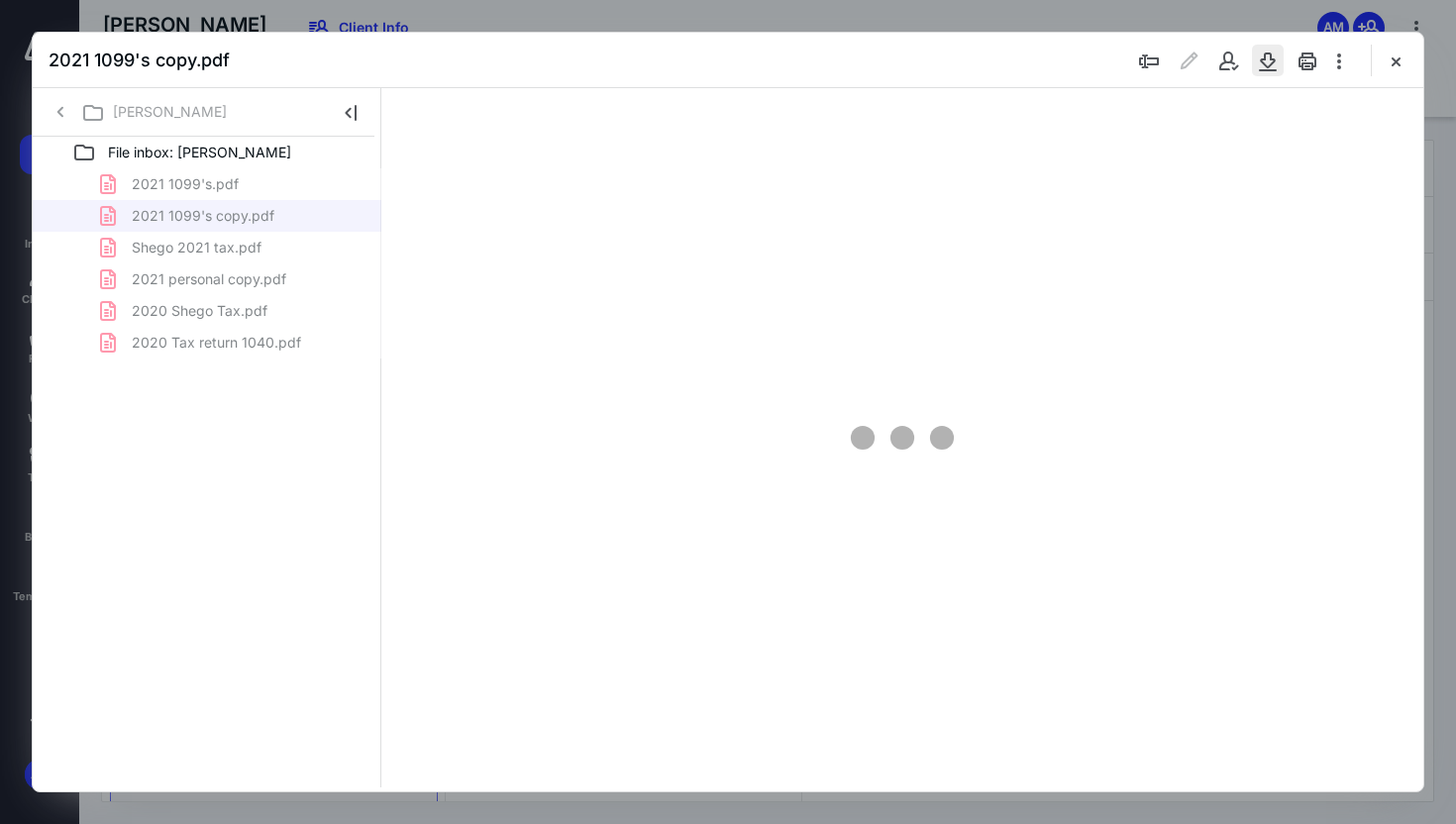scroll, scrollTop: 78, scrollLeft: 0, axis: vertical 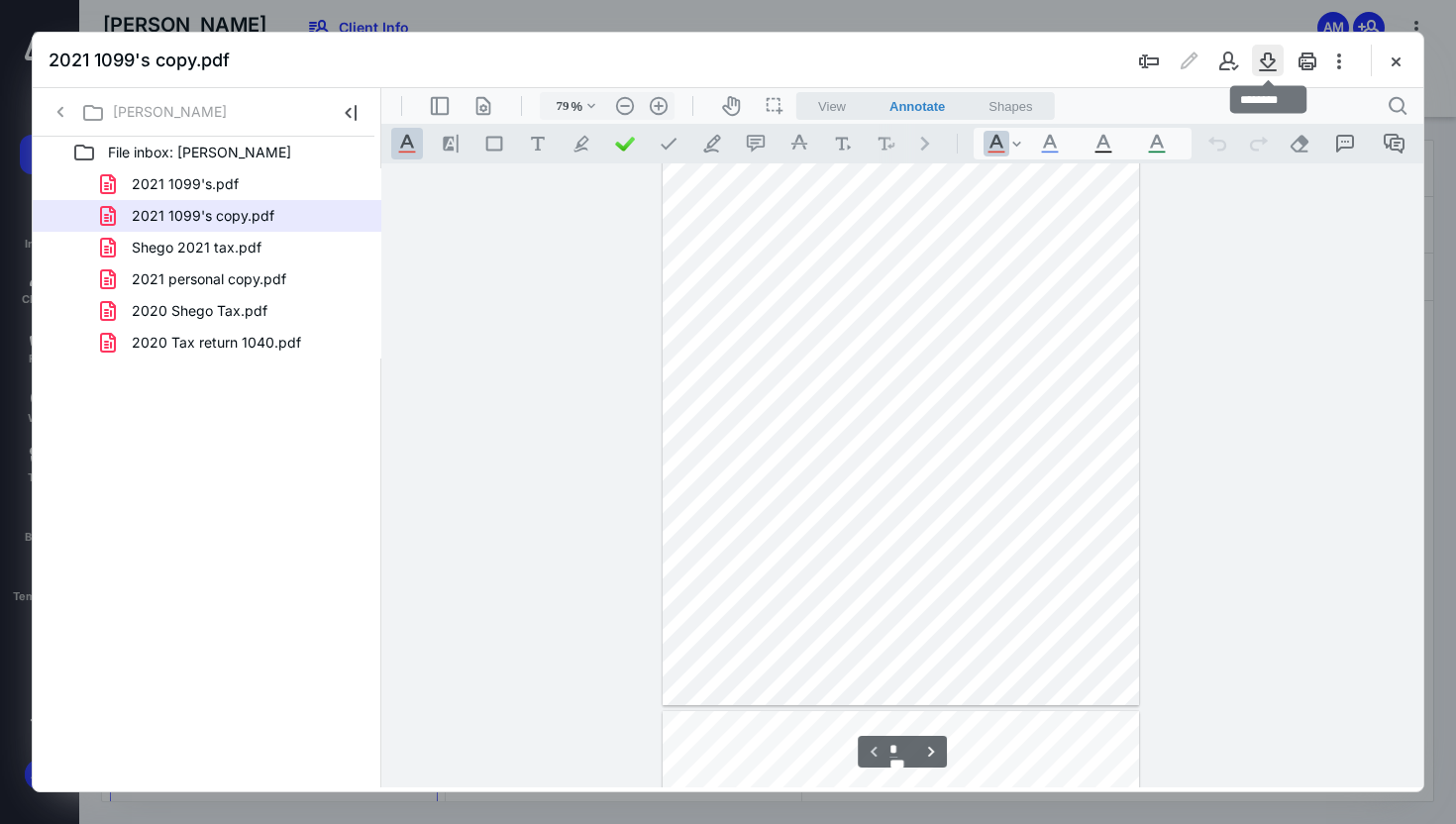 click at bounding box center [1268, 60] 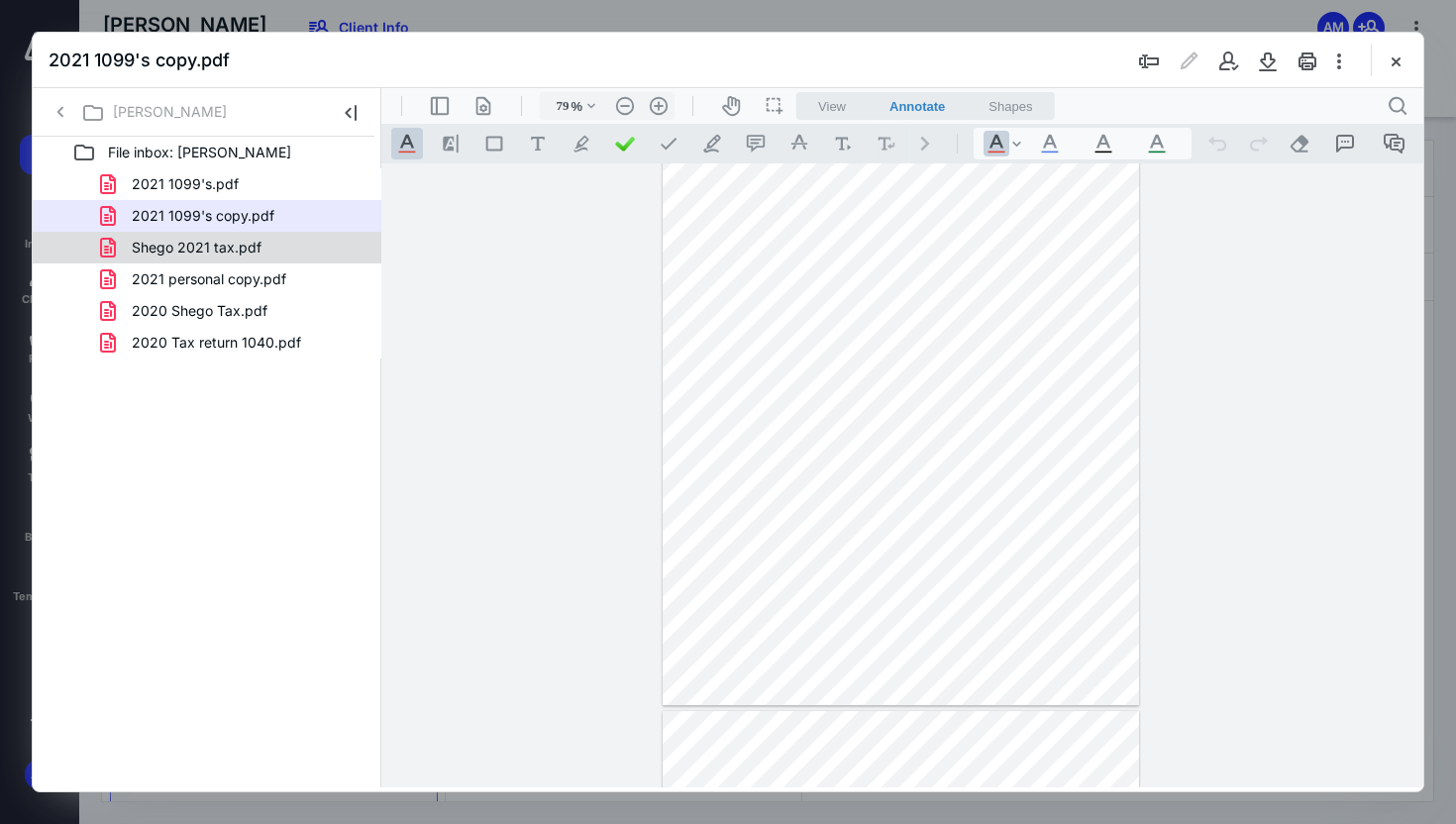 click on "Shego 2021 tax.pdf" at bounding box center (235, 248) 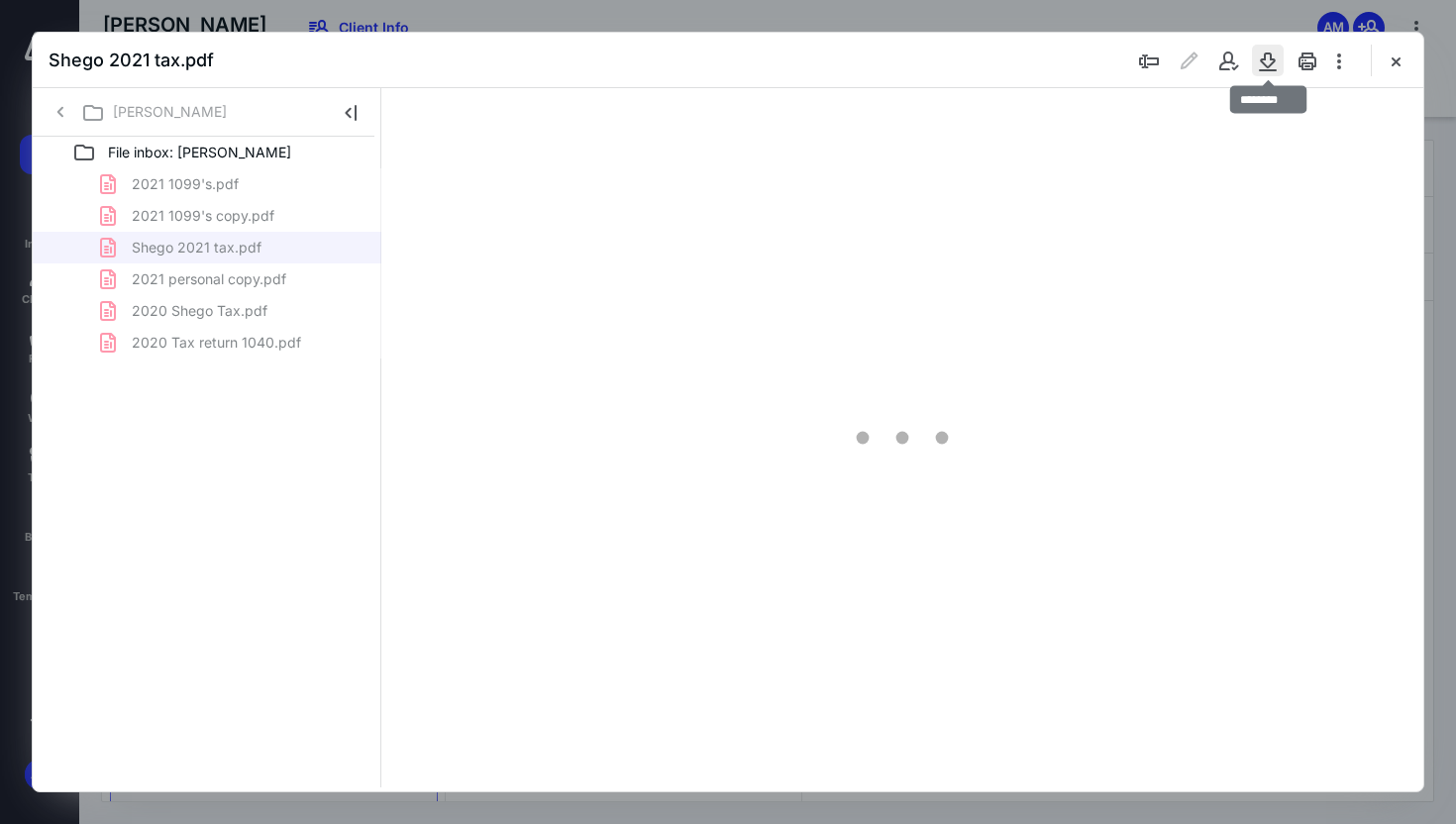 scroll, scrollTop: 78, scrollLeft: 0, axis: vertical 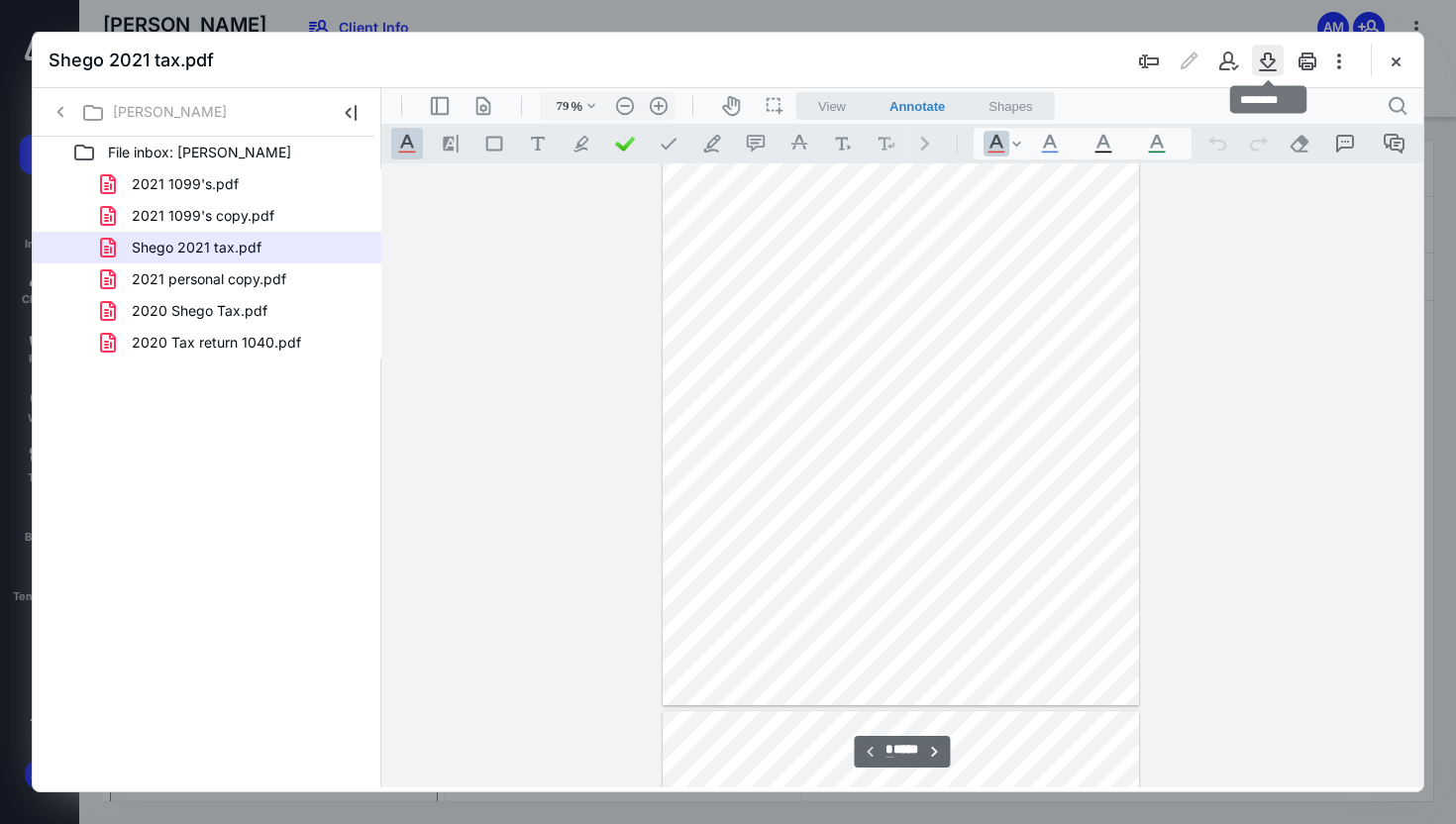 click at bounding box center [1268, 60] 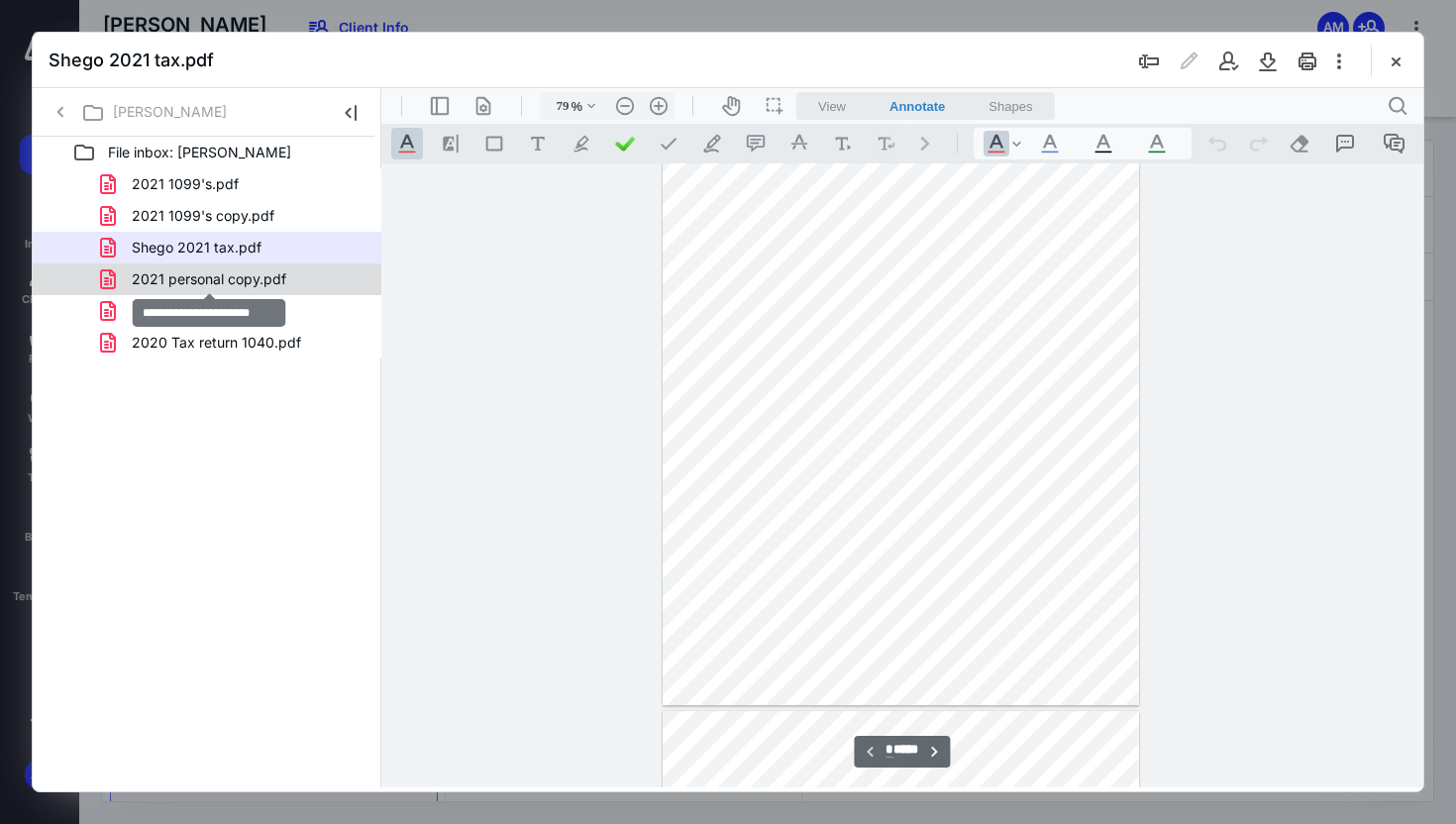 click on "2021 personal copy.pdf" at bounding box center (209, 279) 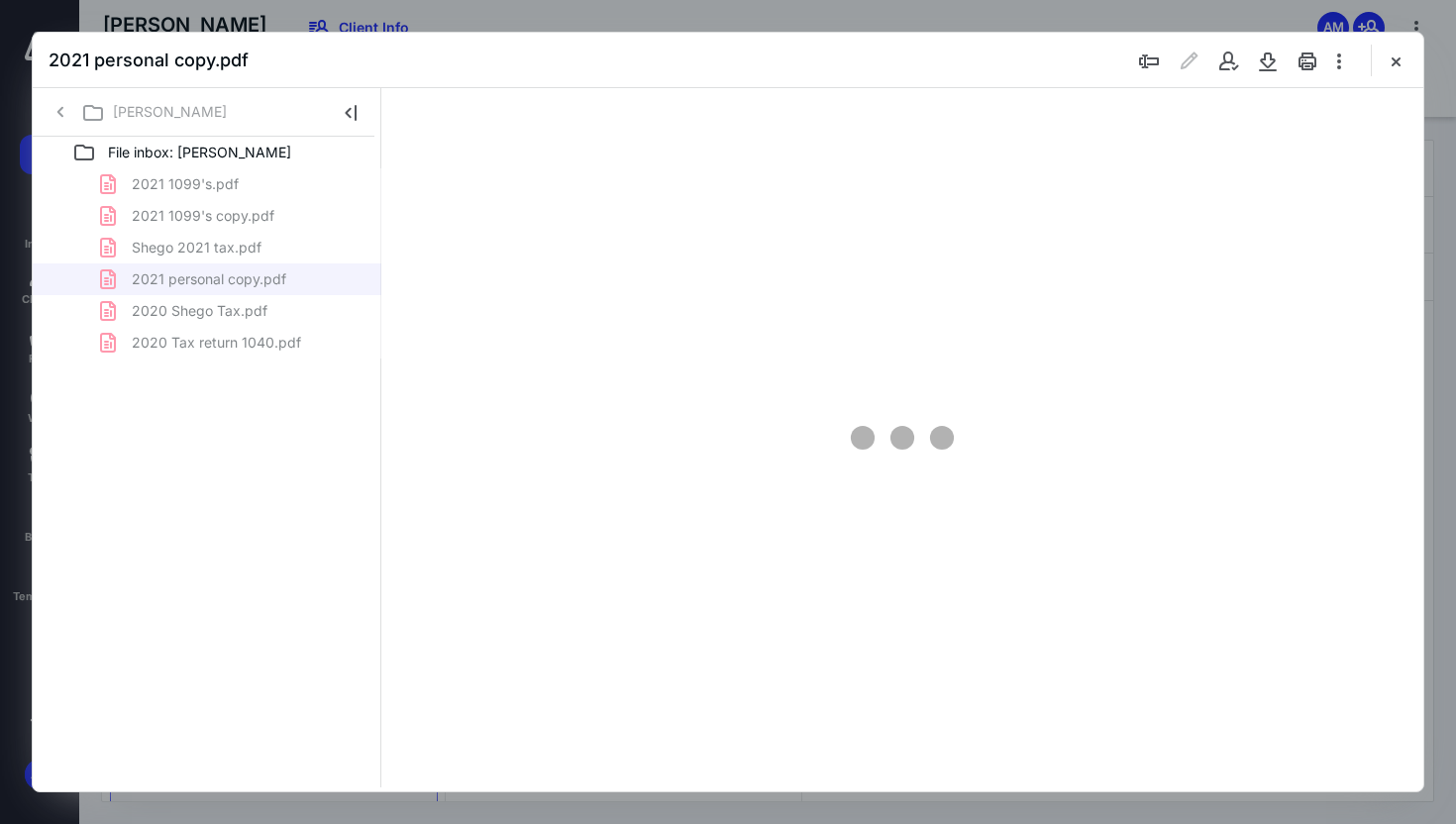 click at bounding box center [902, 438] 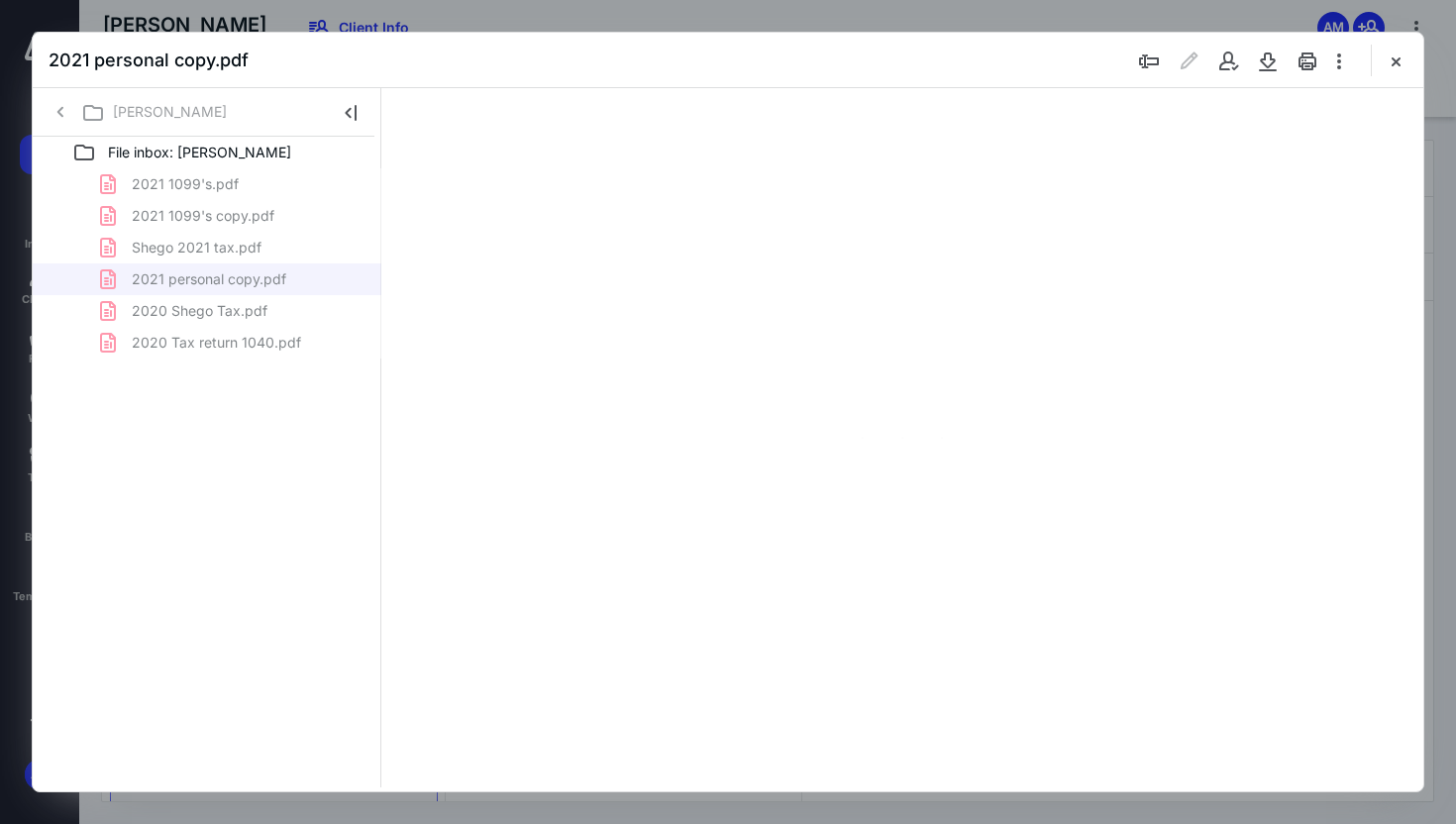 click at bounding box center [902, 438] 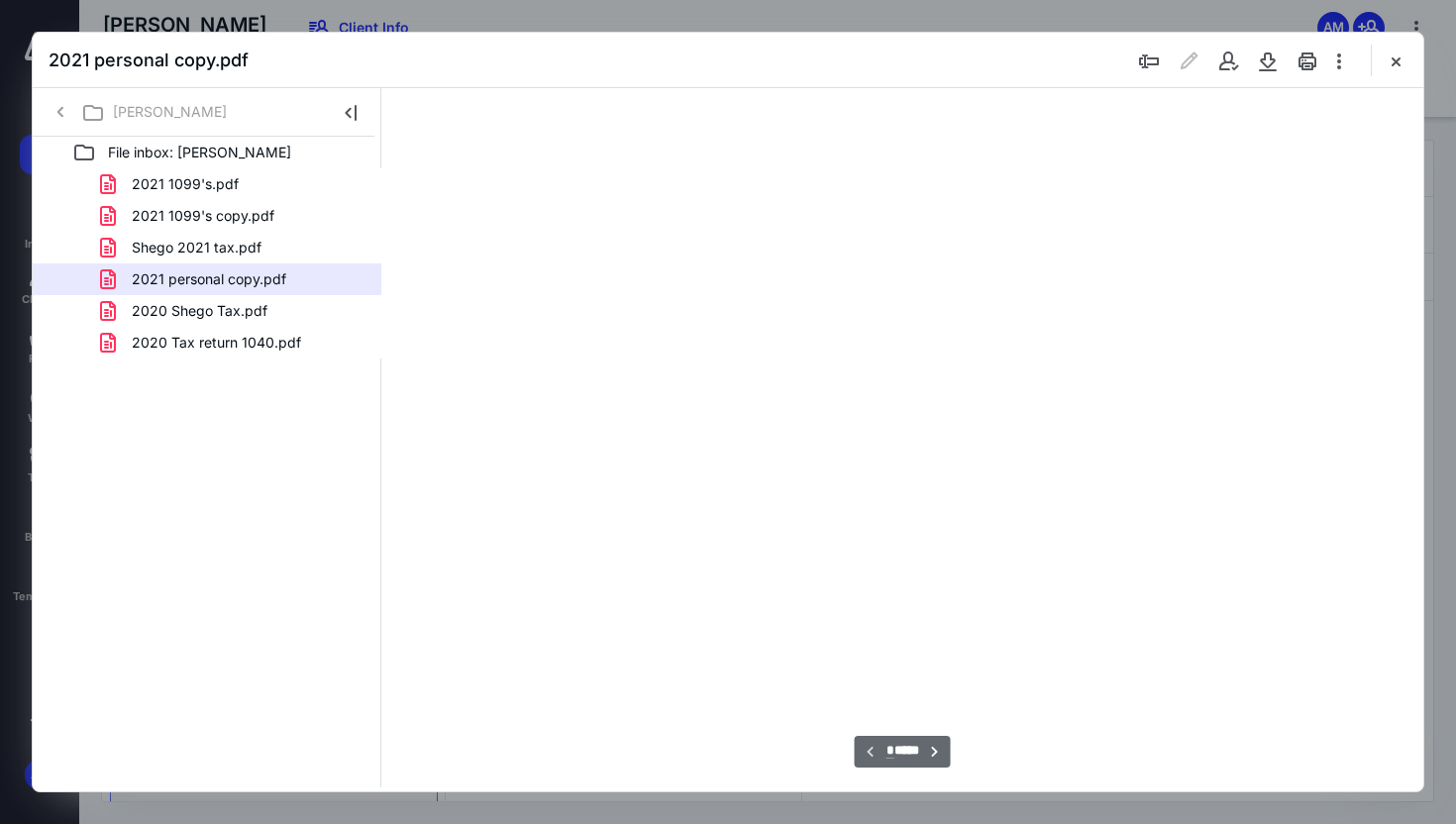 scroll, scrollTop: 78, scrollLeft: 0, axis: vertical 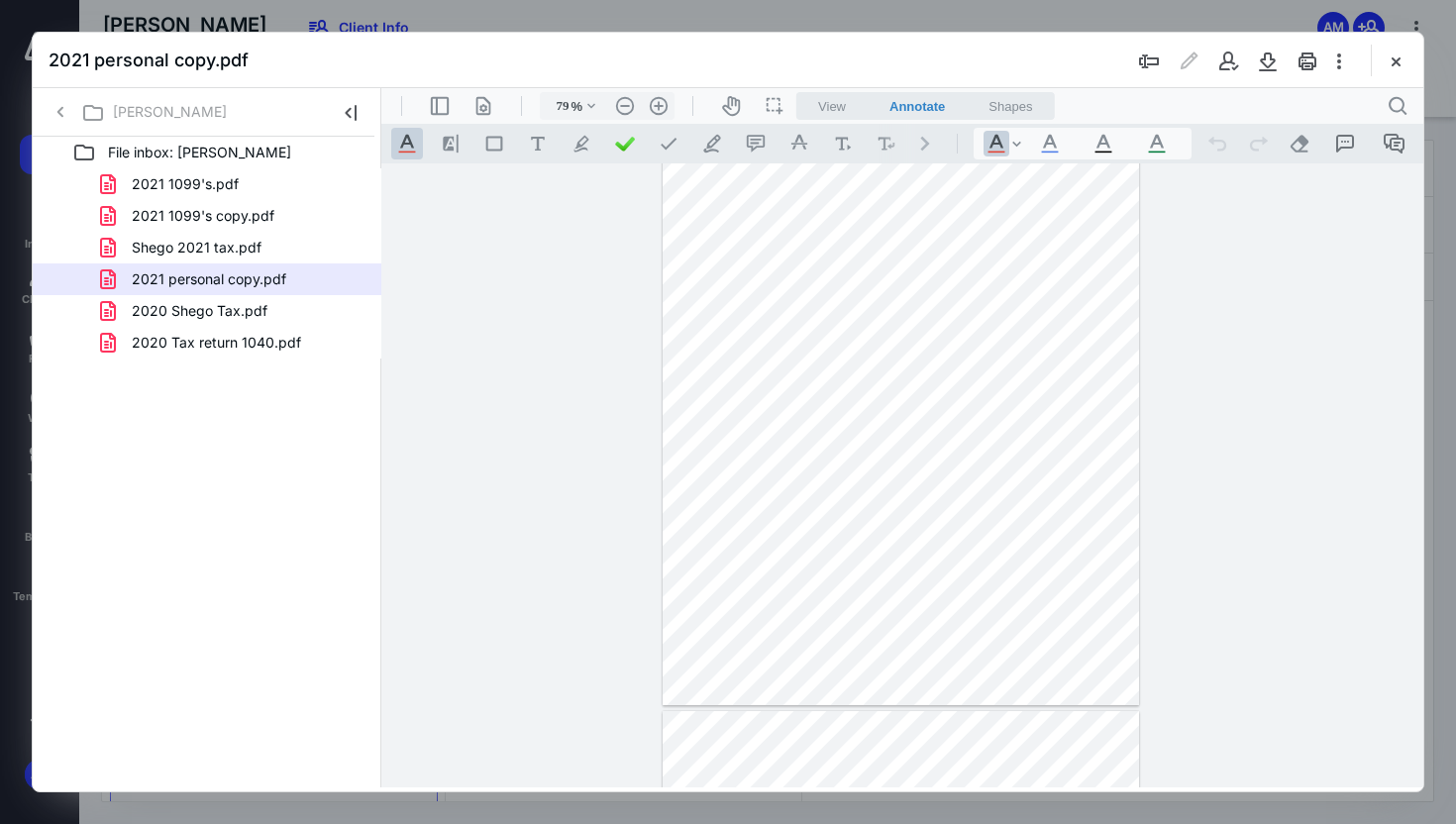 click at bounding box center [902, 475] 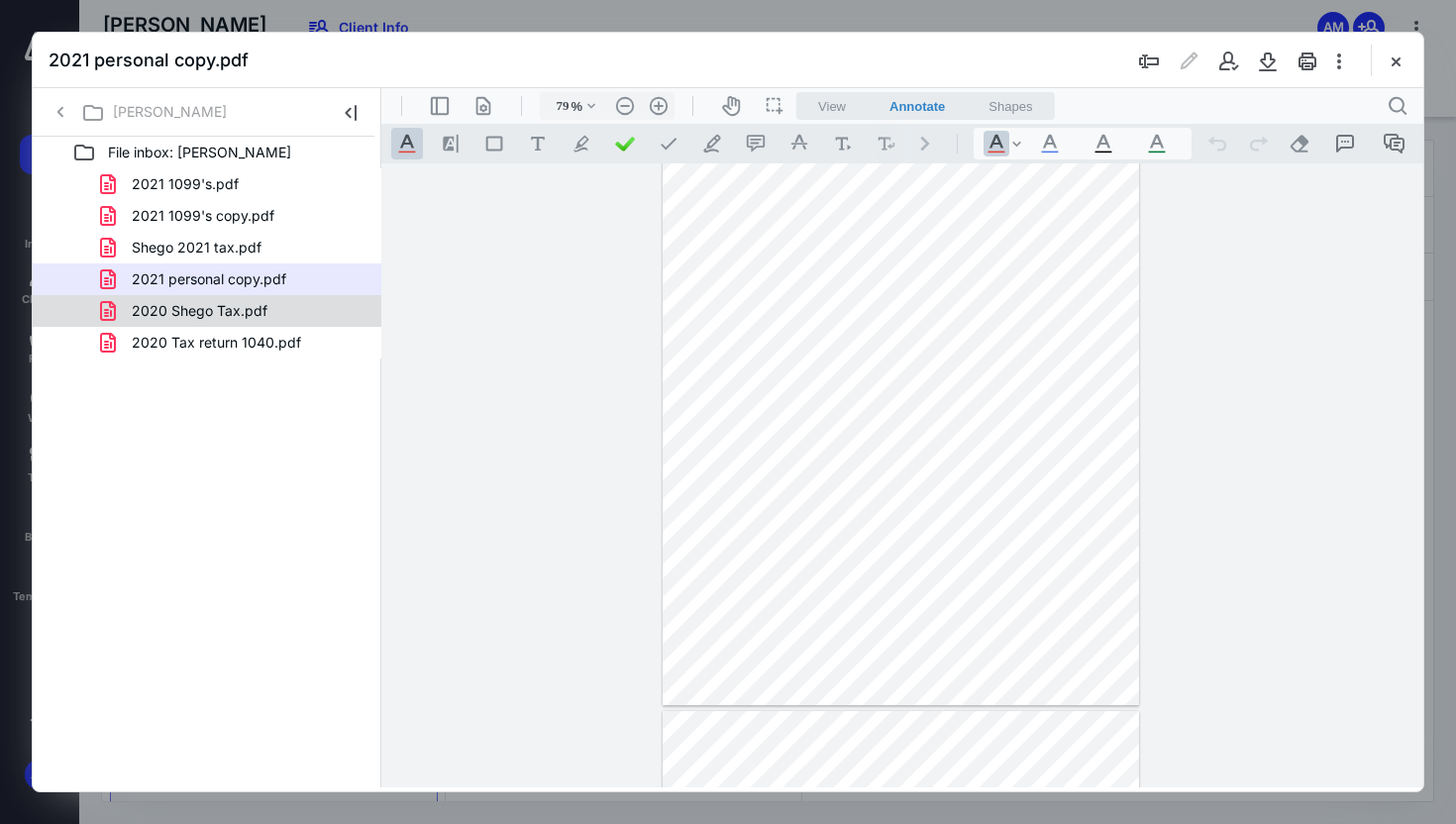 click on "2020 Shego Tax.pdf" at bounding box center [235, 311] 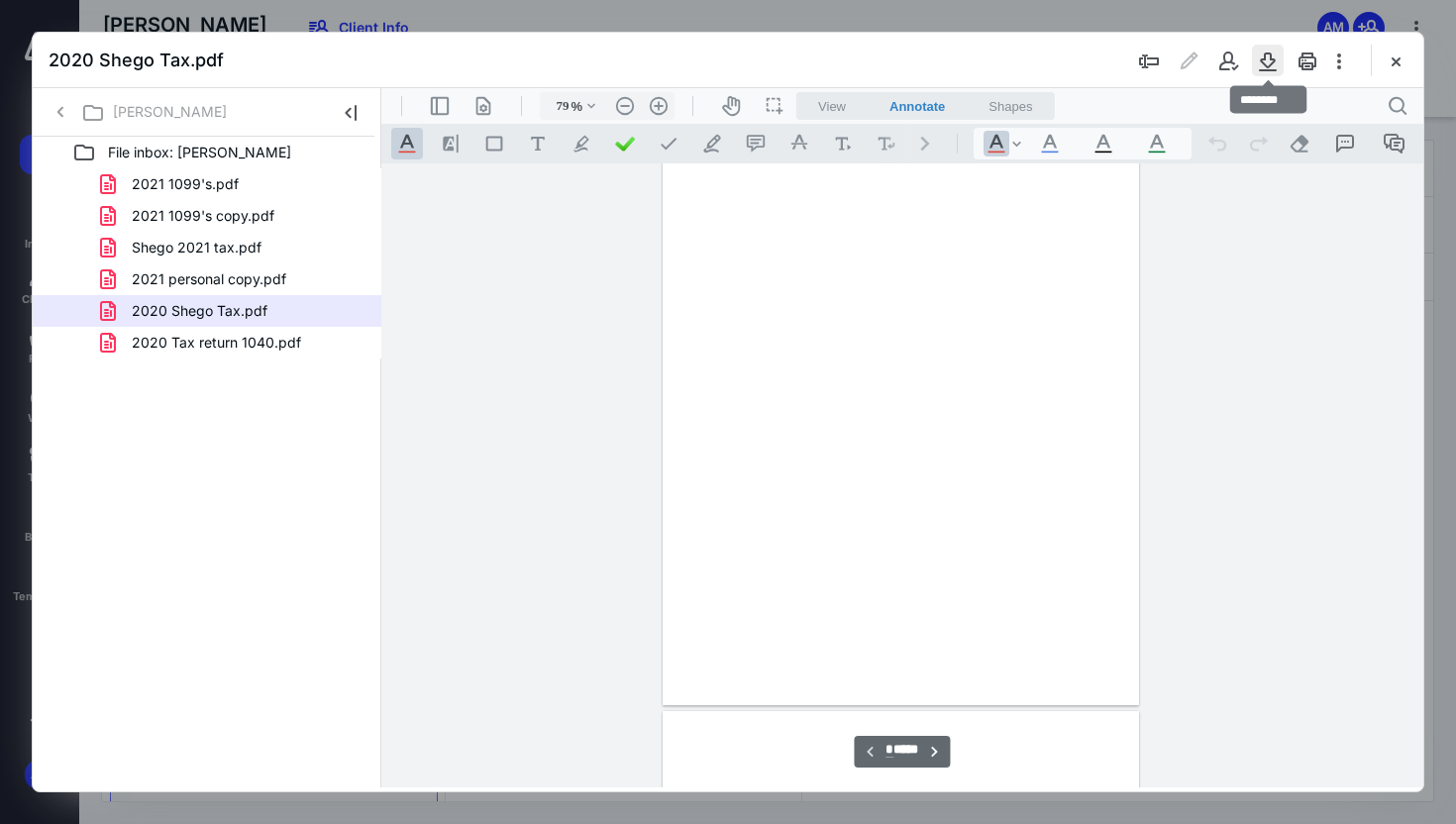 scroll, scrollTop: 78, scrollLeft: 0, axis: vertical 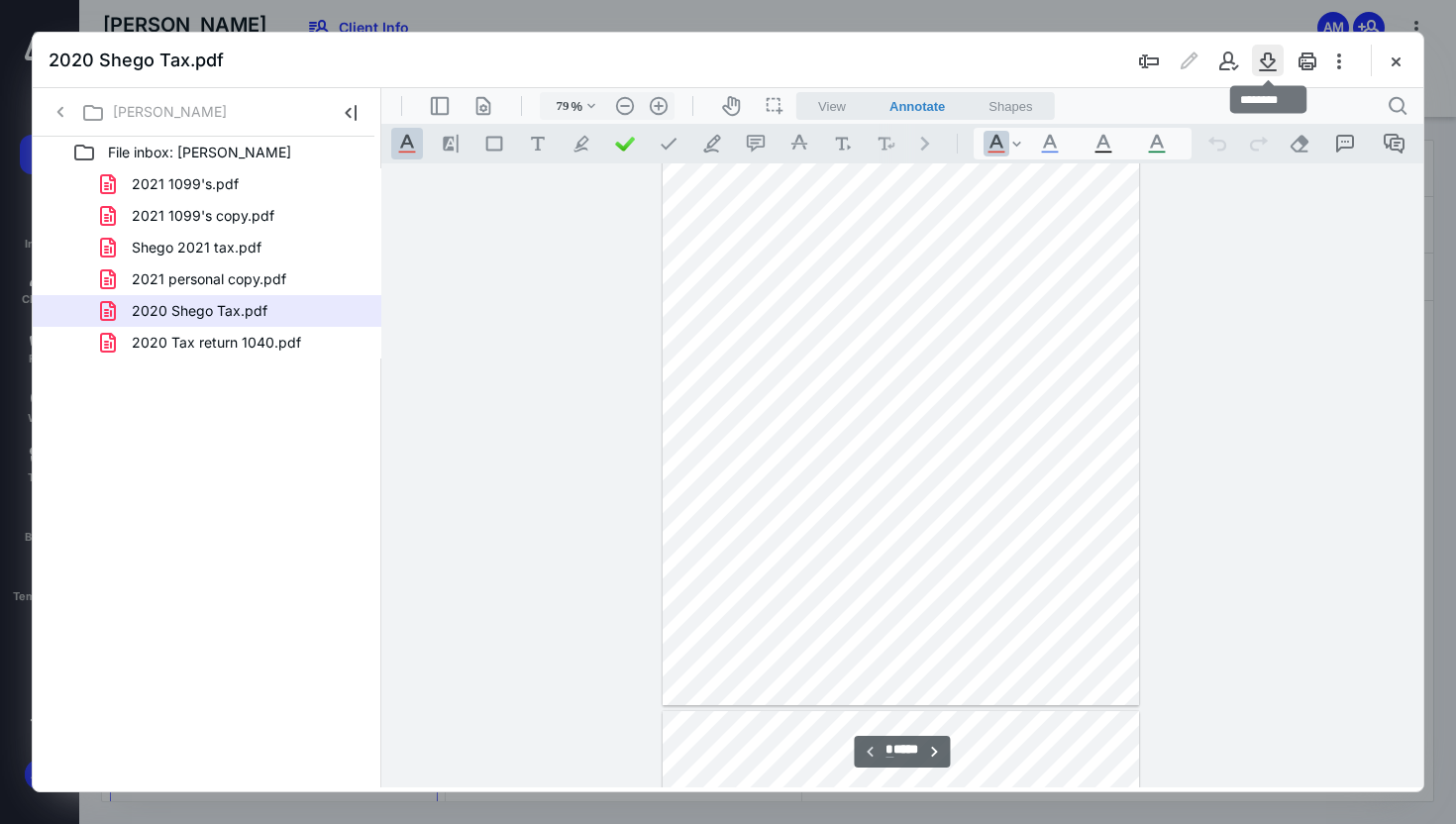 click at bounding box center [1268, 60] 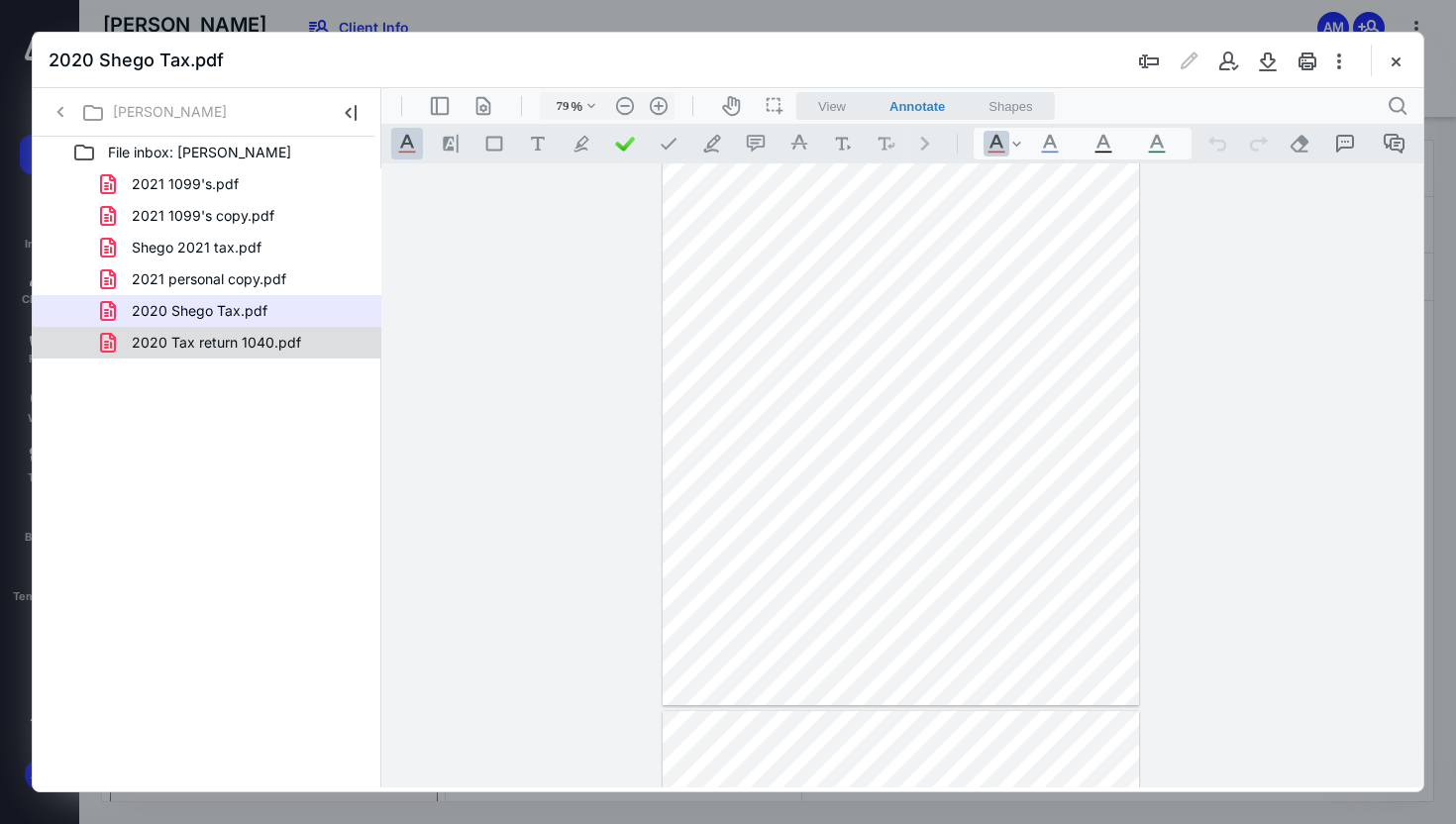 click on "2020 Tax return 1040.pdf" at bounding box center [235, 343] 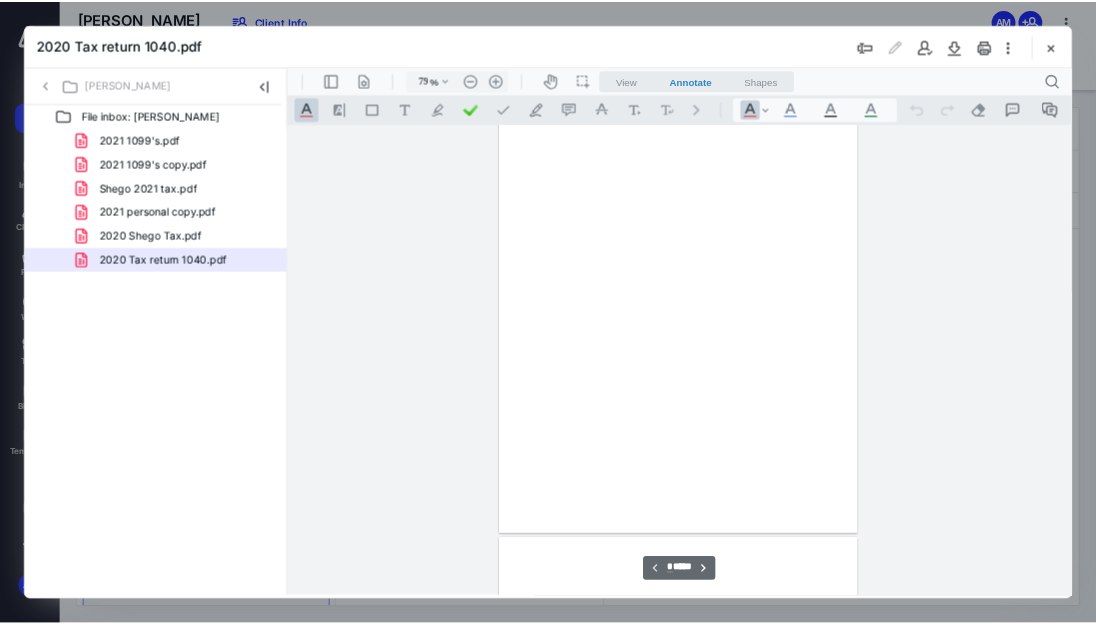 scroll, scrollTop: 79, scrollLeft: 0, axis: vertical 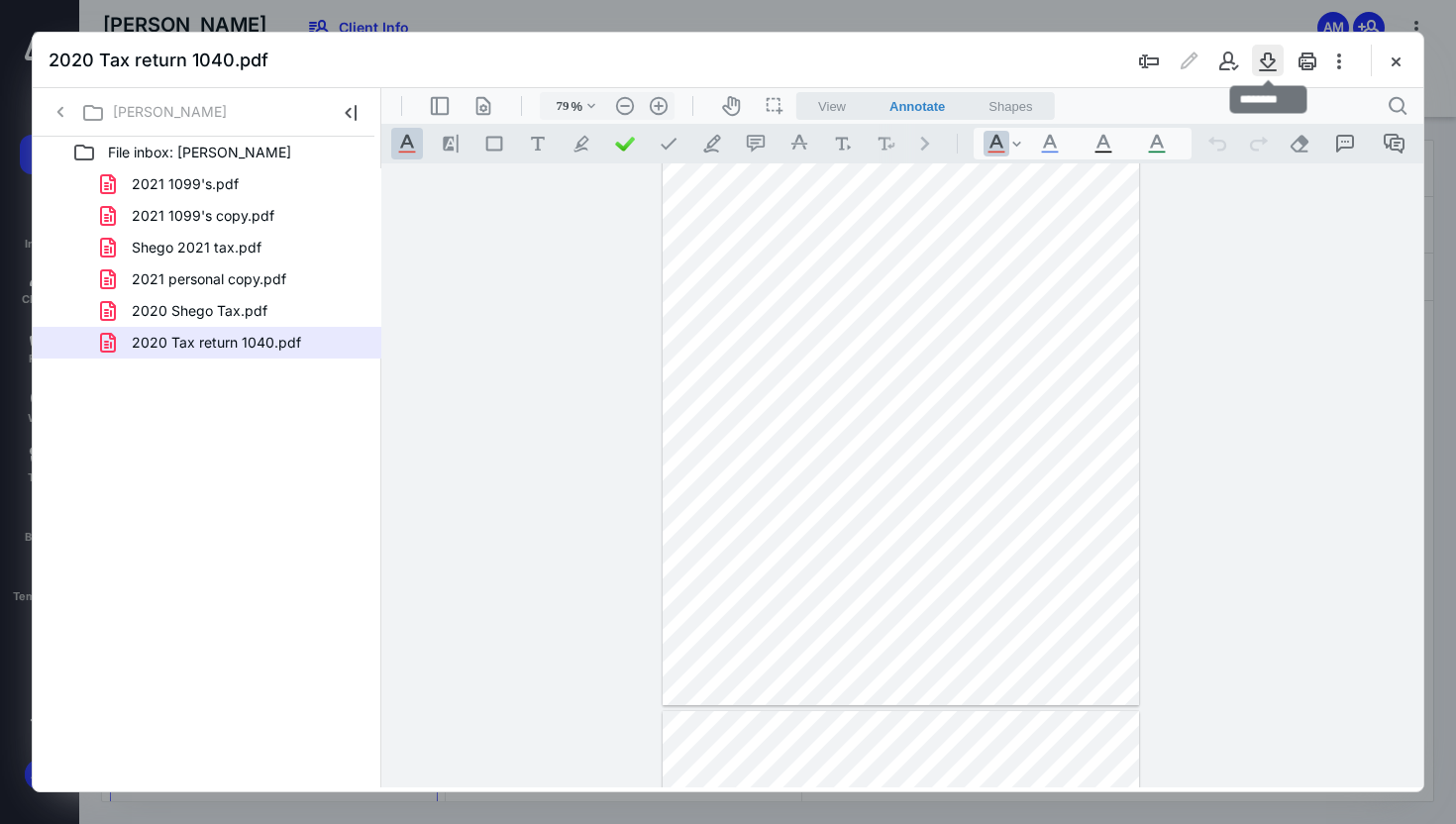 click at bounding box center (1268, 60) 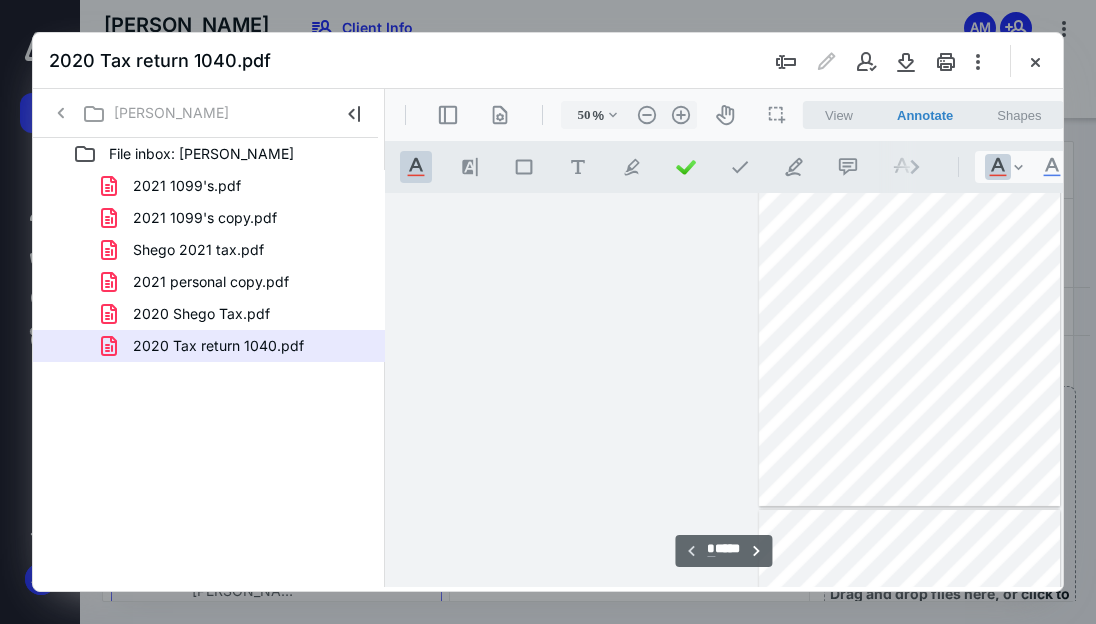 scroll, scrollTop: 106, scrollLeft: 0, axis: vertical 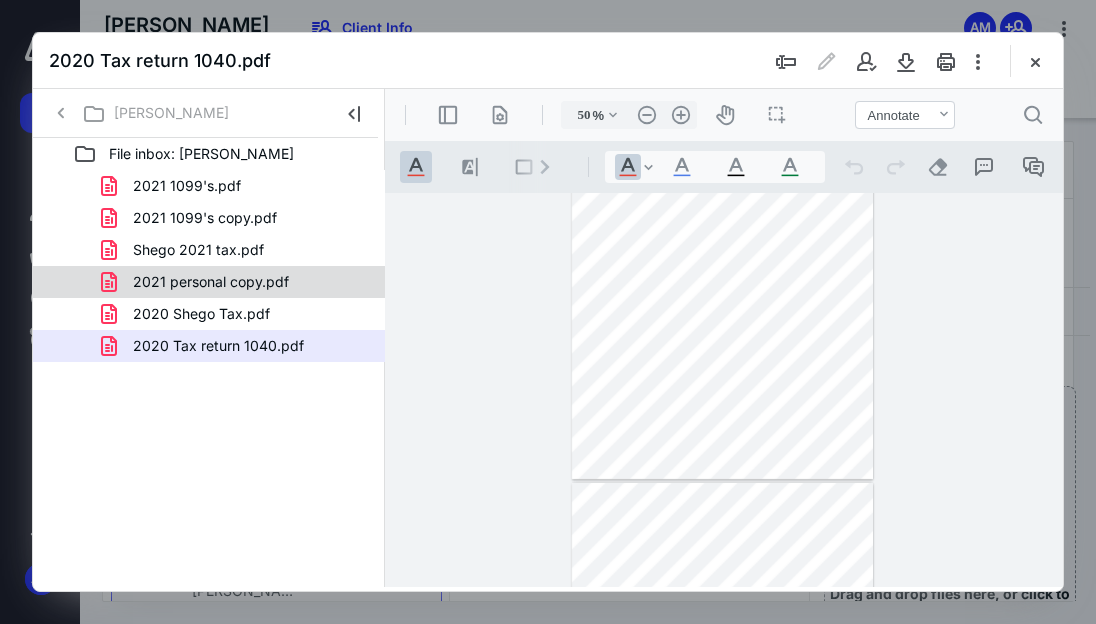 click on "2021 personal copy.pdf" at bounding box center (211, 282) 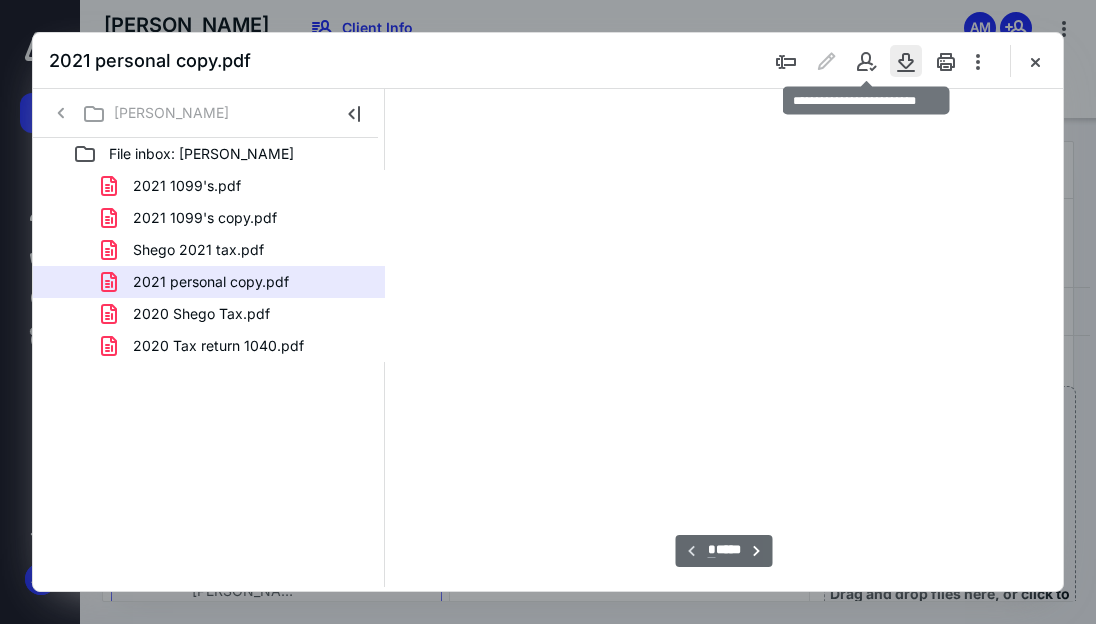 scroll, scrollTop: 106, scrollLeft: 0, axis: vertical 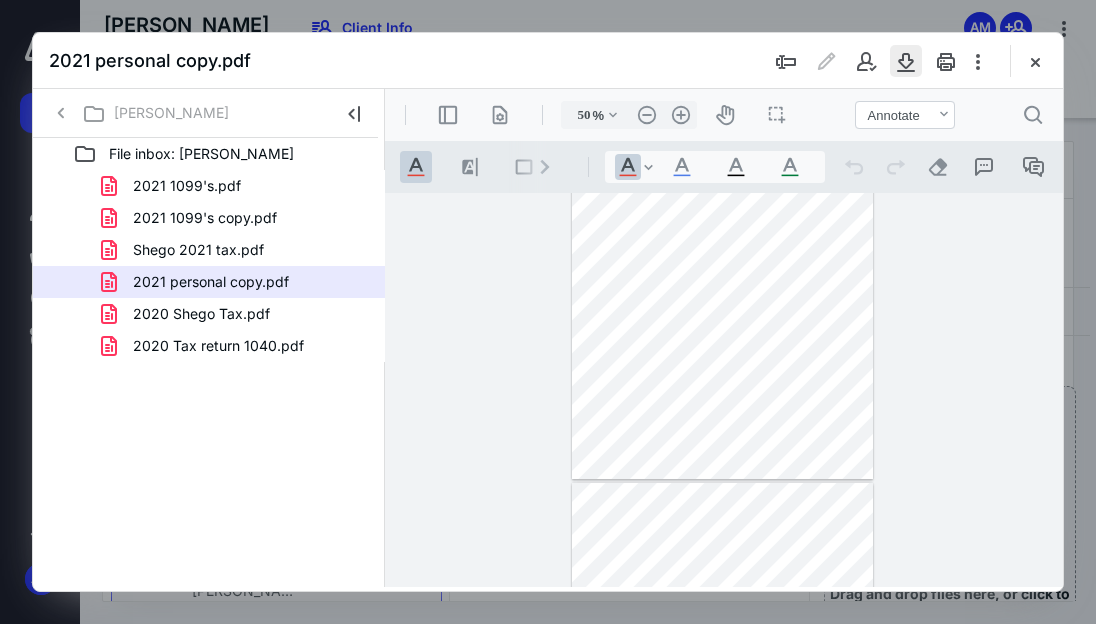 click at bounding box center (906, 61) 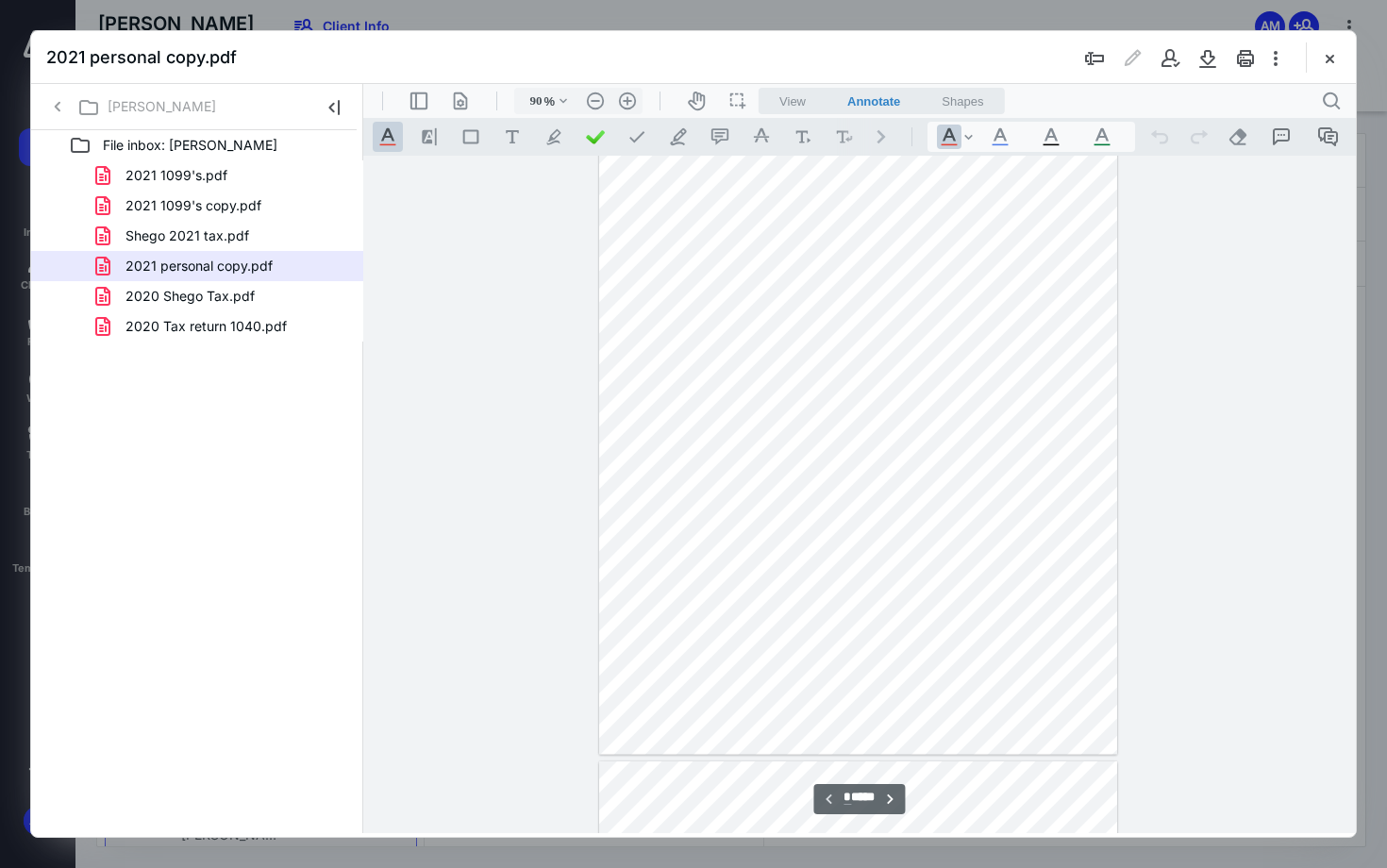 type on "79" 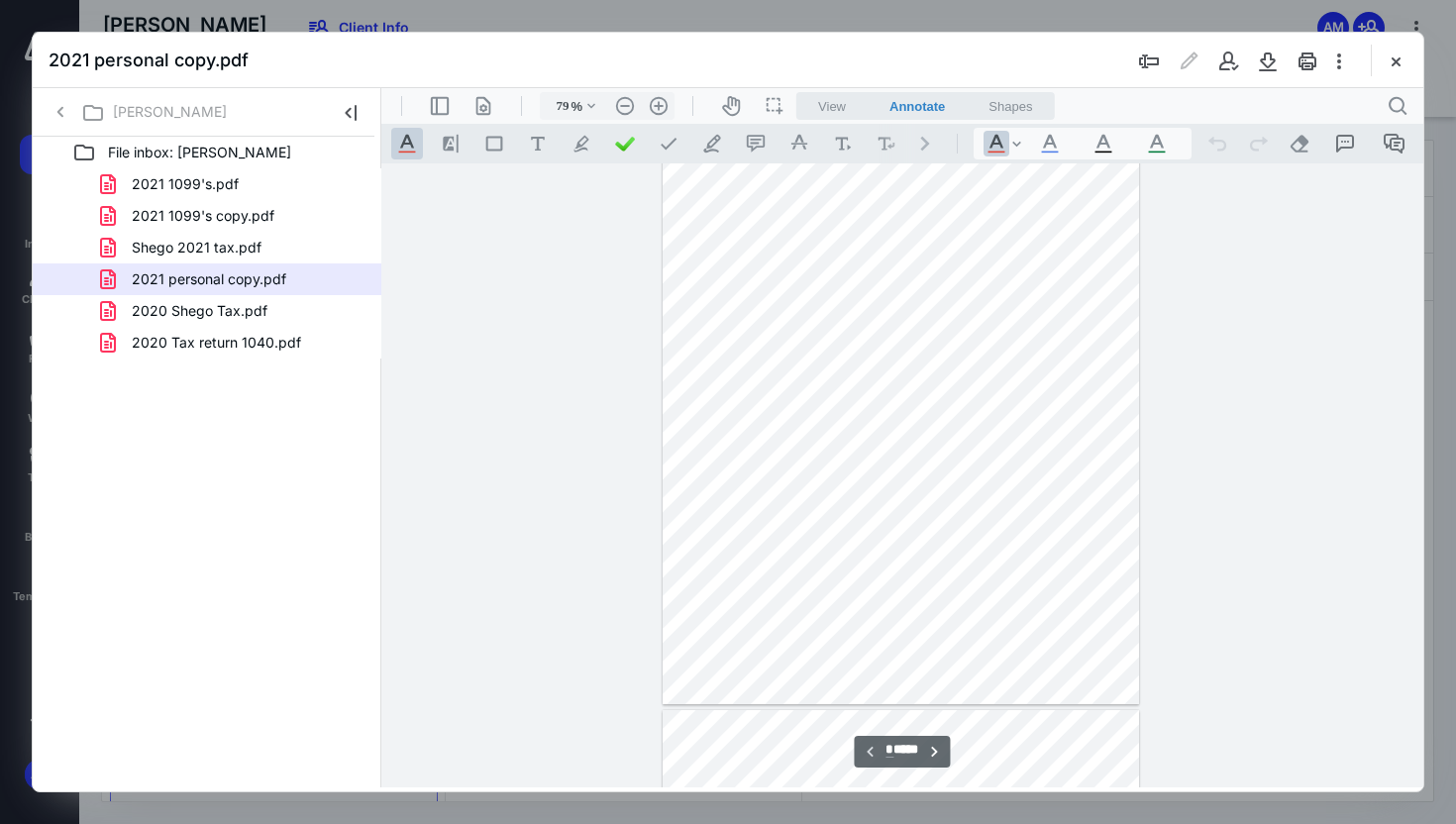 scroll, scrollTop: 78, scrollLeft: 0, axis: vertical 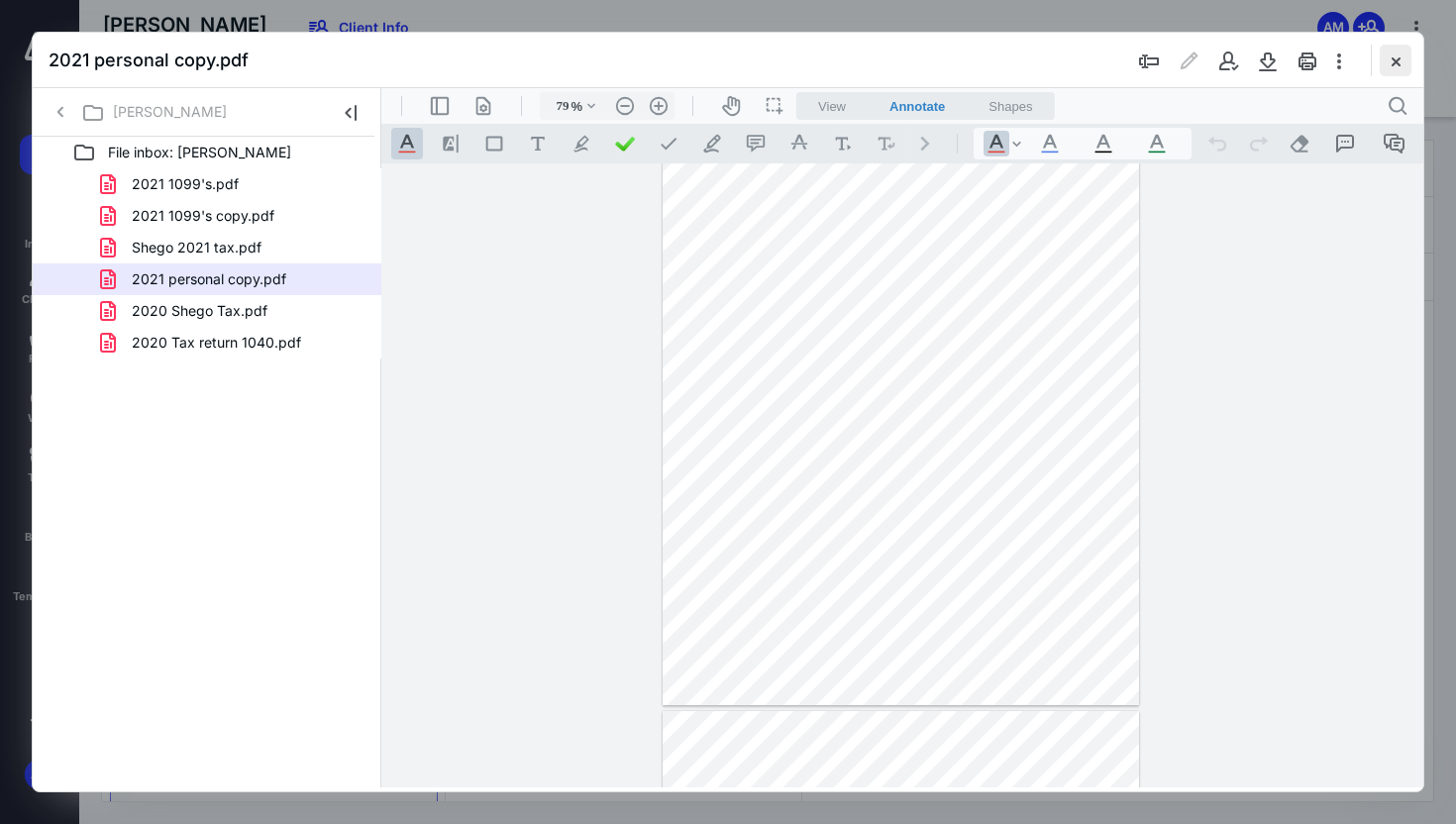 click at bounding box center [1396, 60] 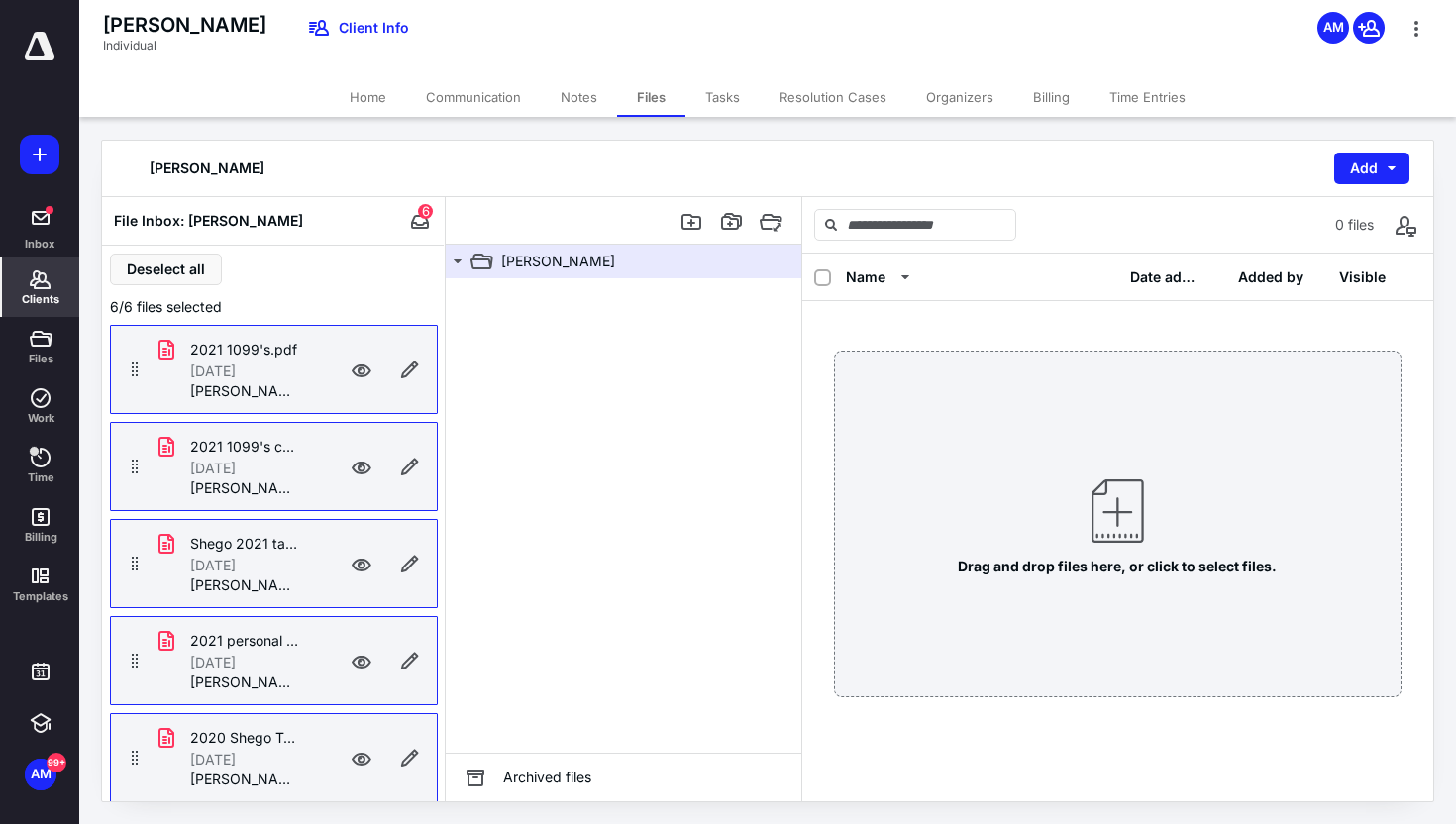click on "Clients" at bounding box center (41, 299) 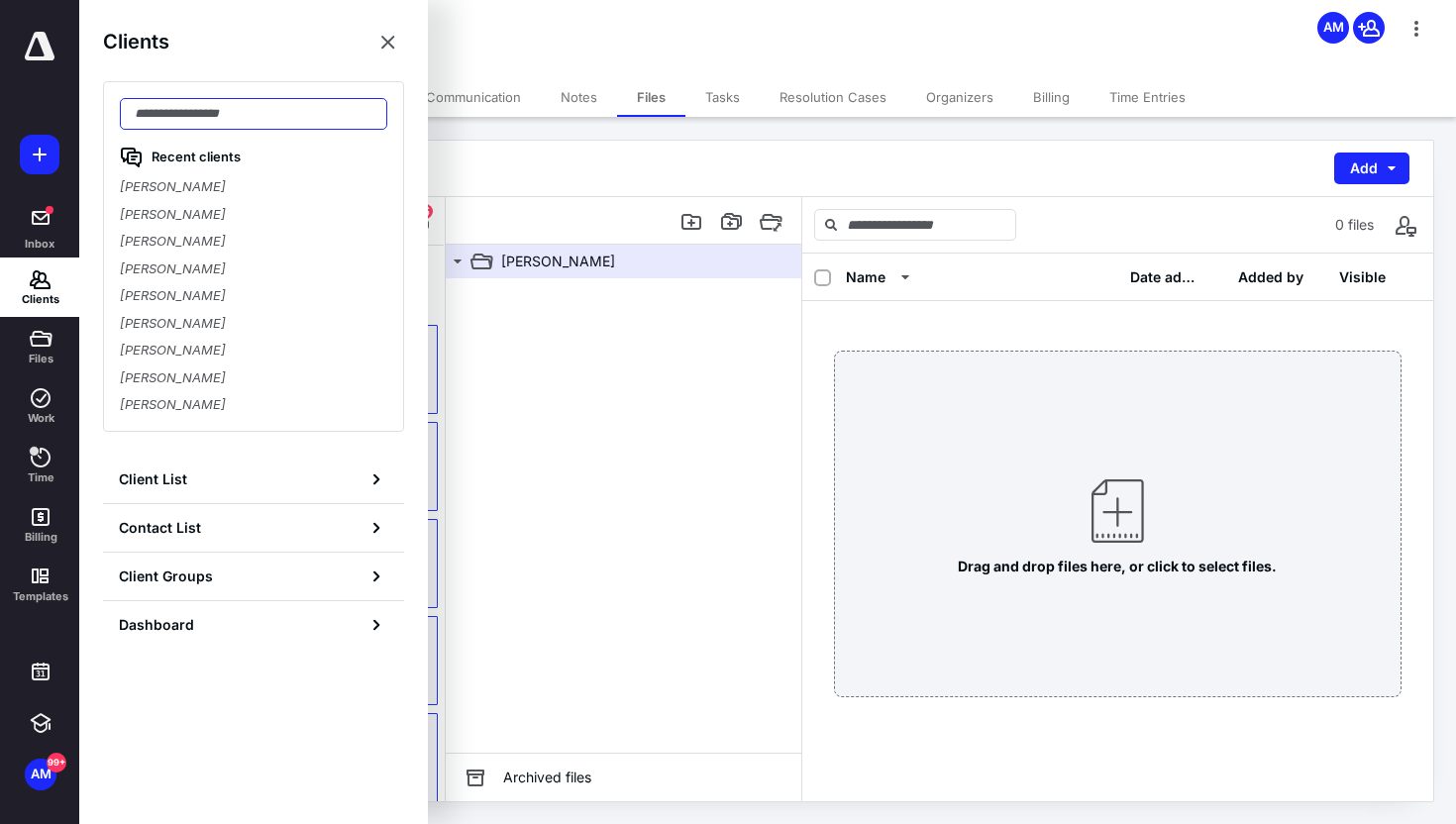 click at bounding box center [254, 114] 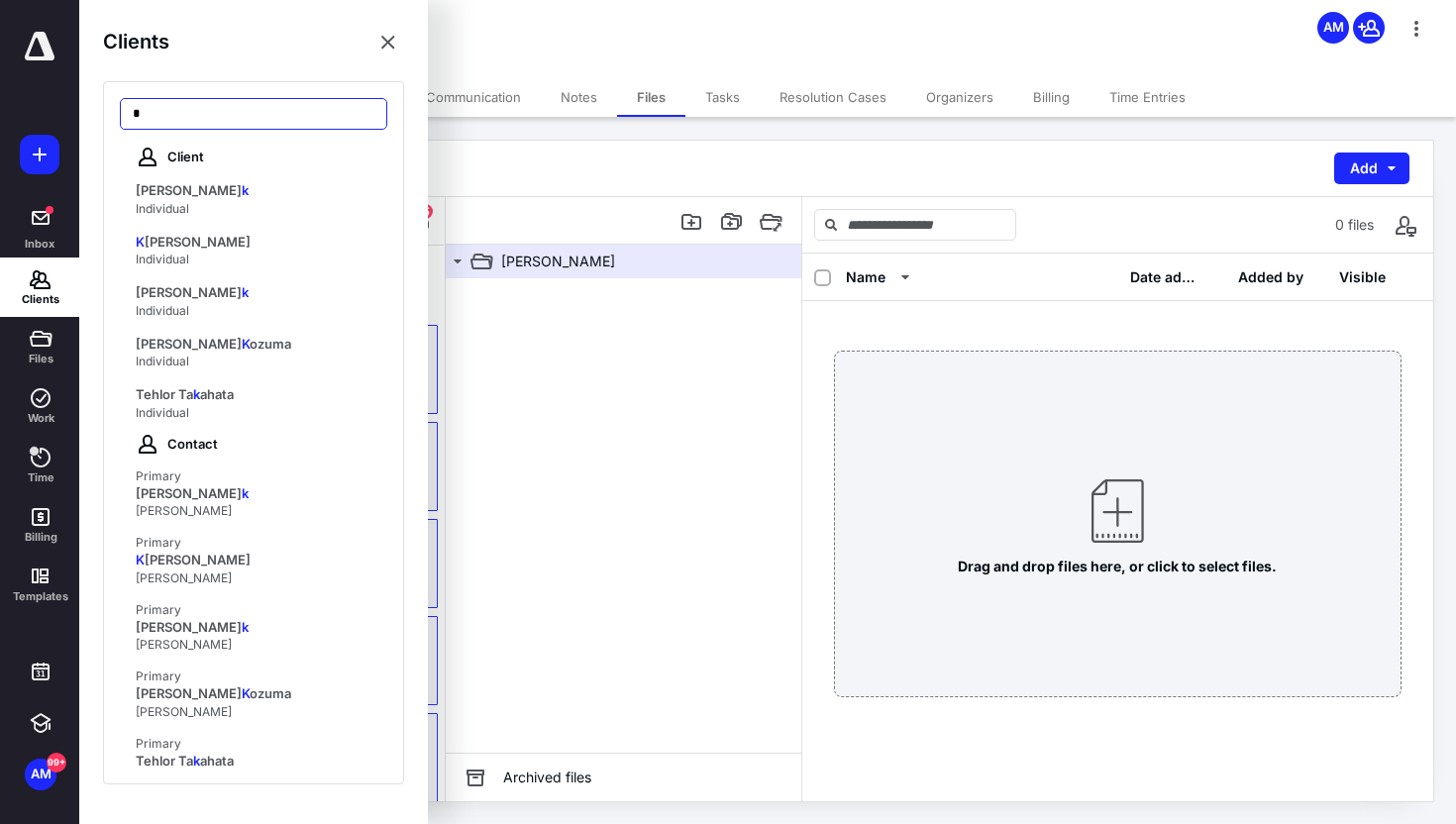 type on "*" 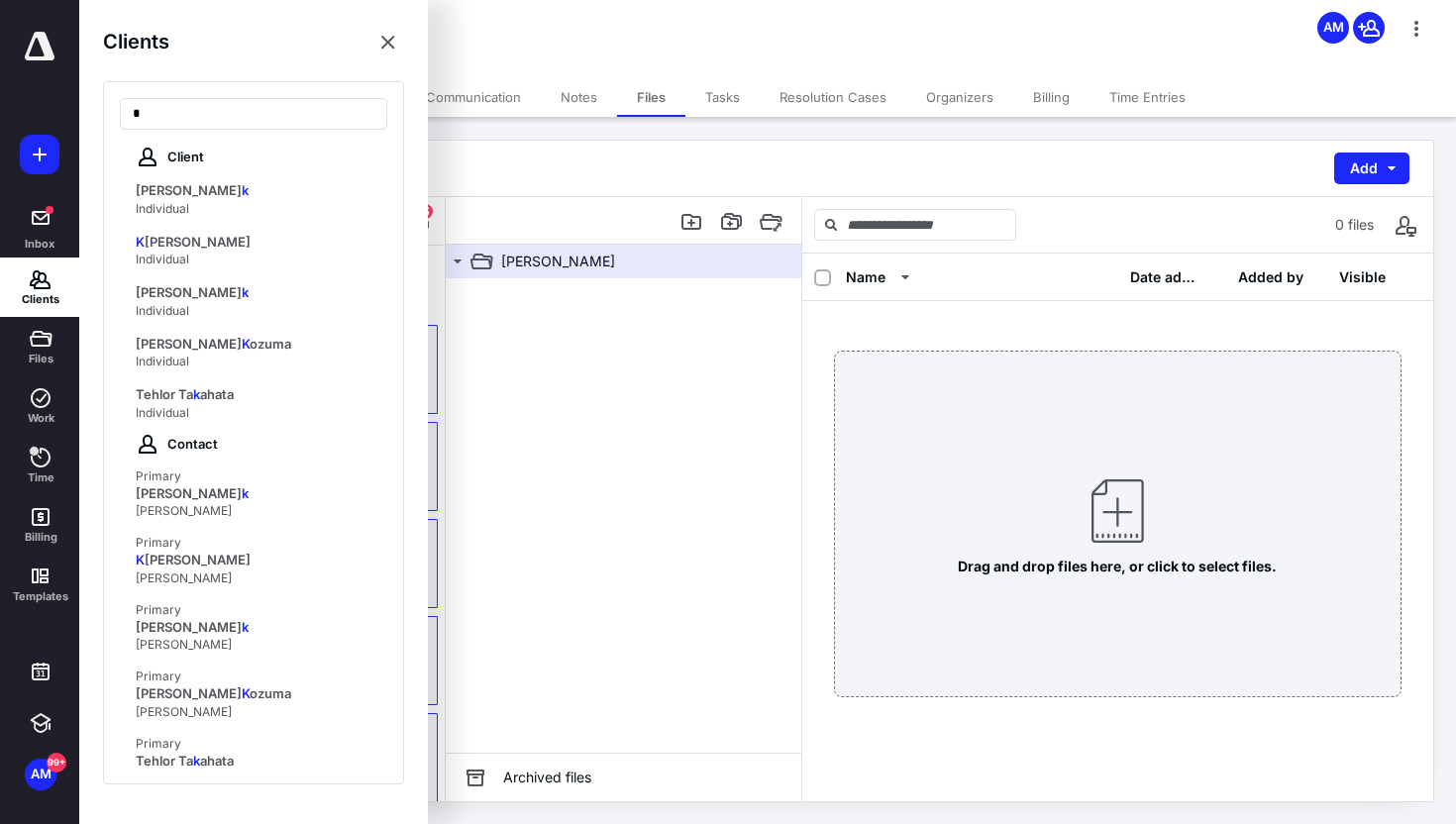 click on "Joseph Almeida Jr Individual Client Info AM" at bounding box center [768, 39] 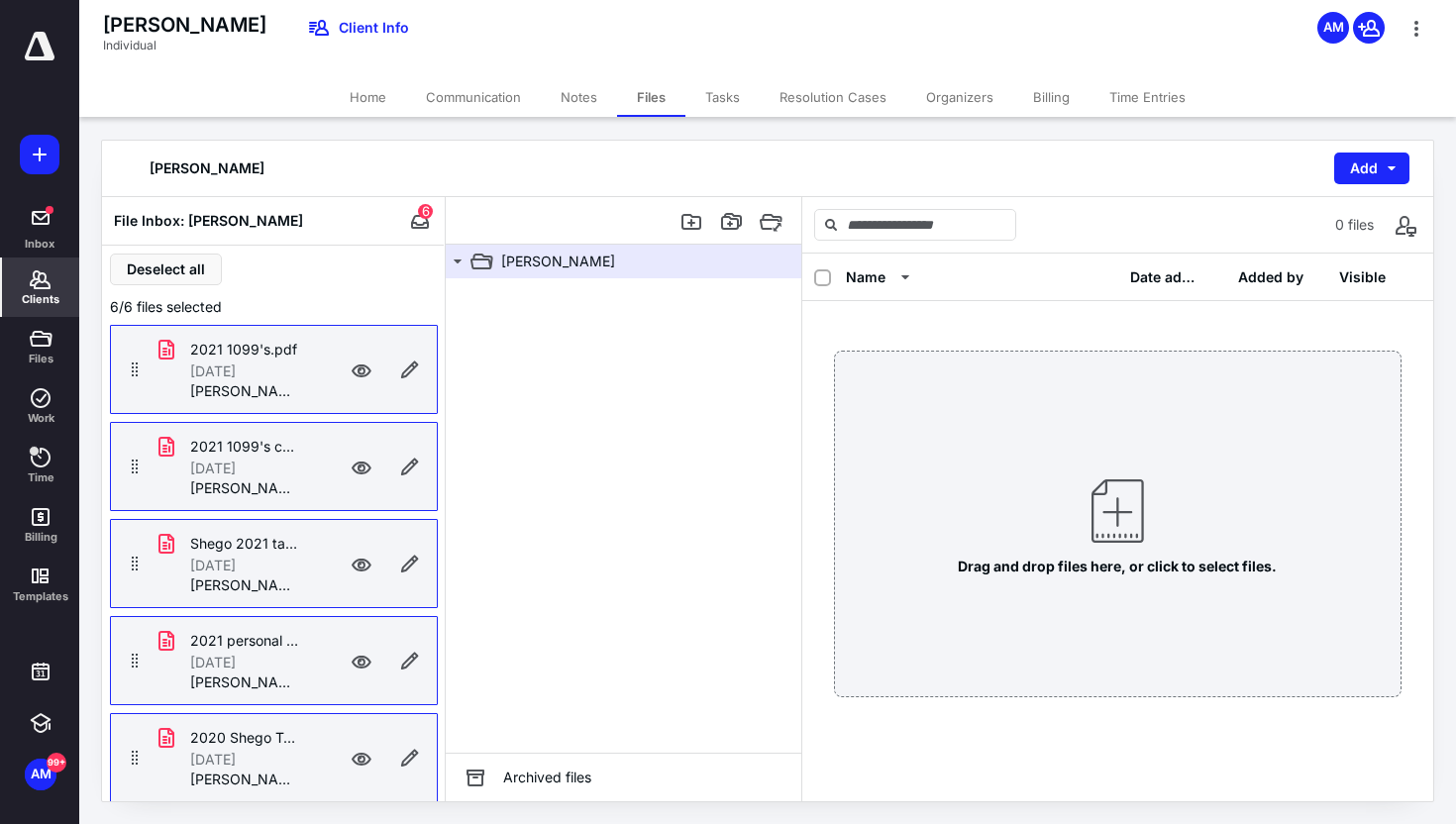 click on "Clients" at bounding box center [41, 299] 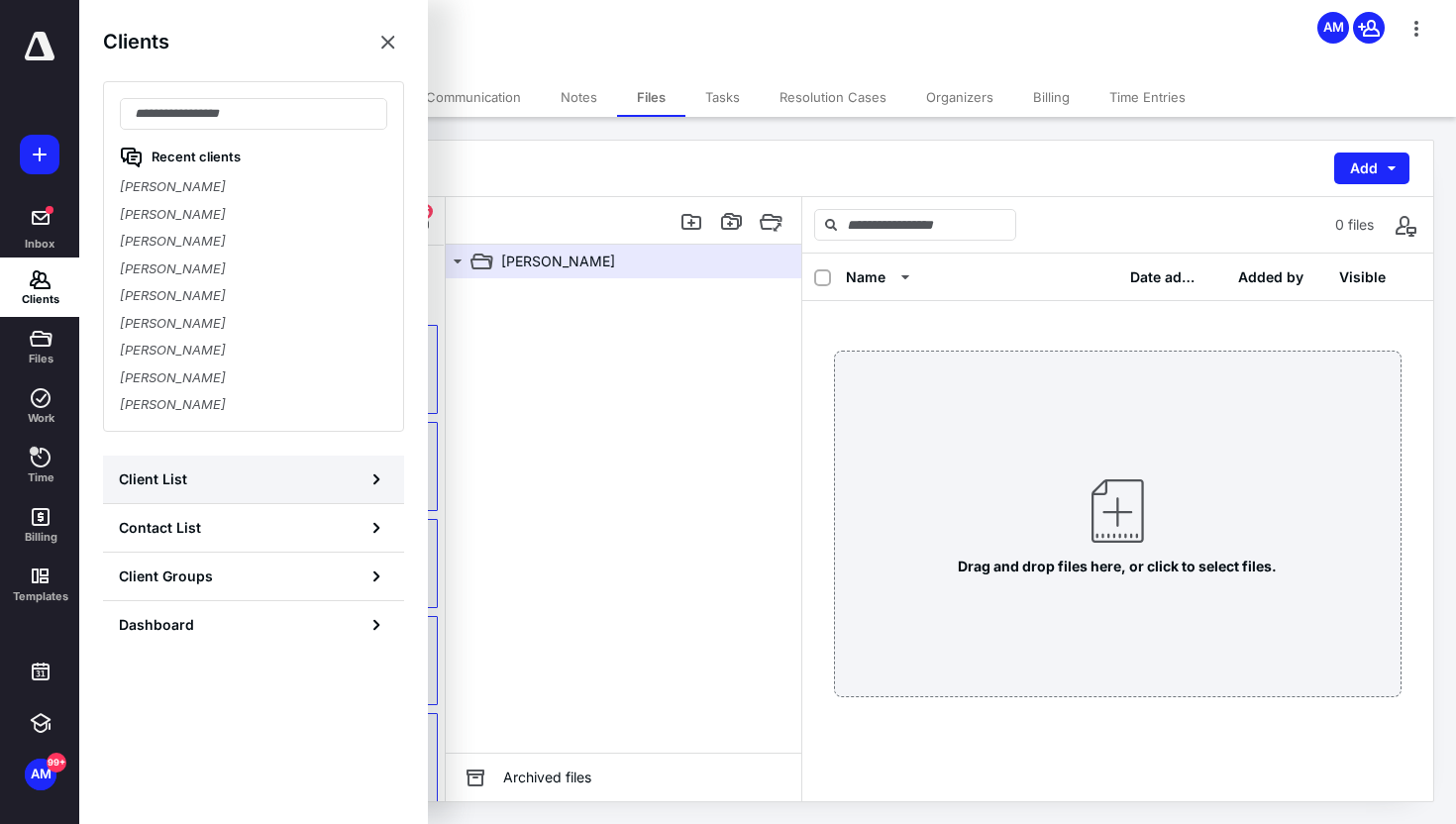 click on "Client List" at bounding box center [254, 479] 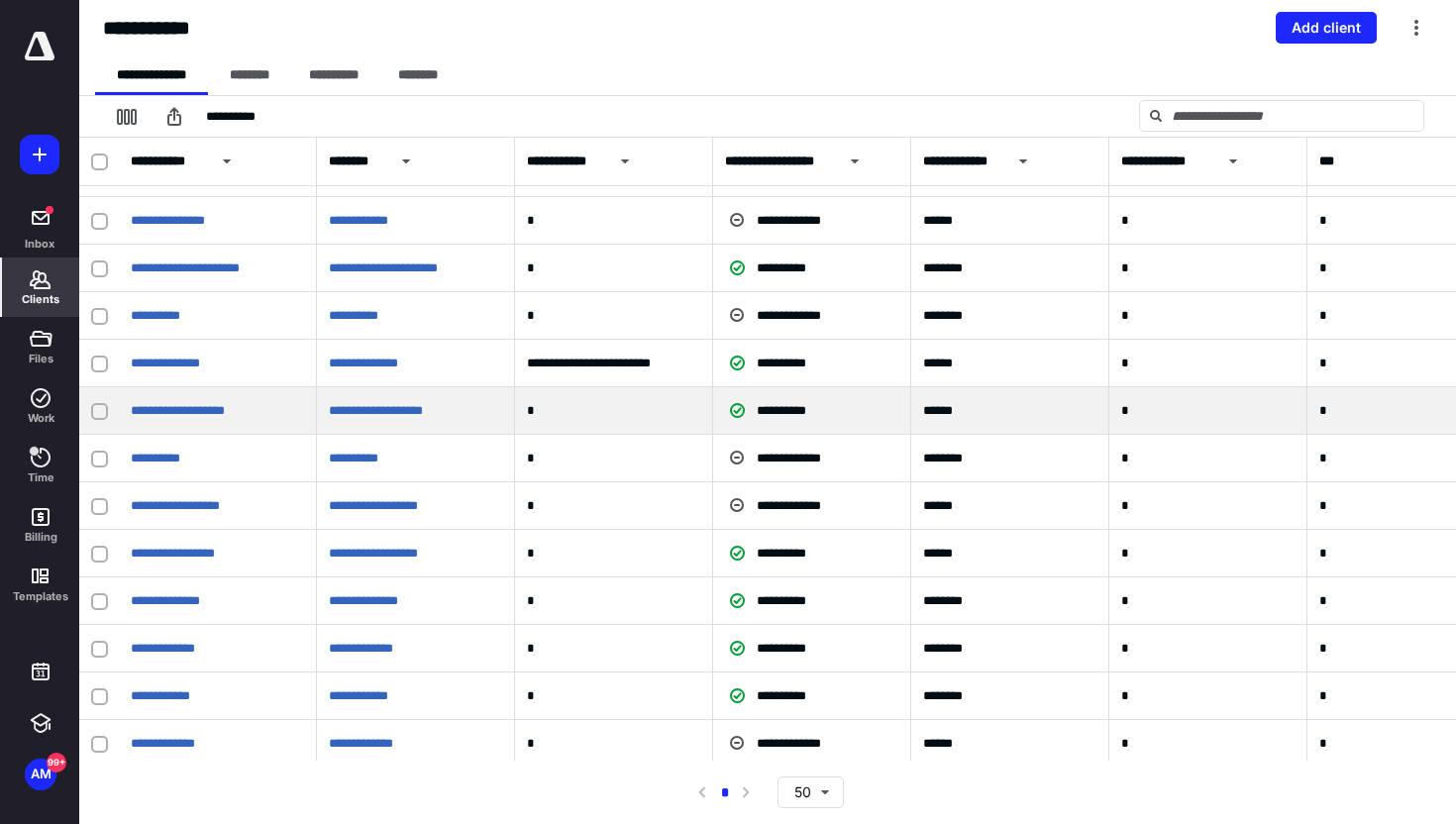 scroll, scrollTop: 138, scrollLeft: 0, axis: vertical 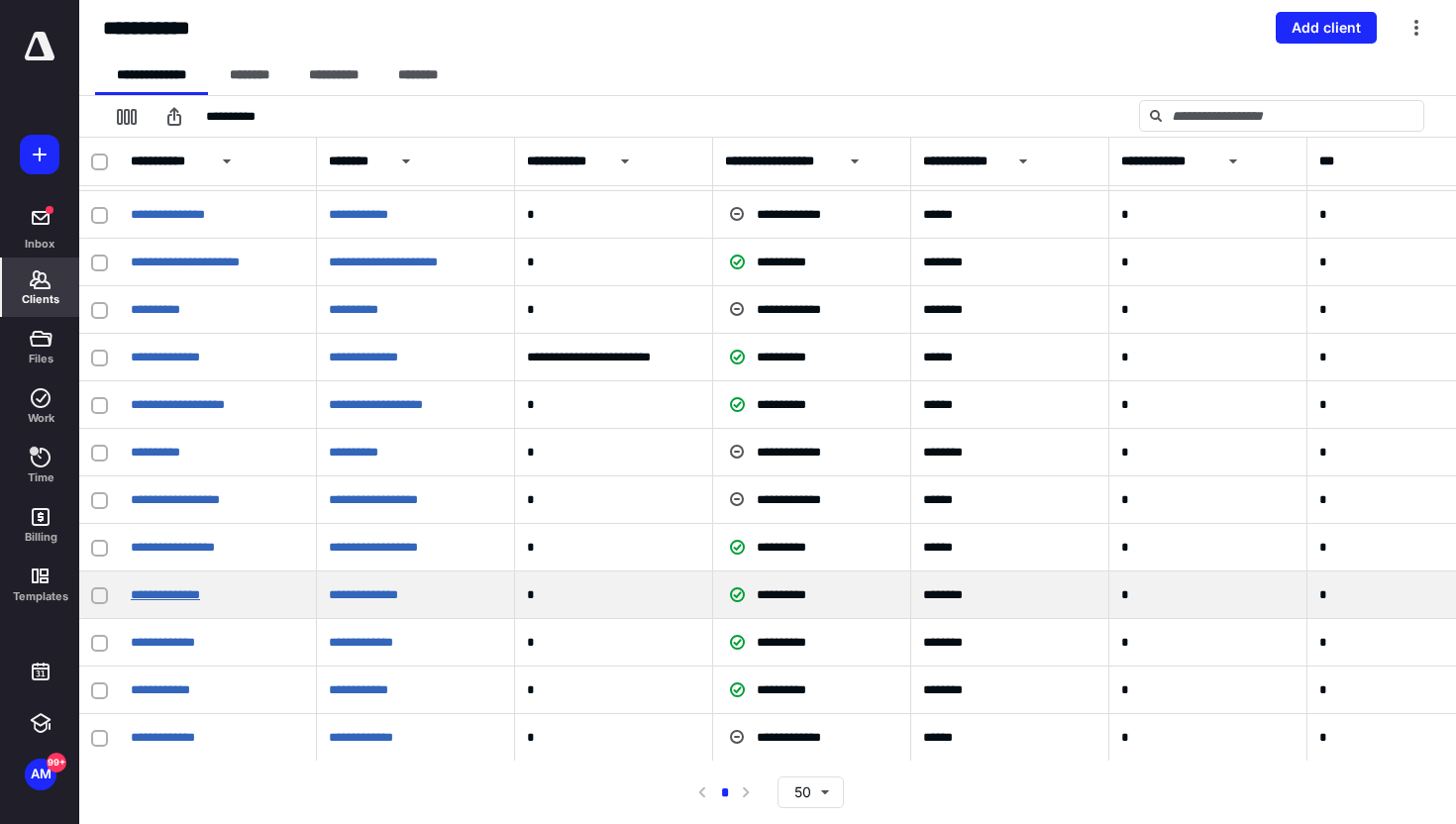 click on "**********" at bounding box center [165, 594] 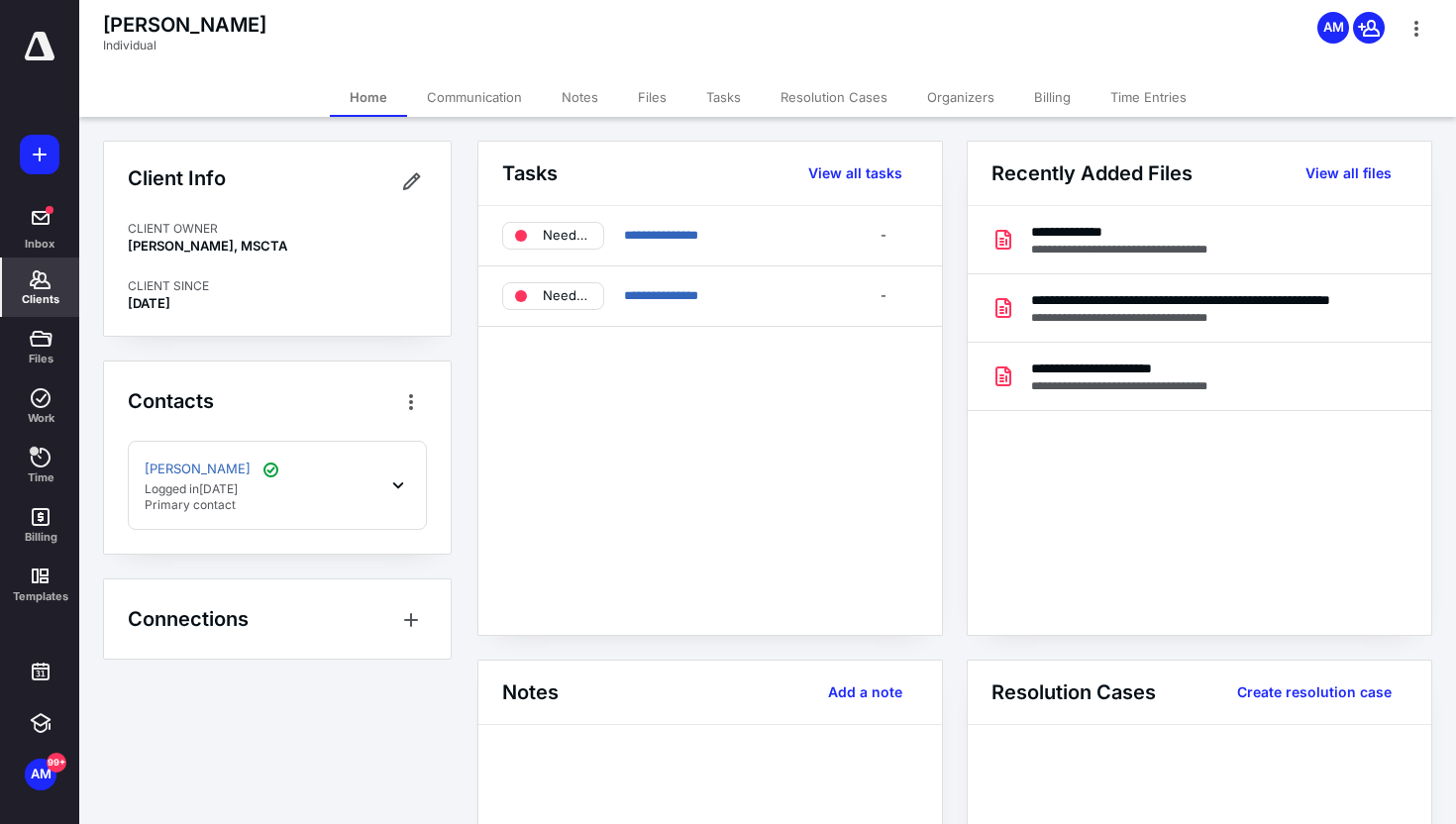 click on "Files" at bounding box center [652, 97] 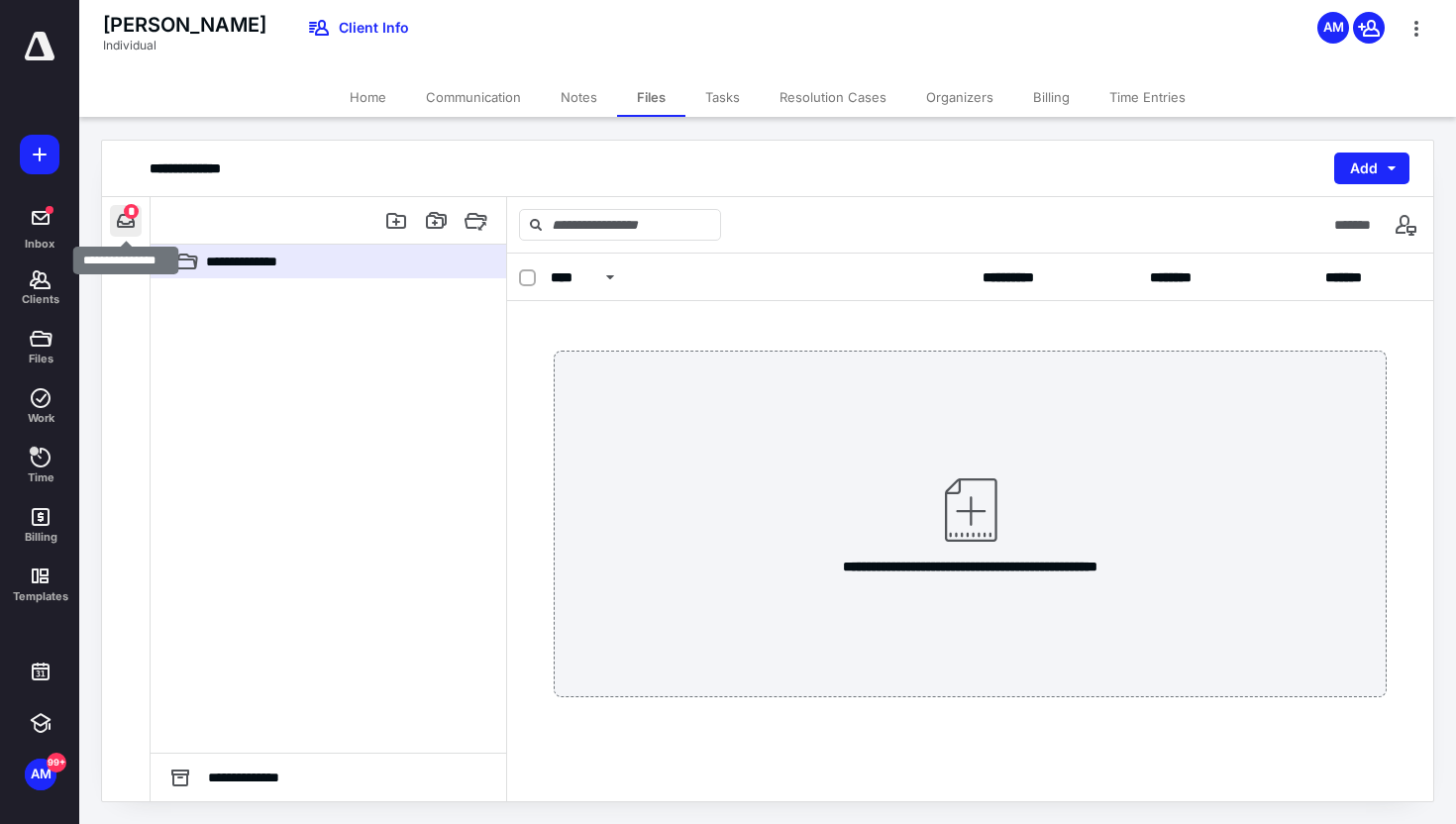 click at bounding box center (126, 221) 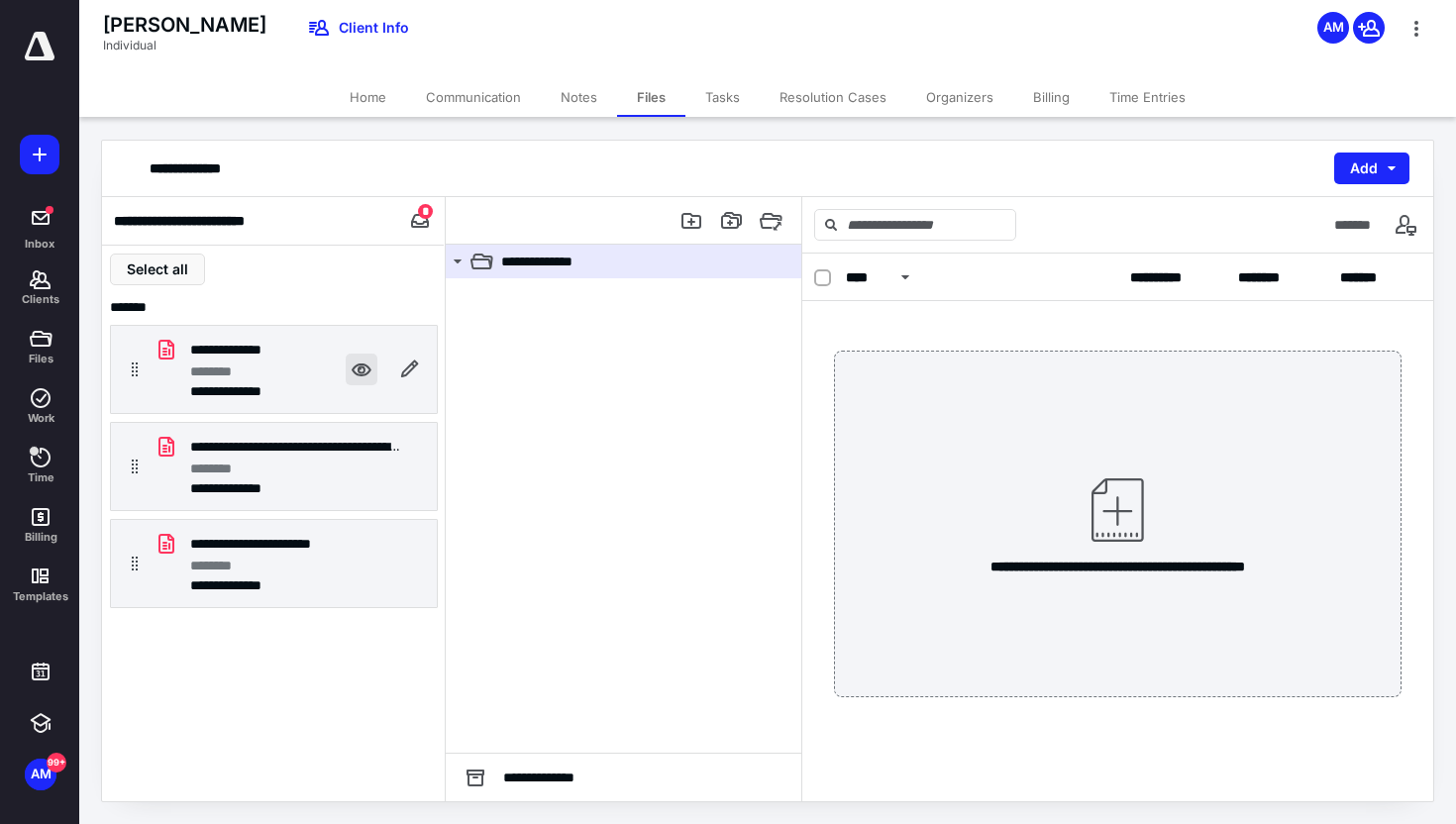 click at bounding box center (362, 369) 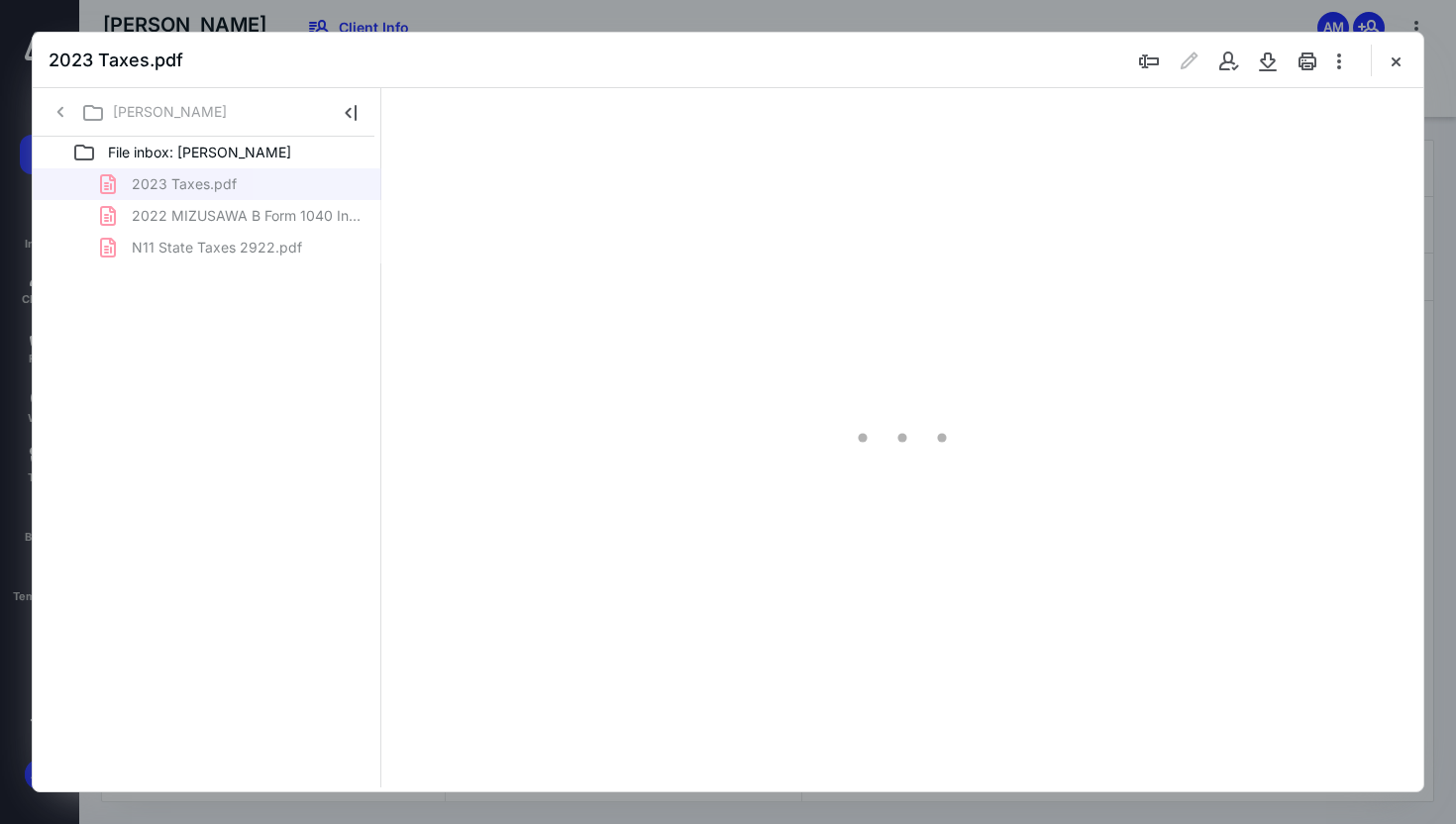 scroll, scrollTop: 0, scrollLeft: 0, axis: both 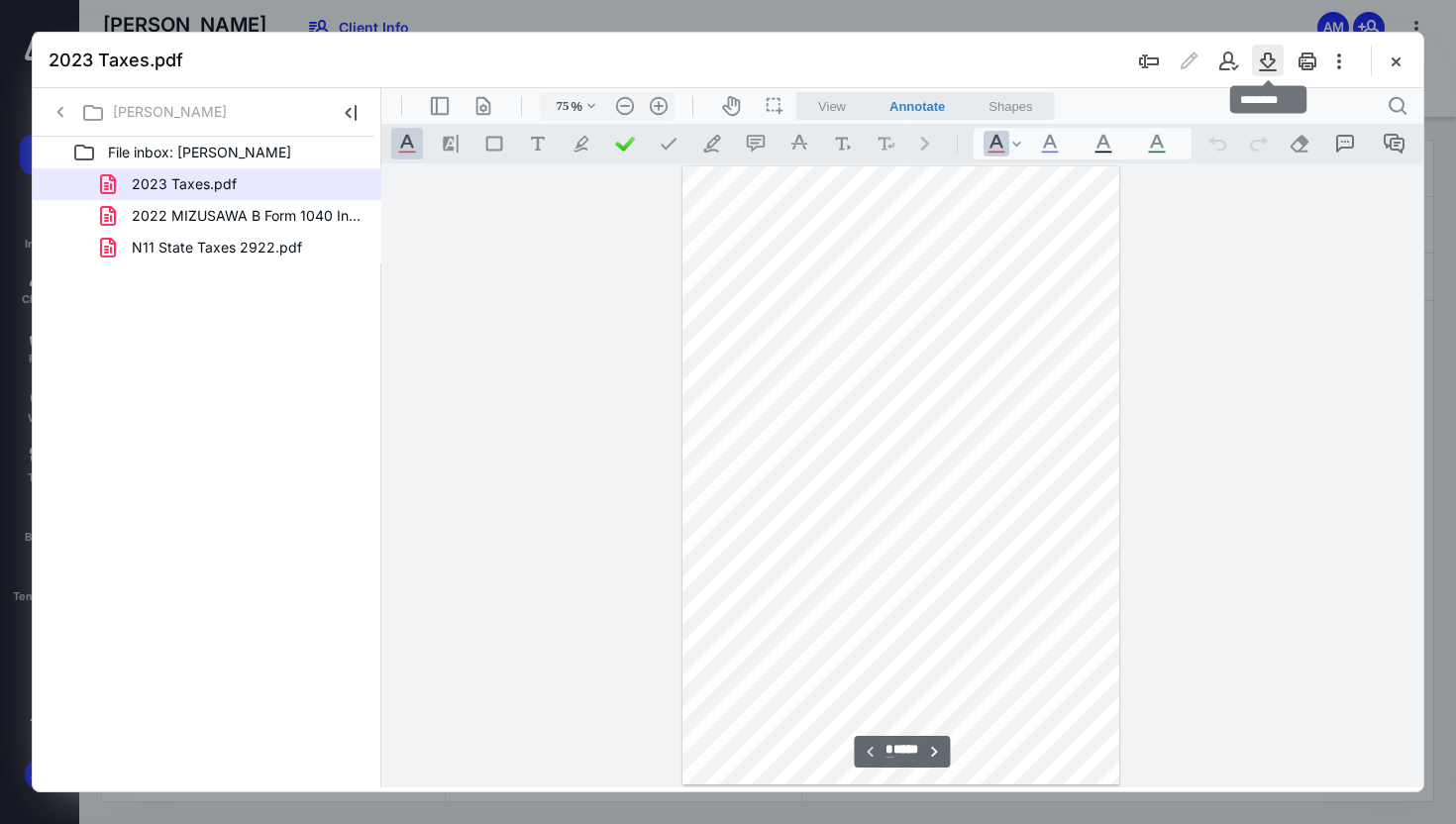 click at bounding box center (1268, 60) 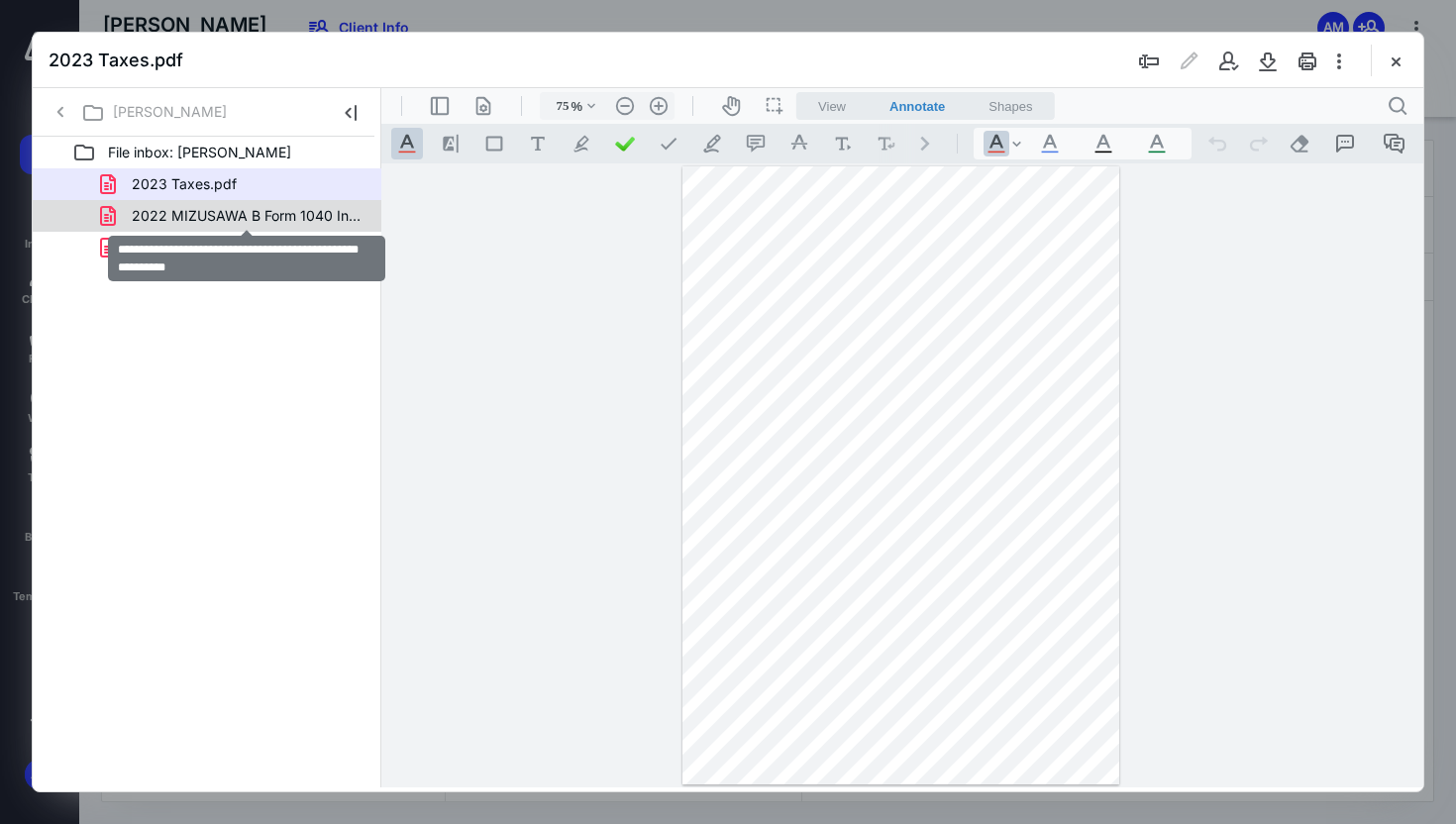 click on "2022 MIZUSAWA B Form 1040  Individual Tax Return_Records.pdf" at bounding box center (247, 216) 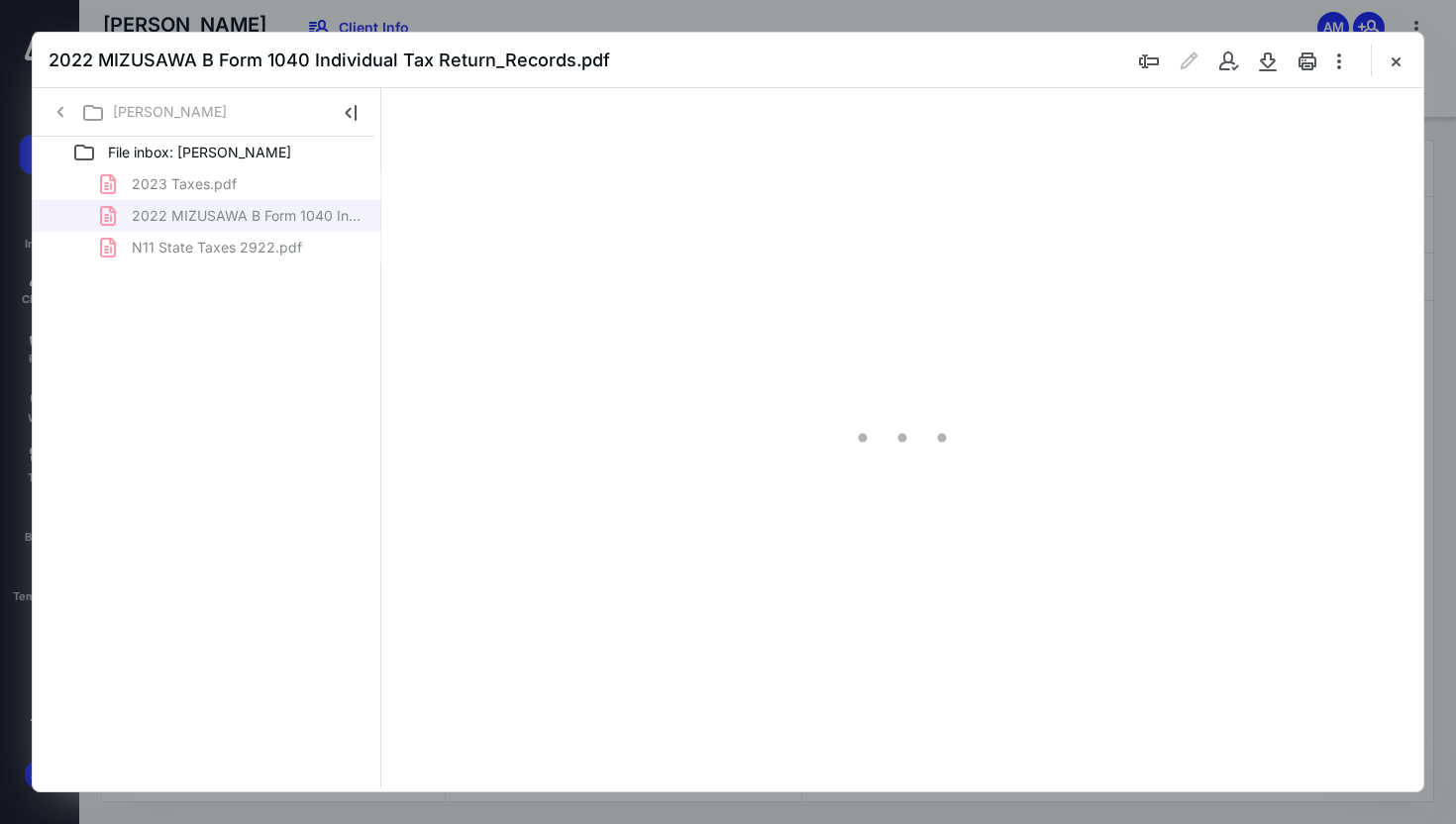 scroll, scrollTop: 78, scrollLeft: 0, axis: vertical 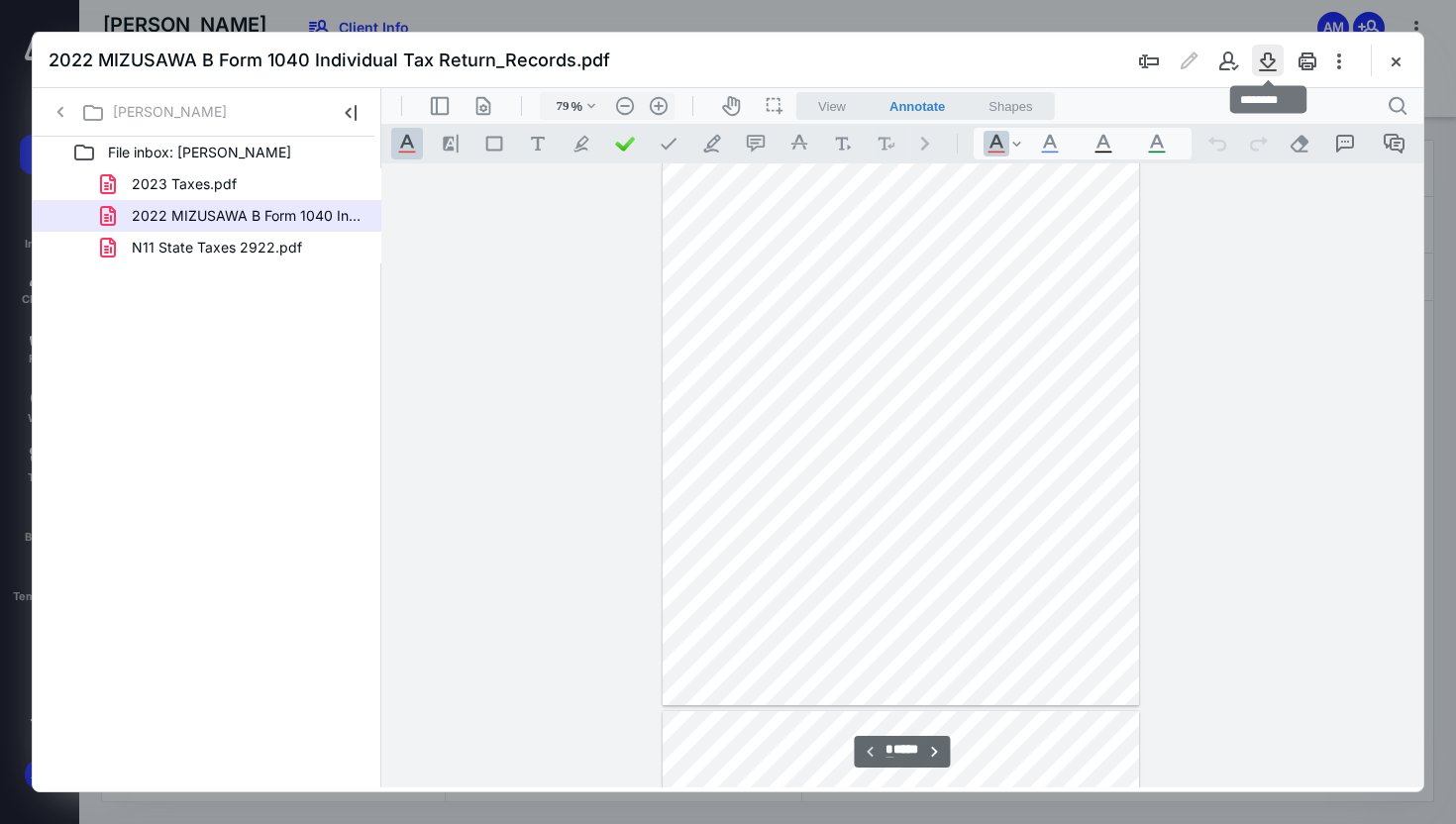 click at bounding box center (1268, 60) 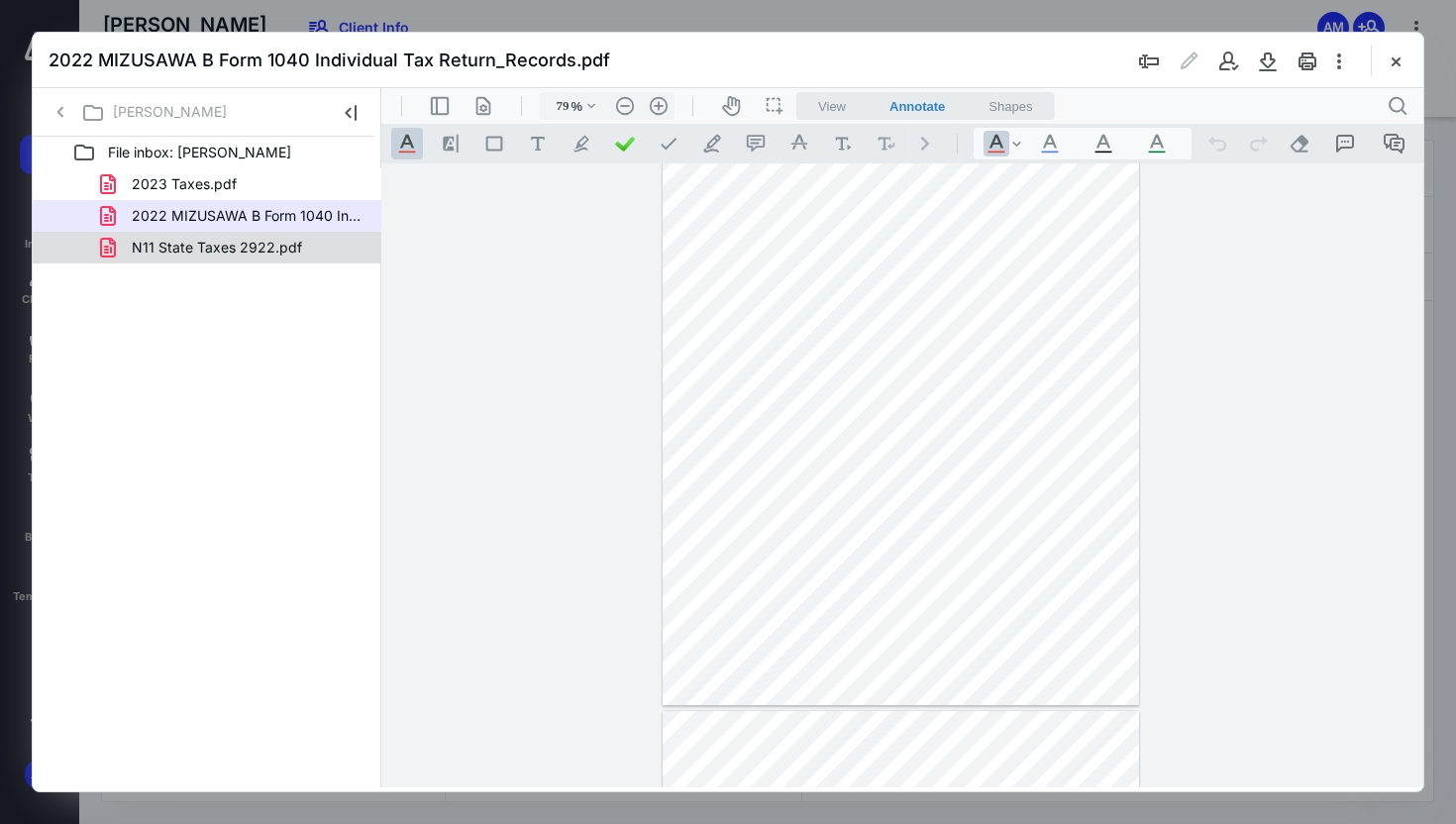 click on "N11 State Taxes 2922.pdf" at bounding box center [235, 248] 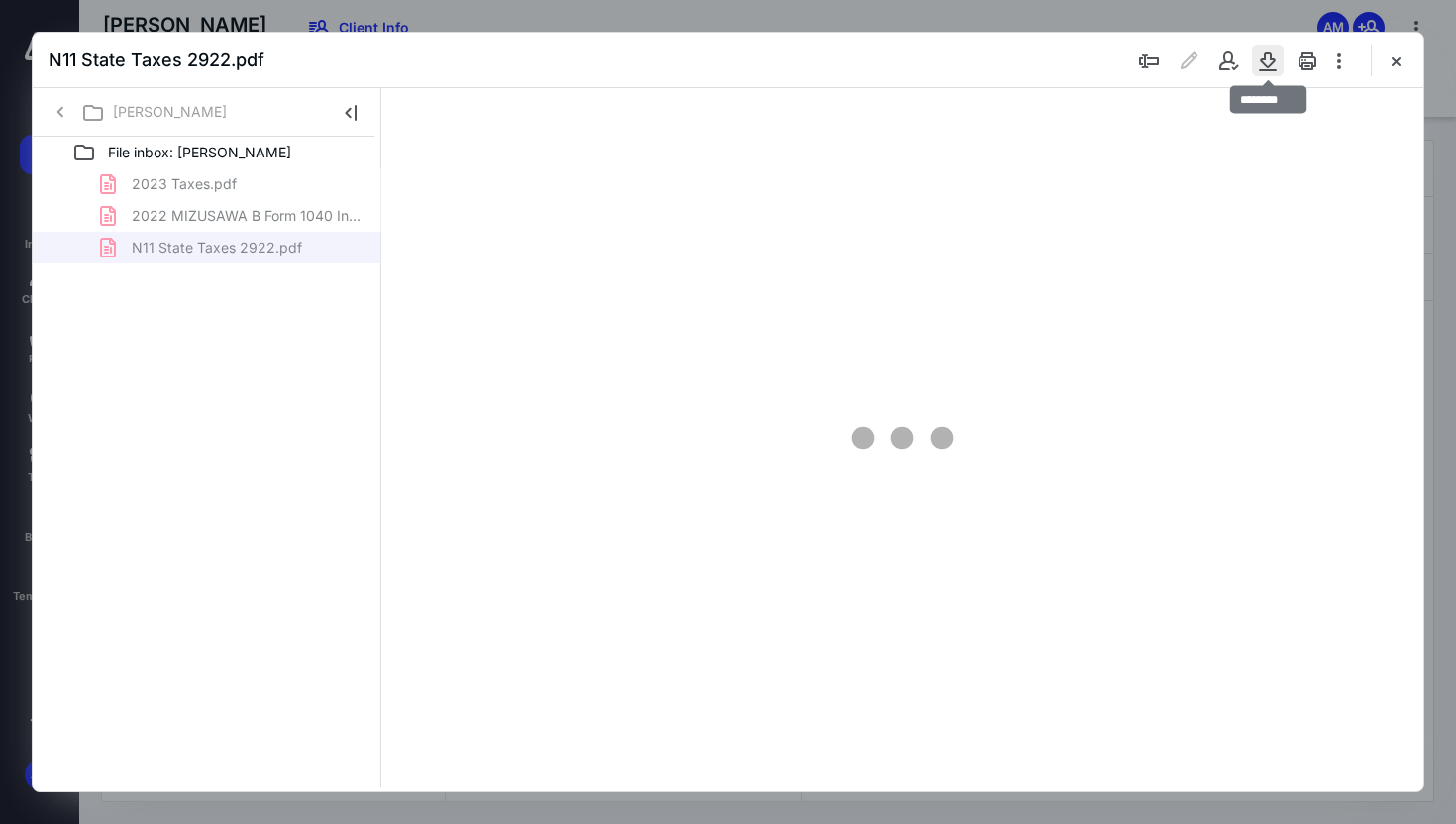 click at bounding box center (1268, 60) 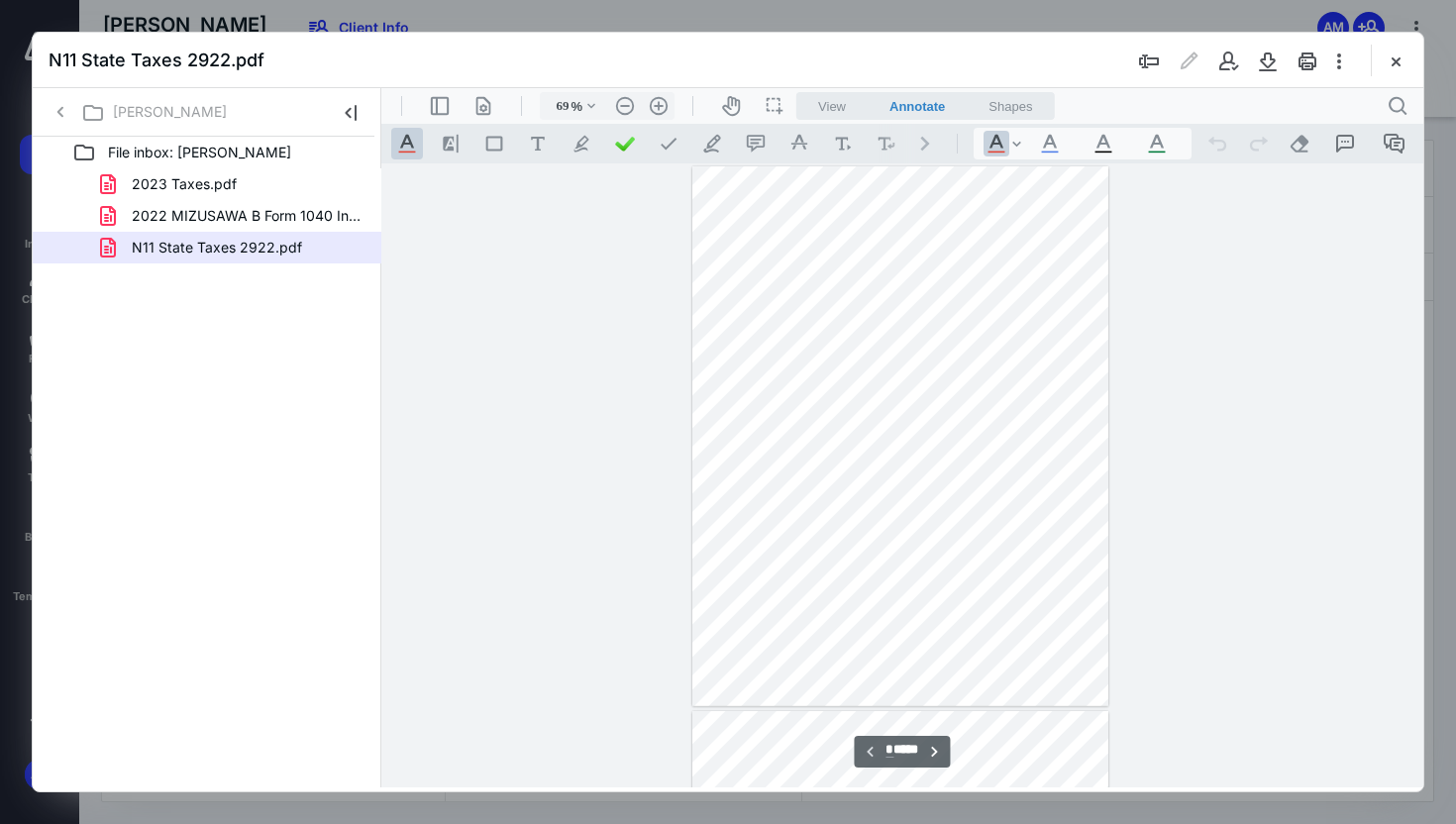 scroll, scrollTop: 139, scrollLeft: 0, axis: vertical 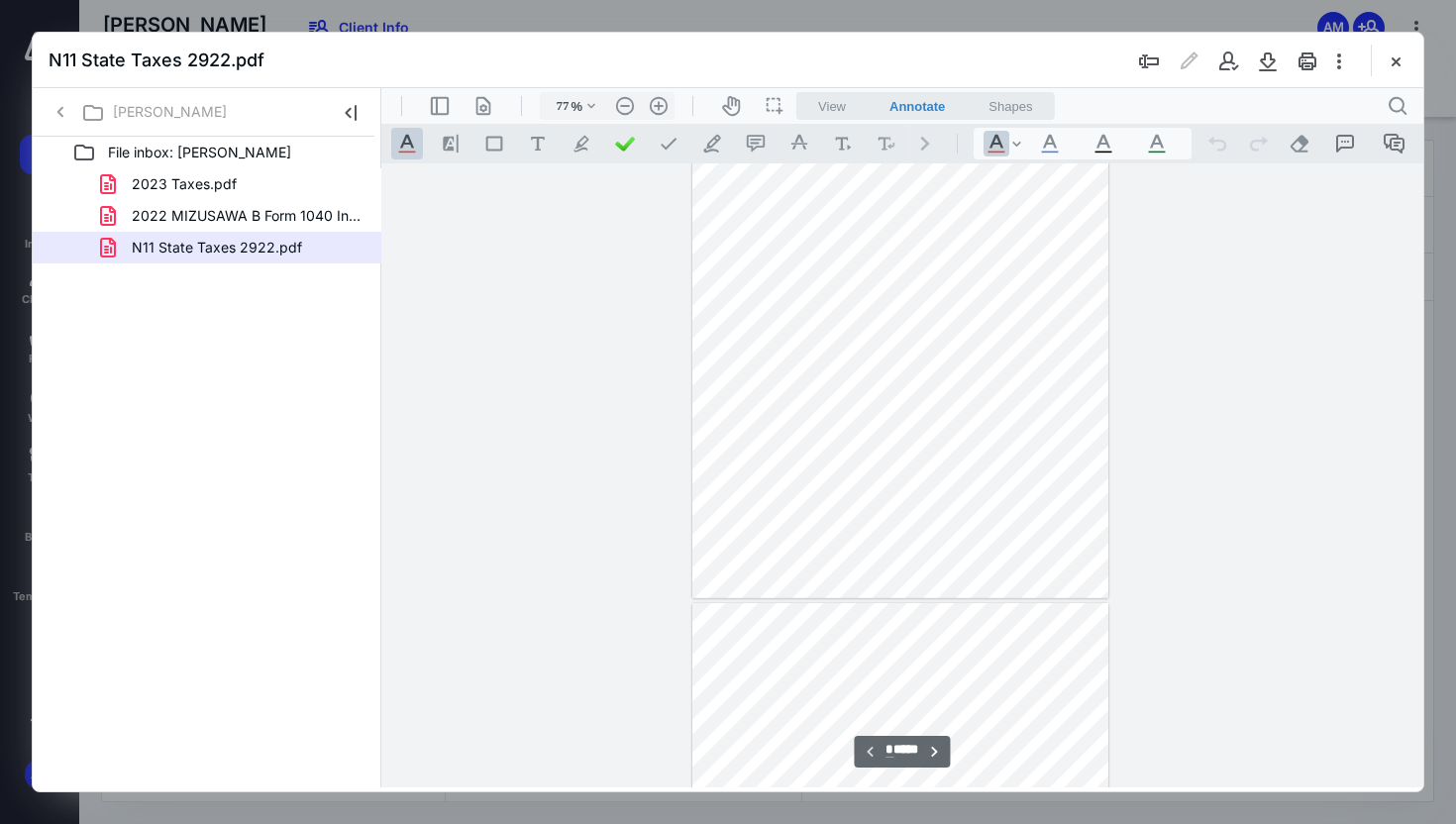 type on "84" 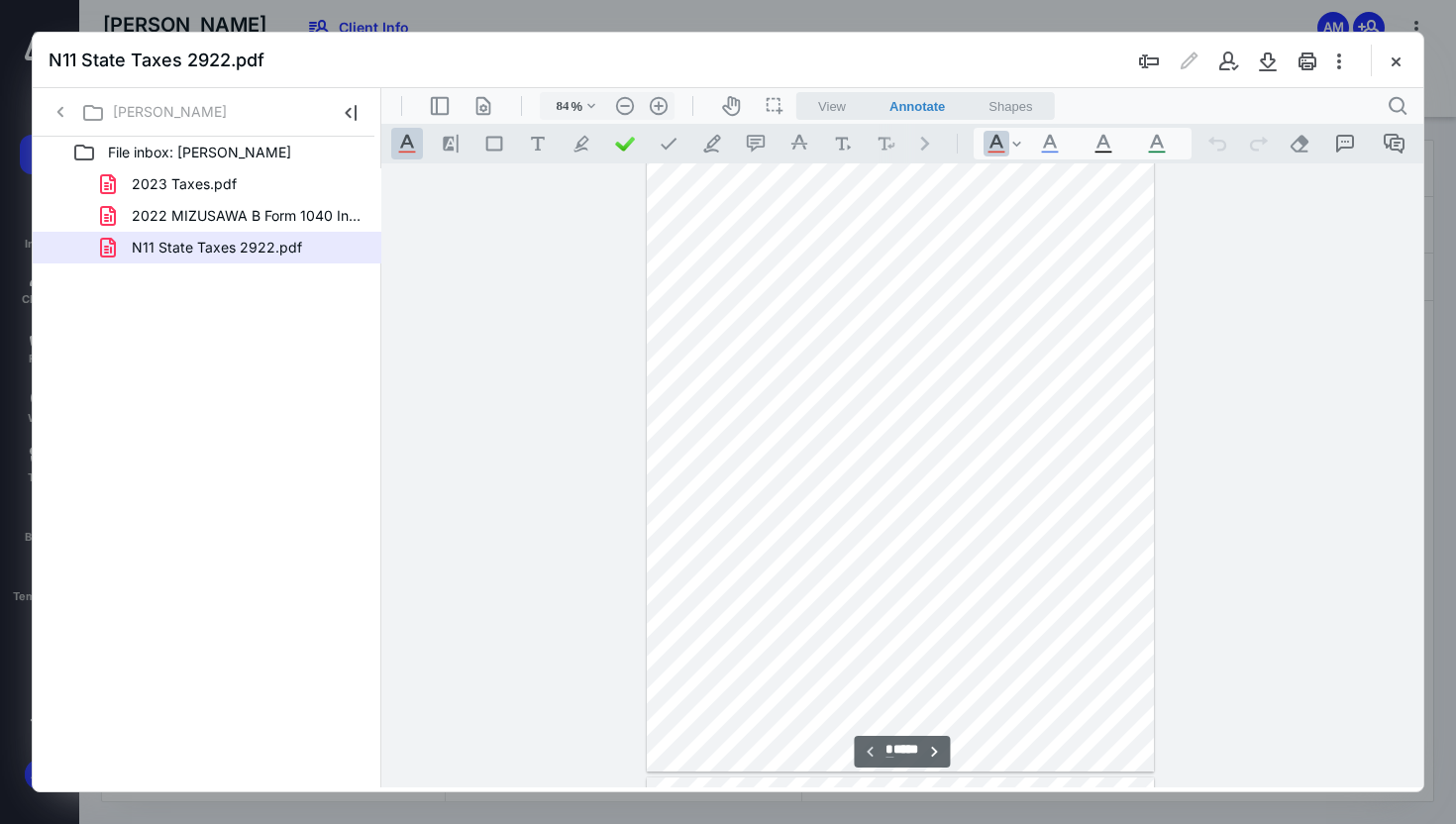 scroll, scrollTop: 0, scrollLeft: 0, axis: both 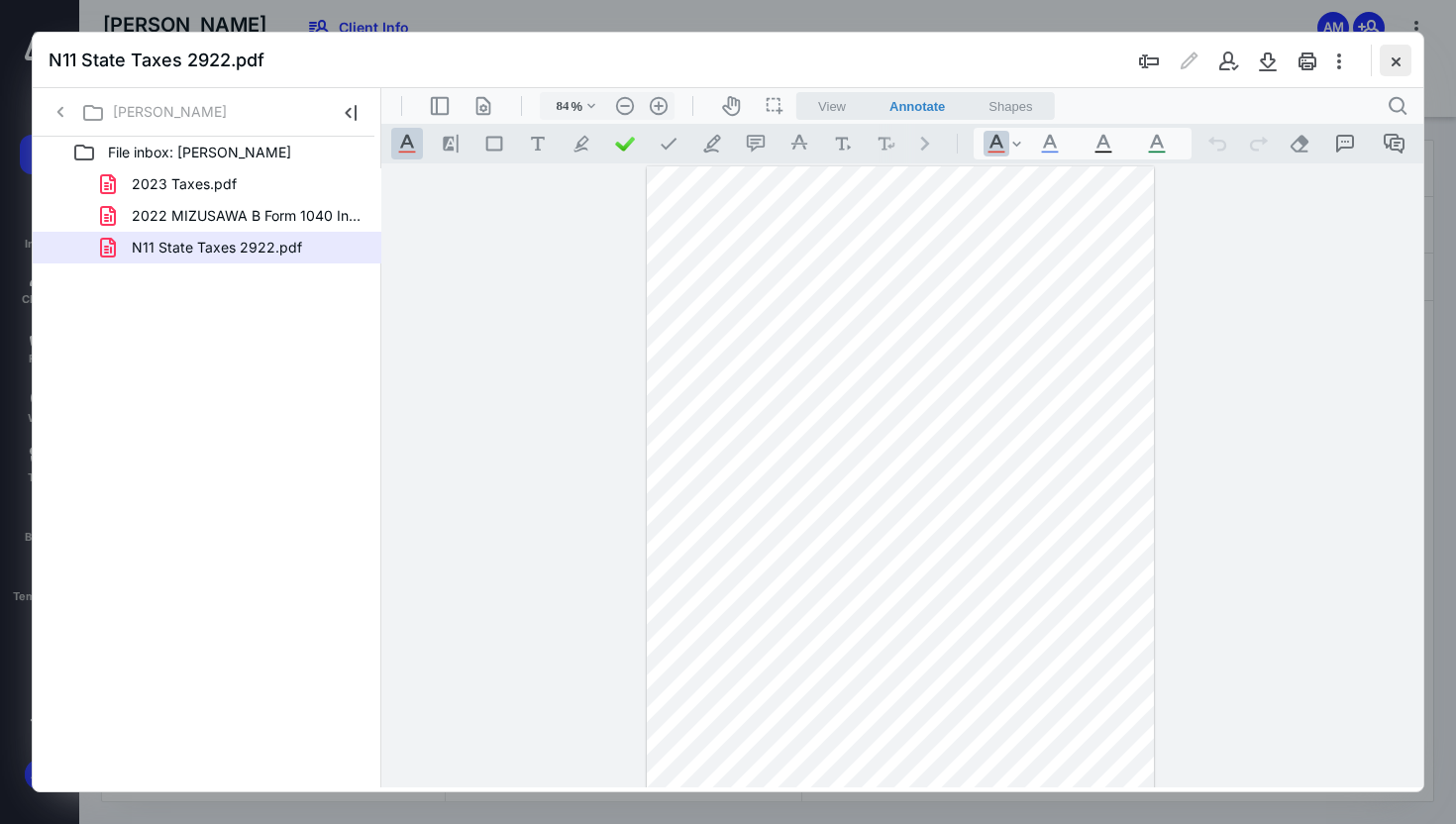 click at bounding box center (1396, 60) 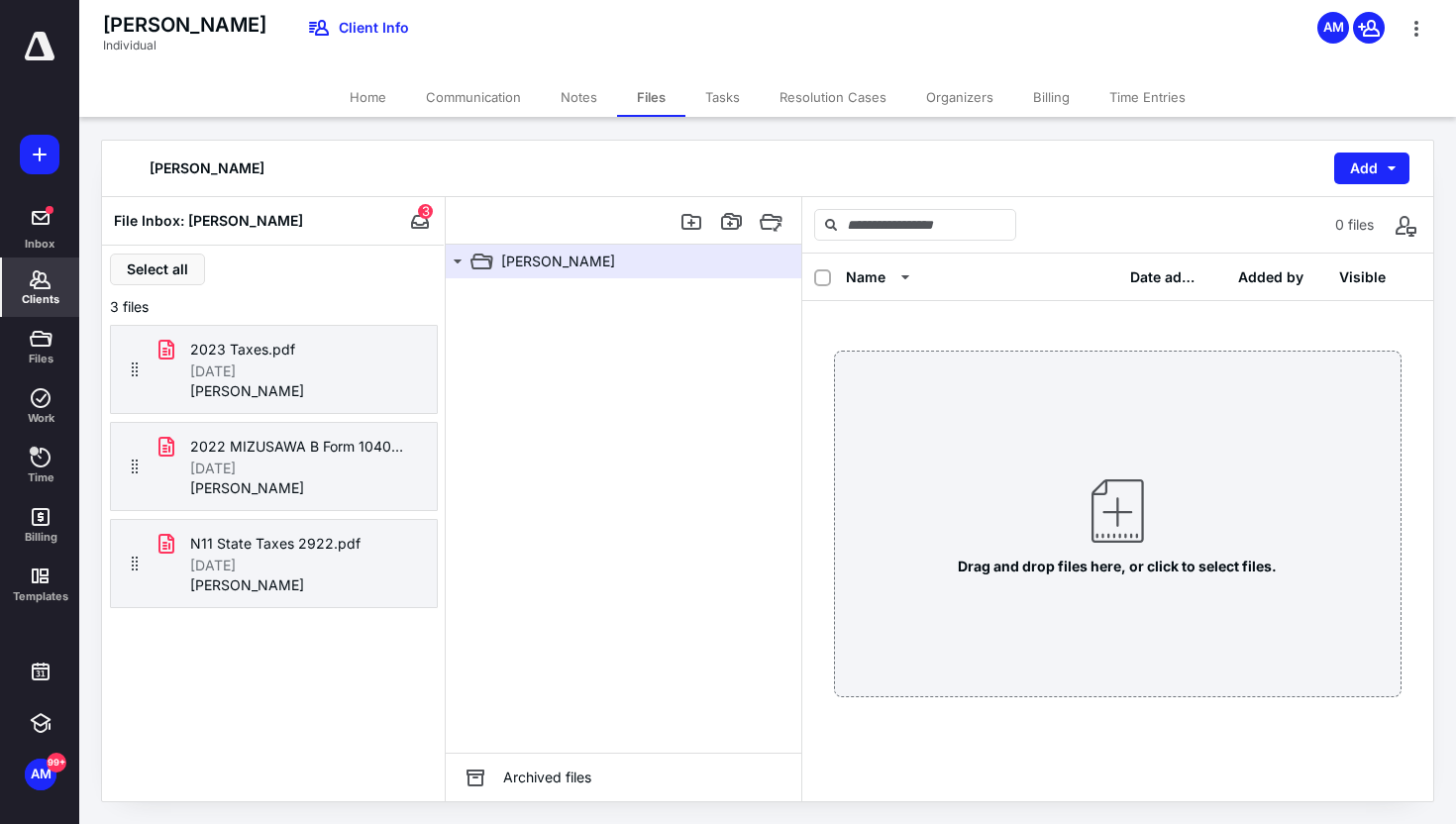 click on "Clients" at bounding box center [41, 287] 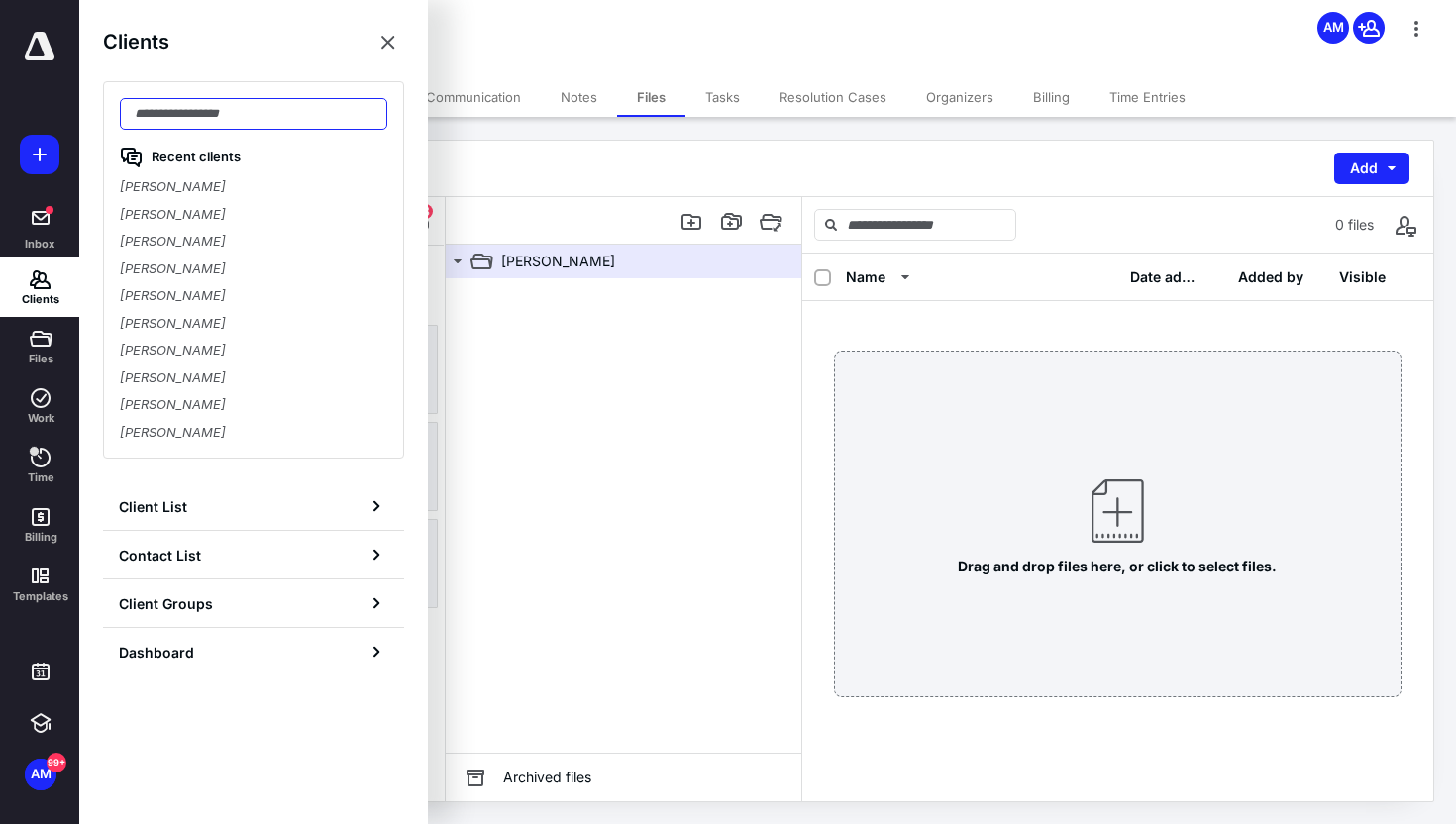 click at bounding box center (254, 114) 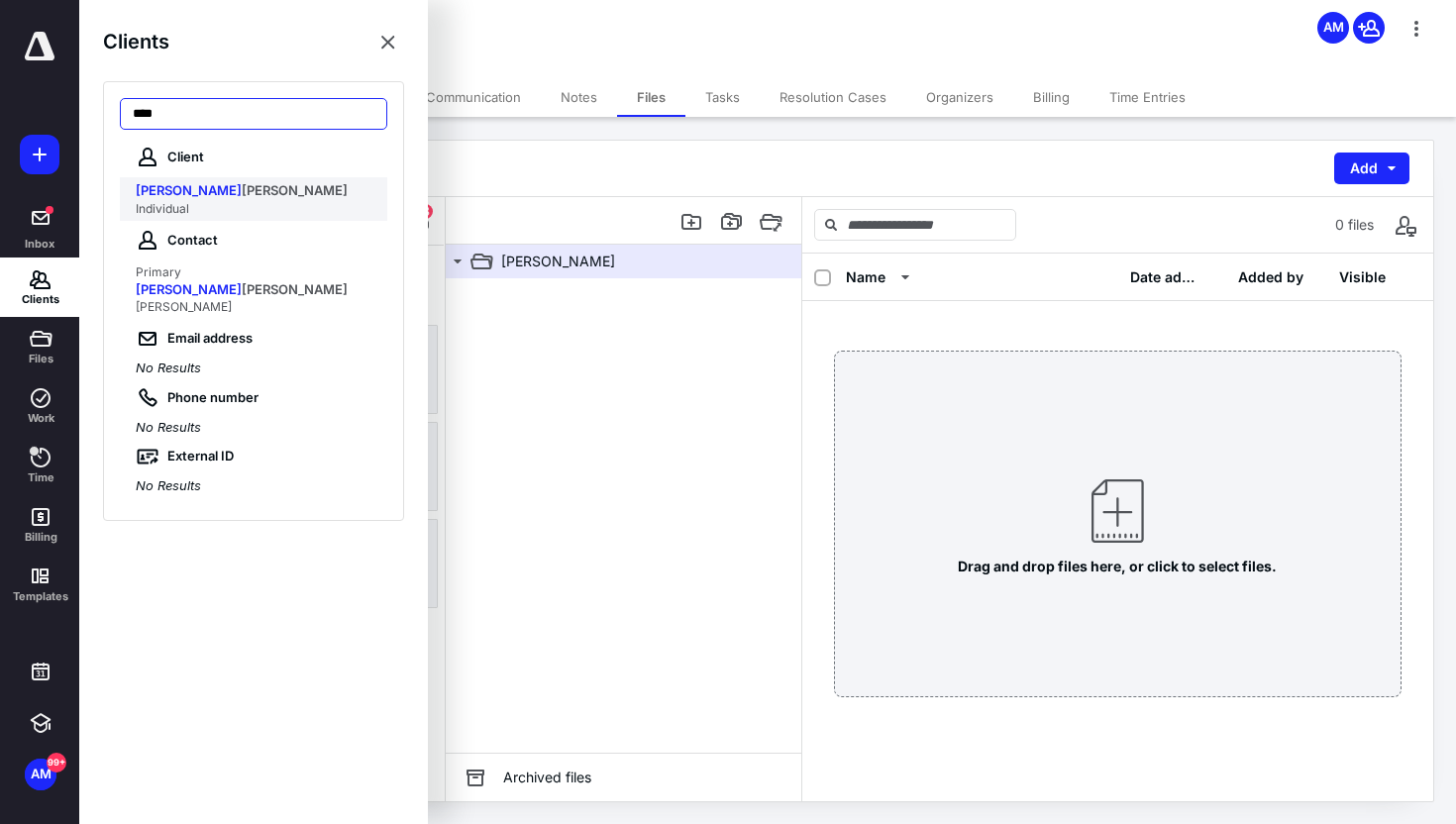type on "****" 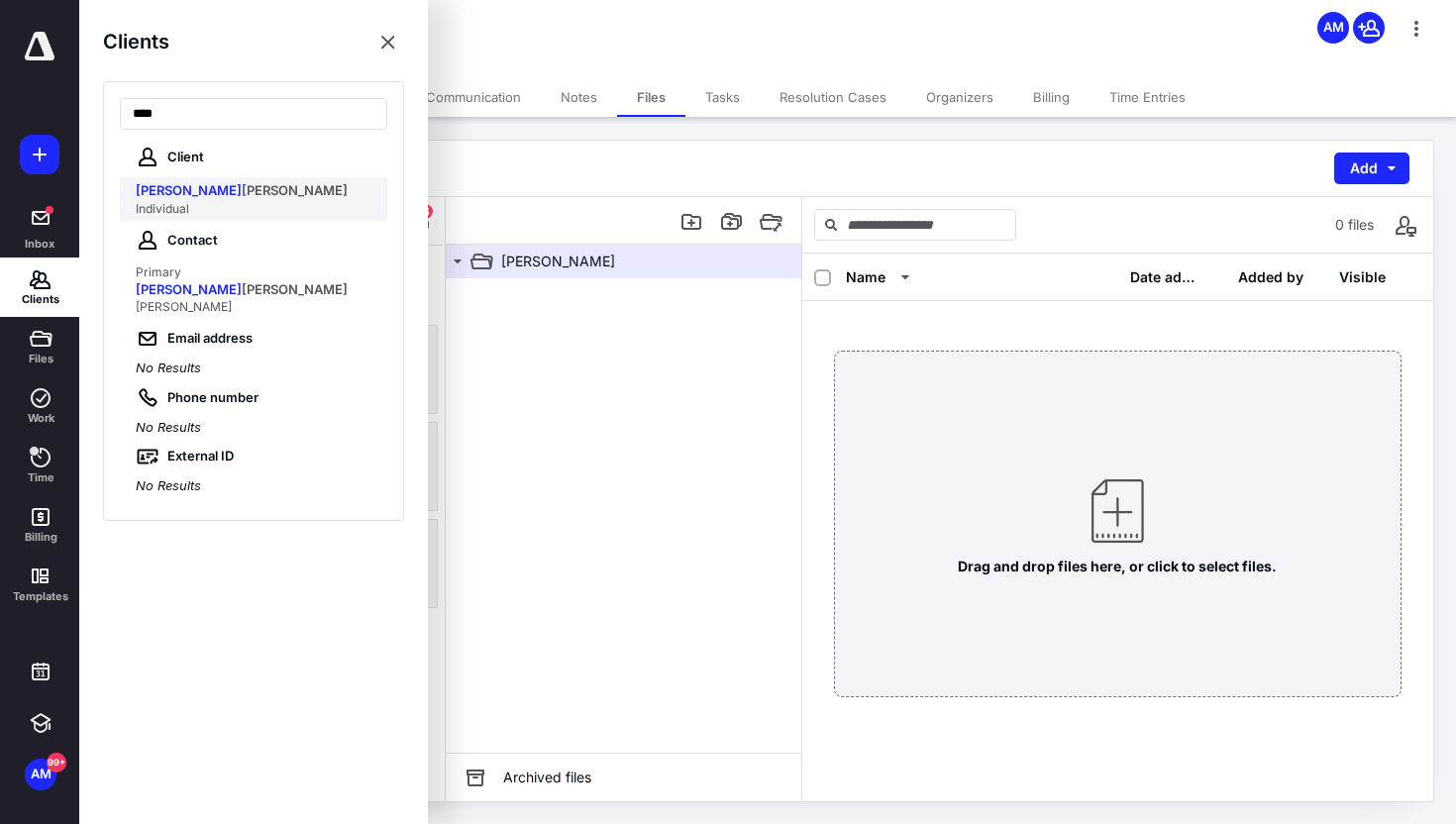 click on "Individual" at bounding box center (256, 209) 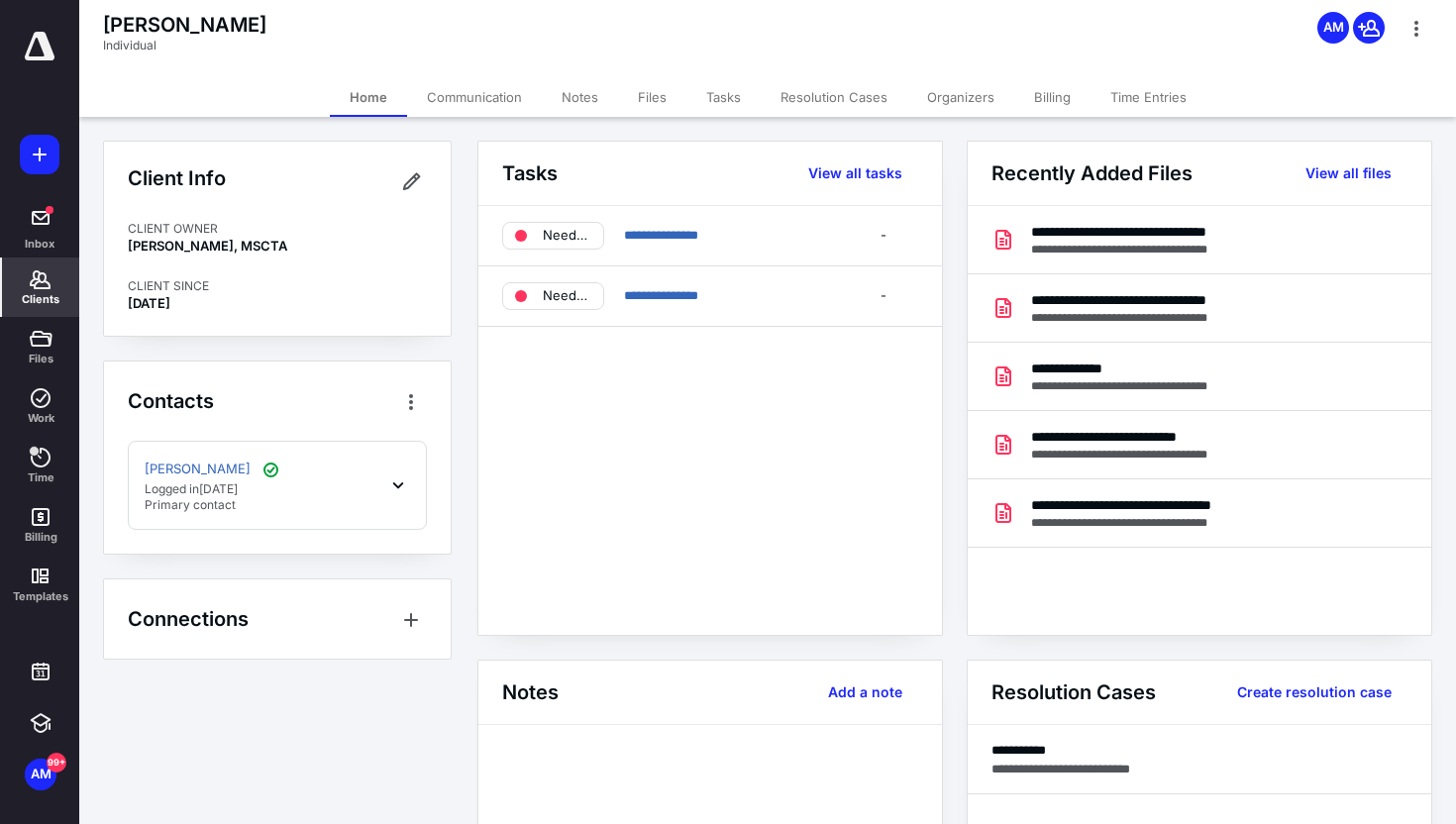 click on "Files" at bounding box center [652, 97] 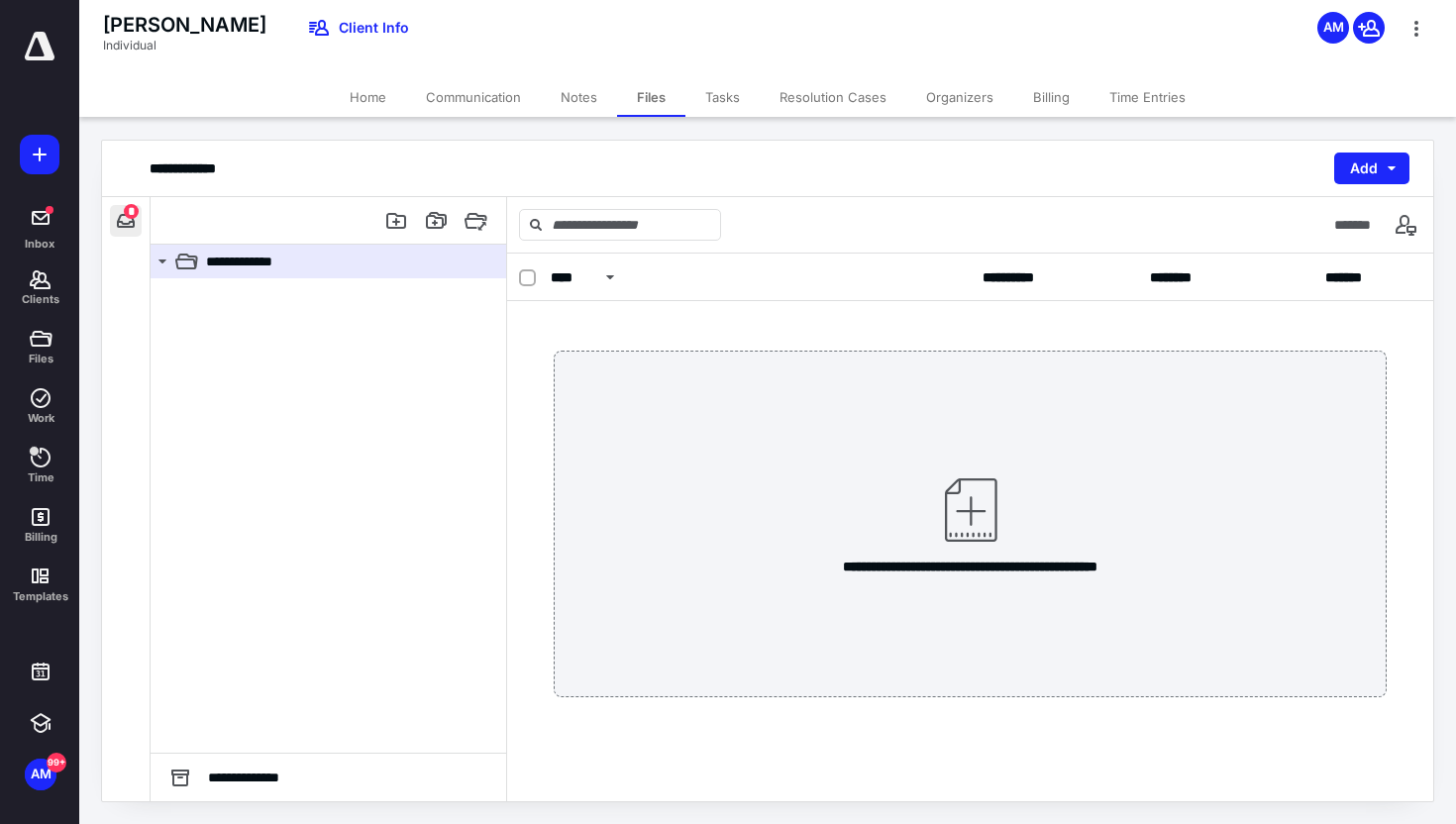 click at bounding box center (126, 221) 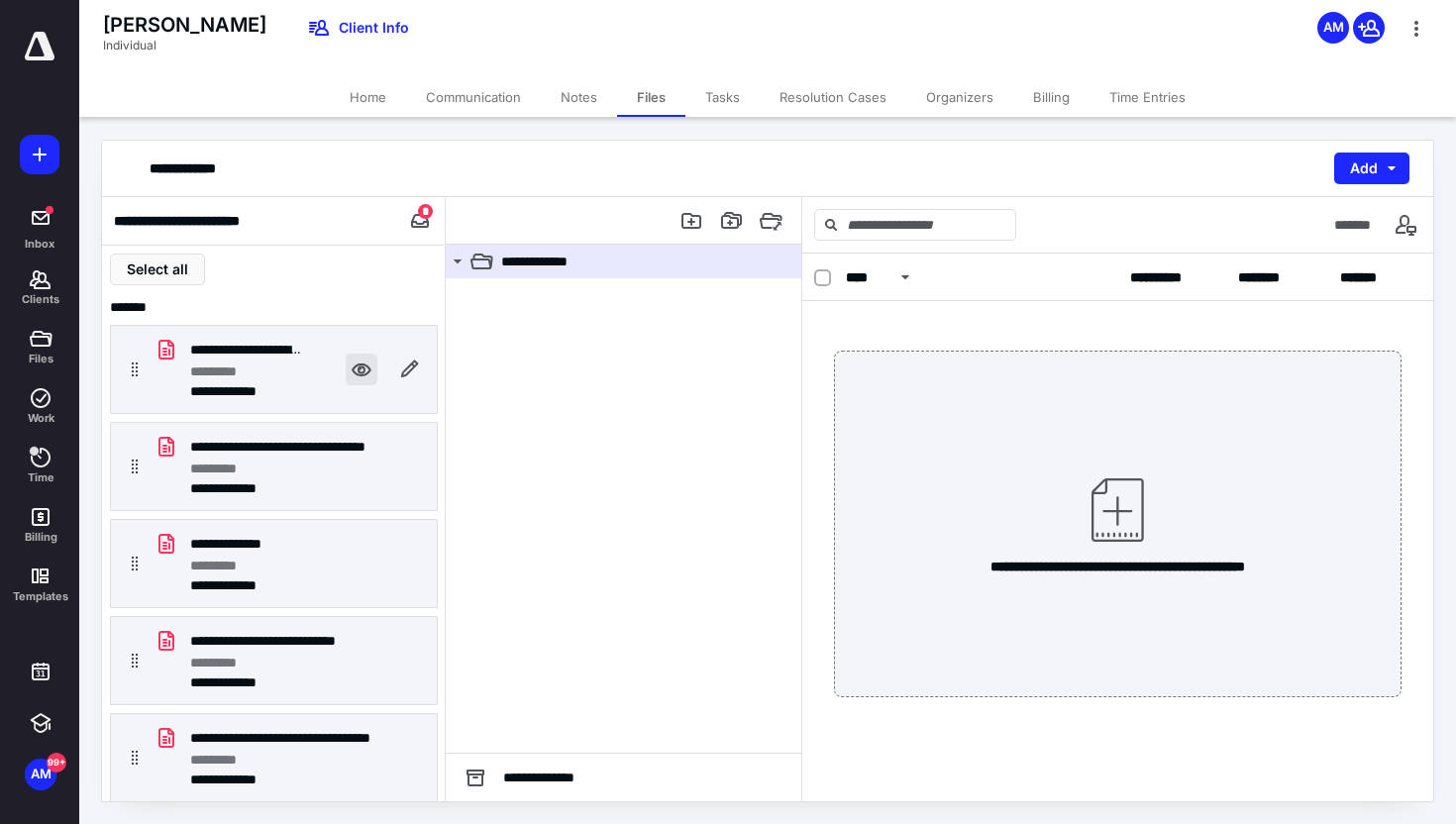 click at bounding box center (362, 369) 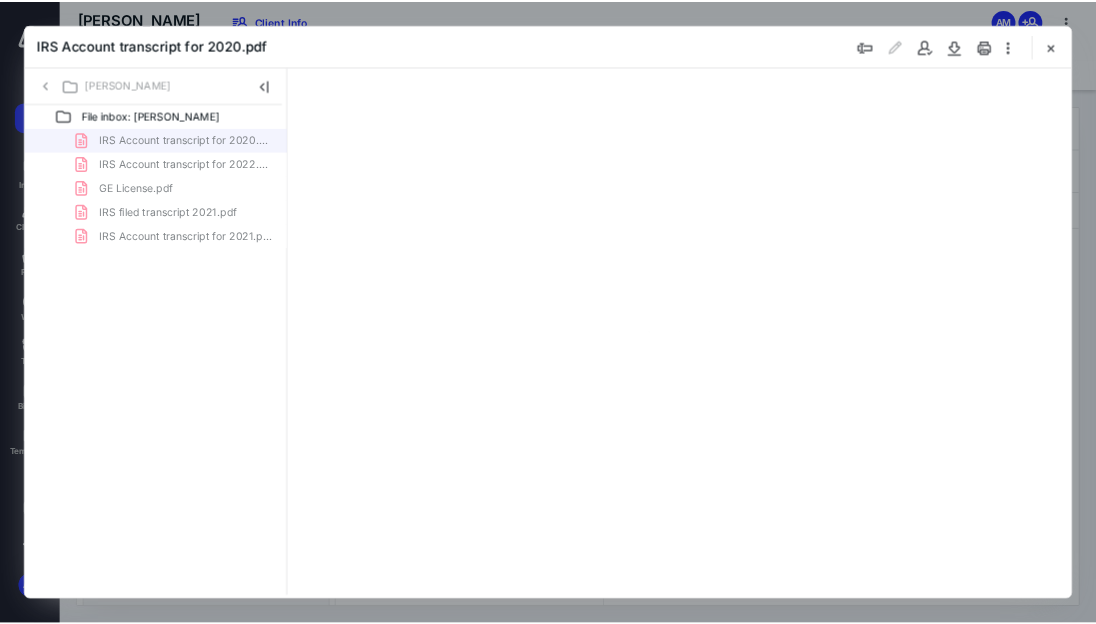 scroll, scrollTop: 0, scrollLeft: 0, axis: both 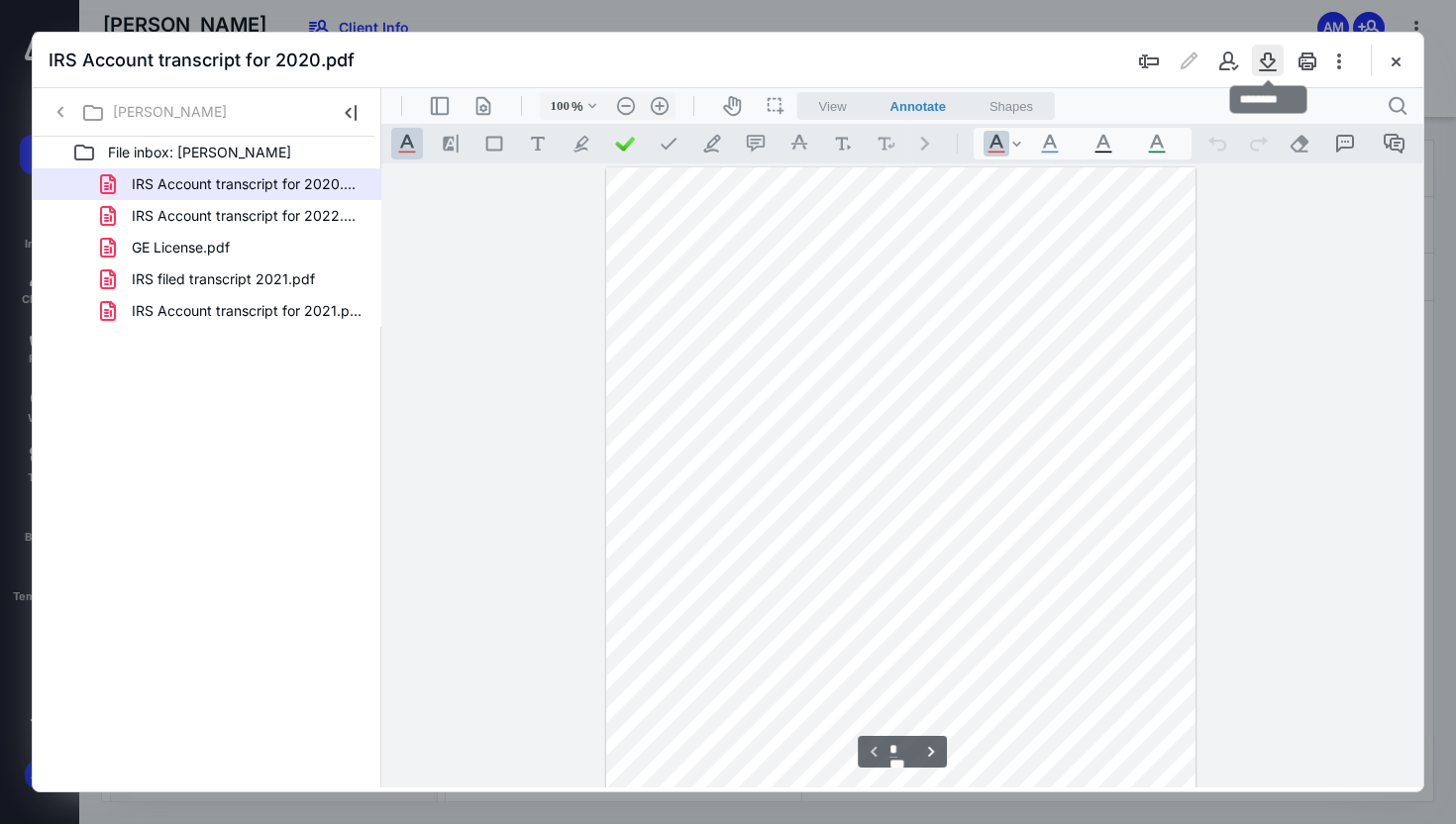 click at bounding box center [1268, 60] 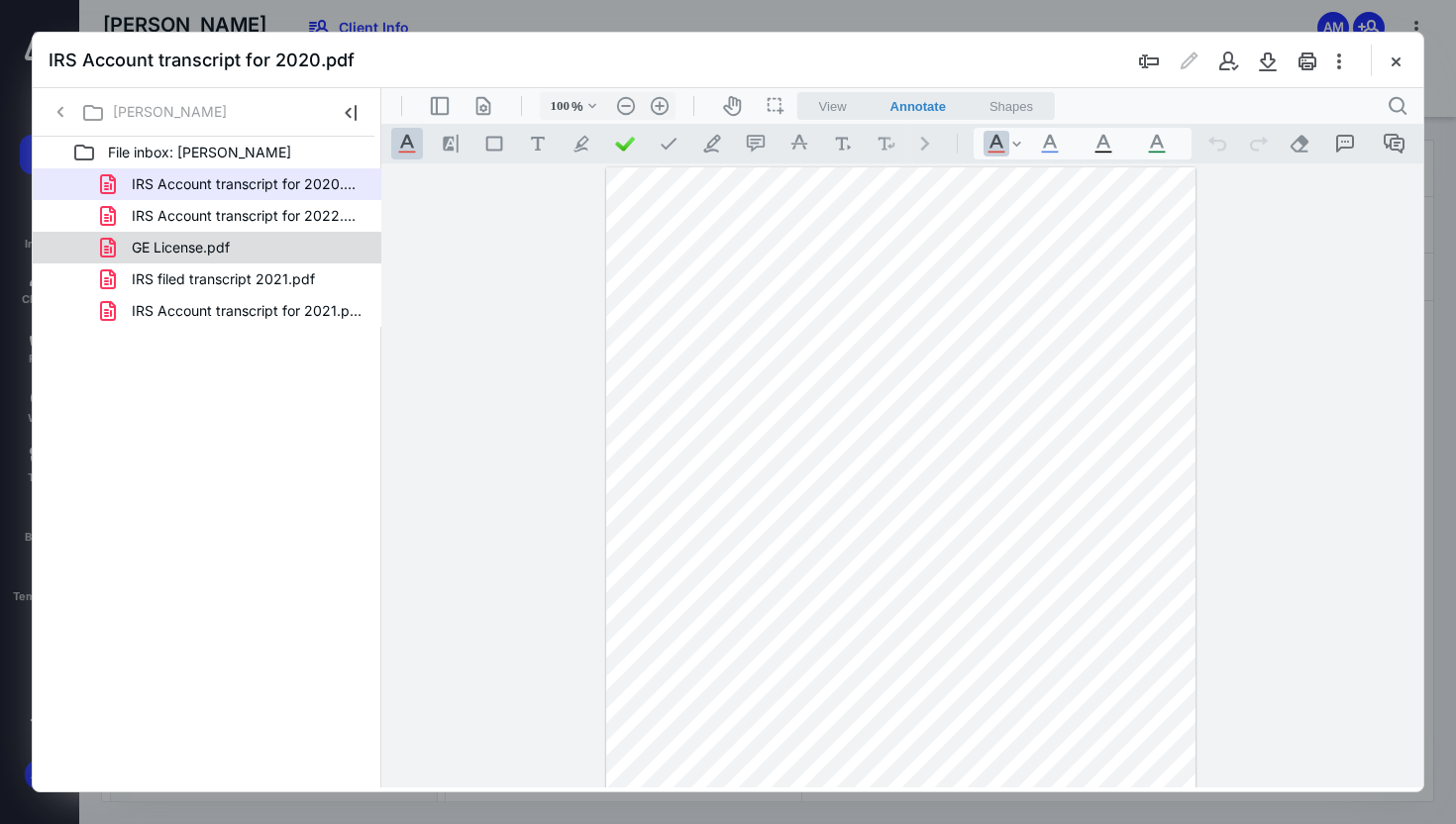click on "GE License.pdf" at bounding box center (235, 248) 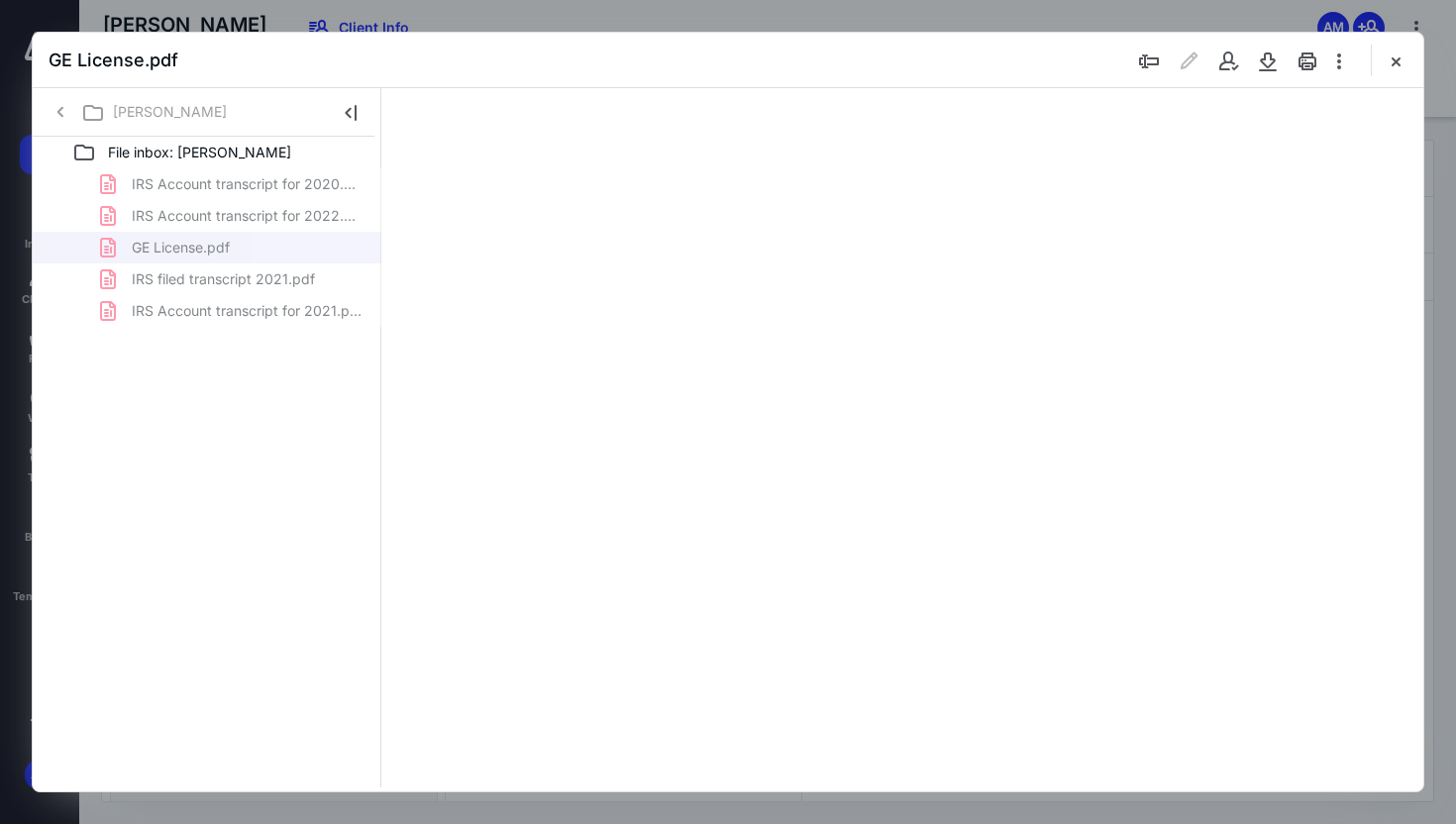 click on "IRS Account transcript for 2020.pdf IRS Account transcript for 2022.pdf GE License.pdf IRS filed transcript 2021.pdf IRS Account transcript for  2021.pdf" at bounding box center [207, 248] 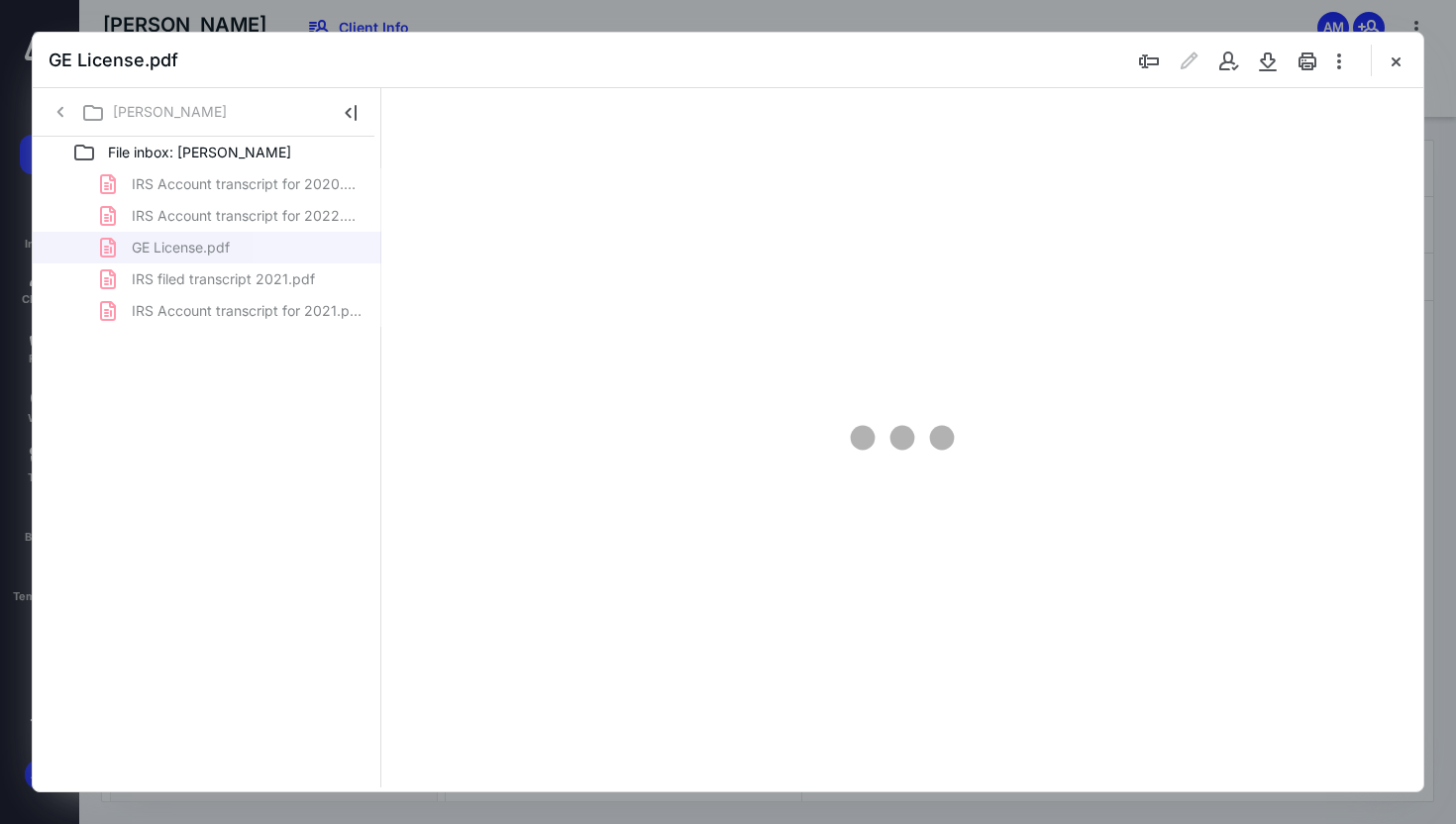 click on "IRS Account transcript for 2020.pdf IRS Account transcript for 2022.pdf GE License.pdf IRS filed transcript 2021.pdf IRS Account transcript for  2021.pdf" at bounding box center [207, 248] 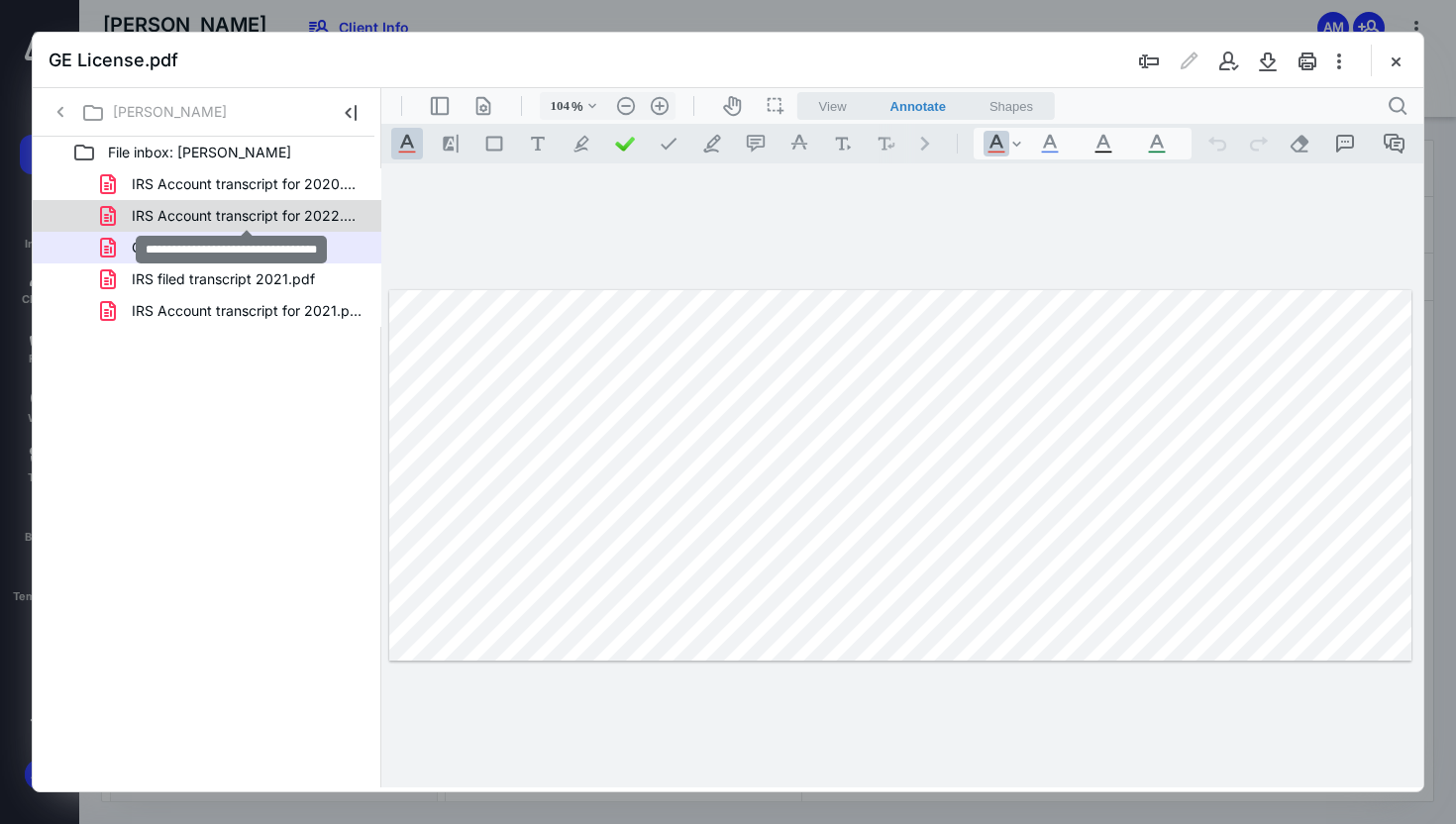 click on "IRS Account transcript for 2022.pdf" at bounding box center (247, 216) 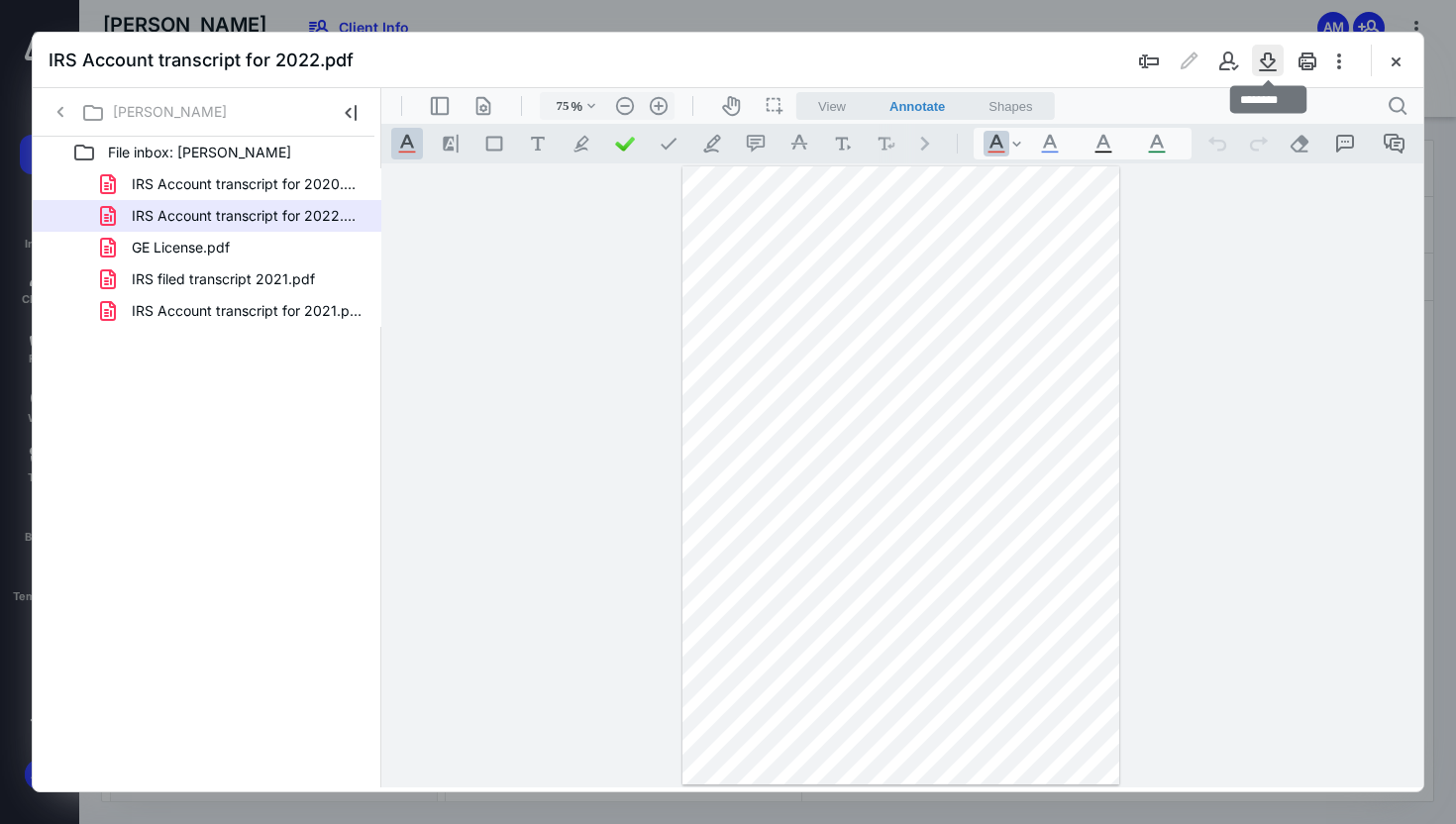 click at bounding box center (1268, 60) 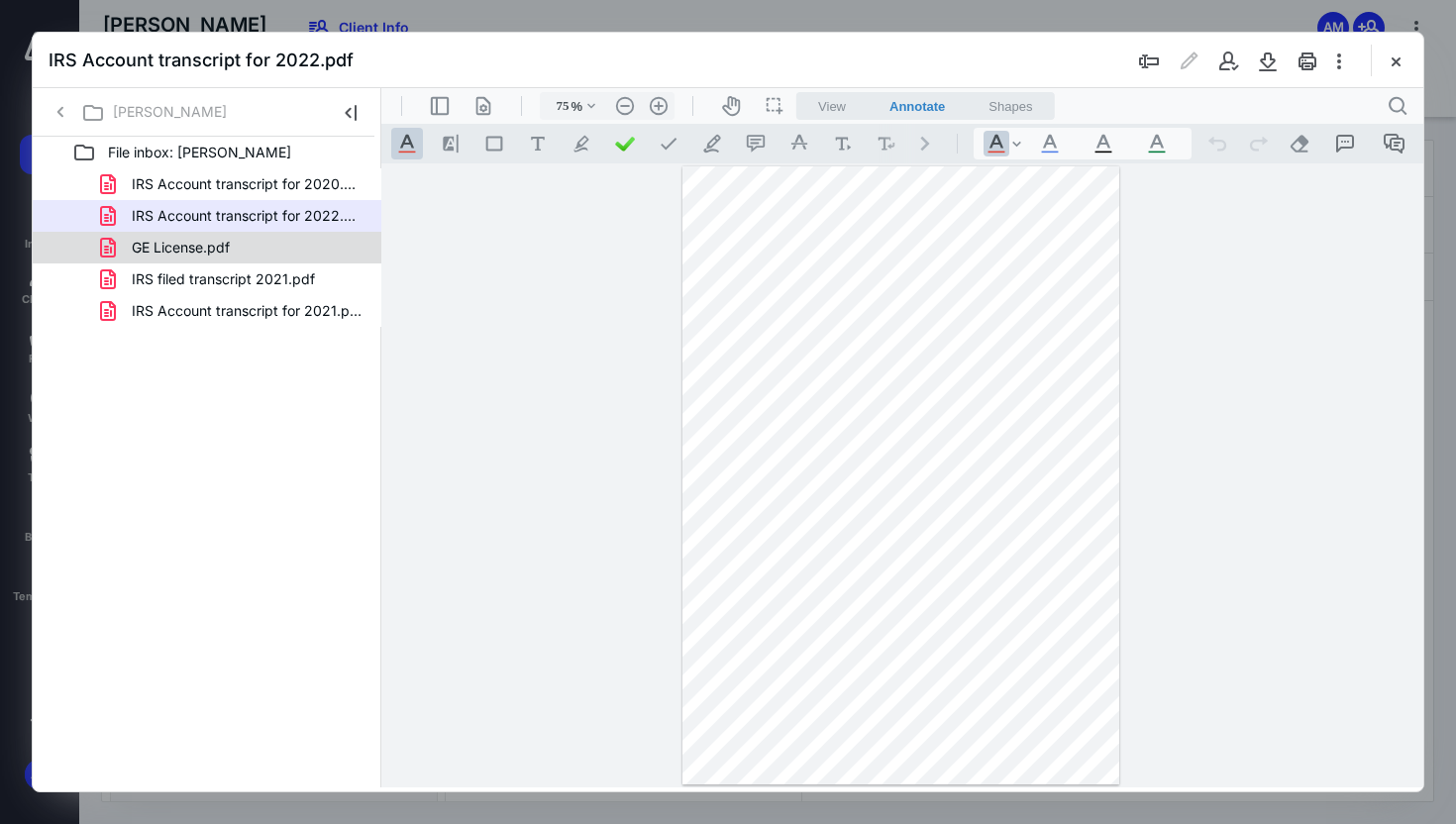 click on "GE License.pdf" at bounding box center [235, 248] 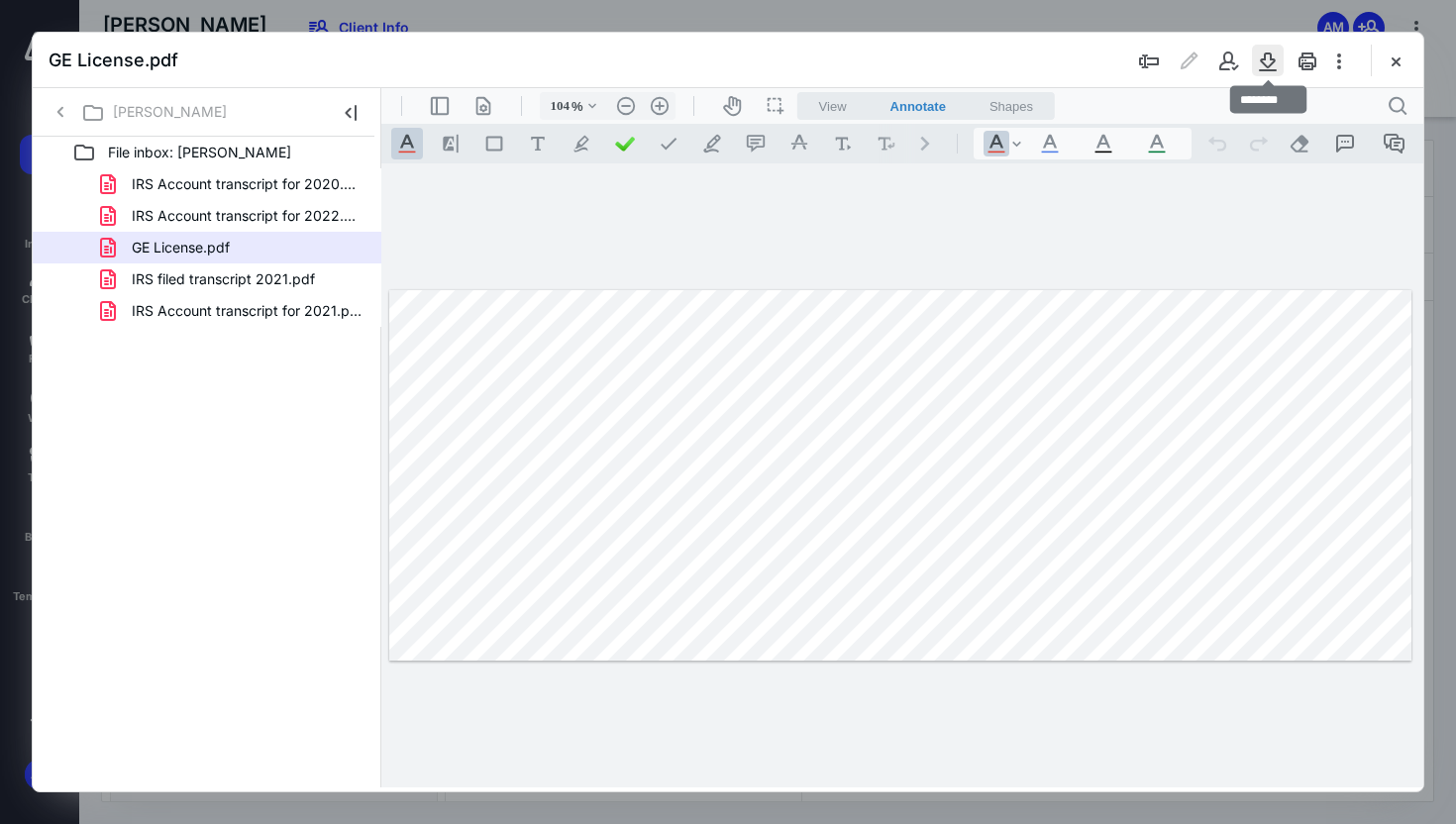 click at bounding box center [1268, 60] 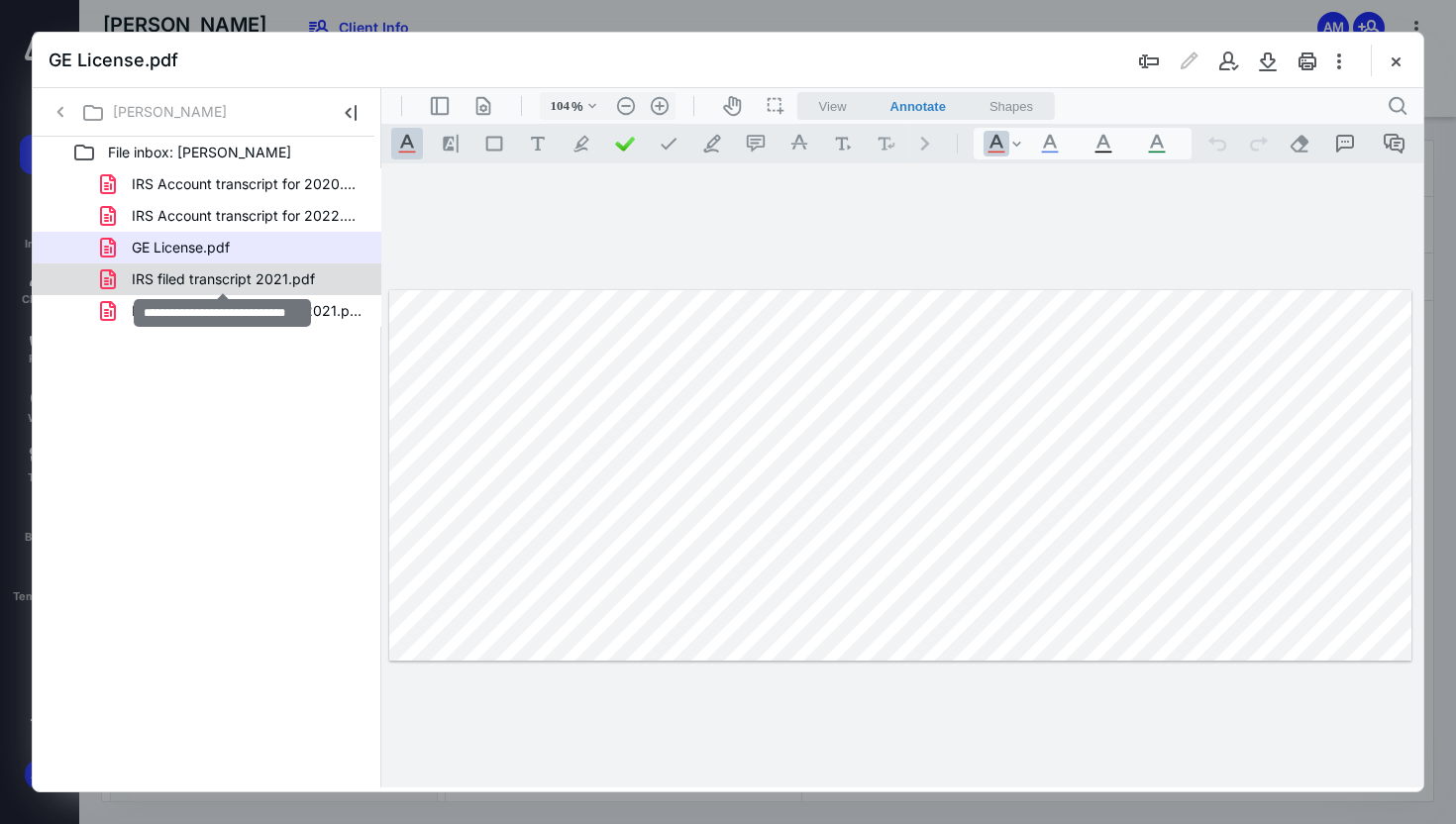click on "IRS filed transcript 2021.pdf" at bounding box center (223, 279) 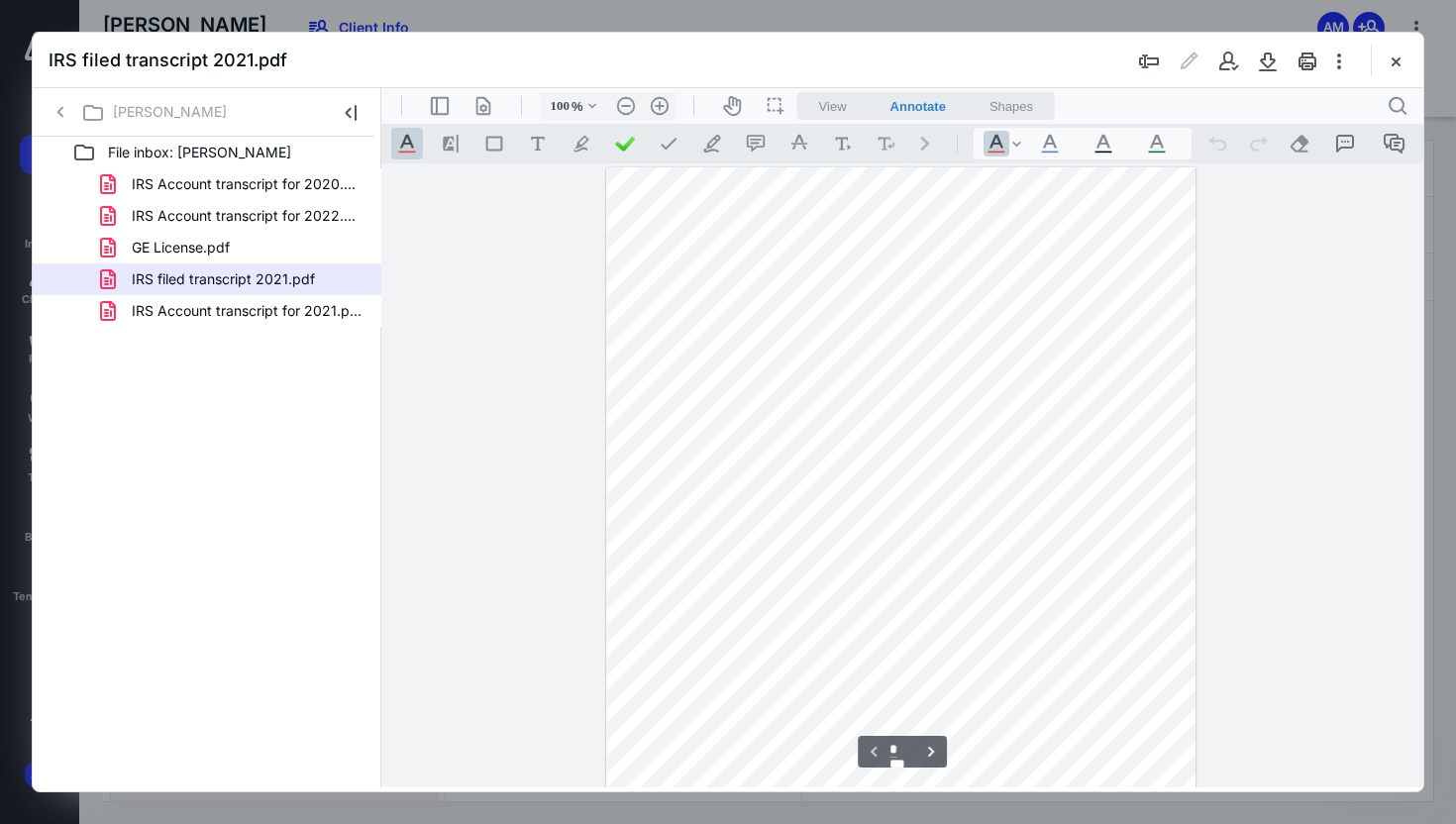 click at bounding box center [902, 475] 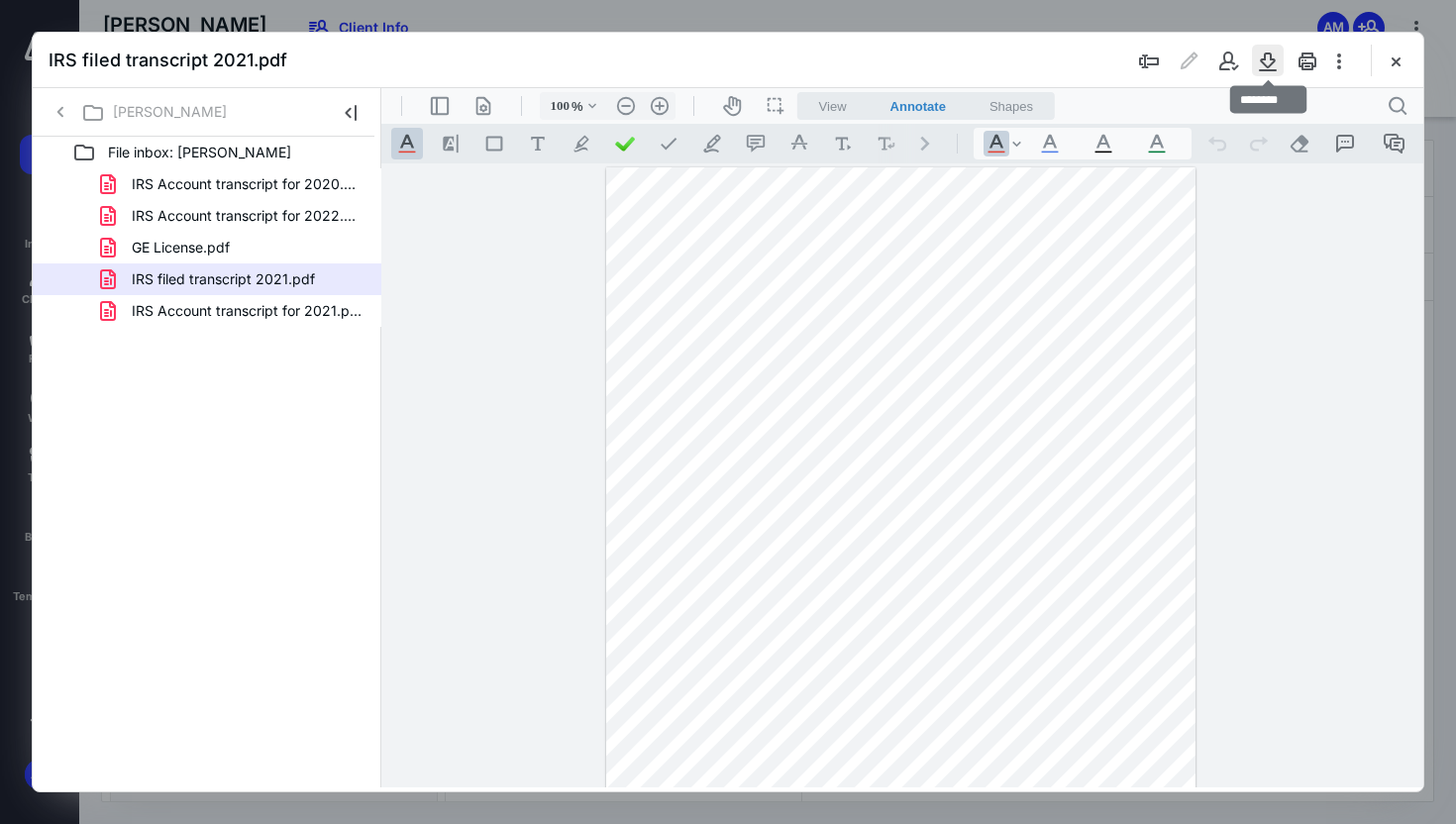 click at bounding box center [1268, 60] 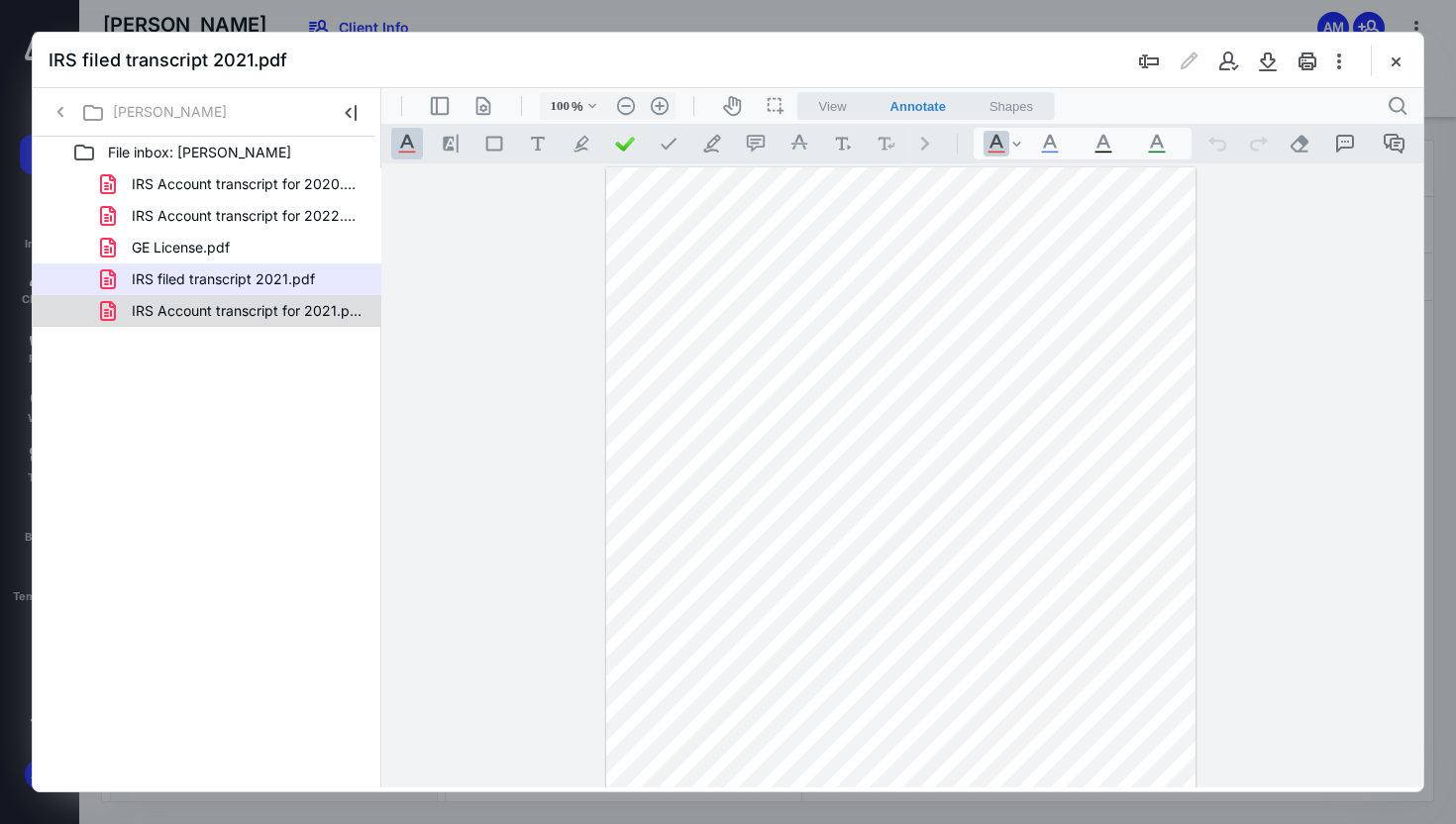 click on "IRS Account transcript for  2021.pdf" at bounding box center [247, 311] 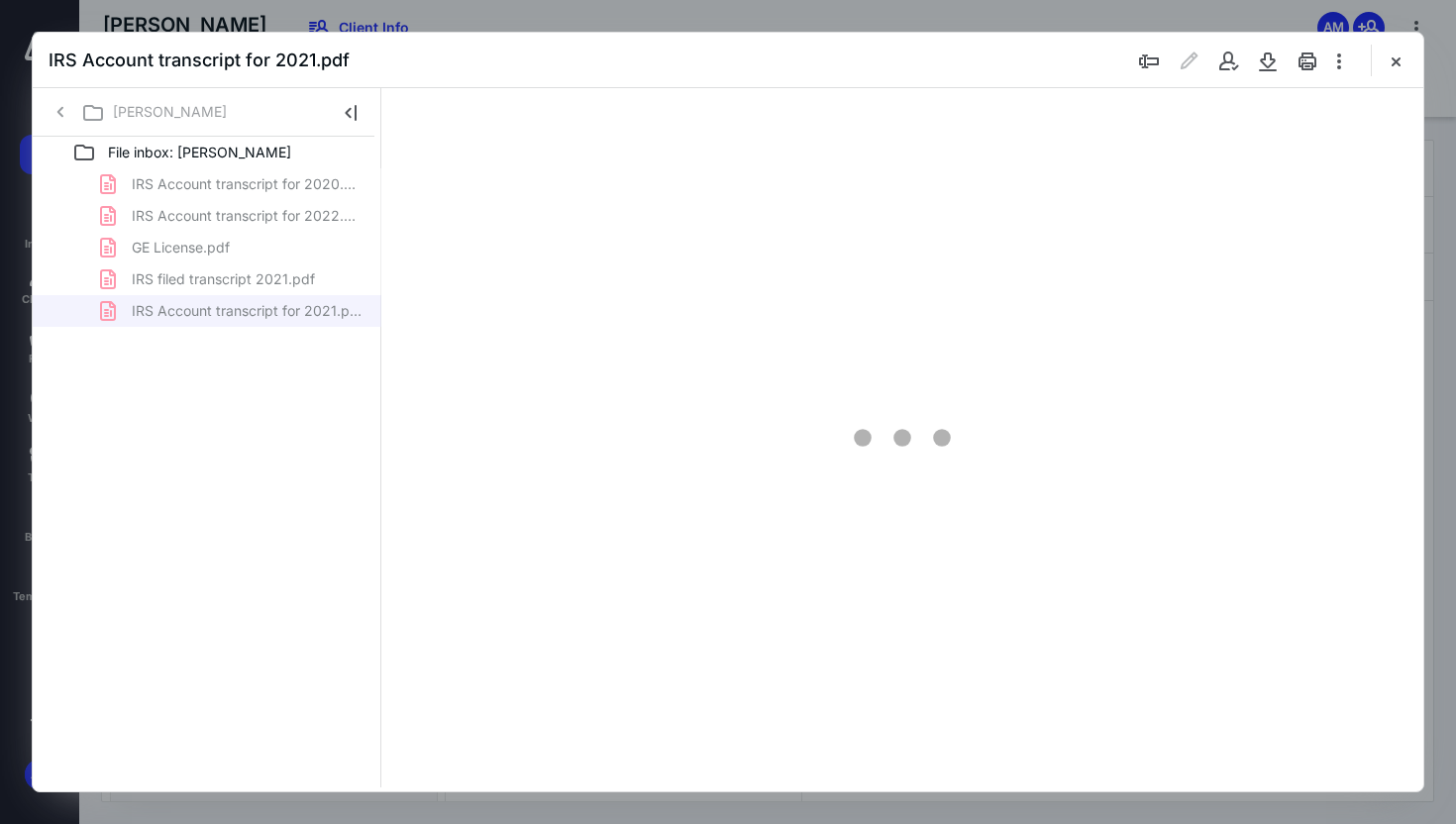 type on "100" 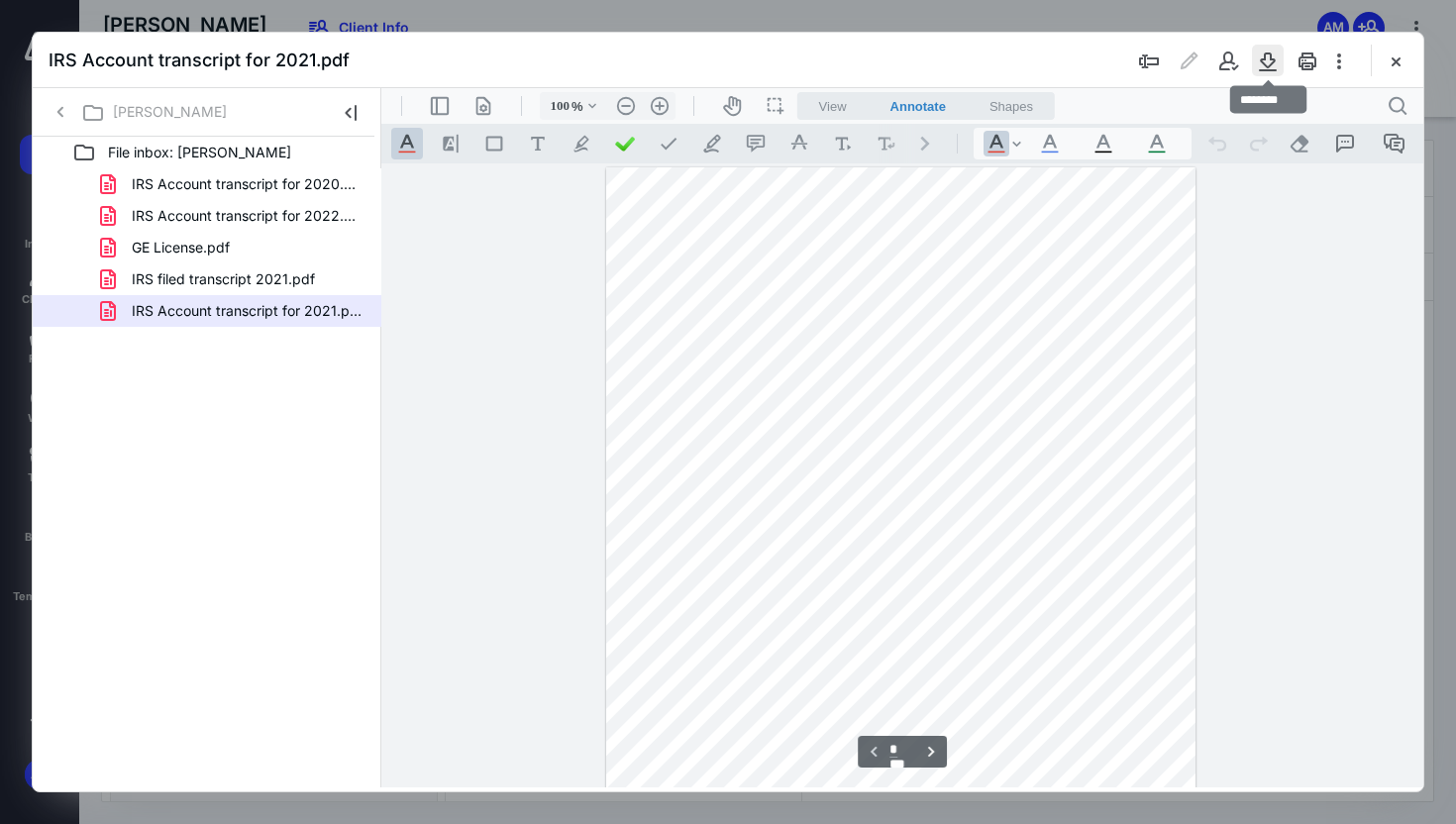 click at bounding box center (1268, 60) 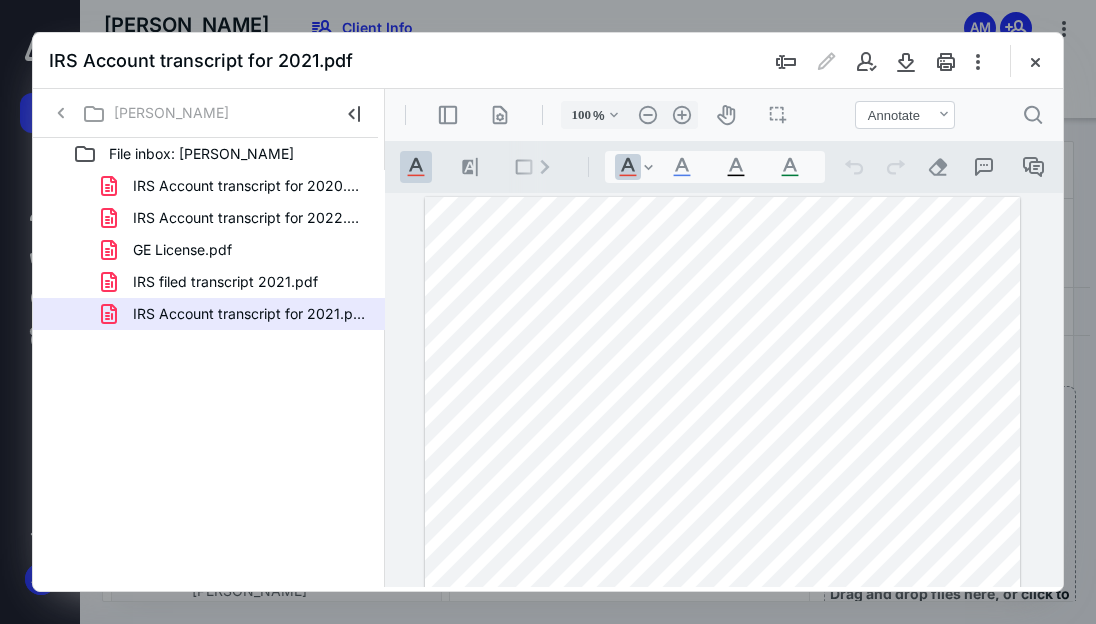 click at bounding box center (548, 312) 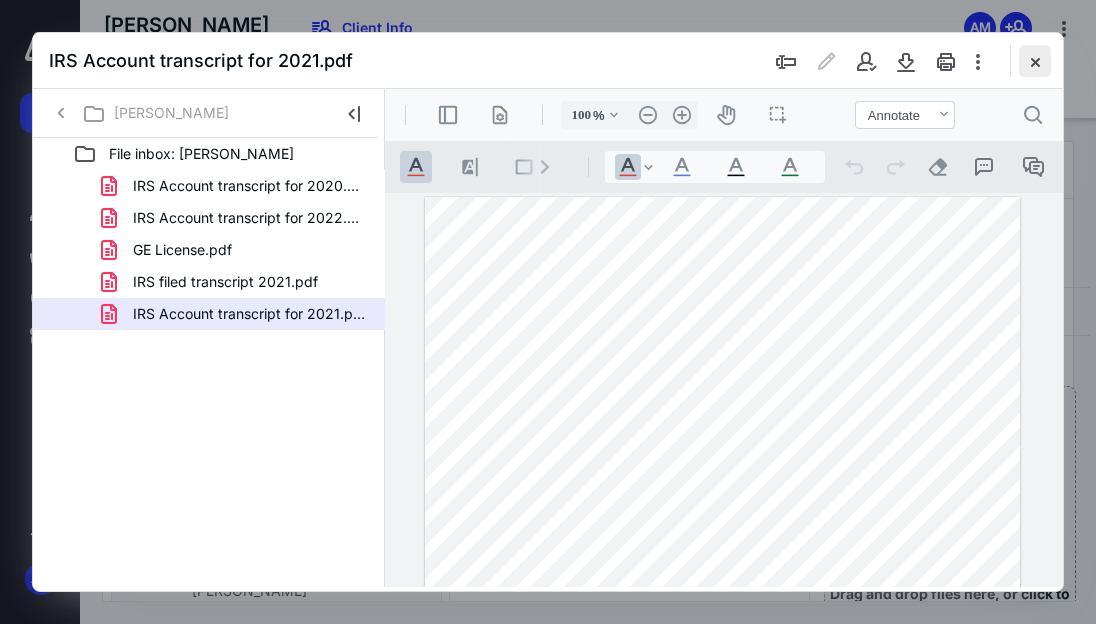 click at bounding box center [1035, 61] 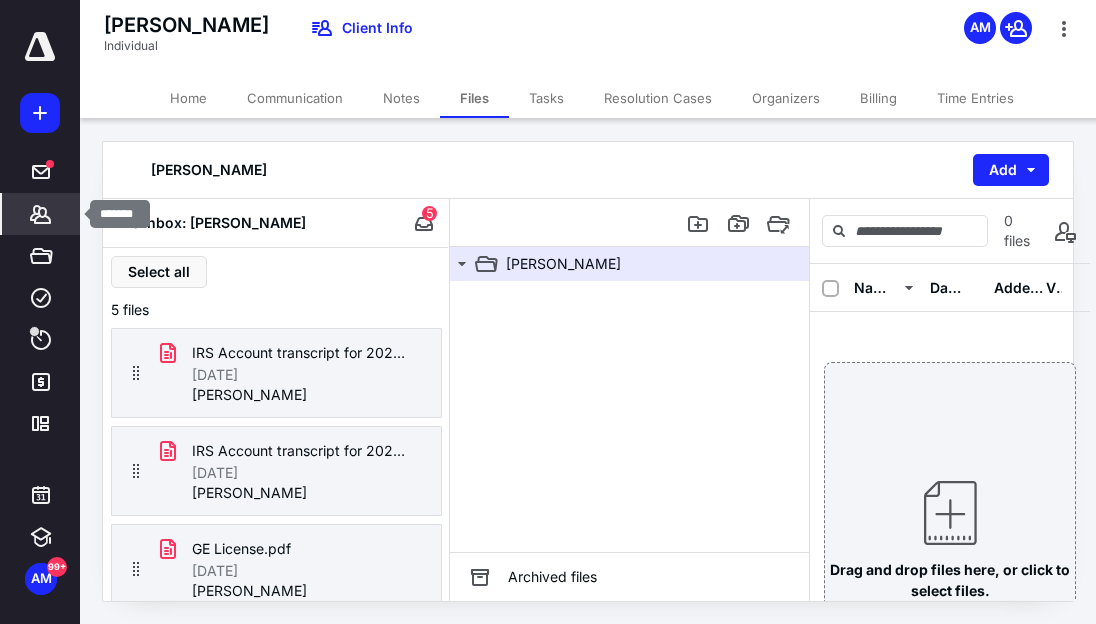click 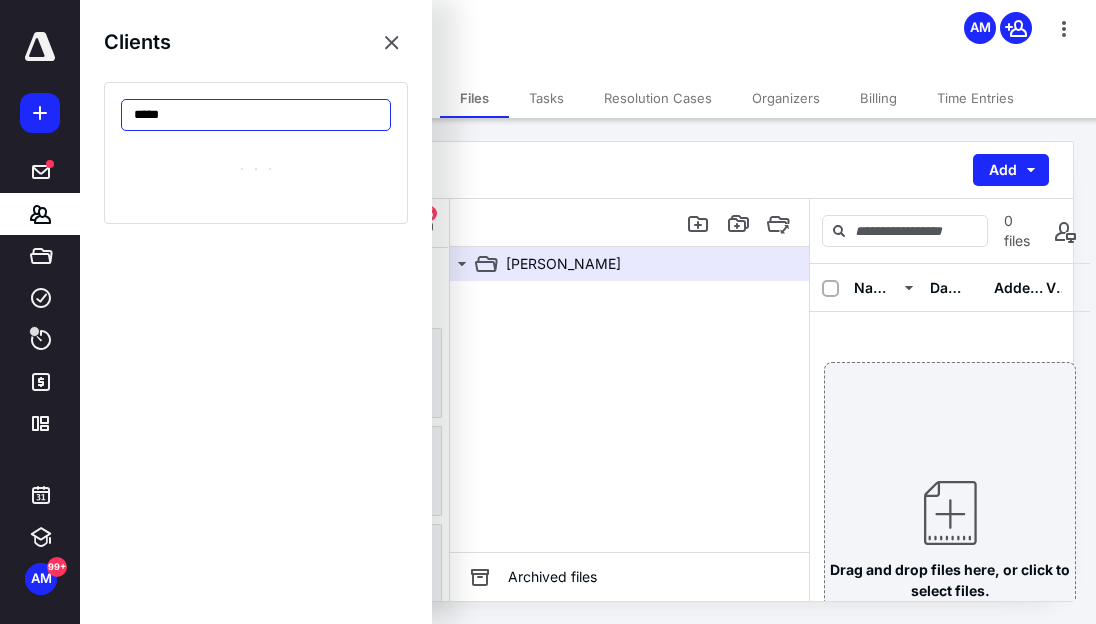type on "*****" 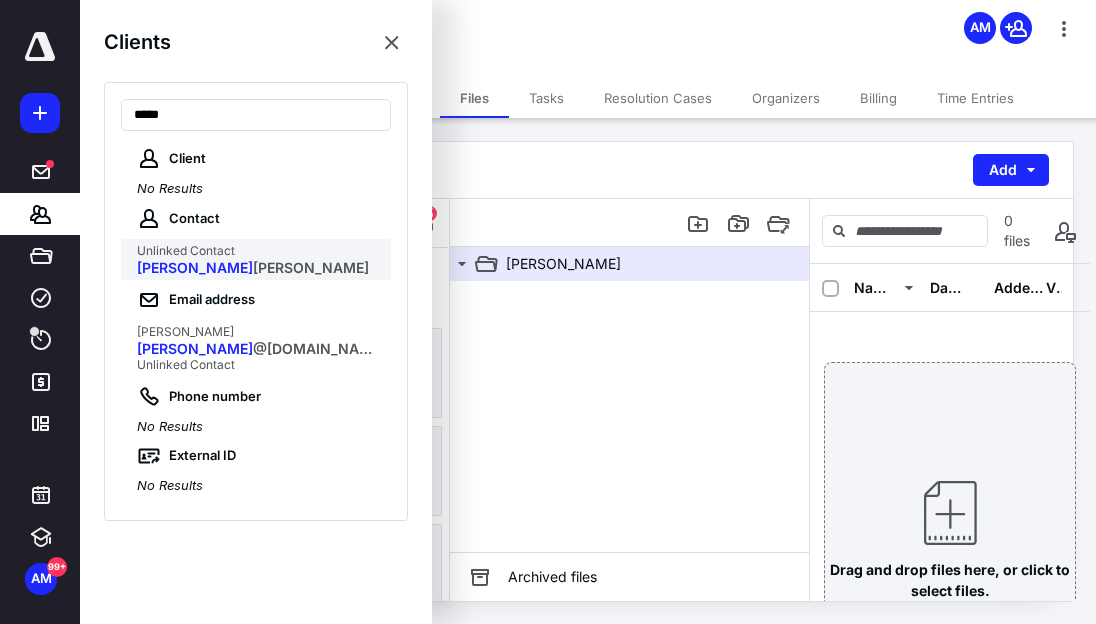 click on "Unlinked contact Laura  Linsenmayer" at bounding box center [264, 259] 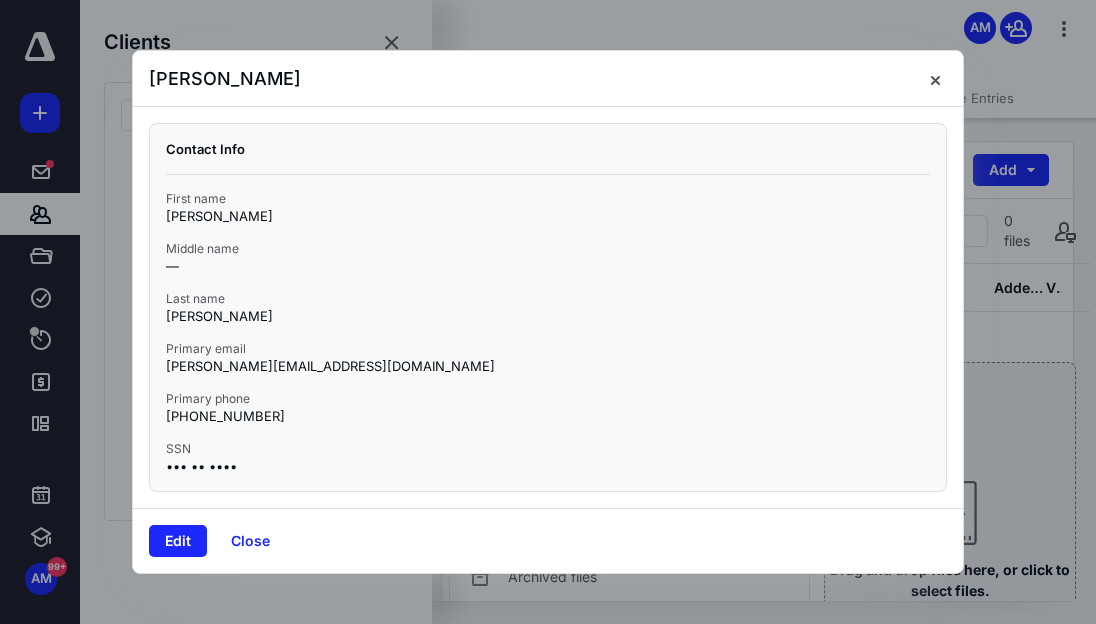 click on "Primary email" at bounding box center [330, 349] 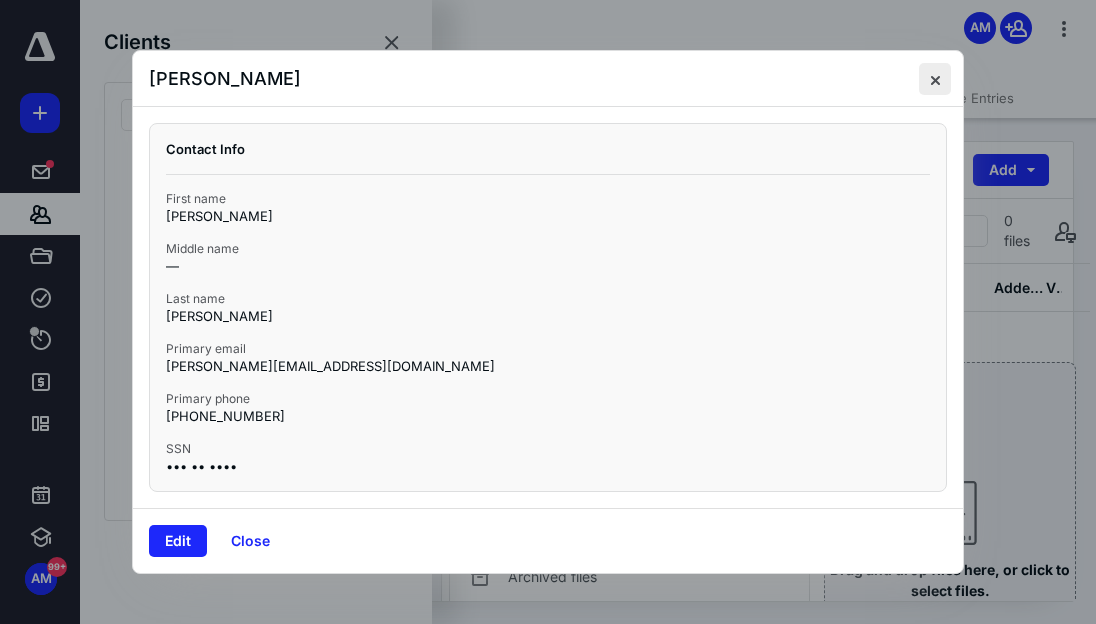 click at bounding box center [935, 79] 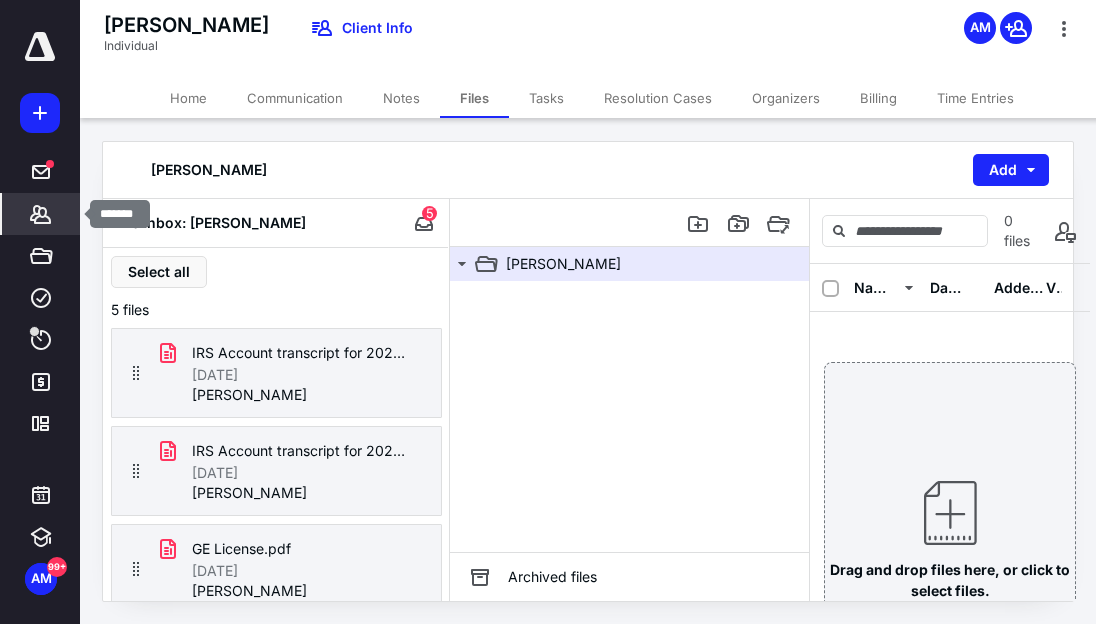 click on "Clients" at bounding box center (41, 214) 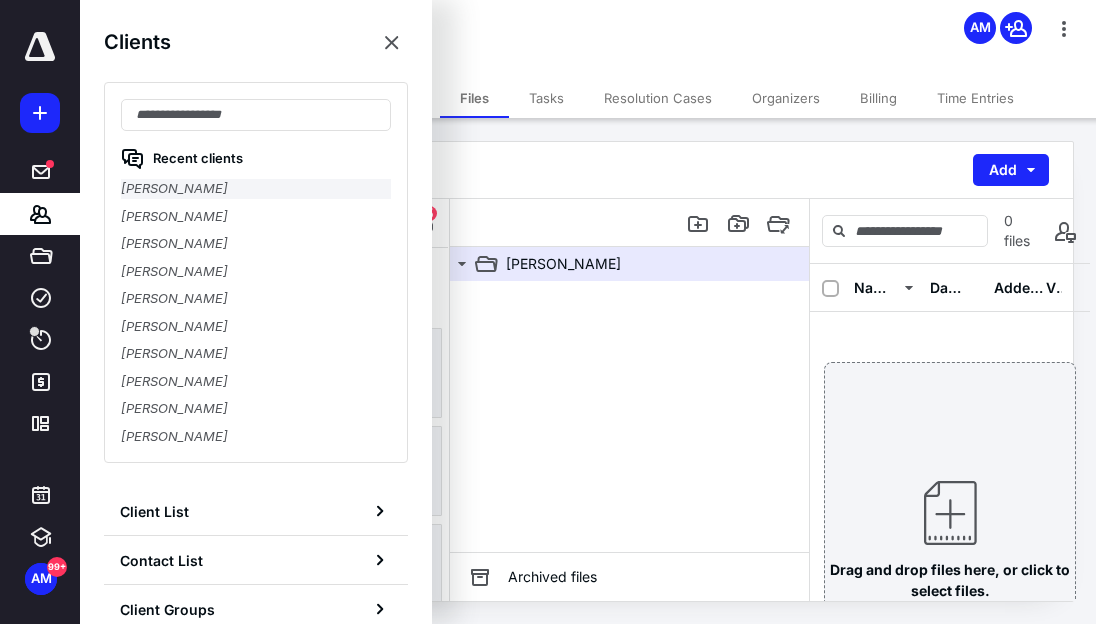 click on "Lara Miyamoto" at bounding box center [256, 189] 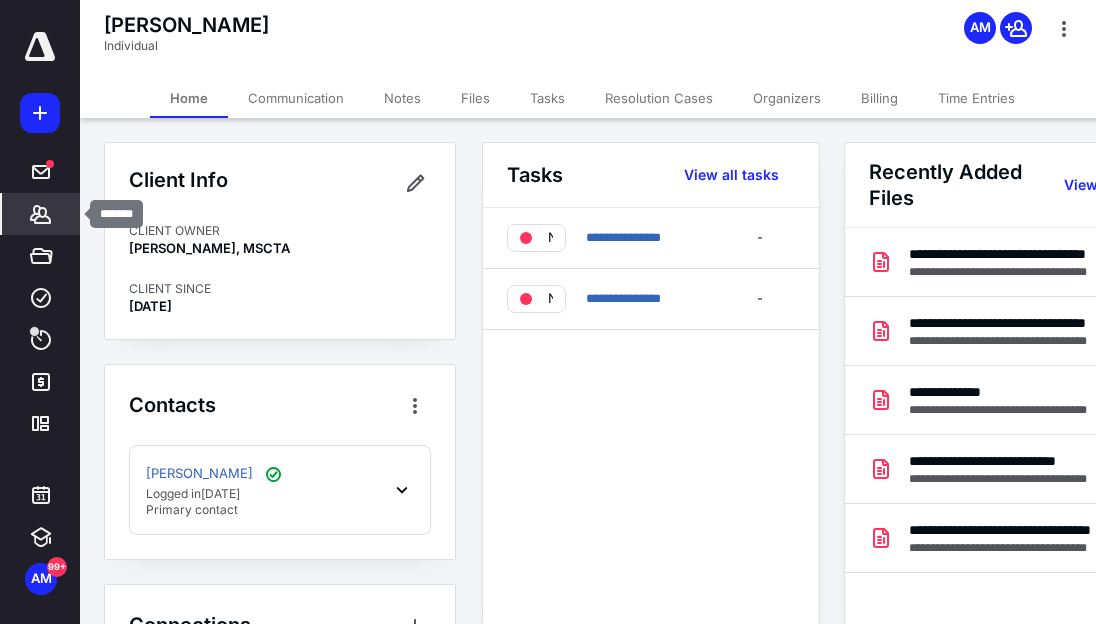 click 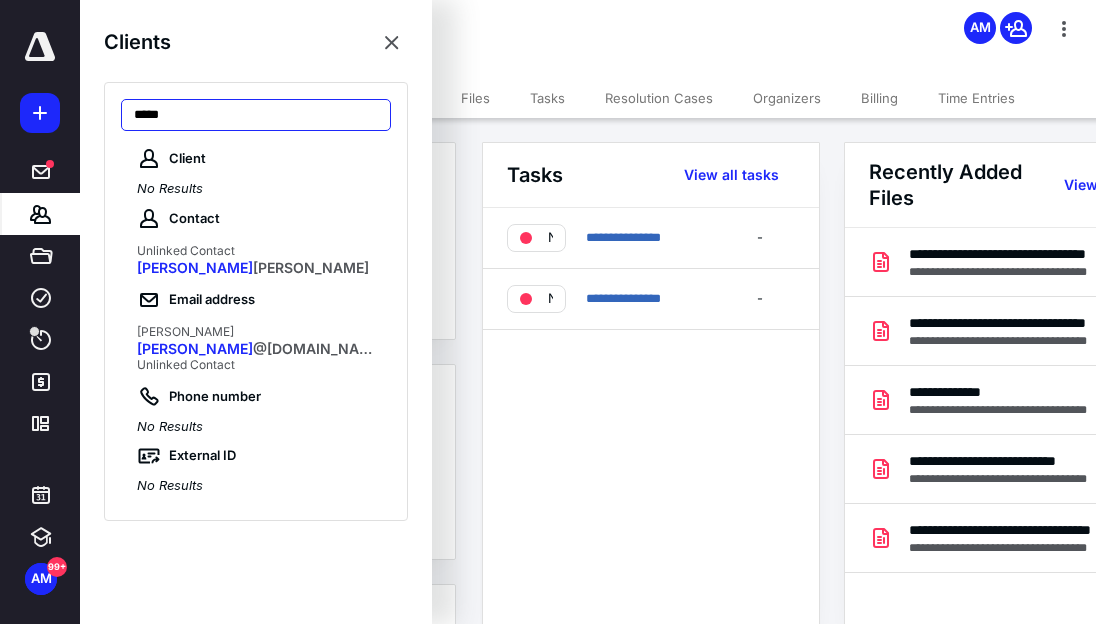 type on "*****" 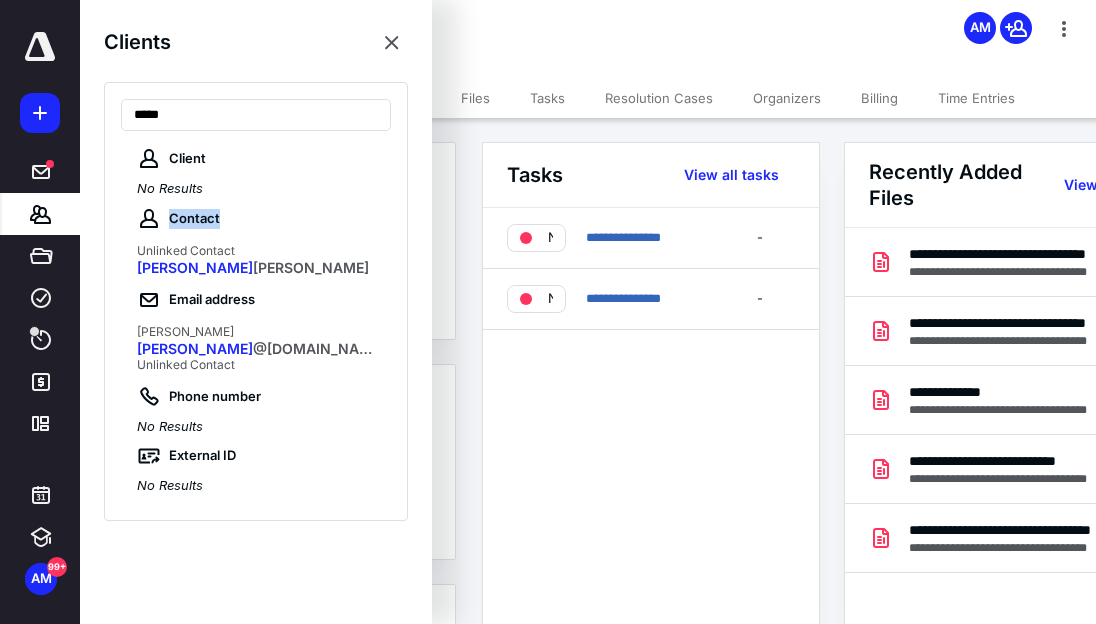 click on "Client No Results Contact Unlinked contact Laura  Linsenmayer Email address Laura Linsenmayer laura @rootsbeauty.com Unlinked Contact Phone number No Results External ID No Results" at bounding box center (256, 321) 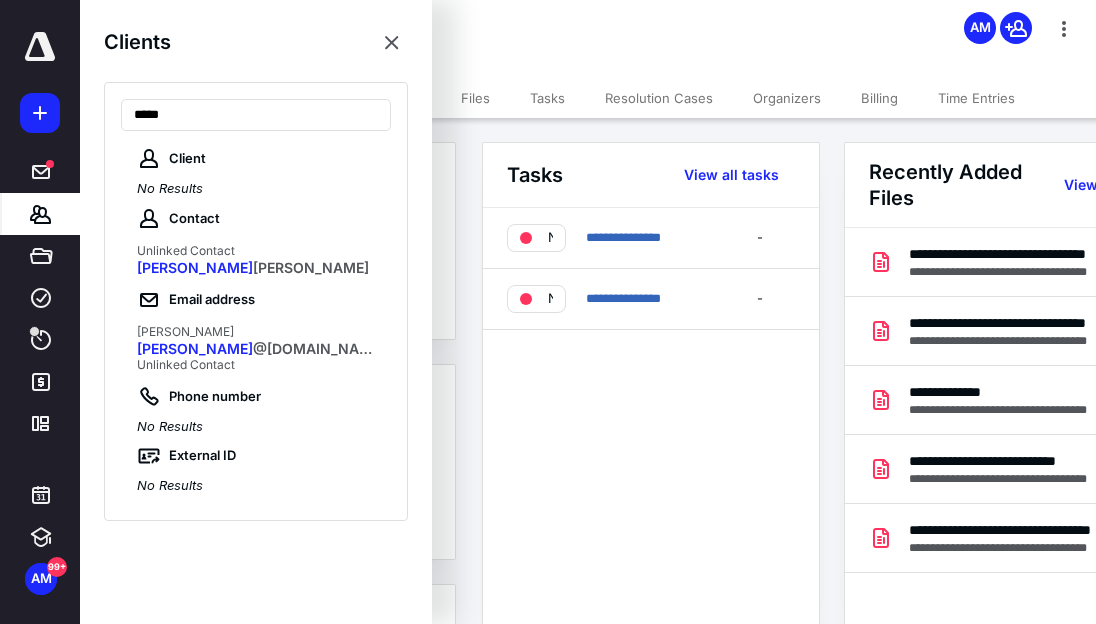 click on "Client No Results Contact Unlinked contact Laura  Linsenmayer Email address Laura Linsenmayer laura @rootsbeauty.com Unlinked Contact Phone number No Results External ID No Results" at bounding box center [256, 321] 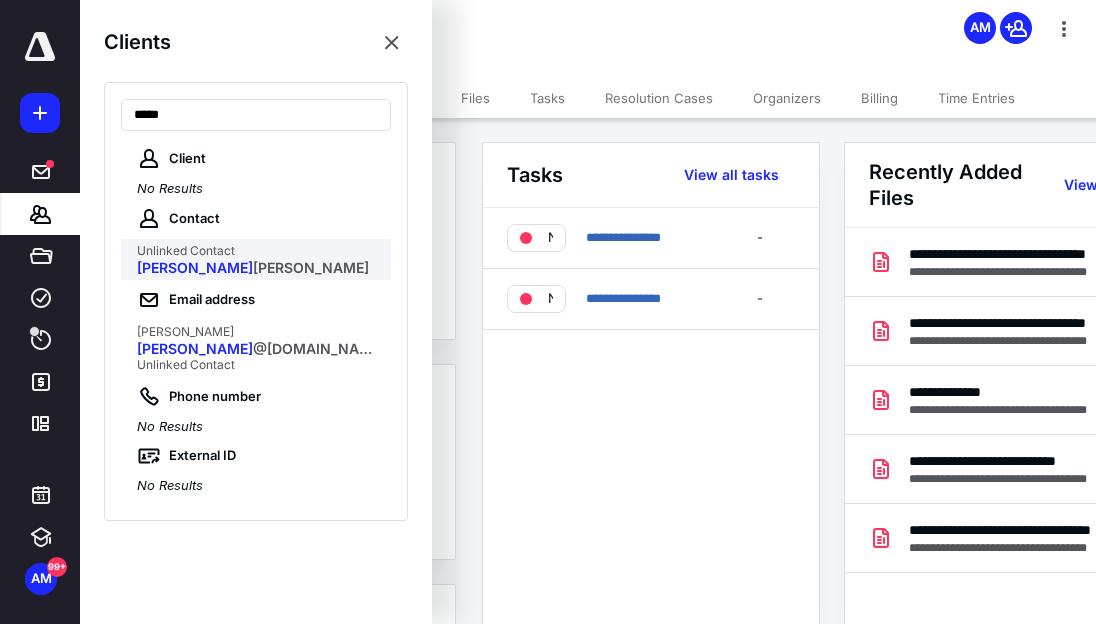 click on "Unlinked contact" at bounding box center [258, 251] 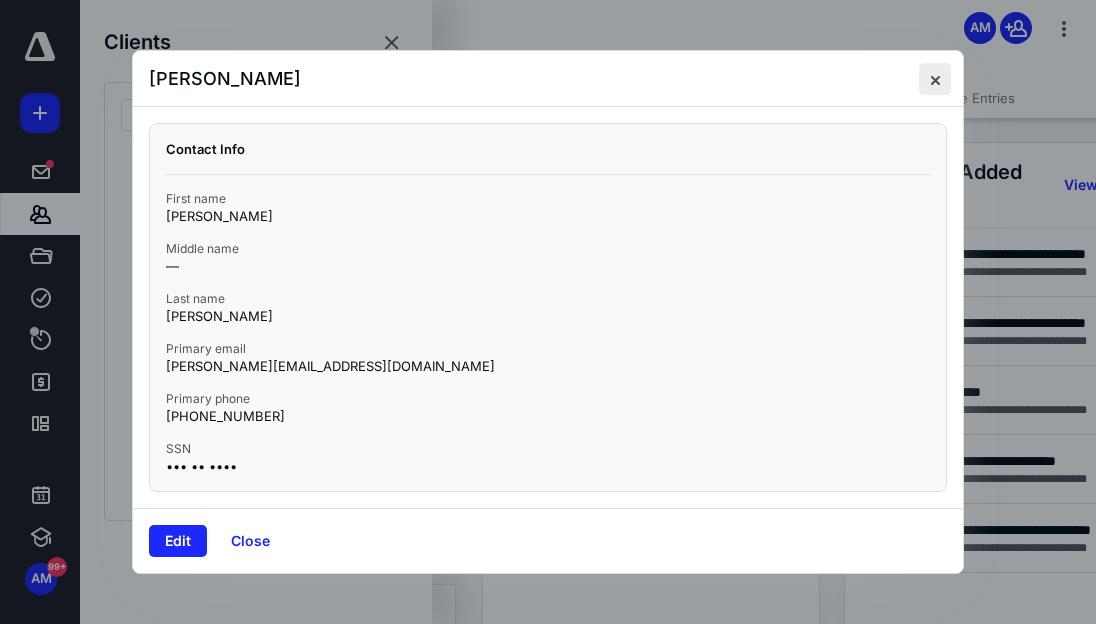 click at bounding box center (935, 79) 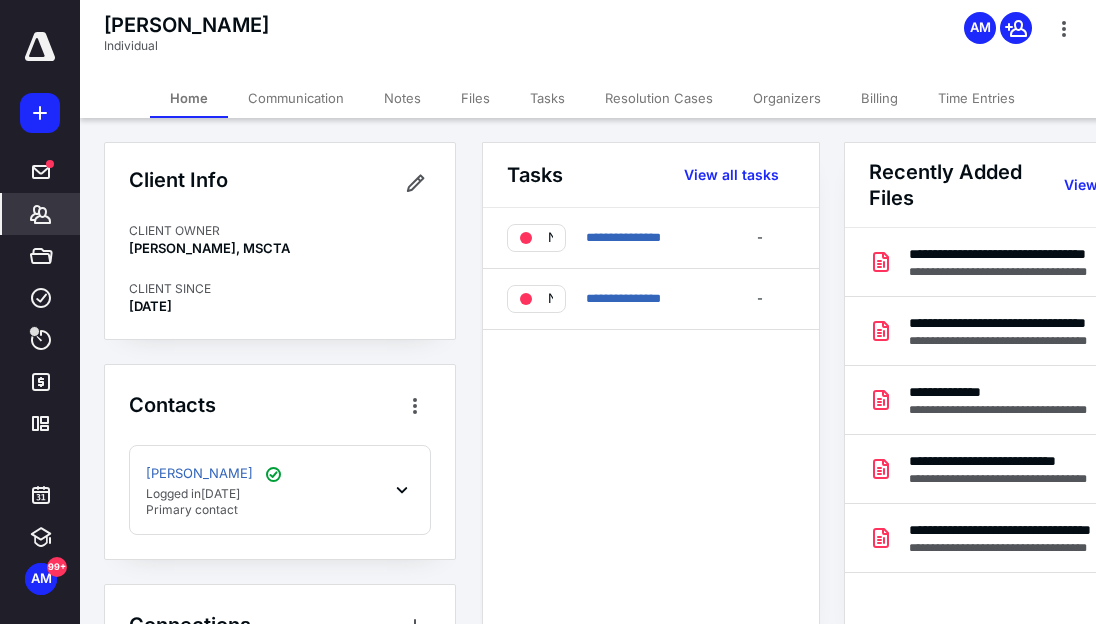 click 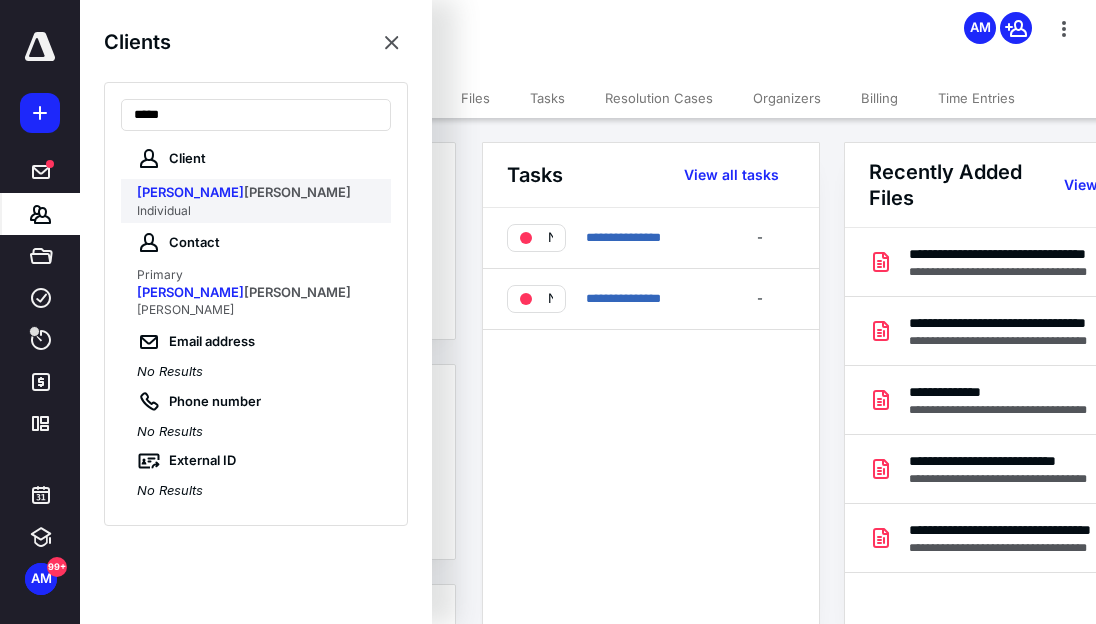 type on "*****" 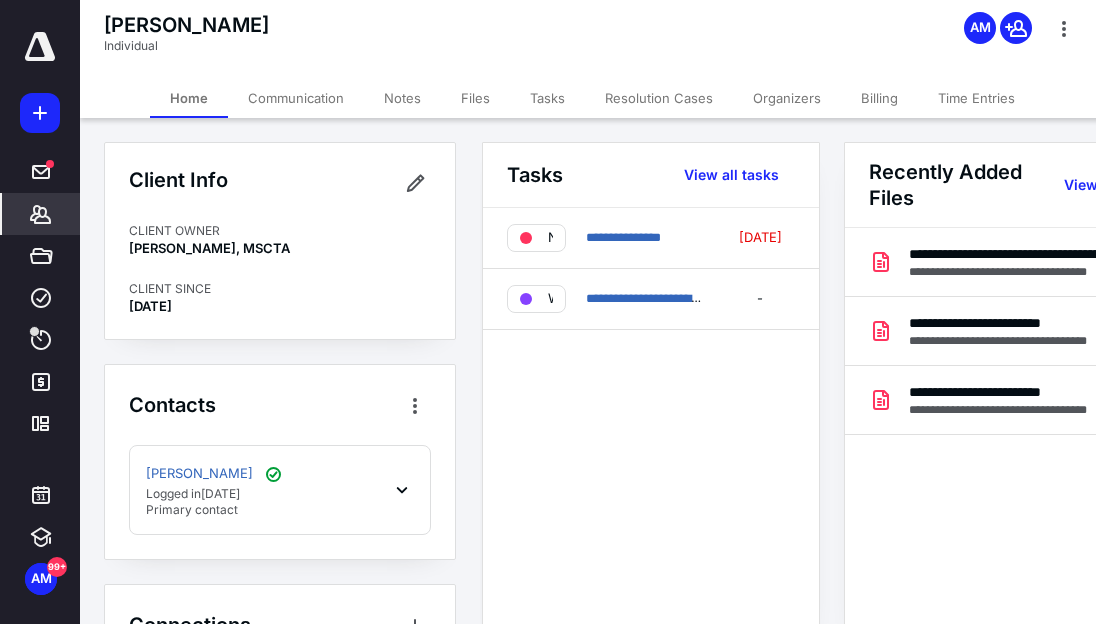 click on "Files" at bounding box center (475, 98) 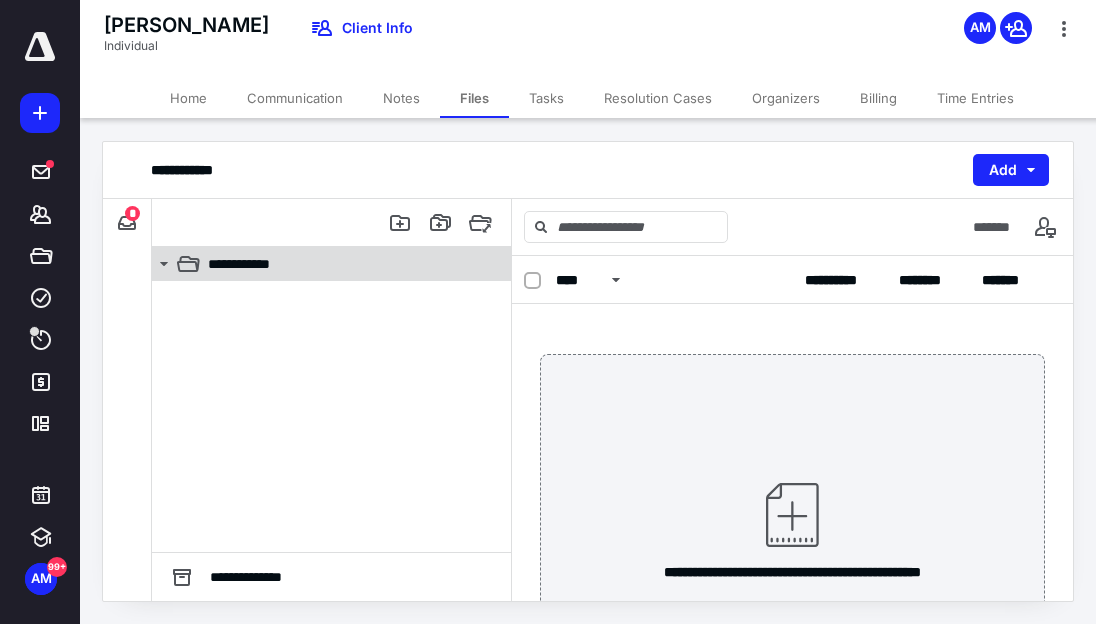 click on "**********" at bounding box center (320, 264) 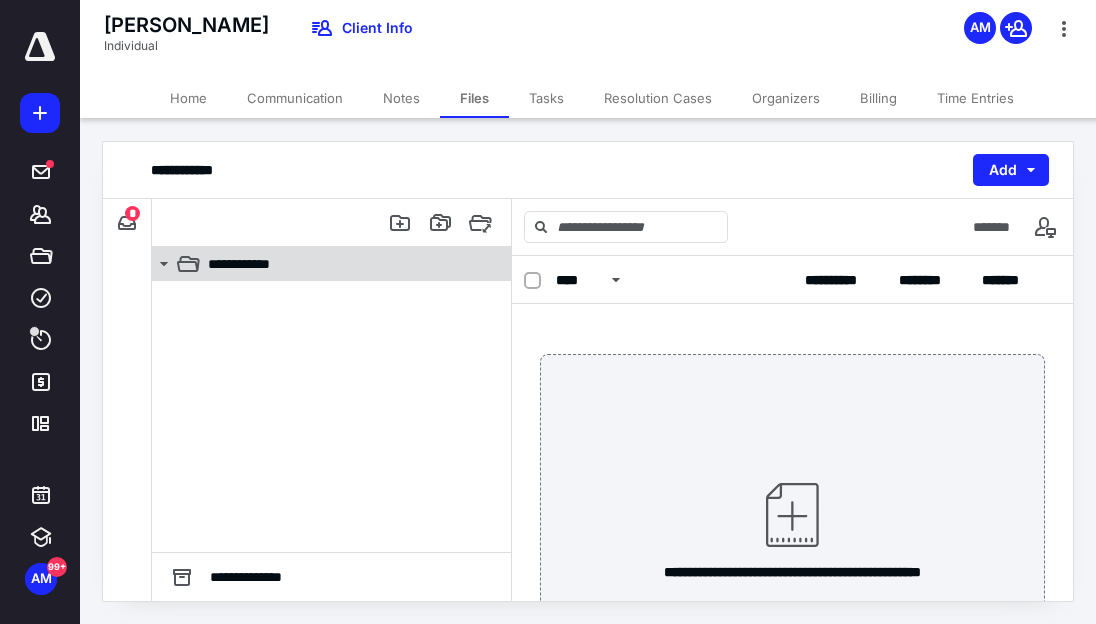 click on "**********" at bounding box center (344, 264) 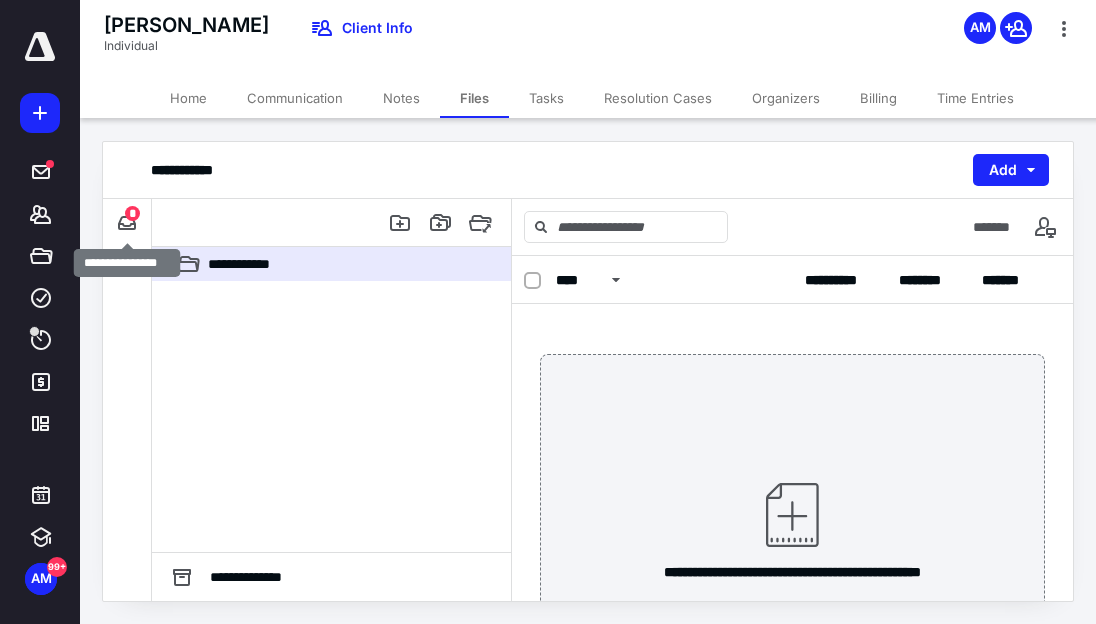 click on "*" at bounding box center [132, 213] 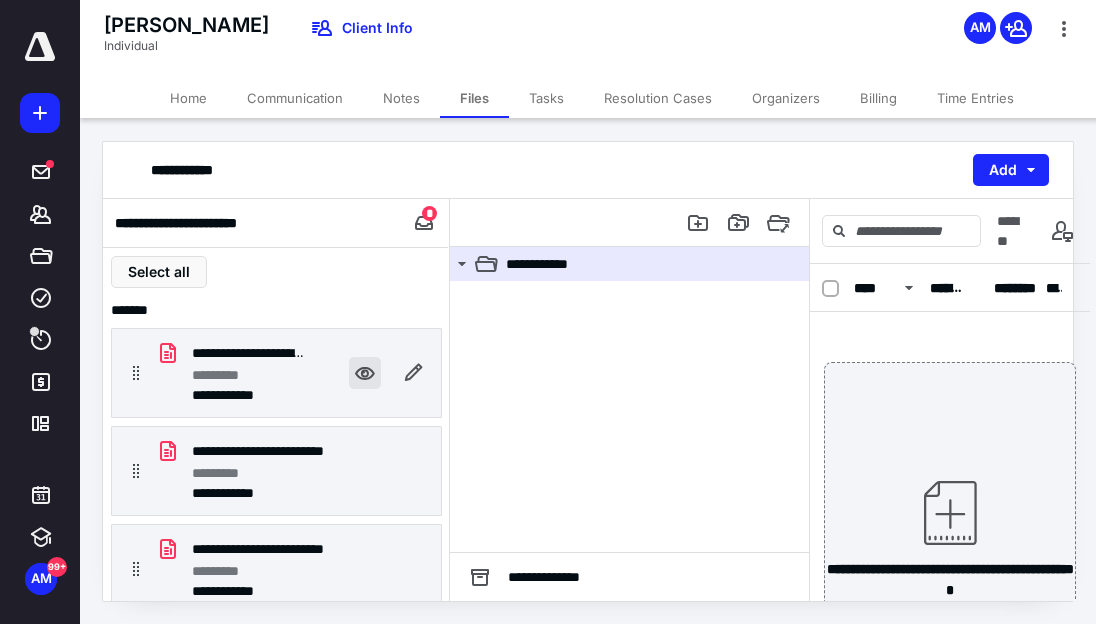 click at bounding box center [365, 373] 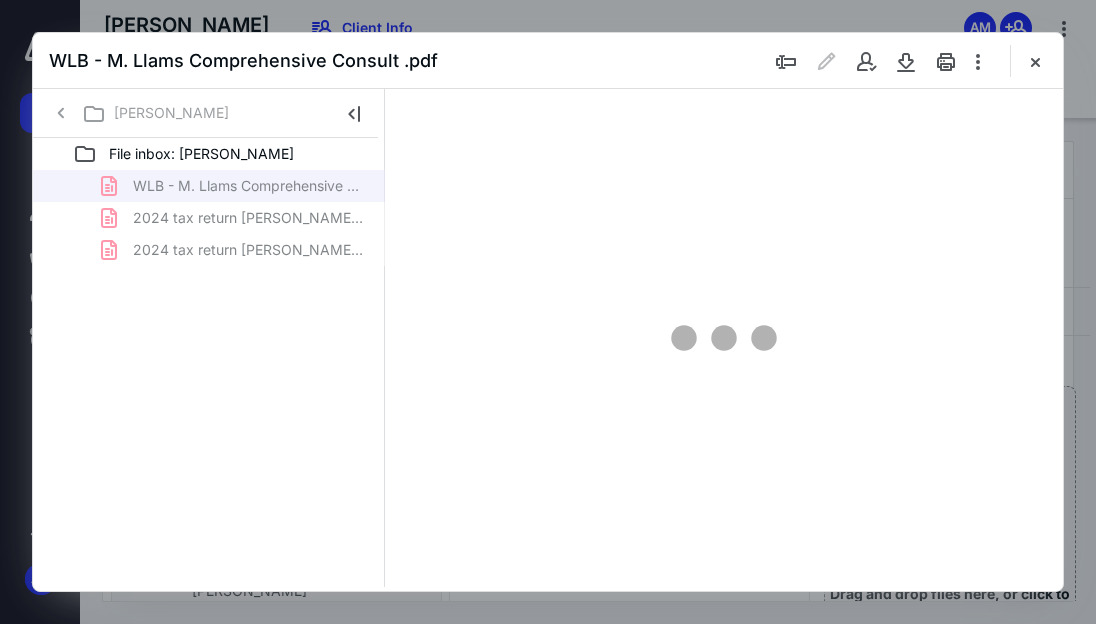 scroll, scrollTop: 0, scrollLeft: 0, axis: both 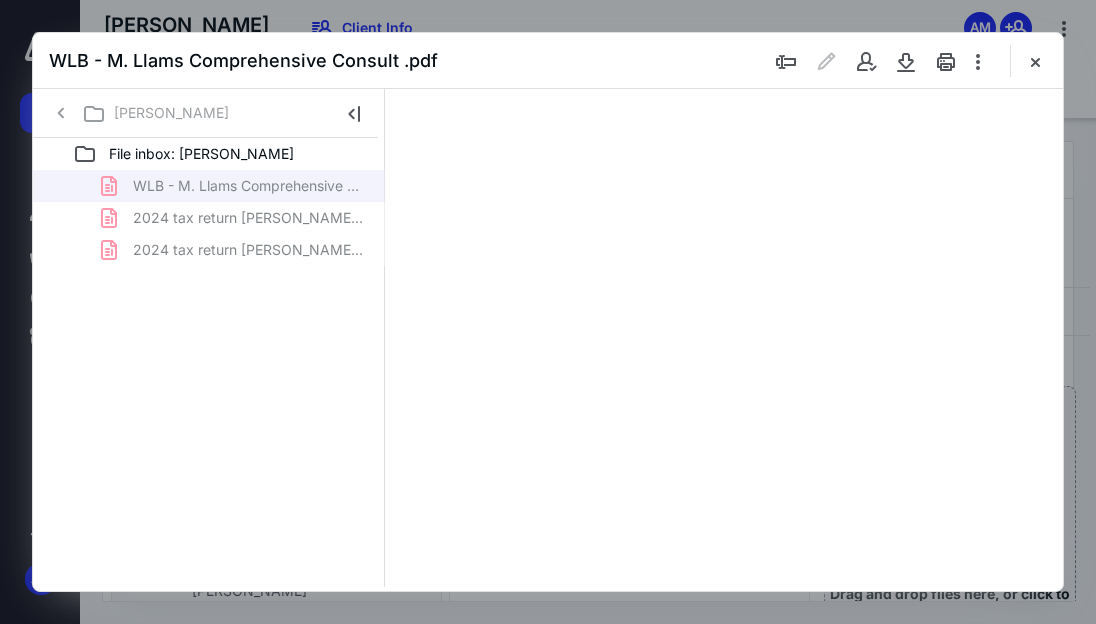 type on "50" 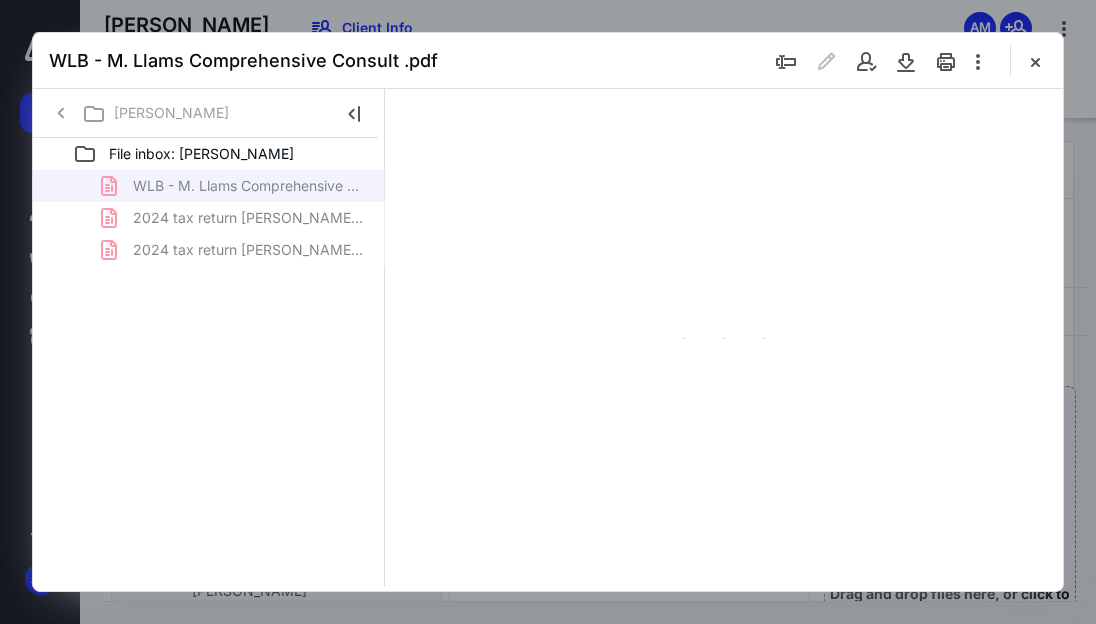 scroll, scrollTop: 106, scrollLeft: 0, axis: vertical 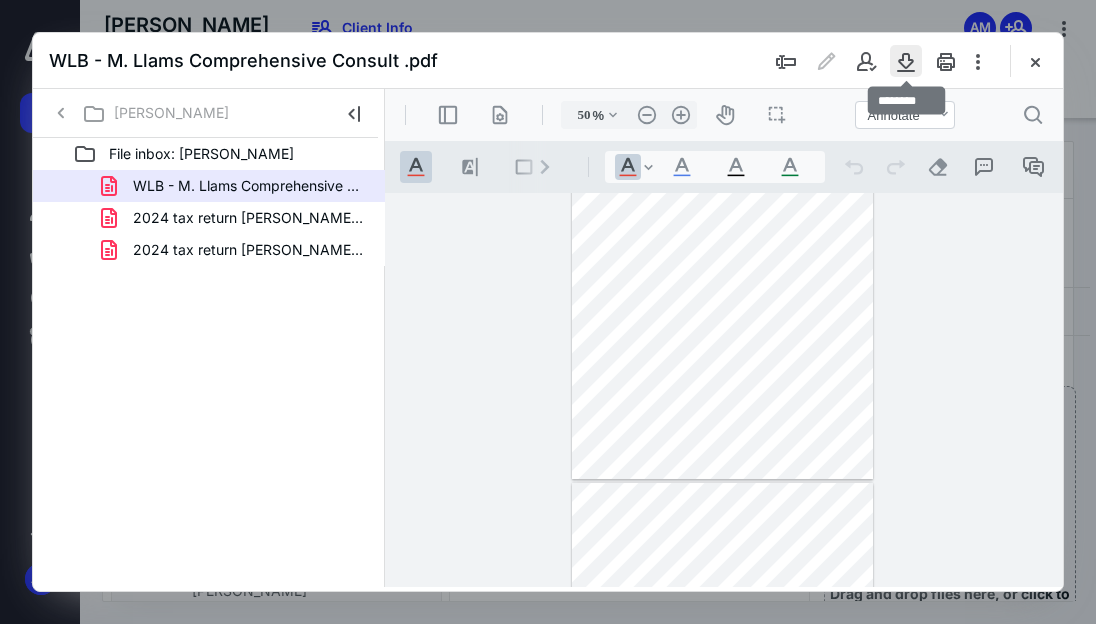 click at bounding box center [906, 61] 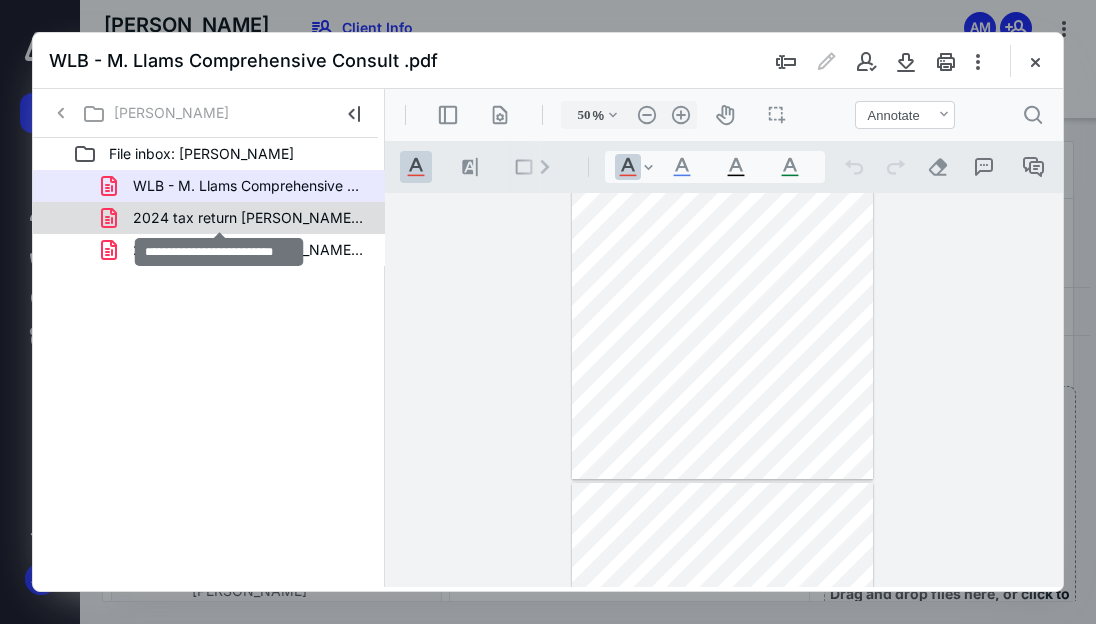click on "2024 tax return Felipe.pdf" at bounding box center [249, 218] 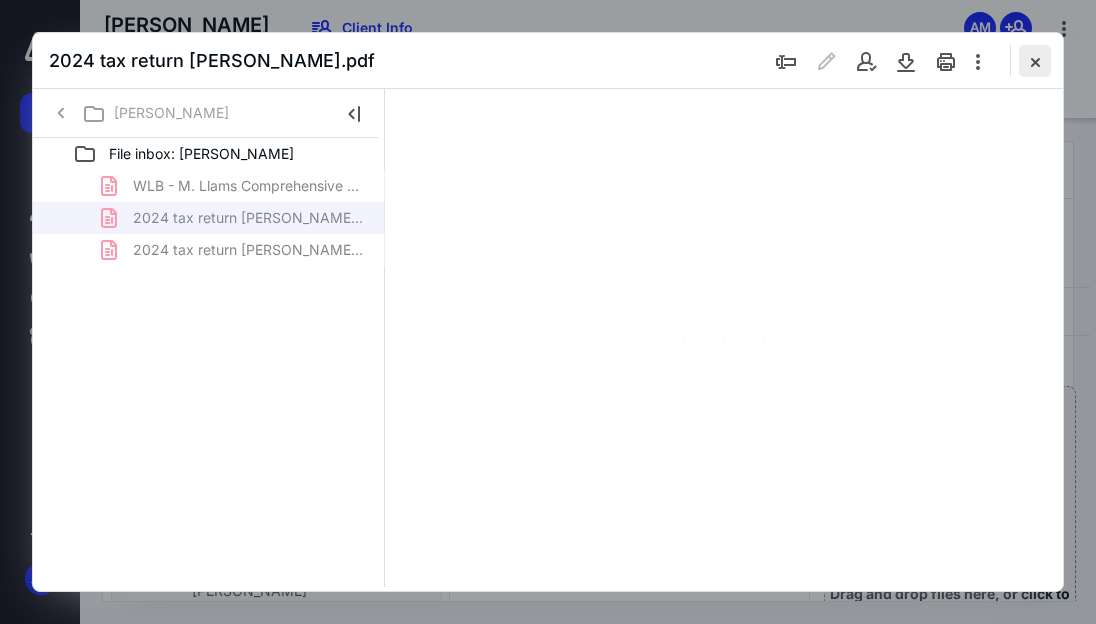 click at bounding box center [1035, 61] 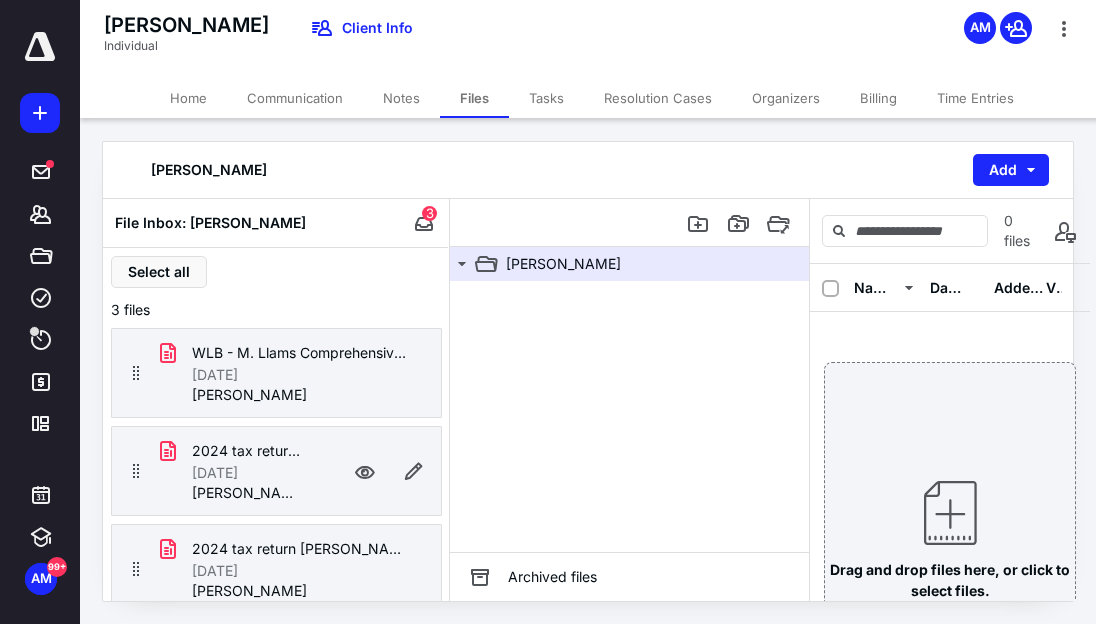 scroll, scrollTop: 13, scrollLeft: 0, axis: vertical 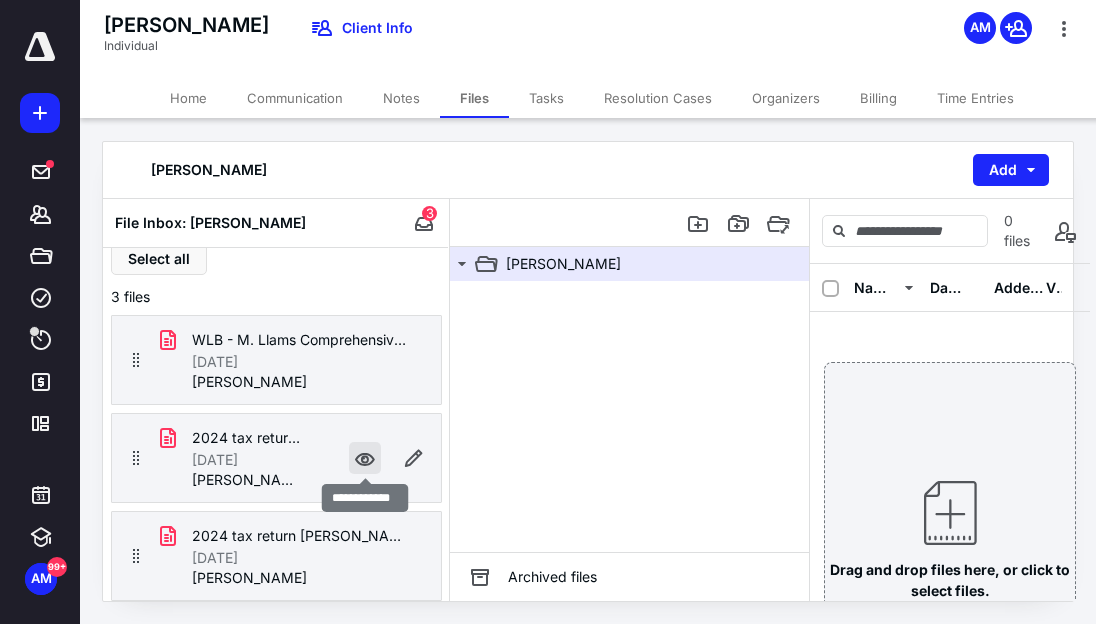 click at bounding box center (365, 458) 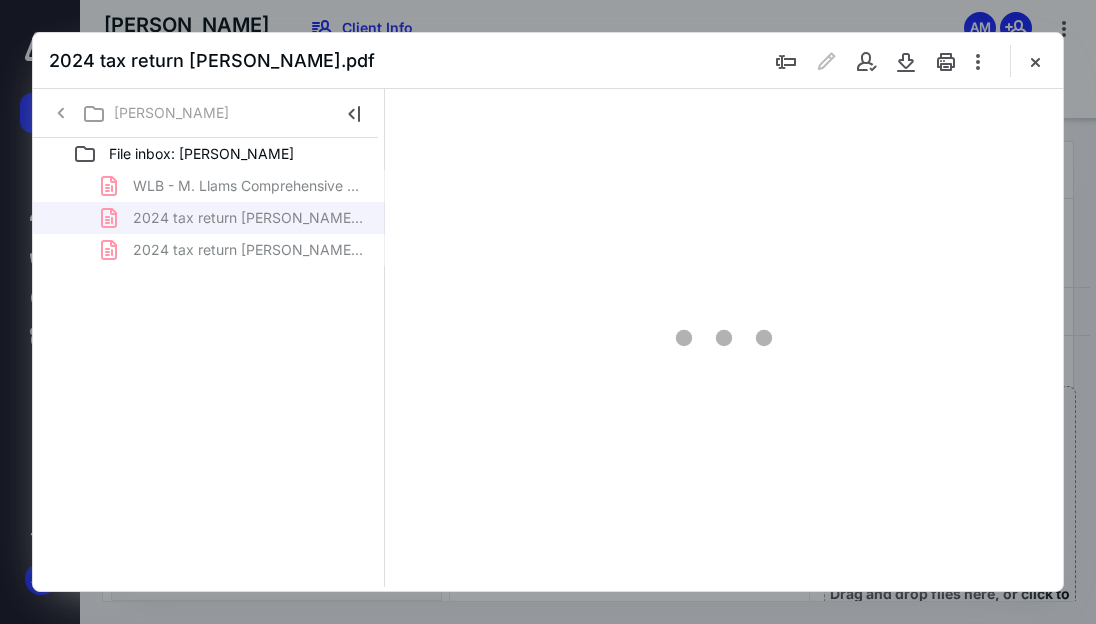 scroll, scrollTop: 0, scrollLeft: 0, axis: both 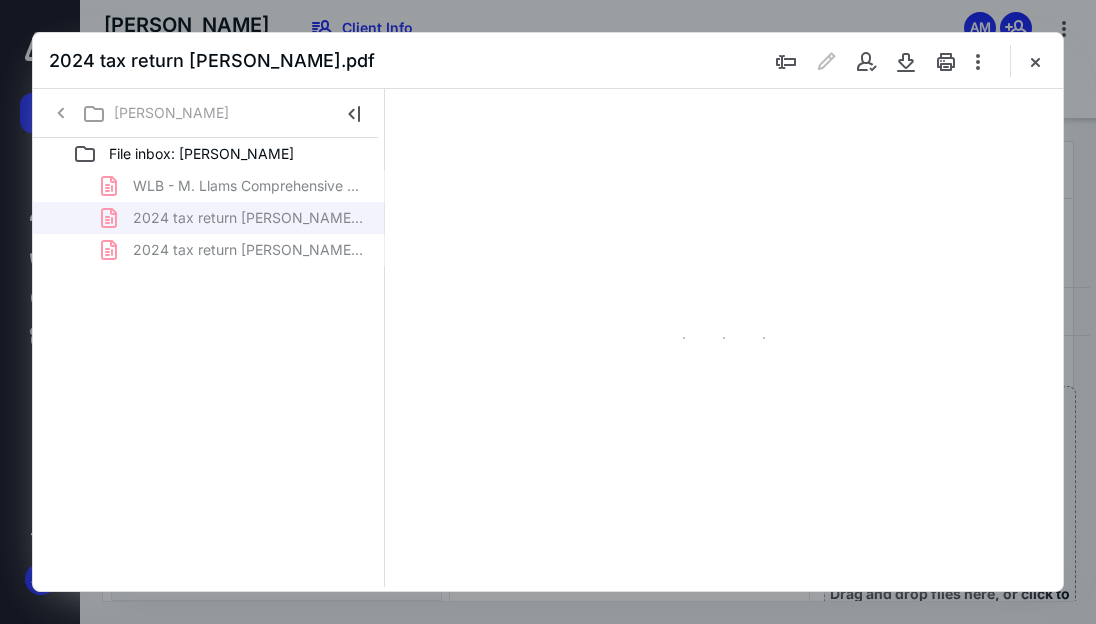 click on "WLB - M. Llams Comprehensive Consult .pdf 2024 tax return Felipe.pdf 2024 tax return Llamas.pdf" at bounding box center [209, 218] 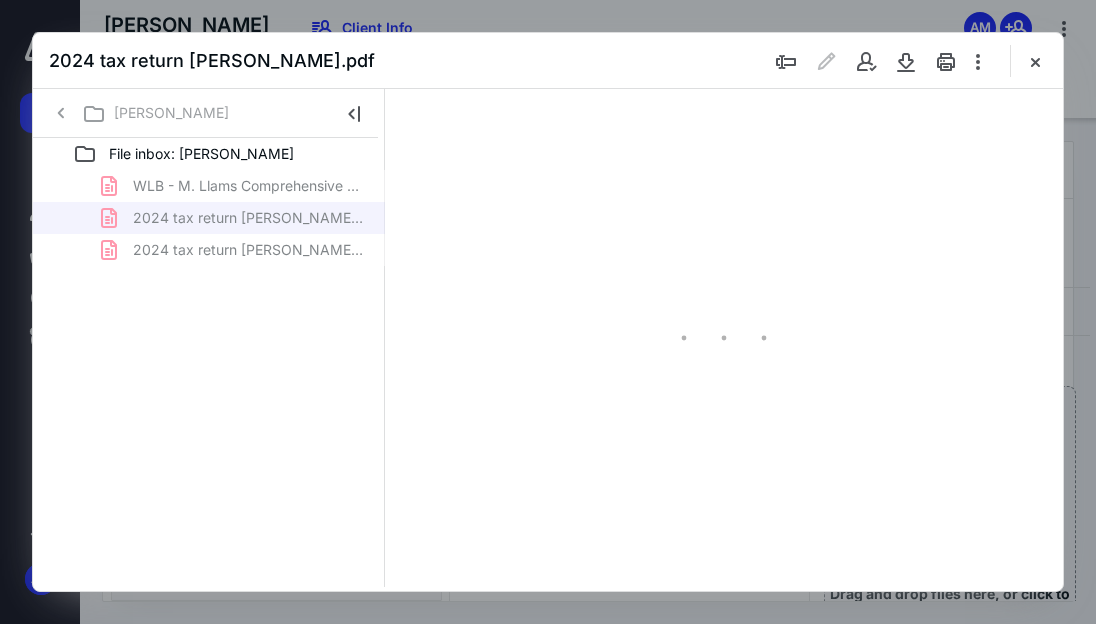 click on "2024 tax return Felipe.pdf" at bounding box center (548, 61) 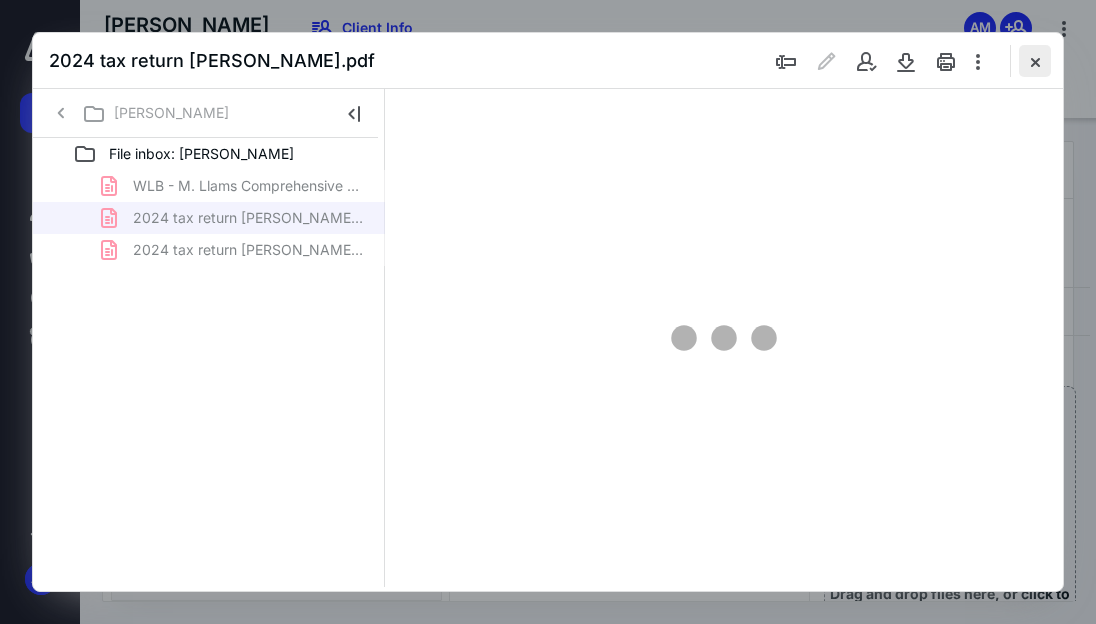 click at bounding box center (1035, 61) 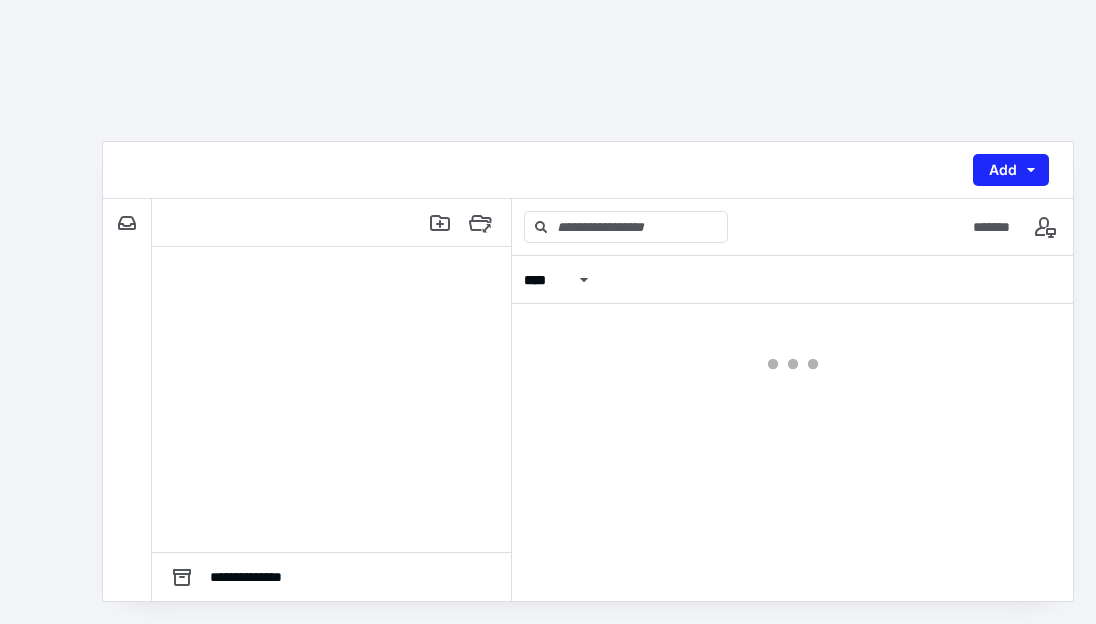 scroll, scrollTop: 0, scrollLeft: 0, axis: both 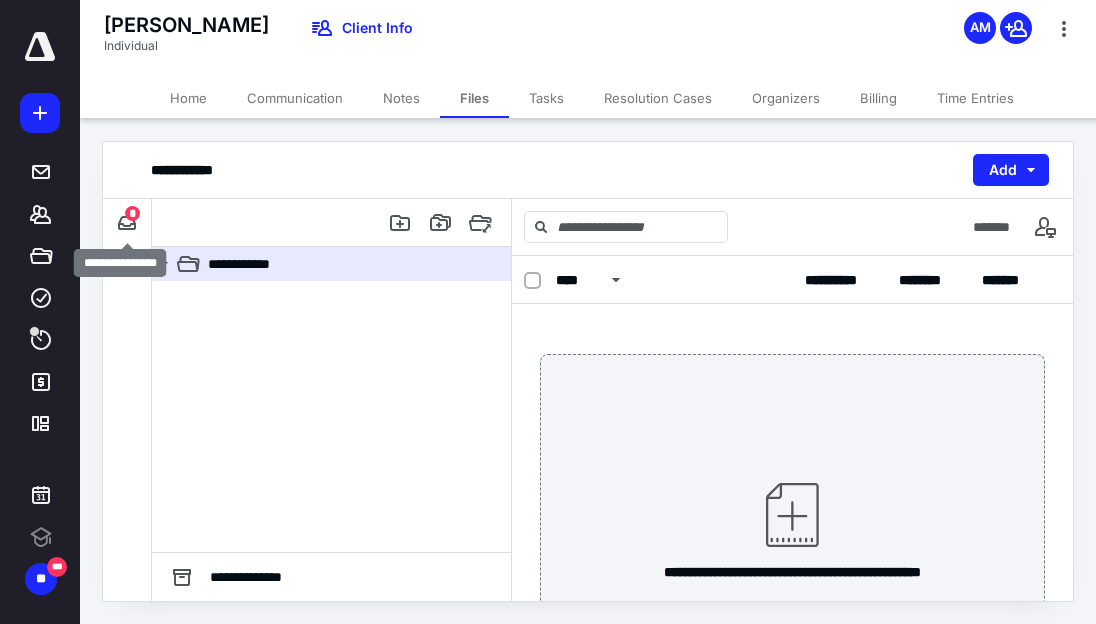 click on "*" at bounding box center (132, 213) 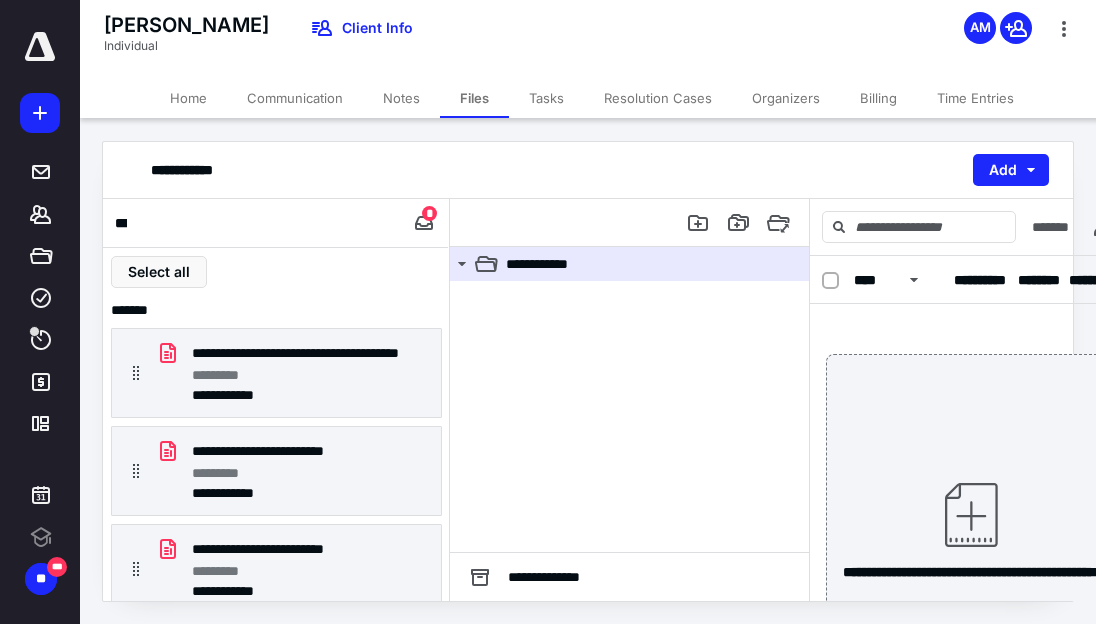 scroll, scrollTop: 0, scrollLeft: 0, axis: both 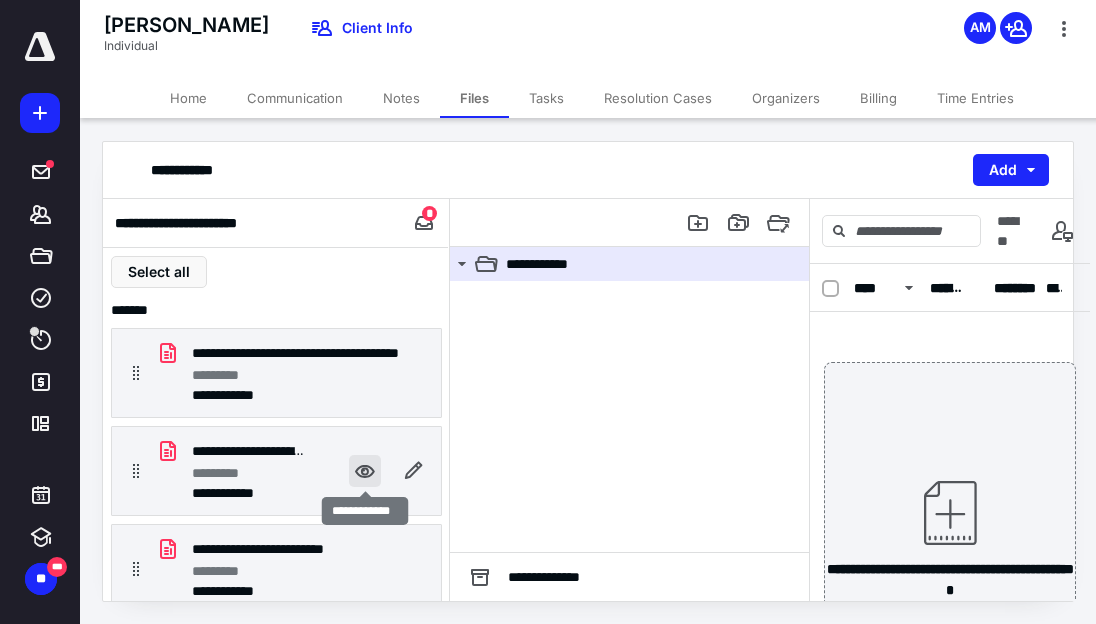 click at bounding box center (365, 471) 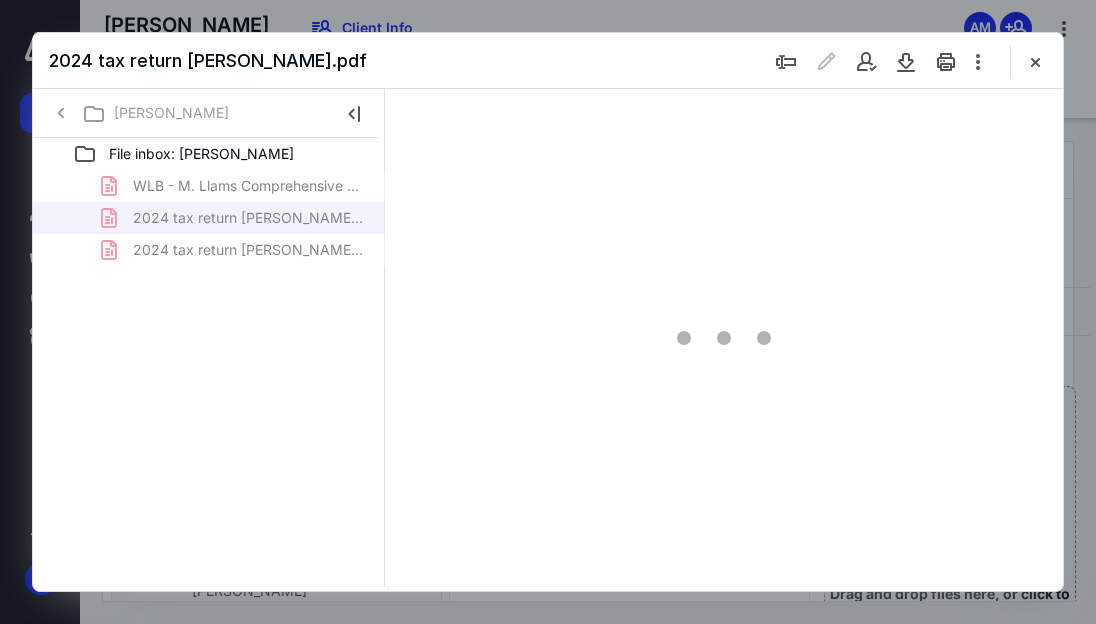 scroll, scrollTop: 0, scrollLeft: 0, axis: both 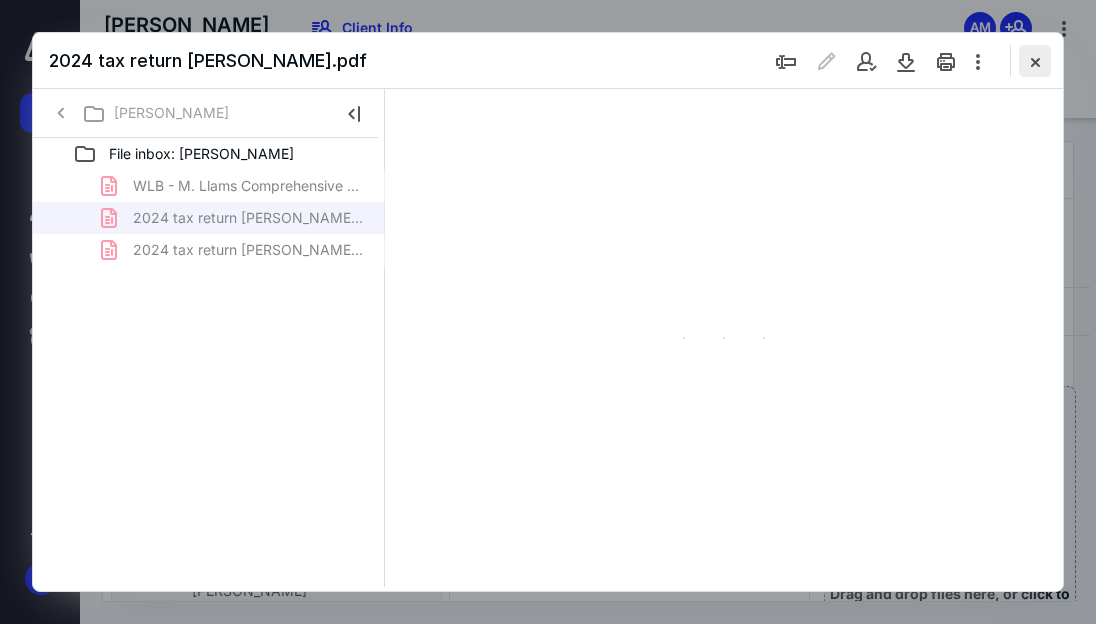 click at bounding box center [1035, 61] 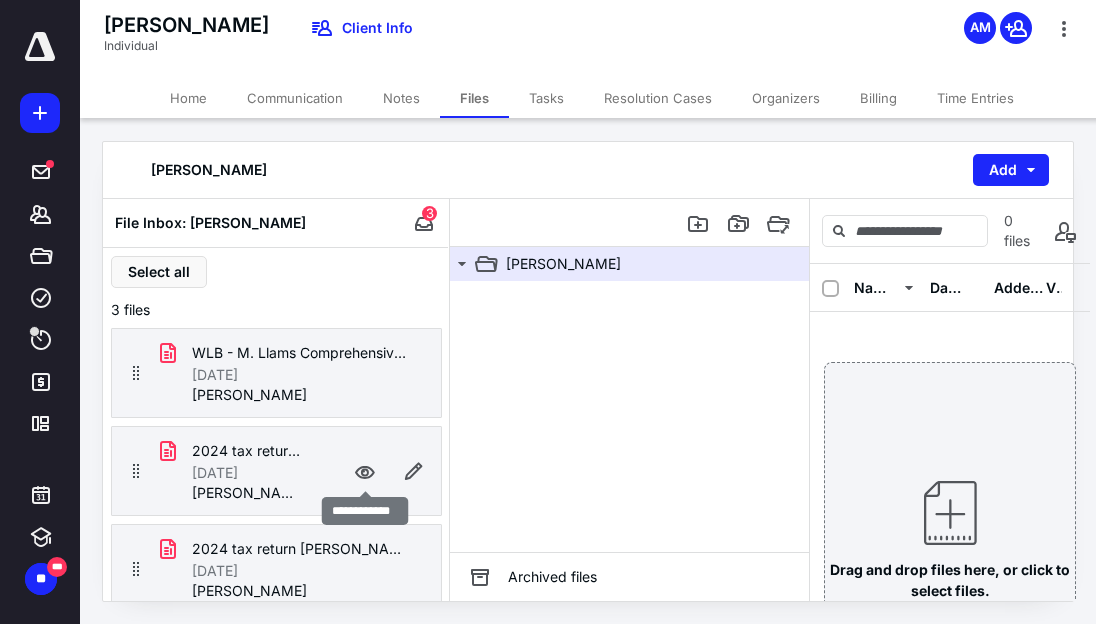 scroll, scrollTop: 13, scrollLeft: 0, axis: vertical 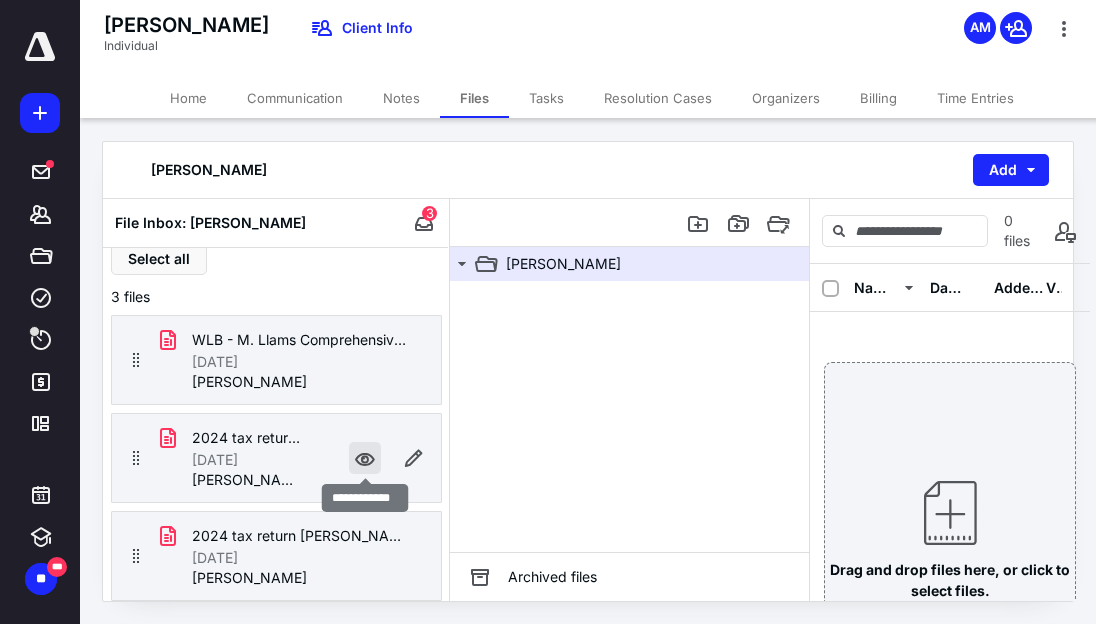 click at bounding box center [365, 458] 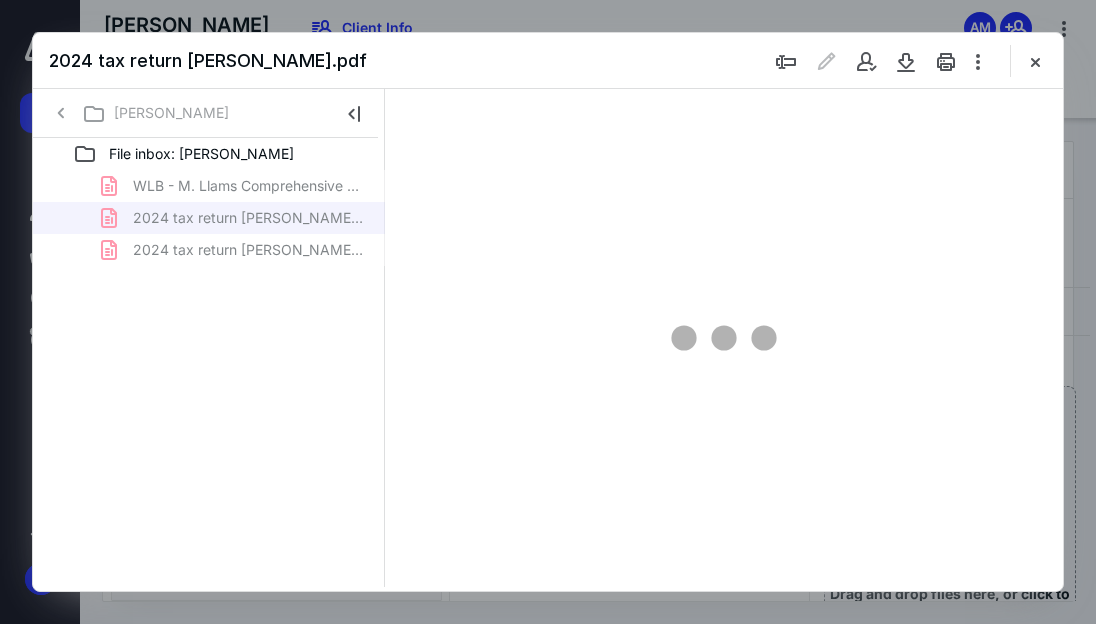 scroll, scrollTop: 0, scrollLeft: 0, axis: both 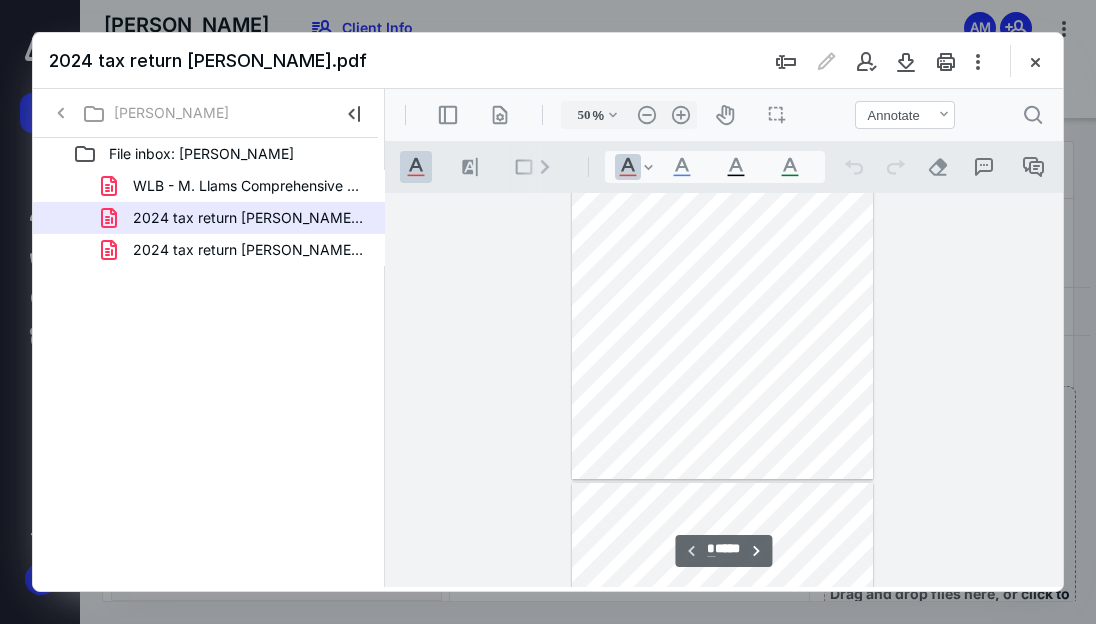 click on "2024 tax return Felipe.pdf" at bounding box center (237, 218) 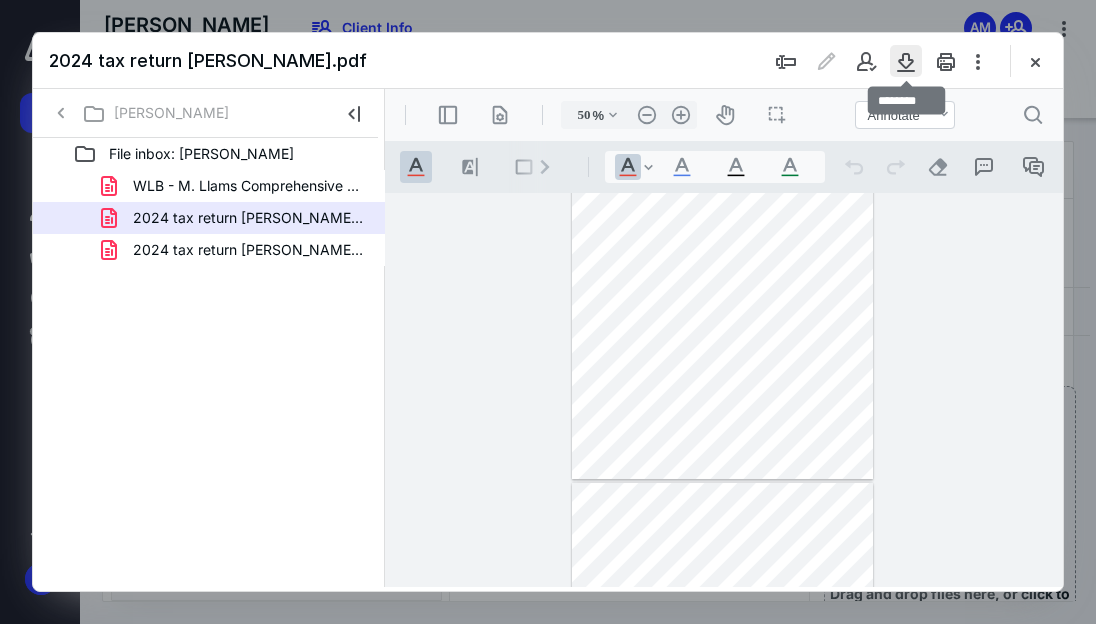 click at bounding box center (906, 61) 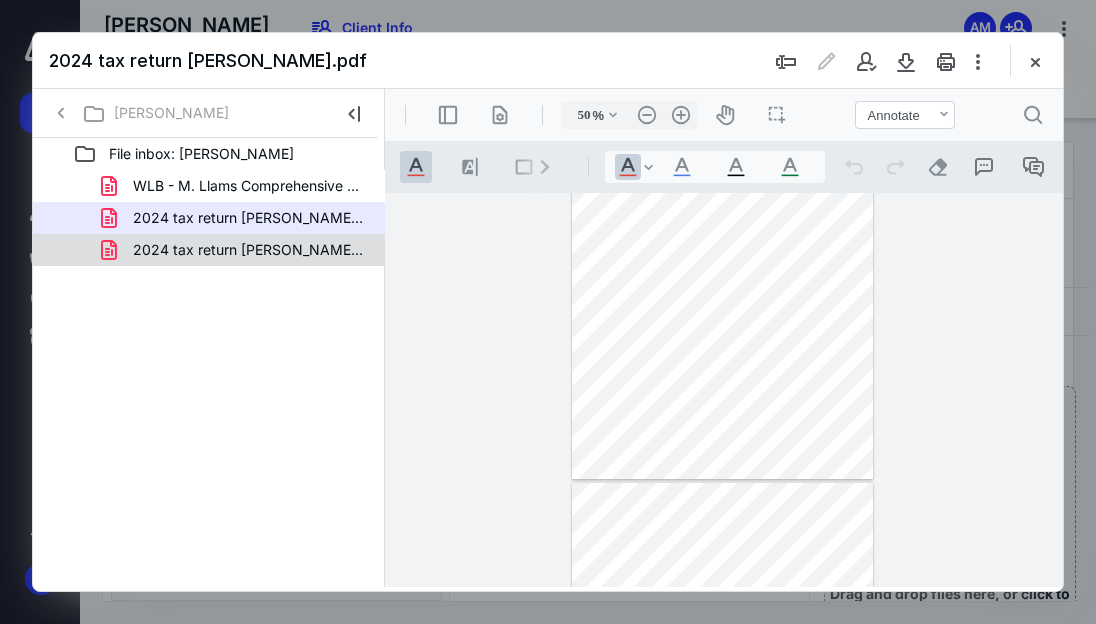 click on "2024 tax return Llamas.pdf" at bounding box center (249, 250) 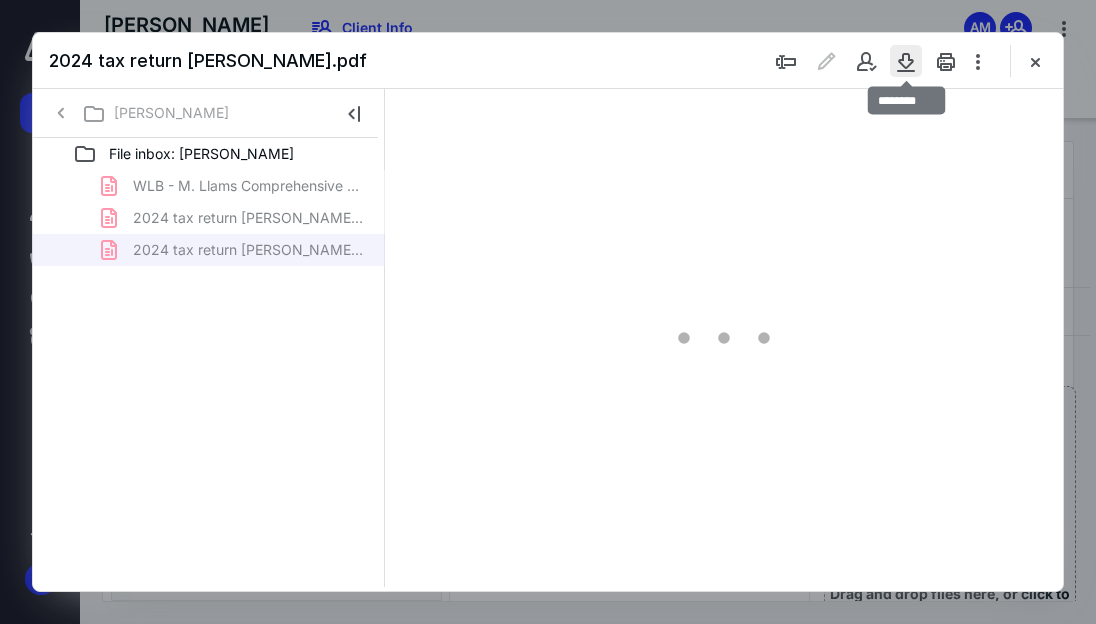 type on "50" 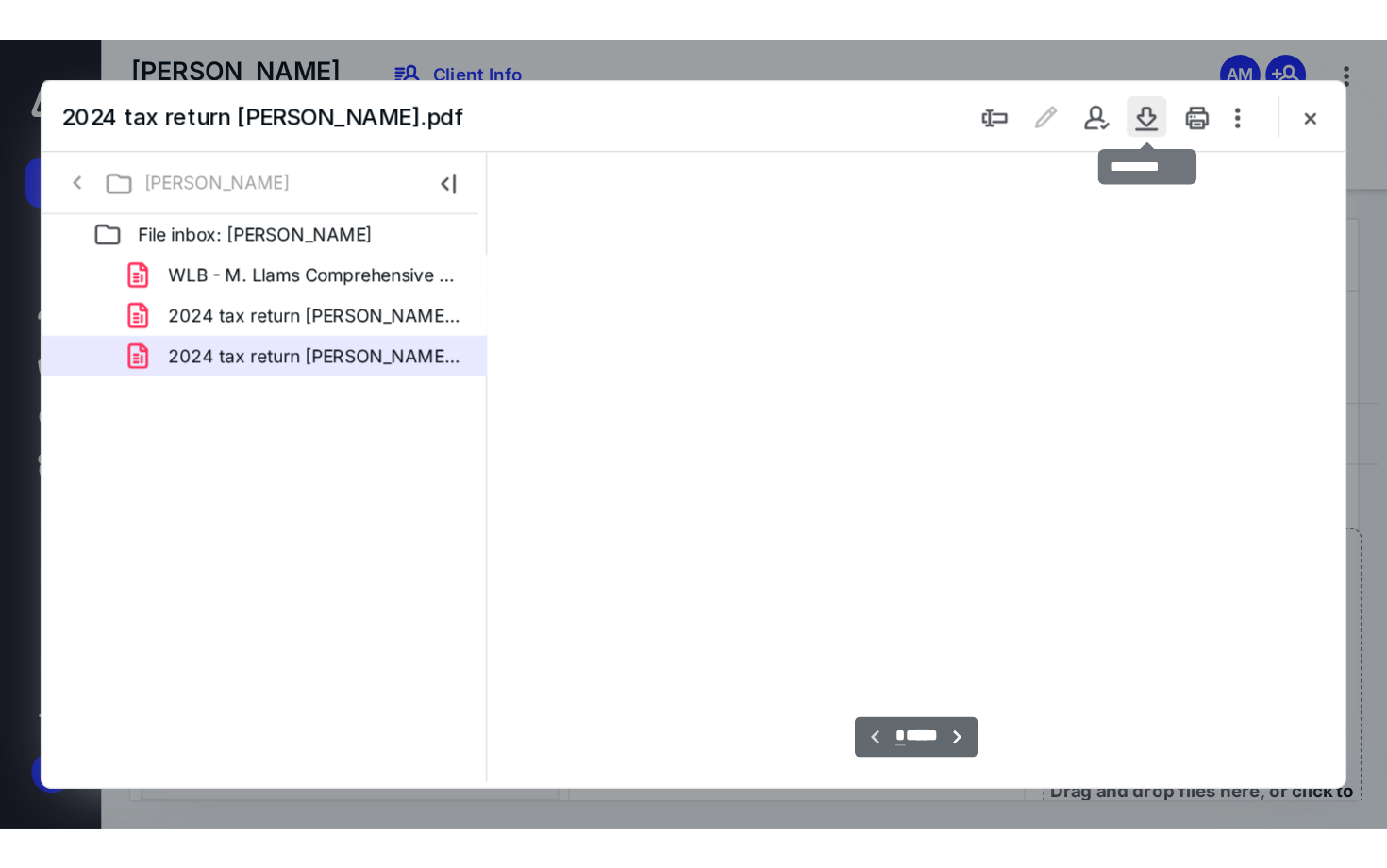 scroll, scrollTop: 100, scrollLeft: 0, axis: vertical 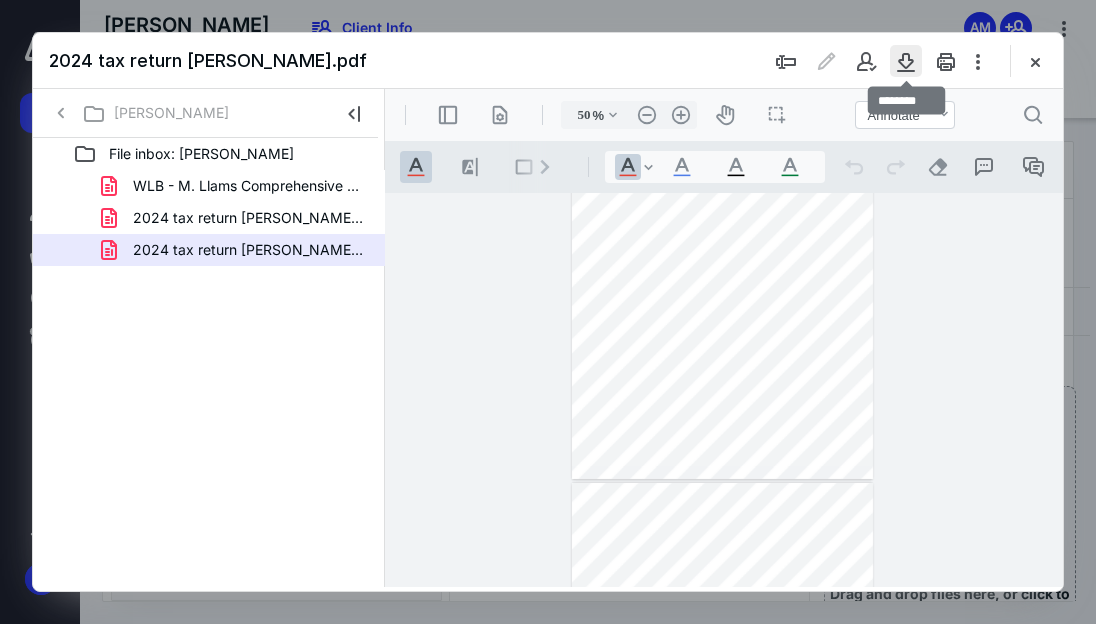 click at bounding box center (906, 61) 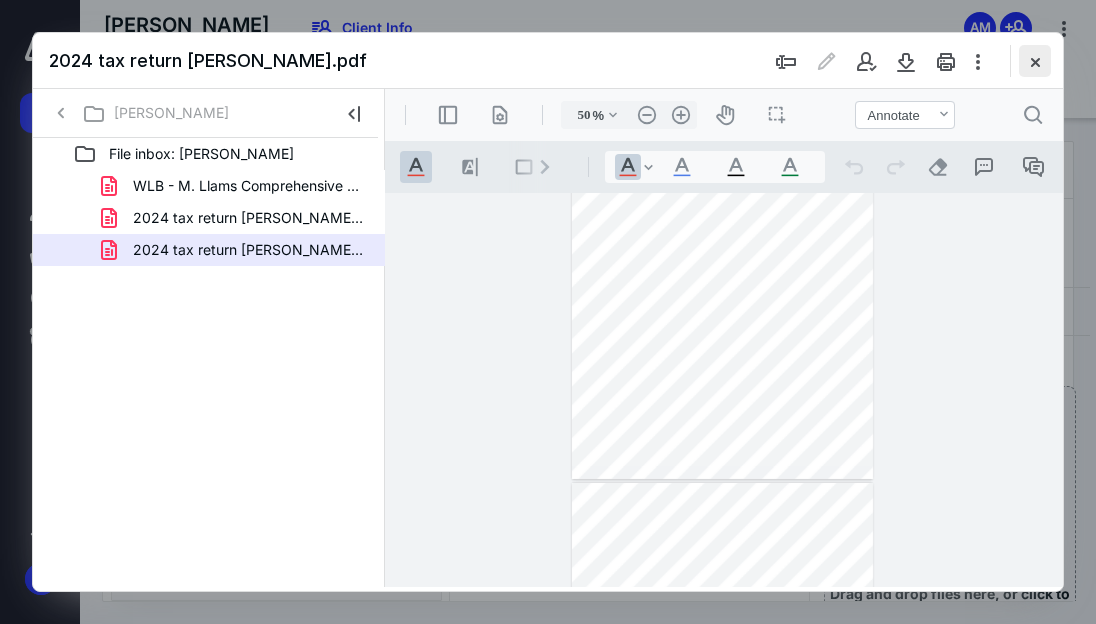 click at bounding box center [1035, 61] 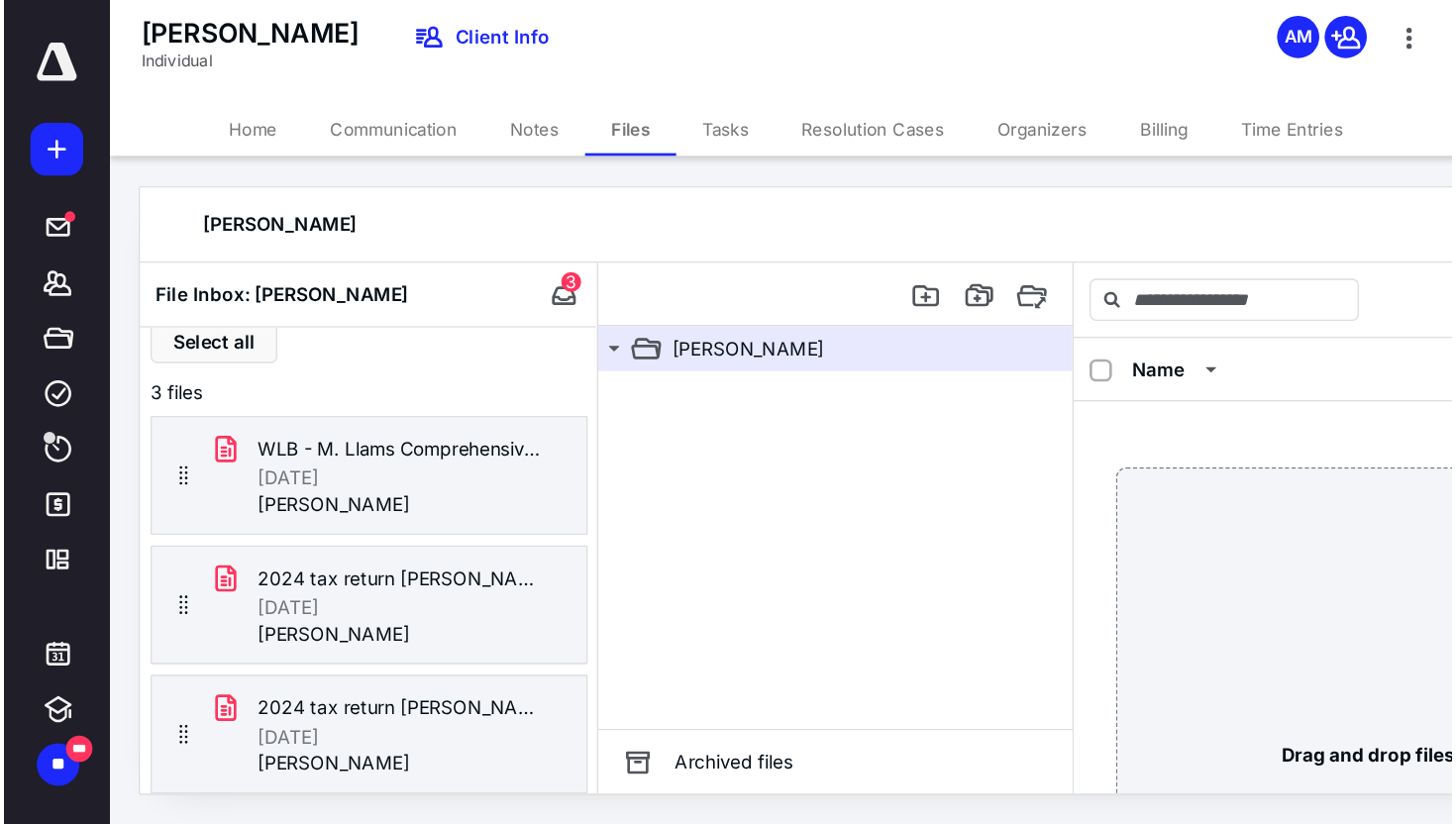 scroll, scrollTop: 0, scrollLeft: 0, axis: both 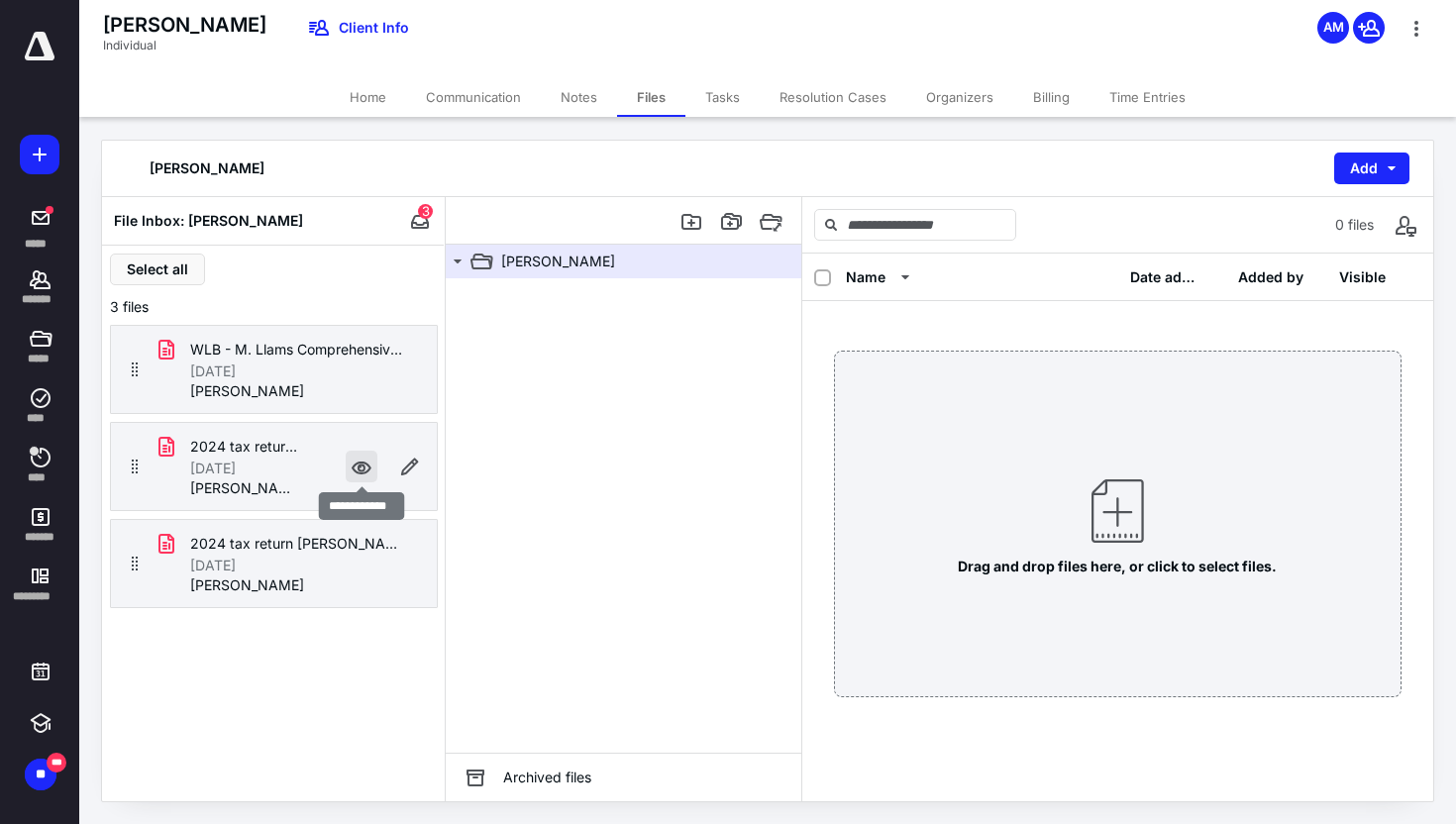 click at bounding box center [362, 466] 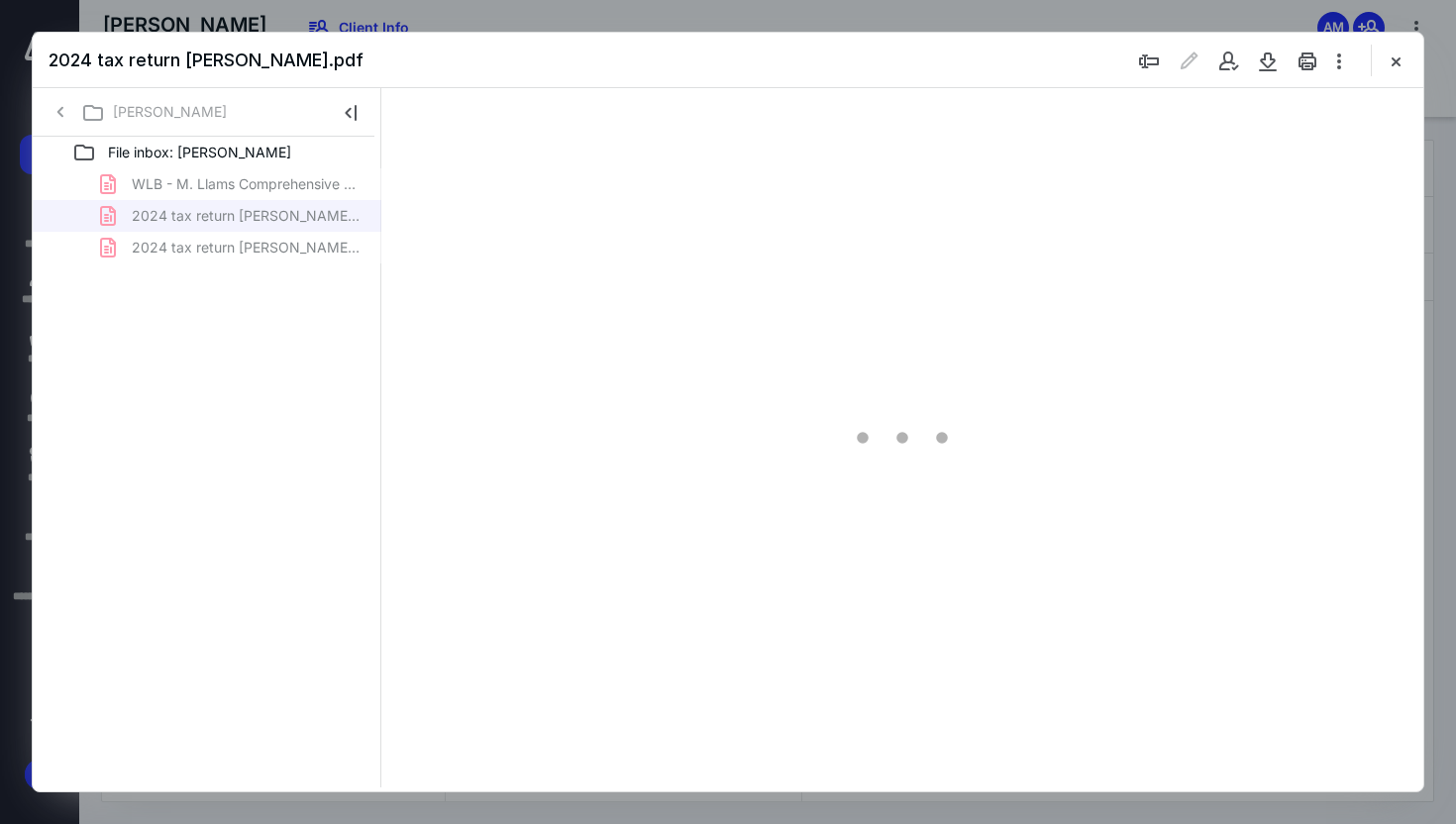 scroll, scrollTop: 0, scrollLeft: 0, axis: both 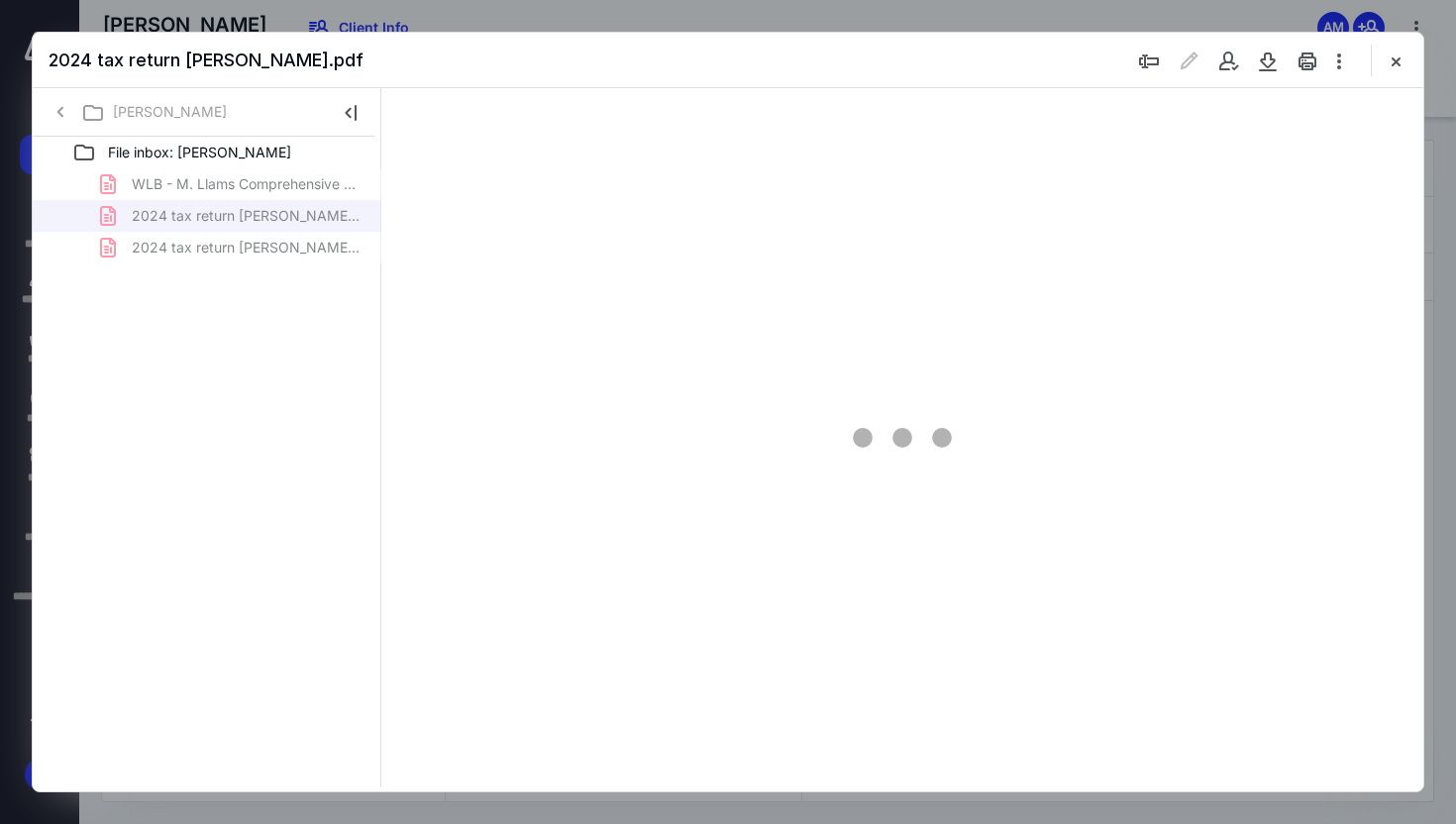 click at bounding box center [902, 438] 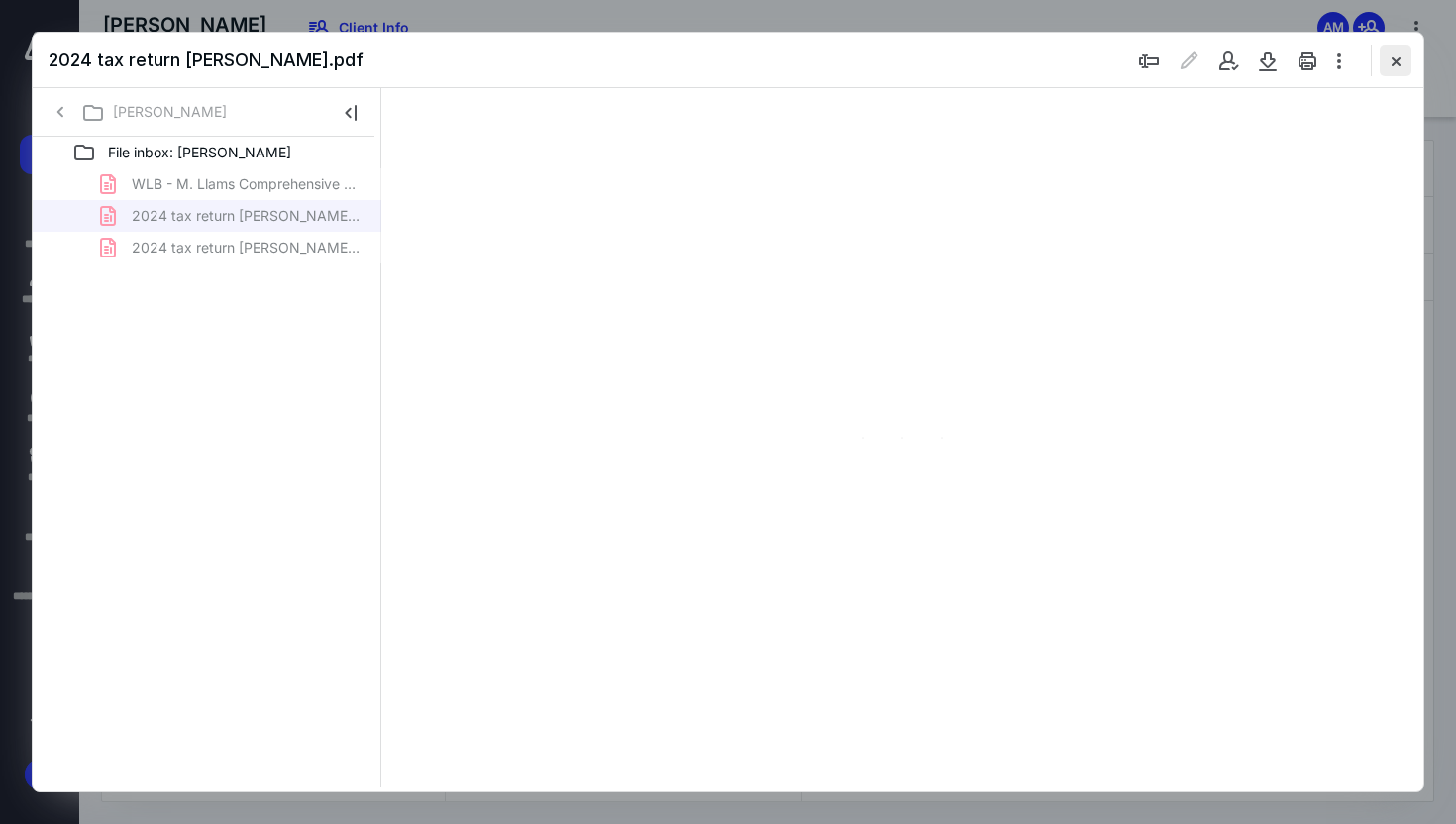 click at bounding box center [1396, 60] 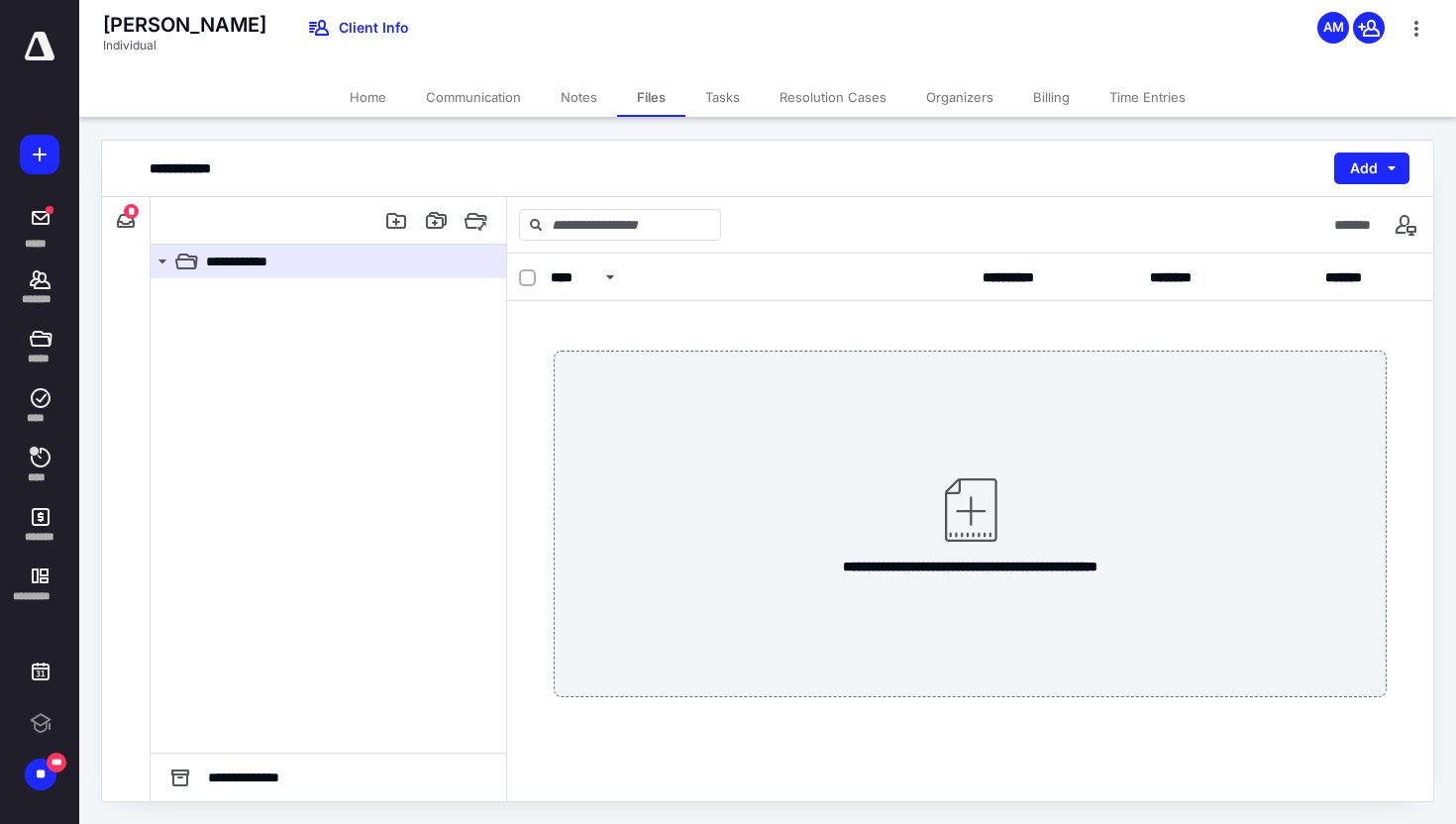 scroll, scrollTop: 0, scrollLeft: 0, axis: both 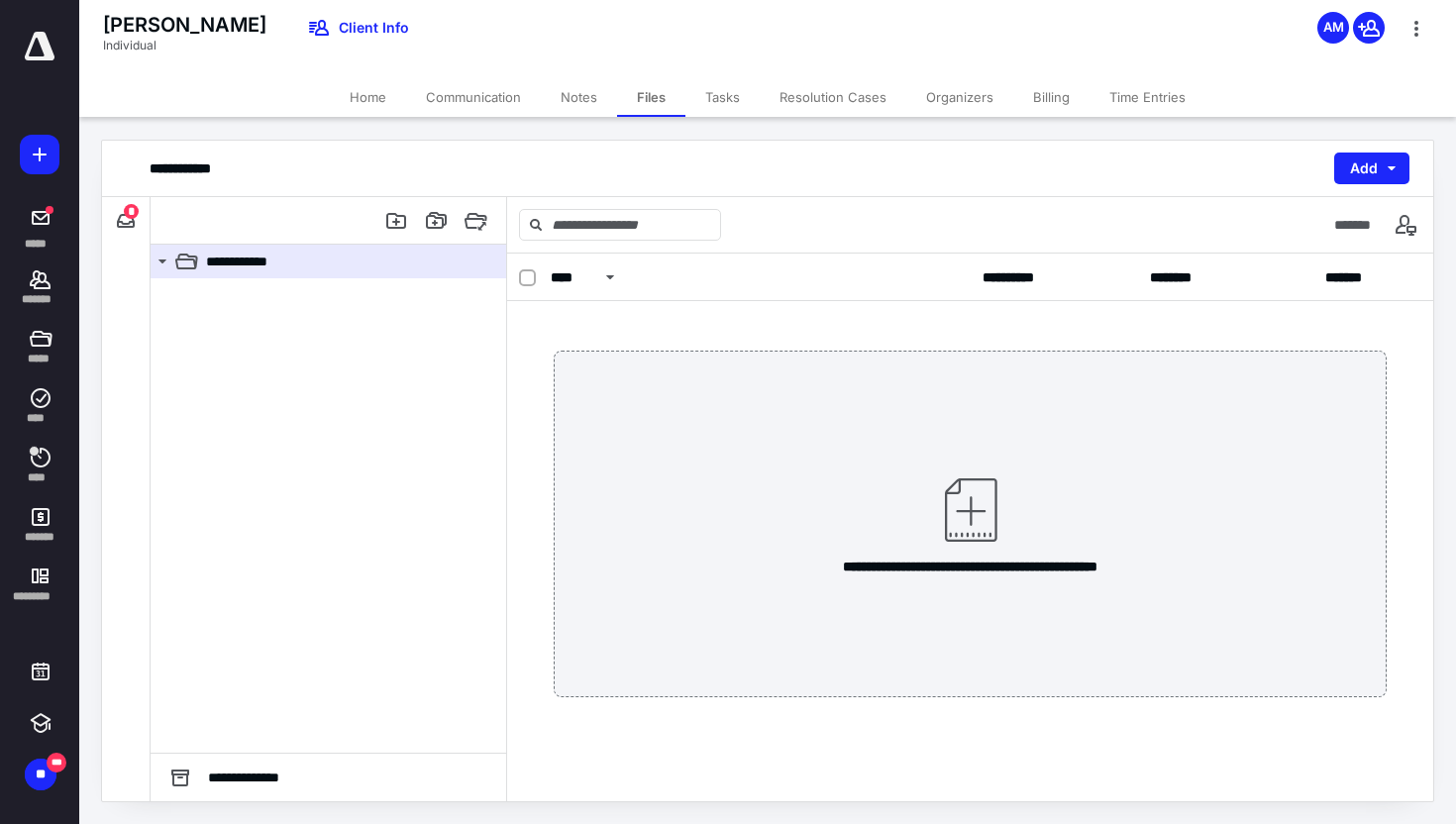 click on "*" at bounding box center (131, 211) 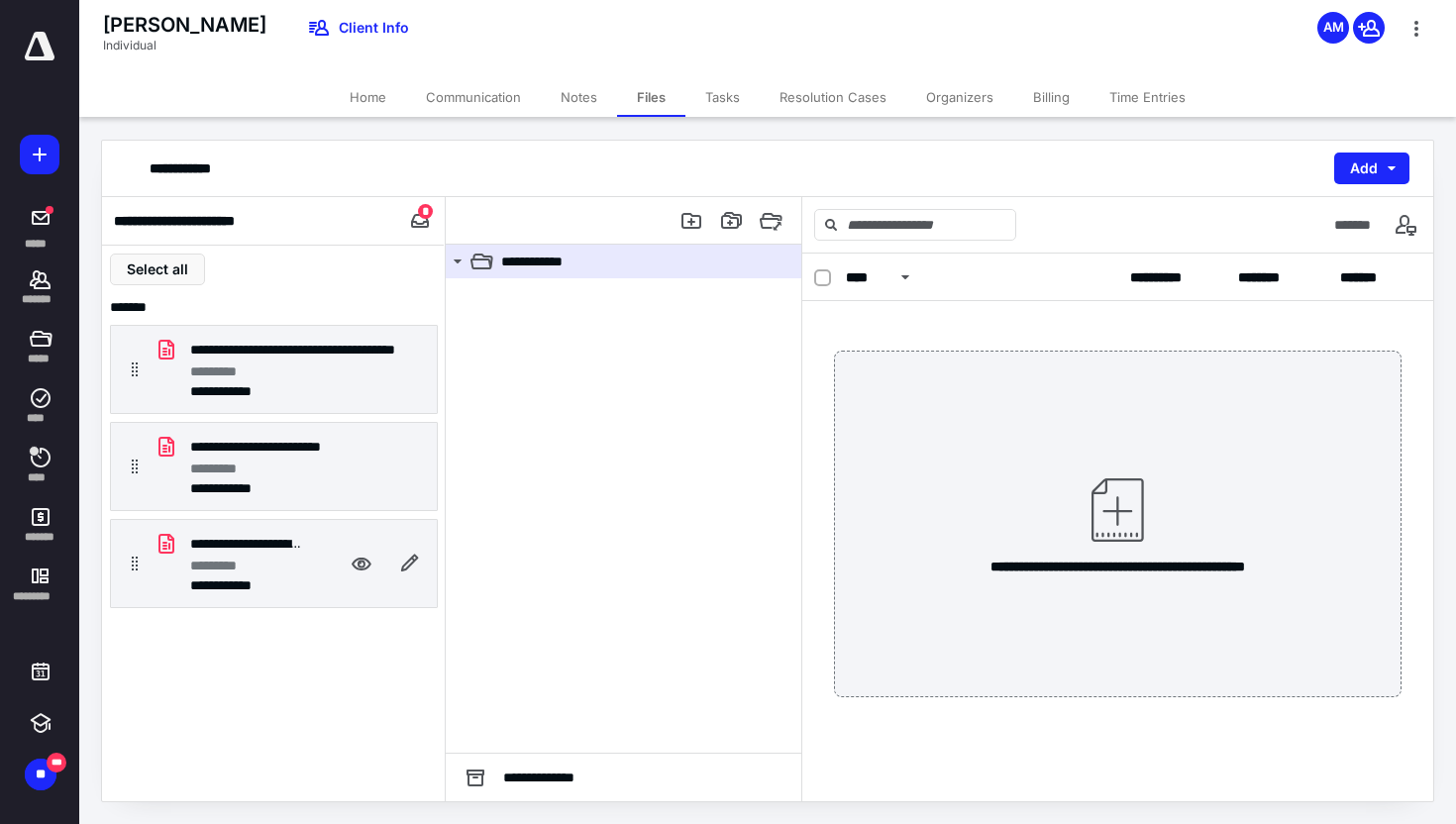 click on "**********" at bounding box center (273, 564) 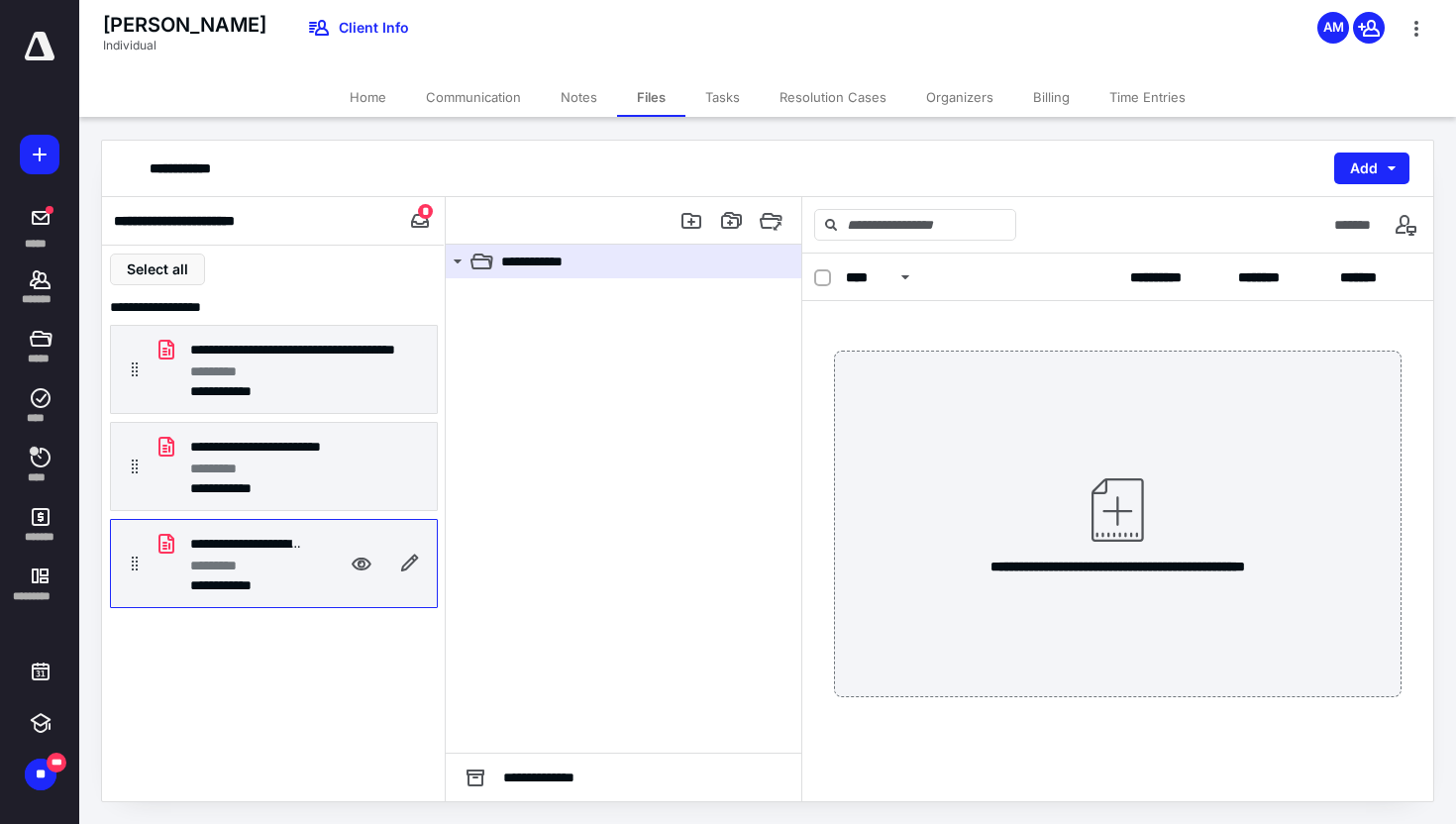 click on "**********" at bounding box center (273, 564) 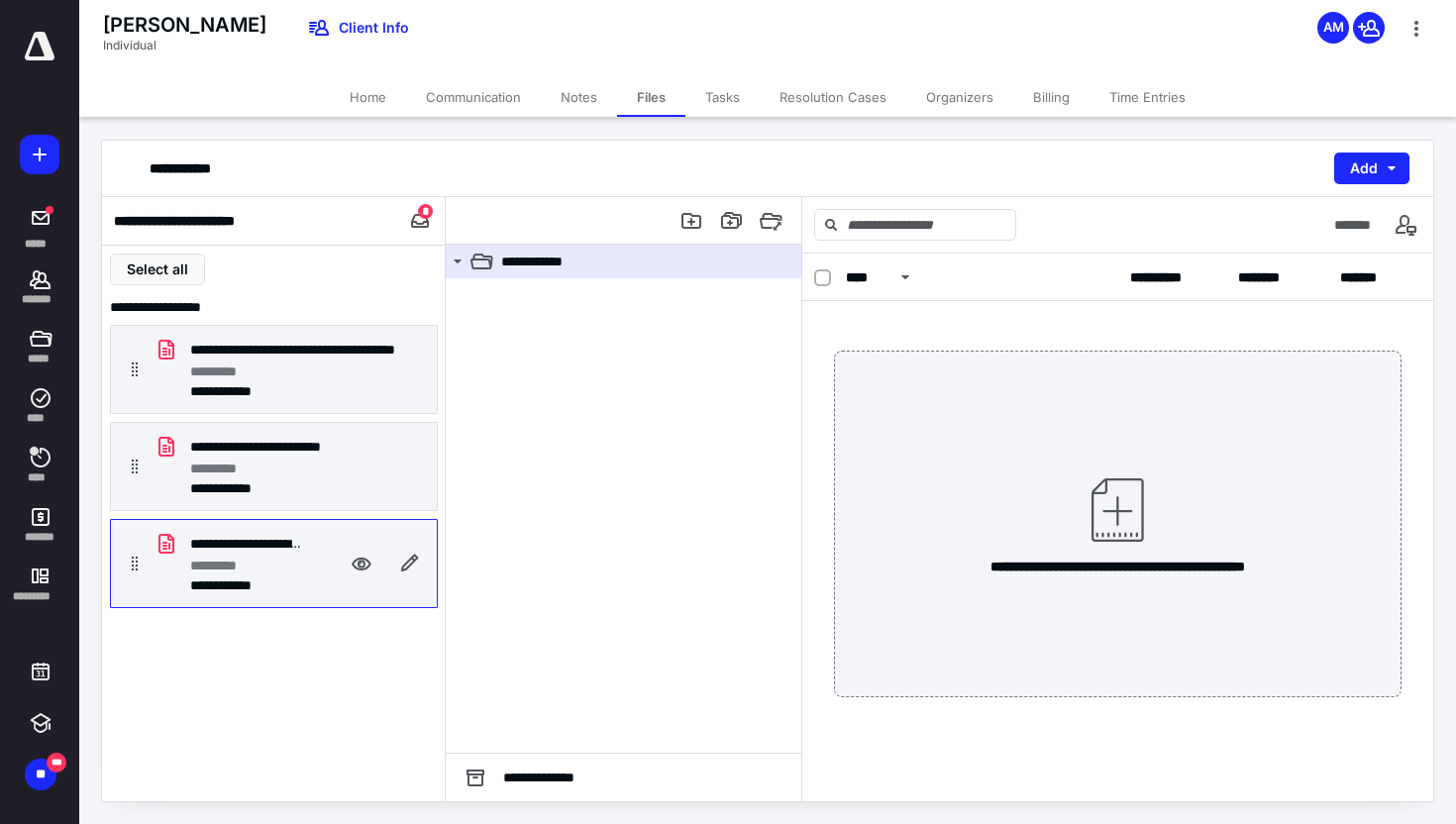 click on "**********" at bounding box center [273, 564] 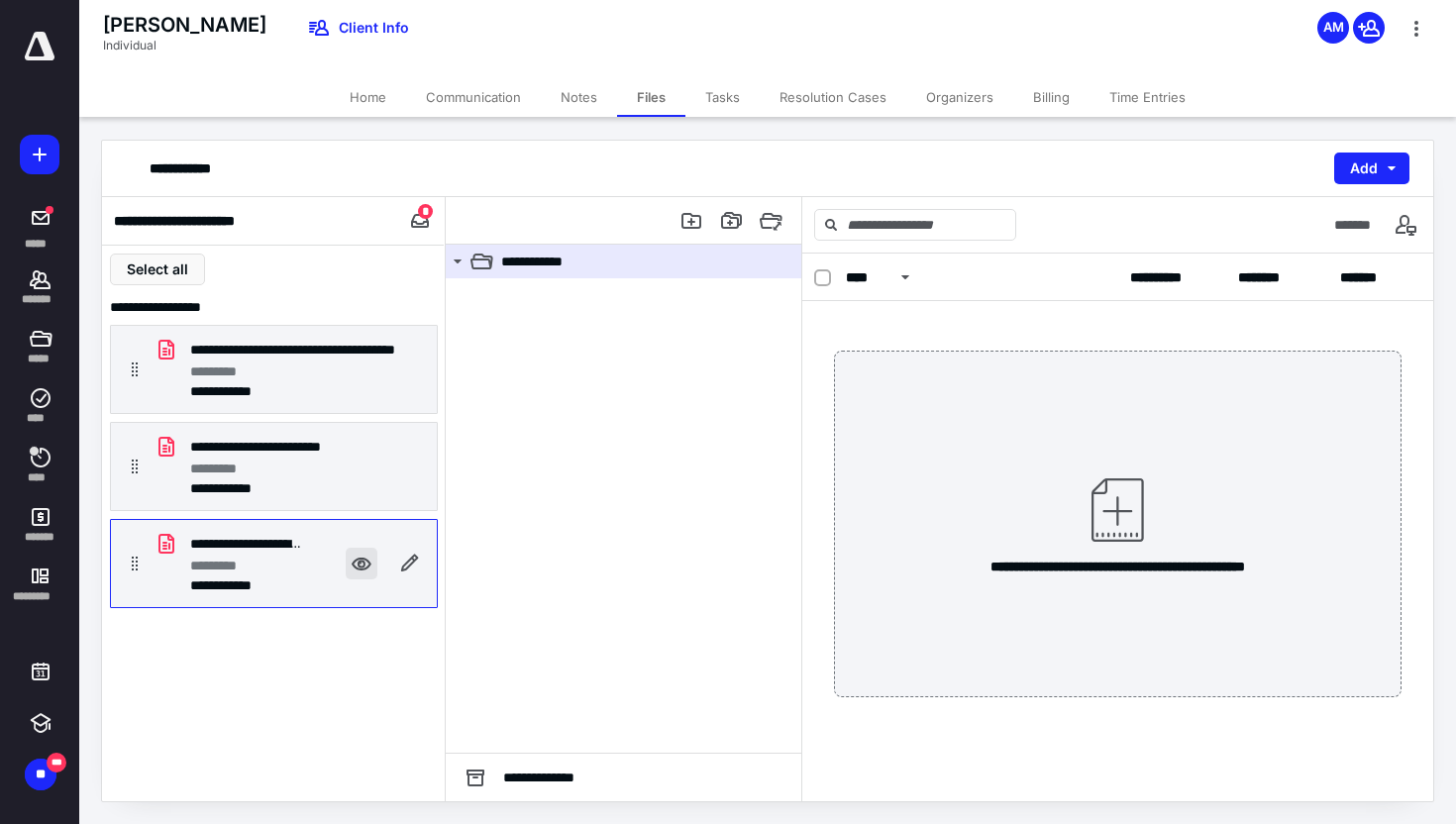 click at bounding box center [362, 564] 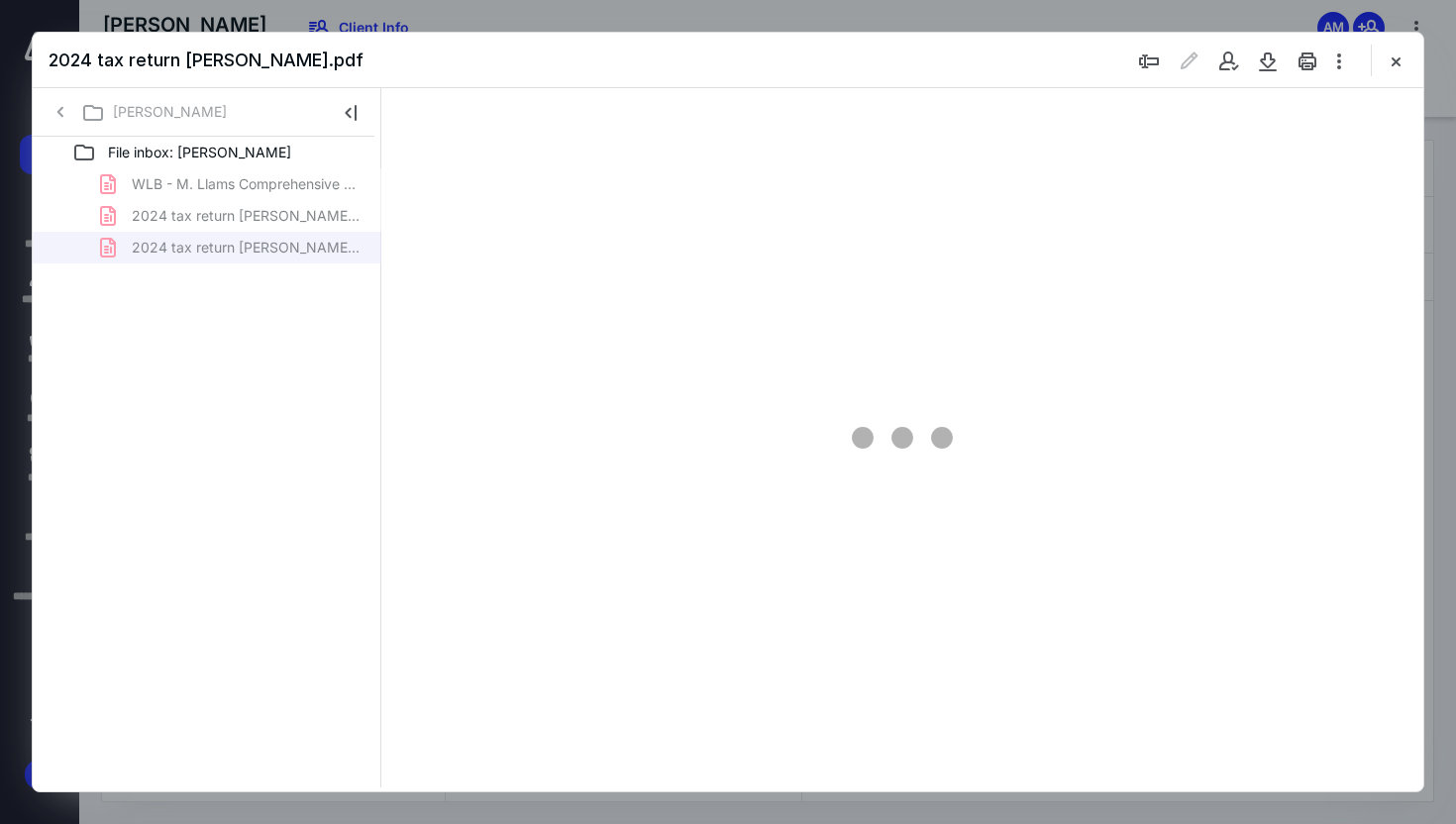 scroll, scrollTop: 0, scrollLeft: 0, axis: both 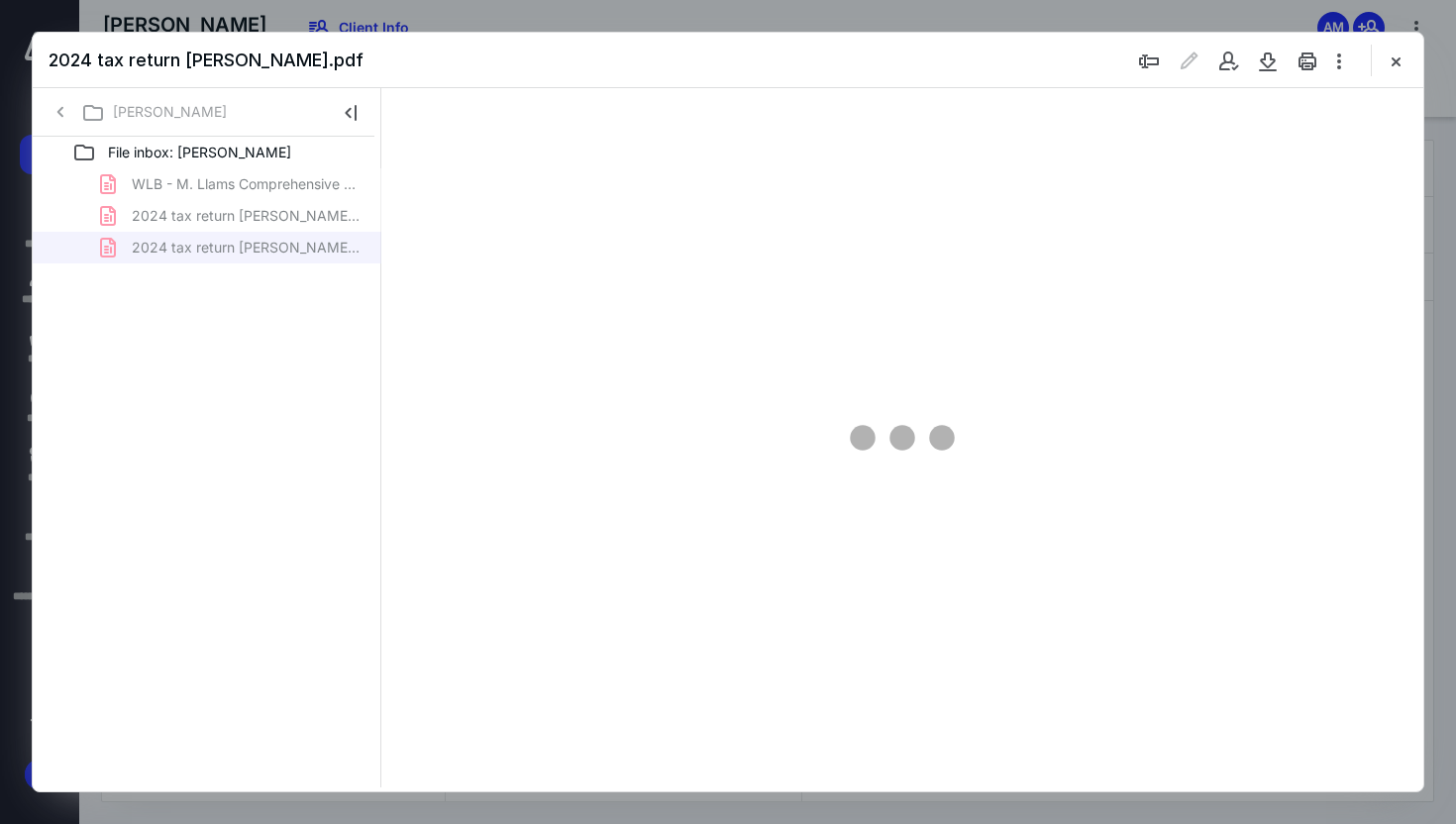 type on "79" 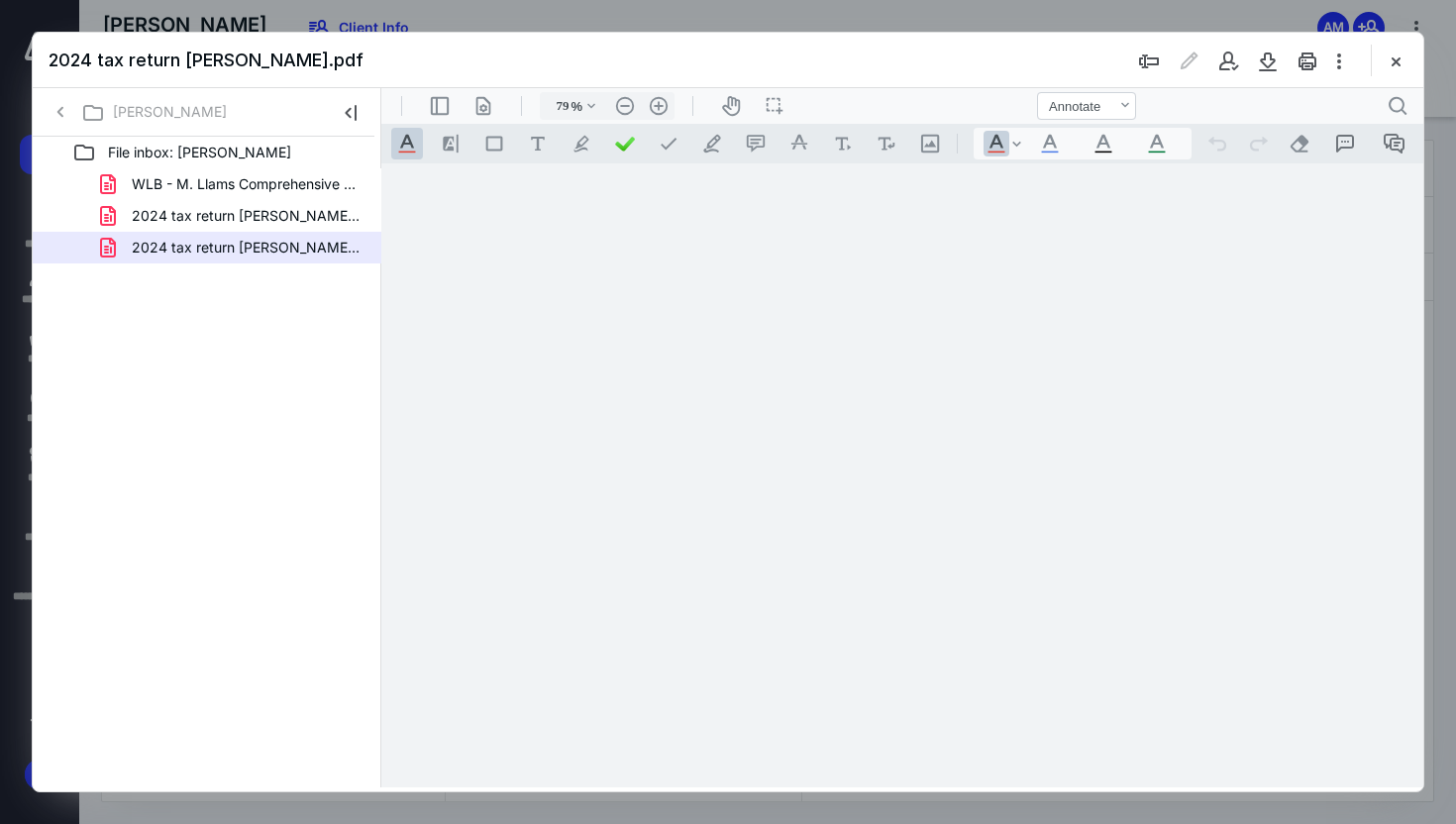 scroll, scrollTop: 78, scrollLeft: 0, axis: vertical 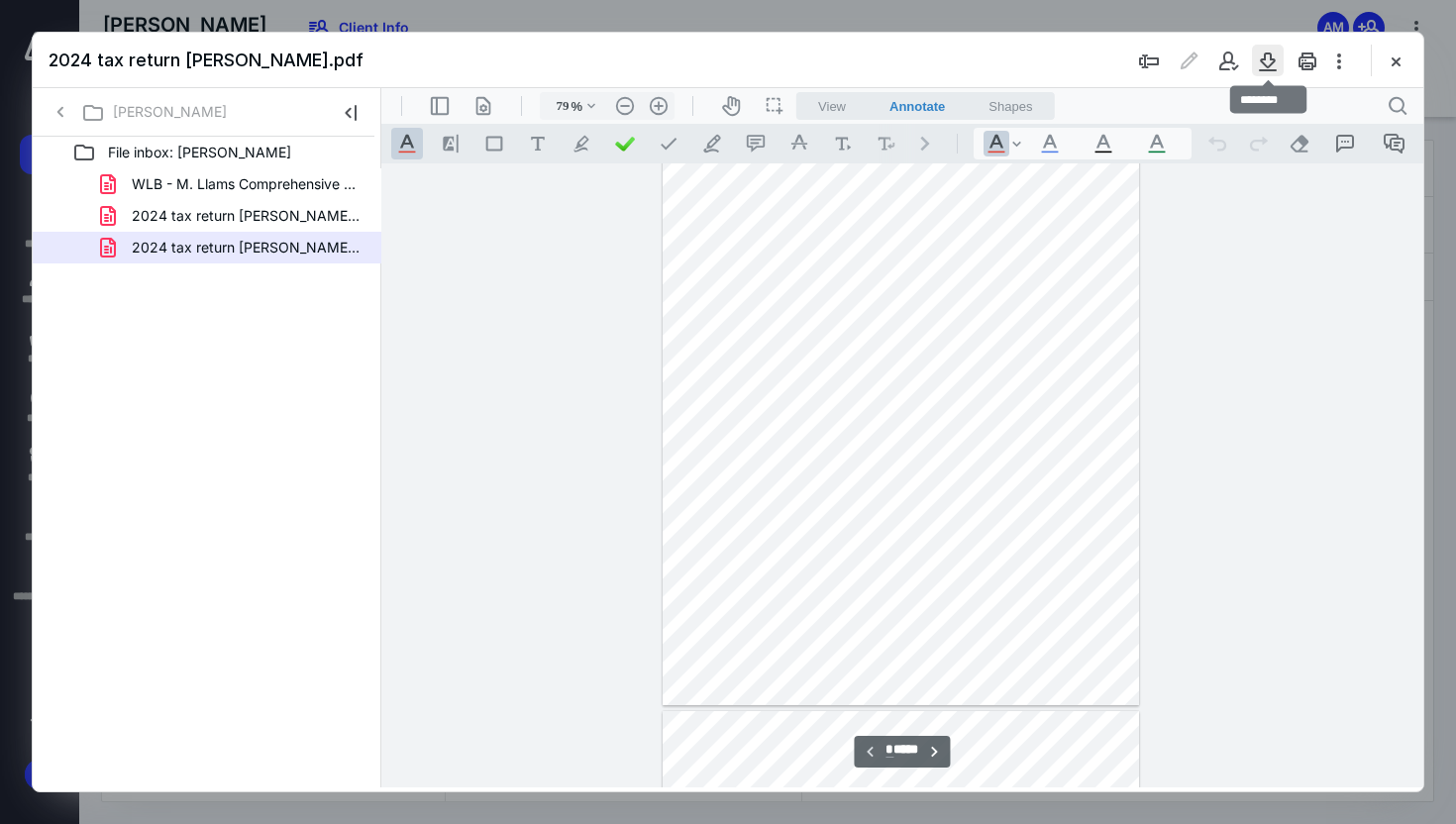 click at bounding box center (1268, 60) 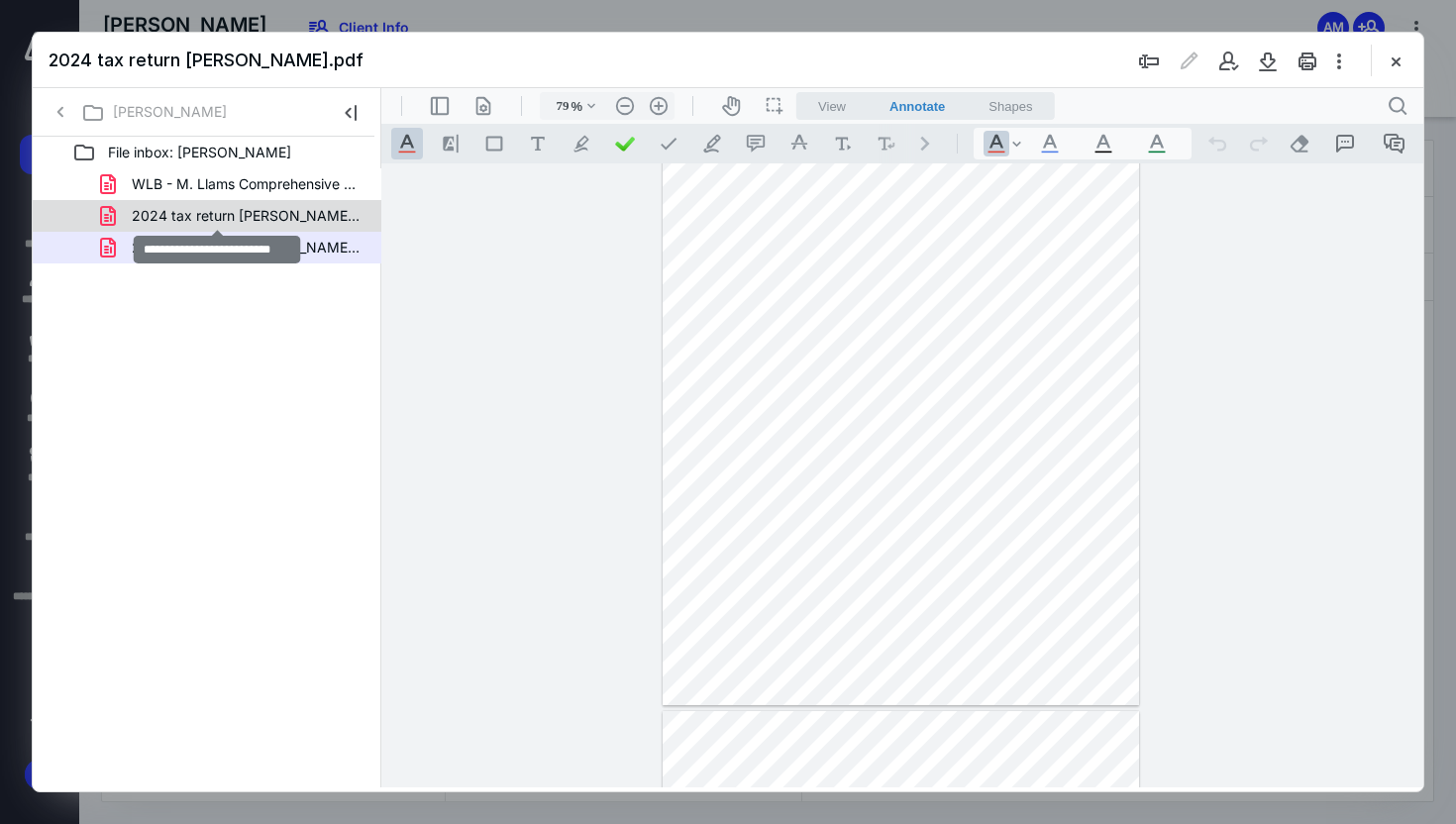 click on "2024 tax return [PERSON_NAME].pdf" at bounding box center (247, 216) 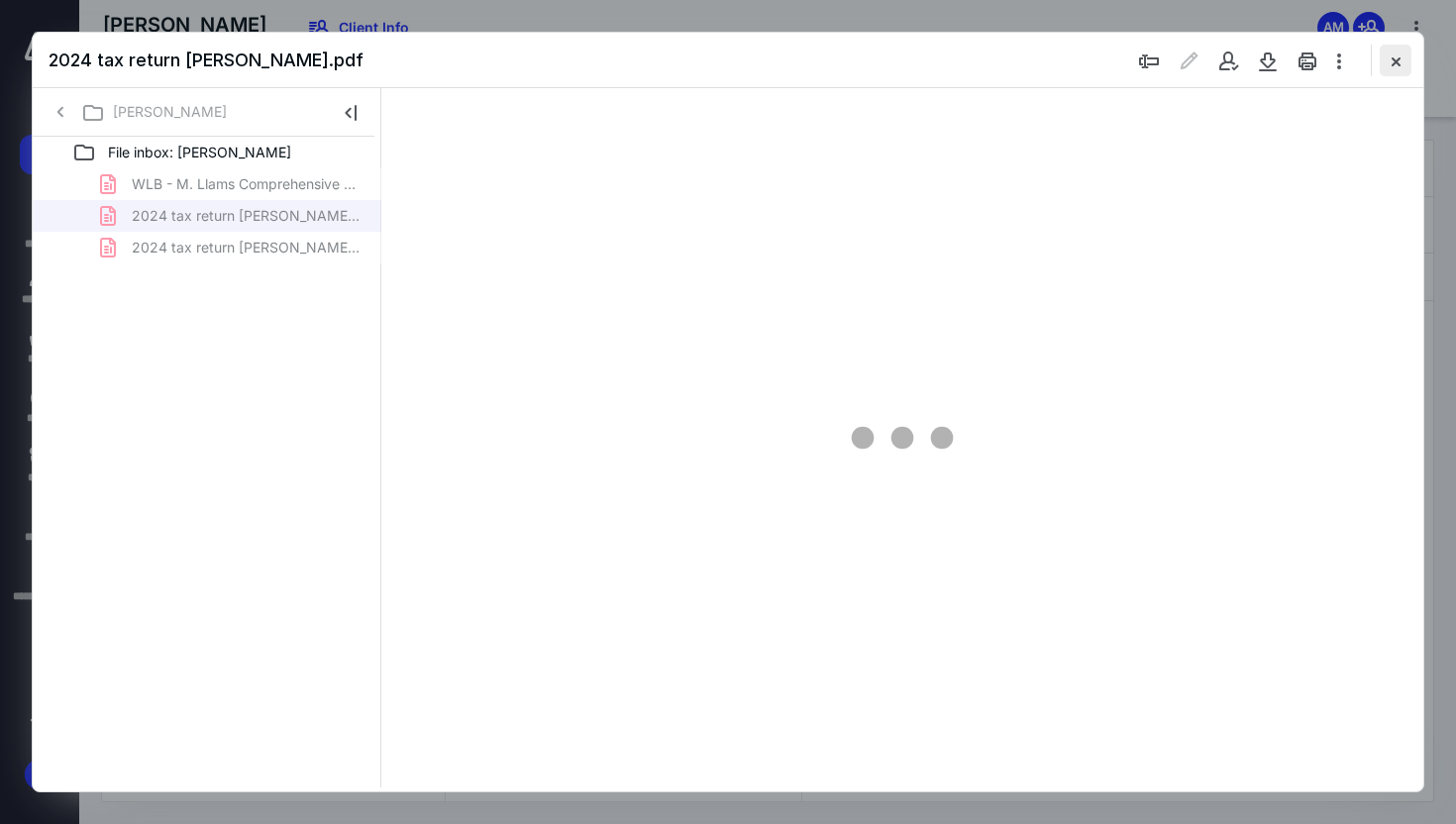 click at bounding box center (1396, 60) 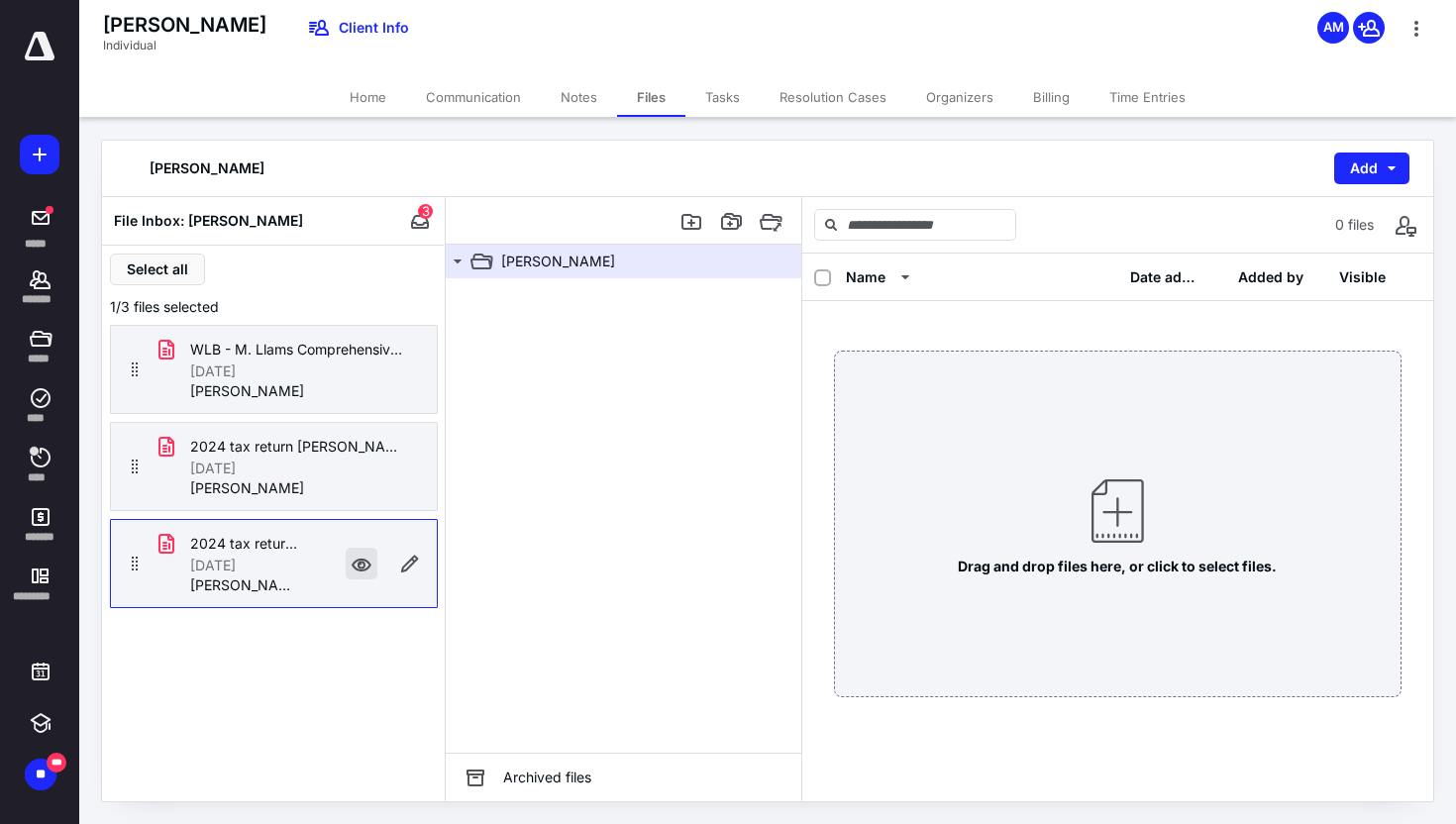 click at bounding box center [362, 564] 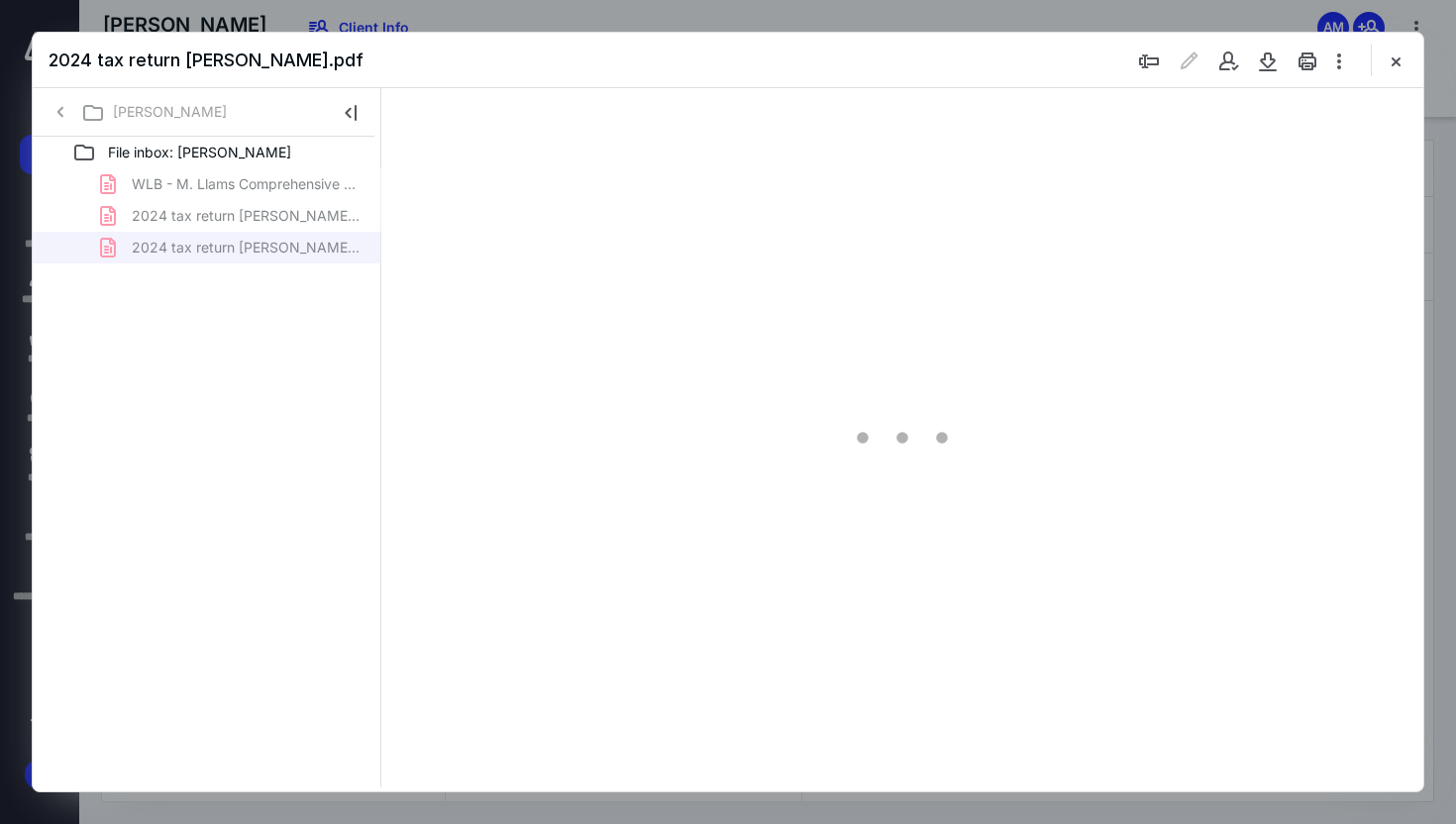 scroll, scrollTop: 0, scrollLeft: 0, axis: both 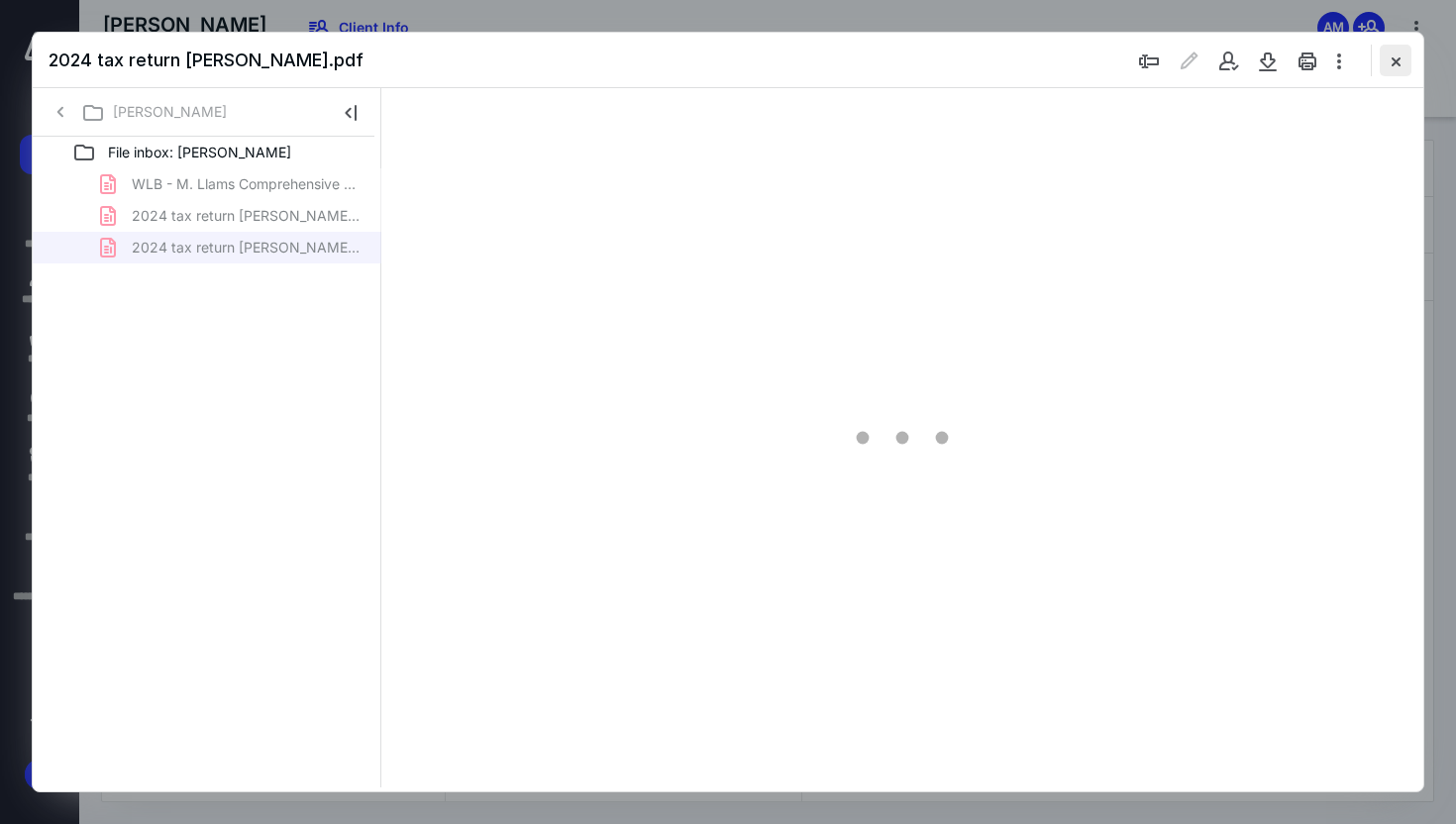 click at bounding box center [1396, 60] 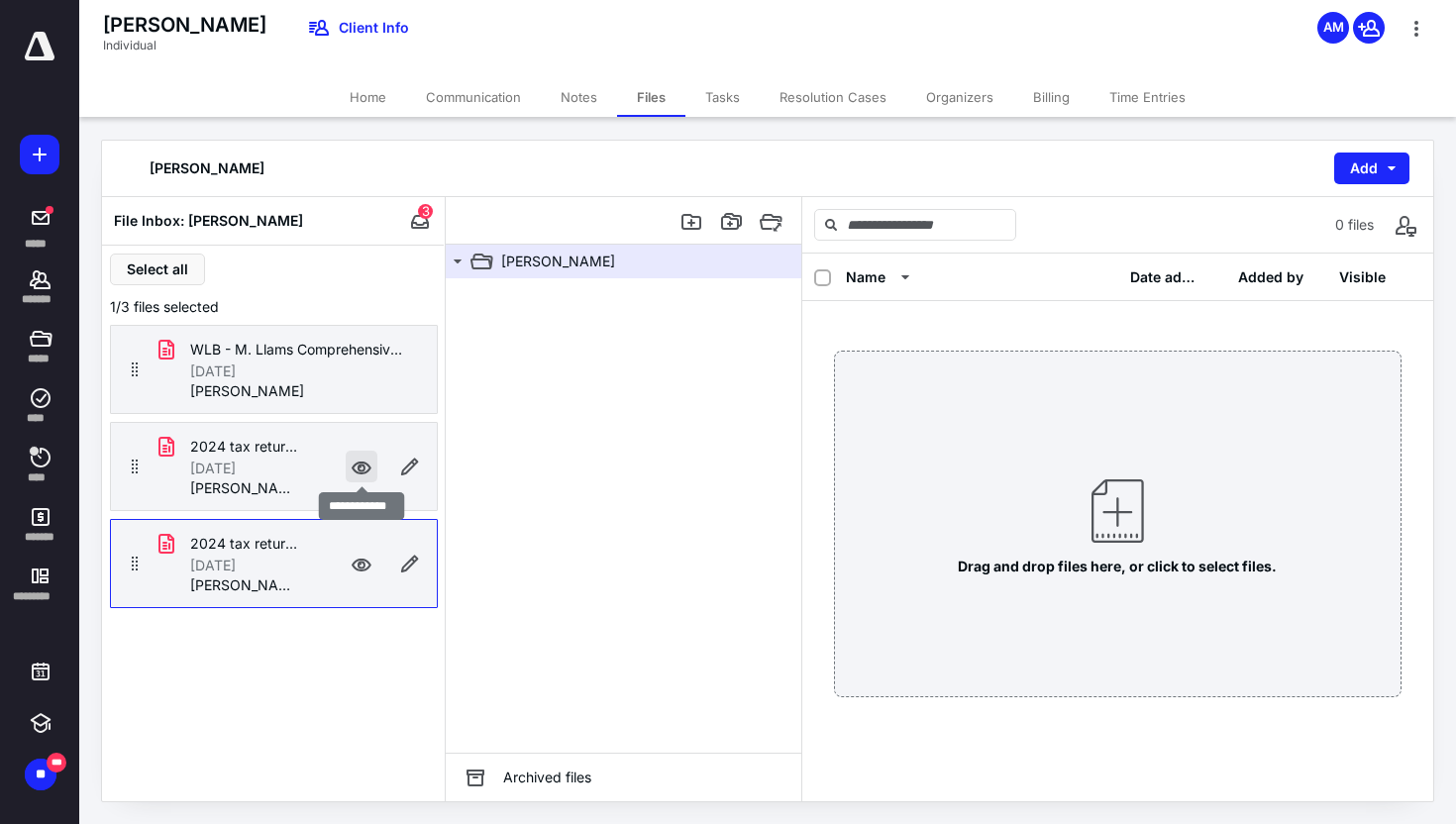 click at bounding box center (362, 466) 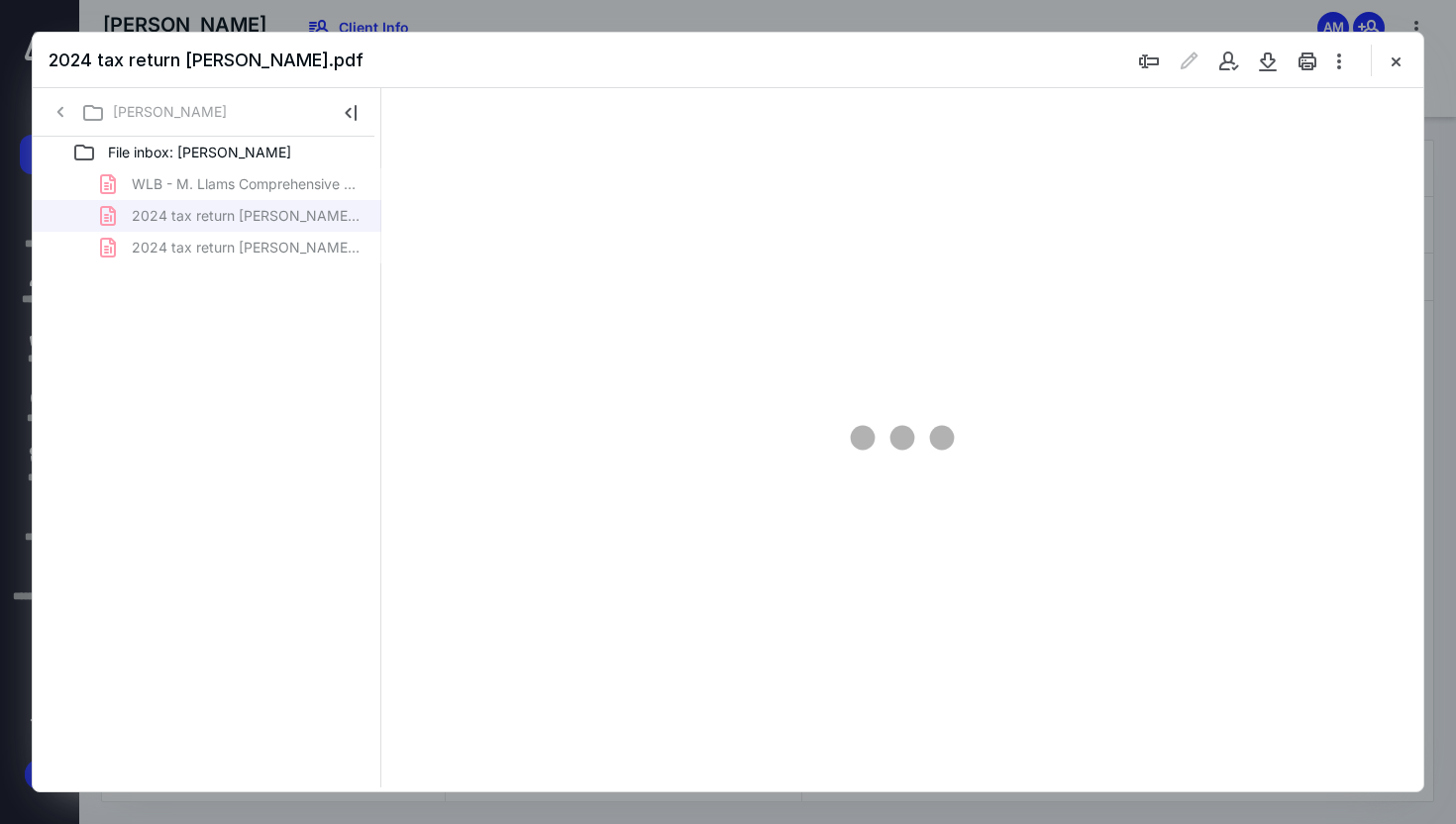 scroll, scrollTop: 0, scrollLeft: 0, axis: both 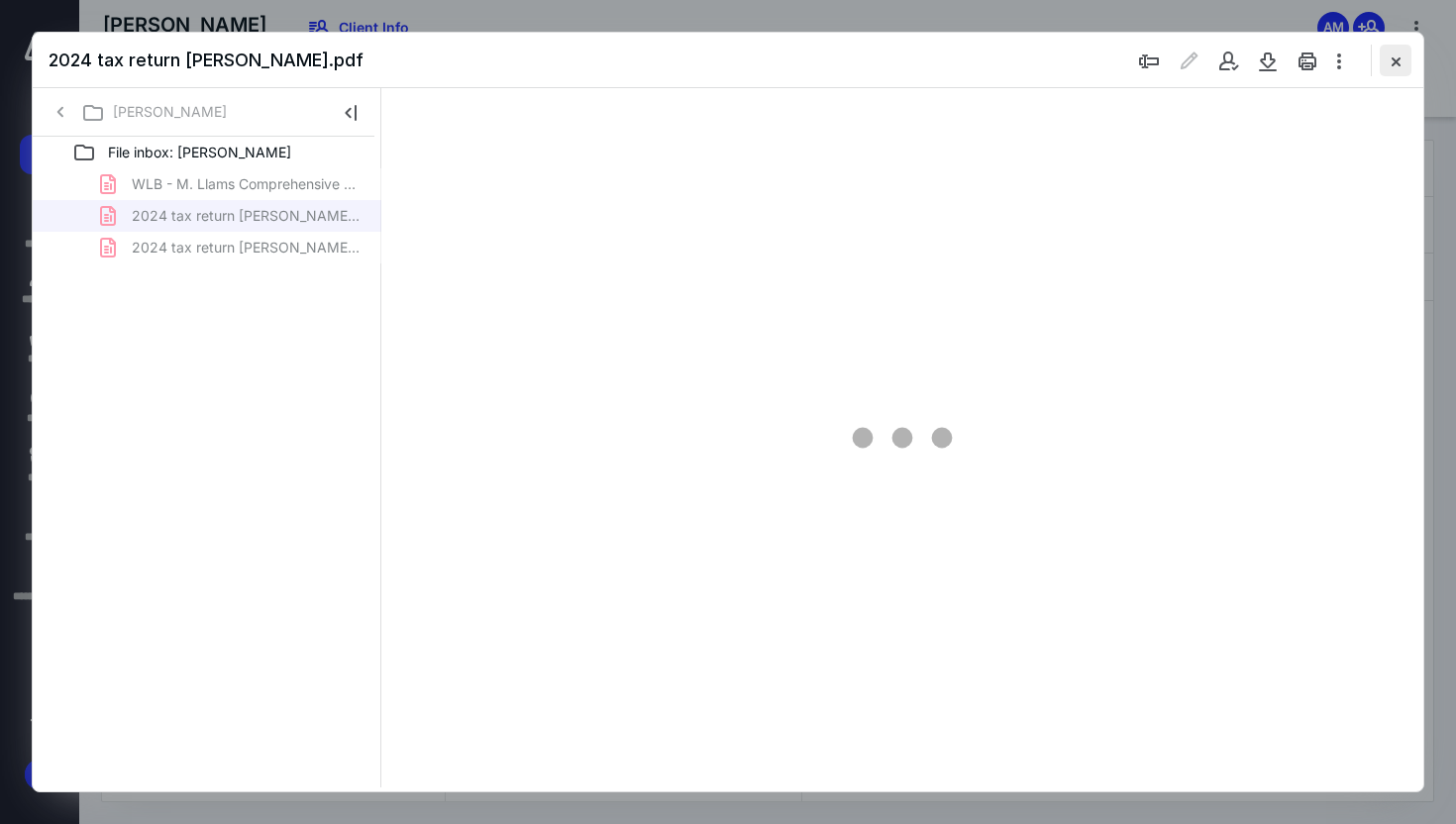 click at bounding box center [1396, 60] 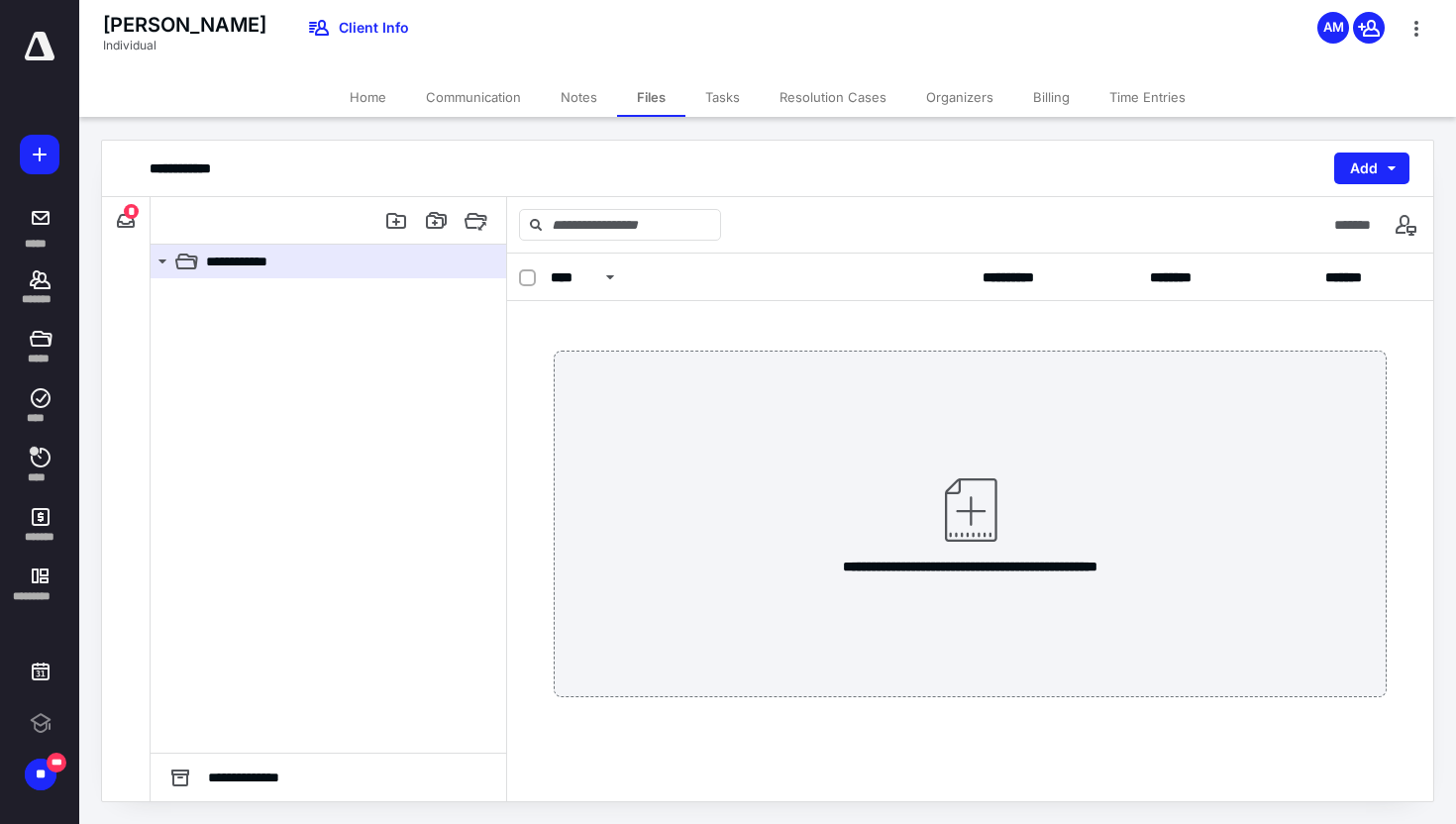 scroll, scrollTop: 0, scrollLeft: 0, axis: both 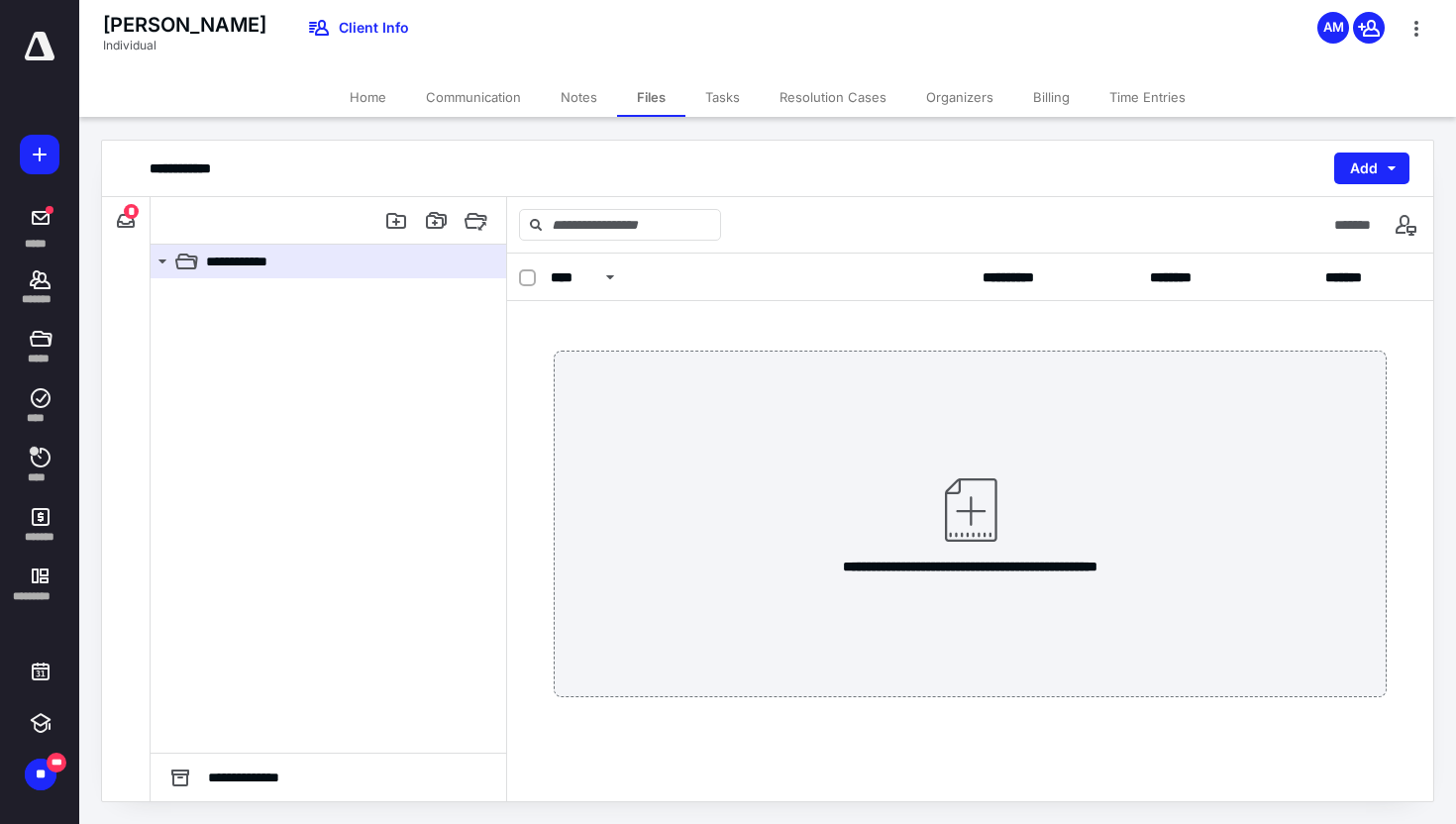 click on "*" at bounding box center [131, 211] 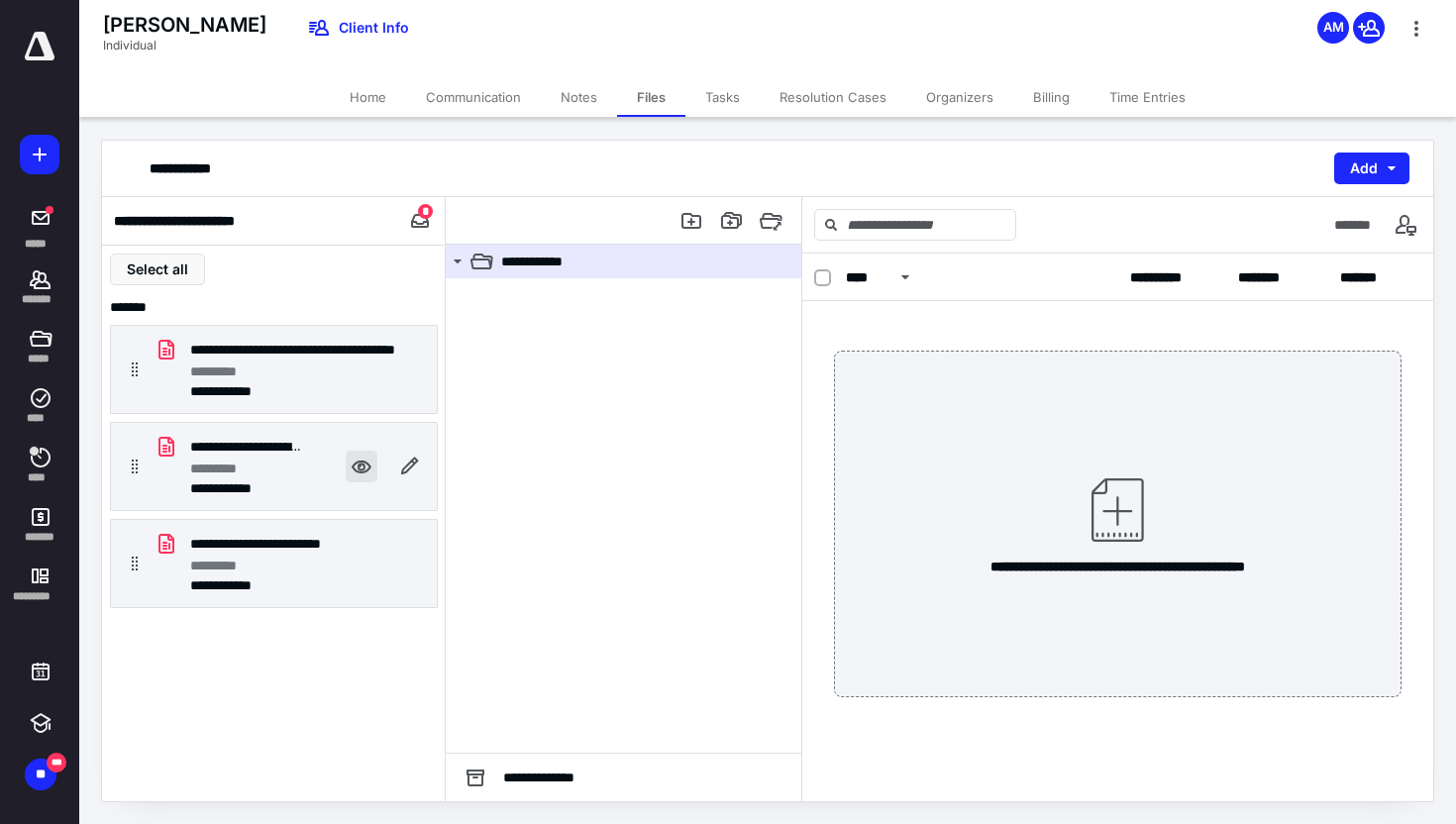 click at bounding box center [362, 466] 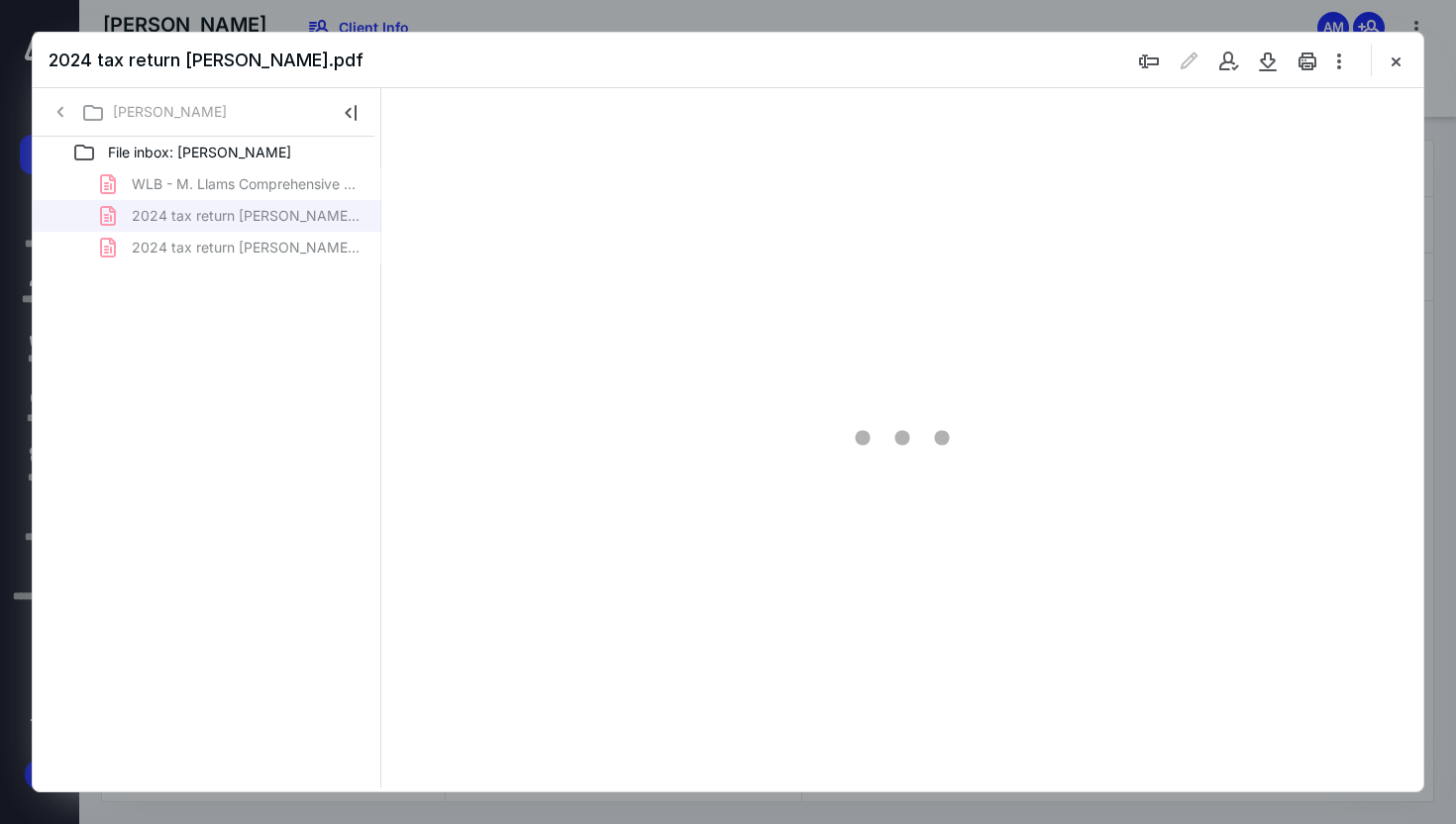 scroll, scrollTop: 0, scrollLeft: 0, axis: both 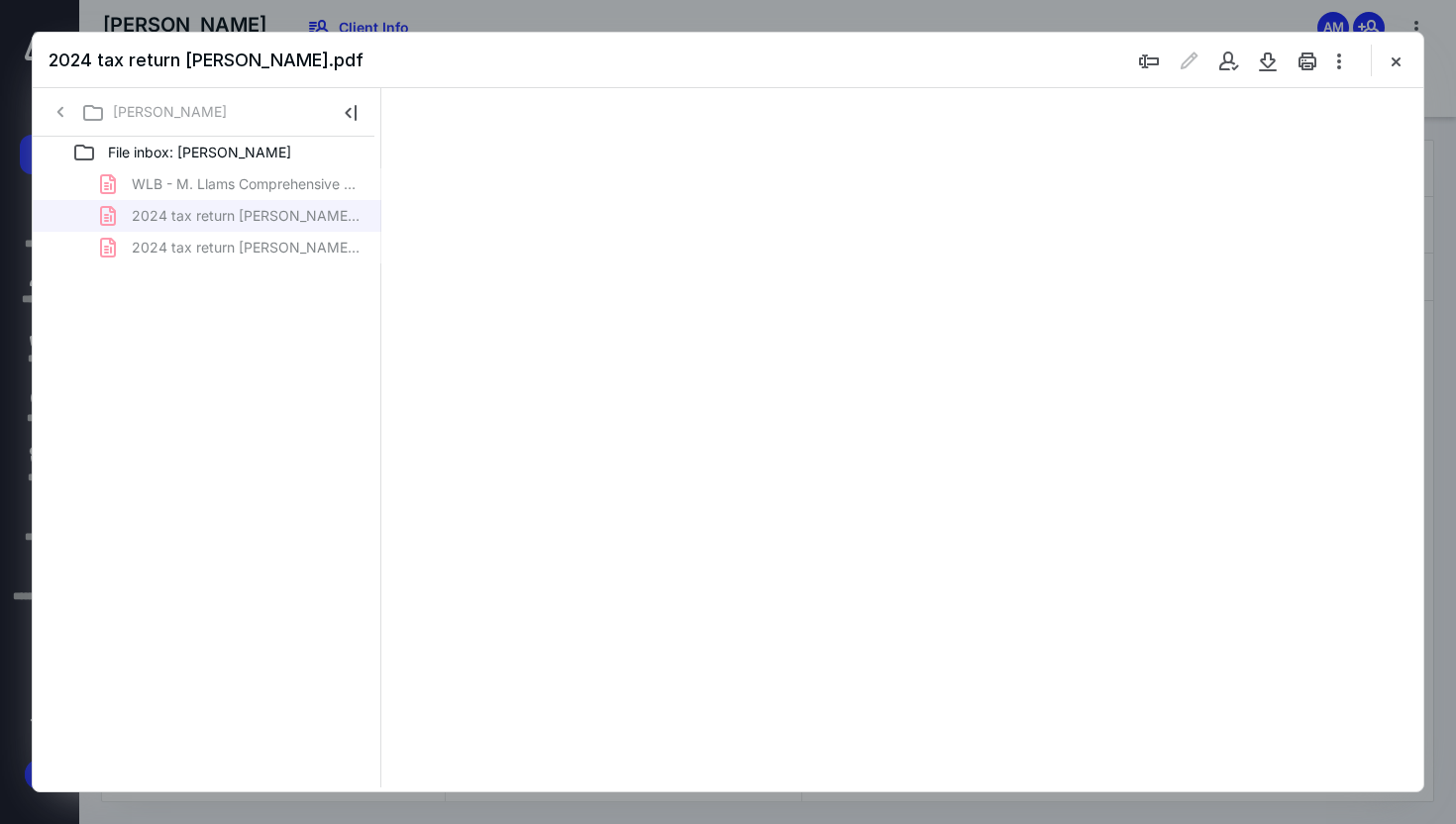 type on "79" 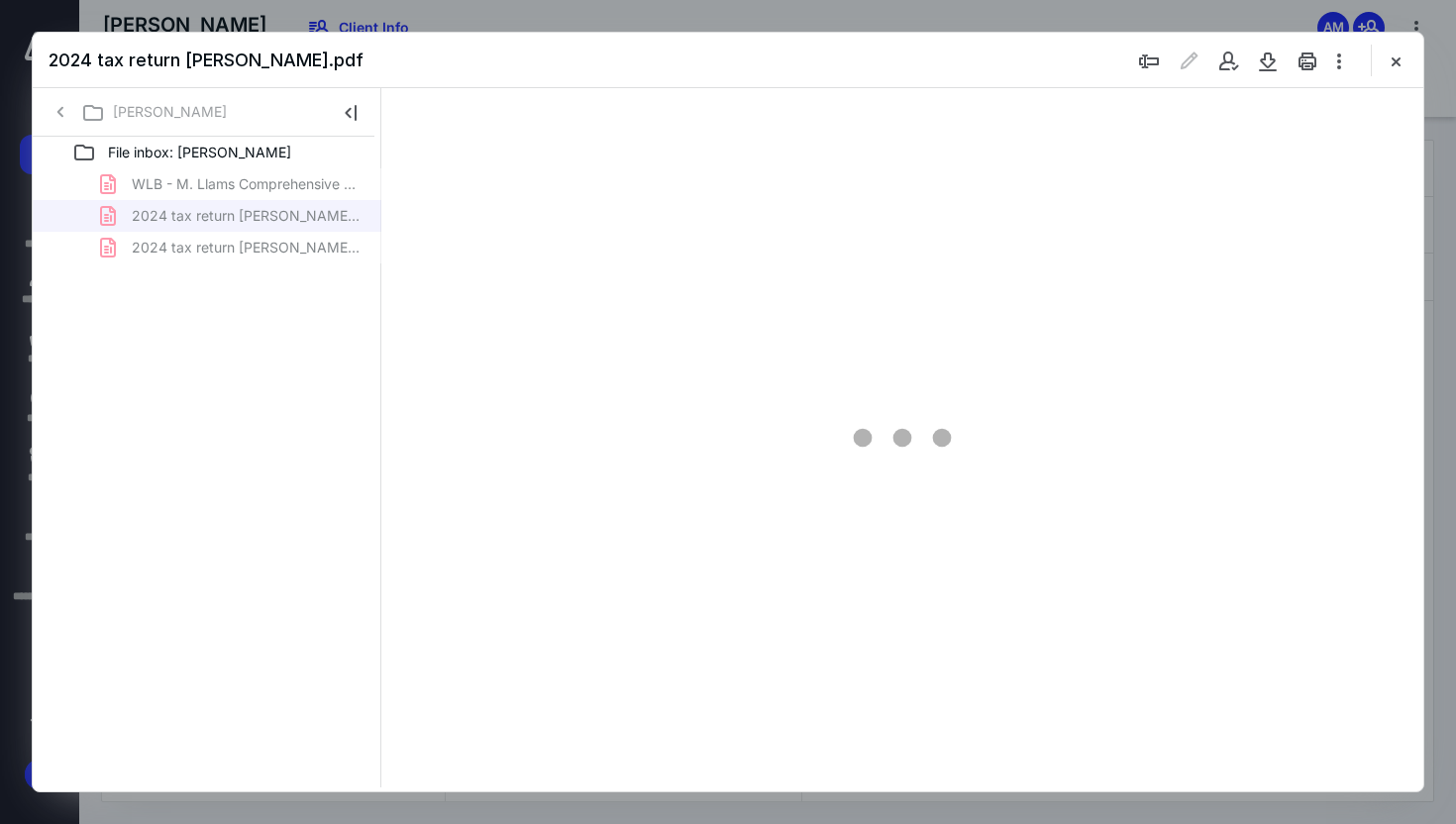 scroll, scrollTop: 78, scrollLeft: 0, axis: vertical 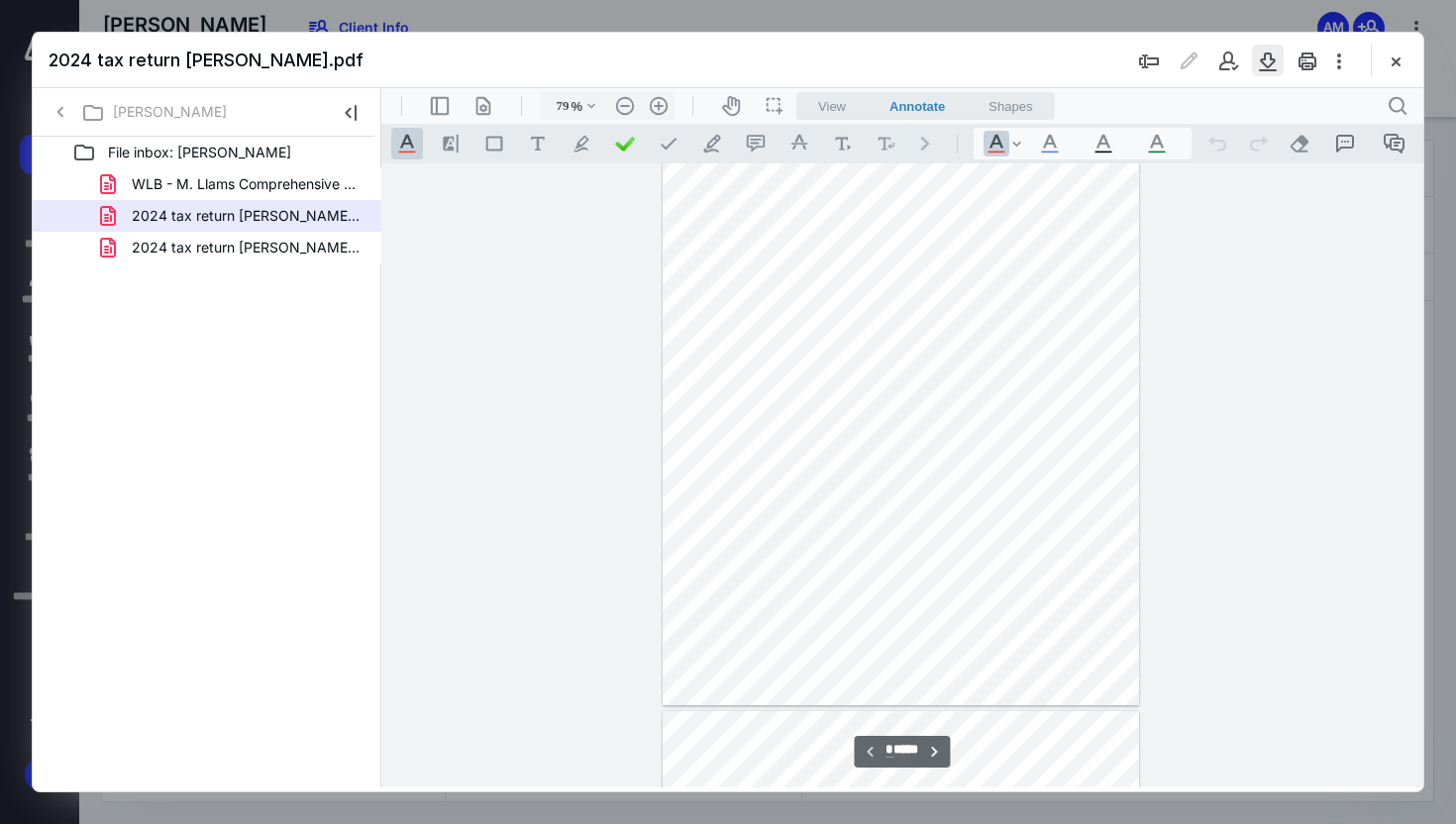 click at bounding box center [1268, 60] 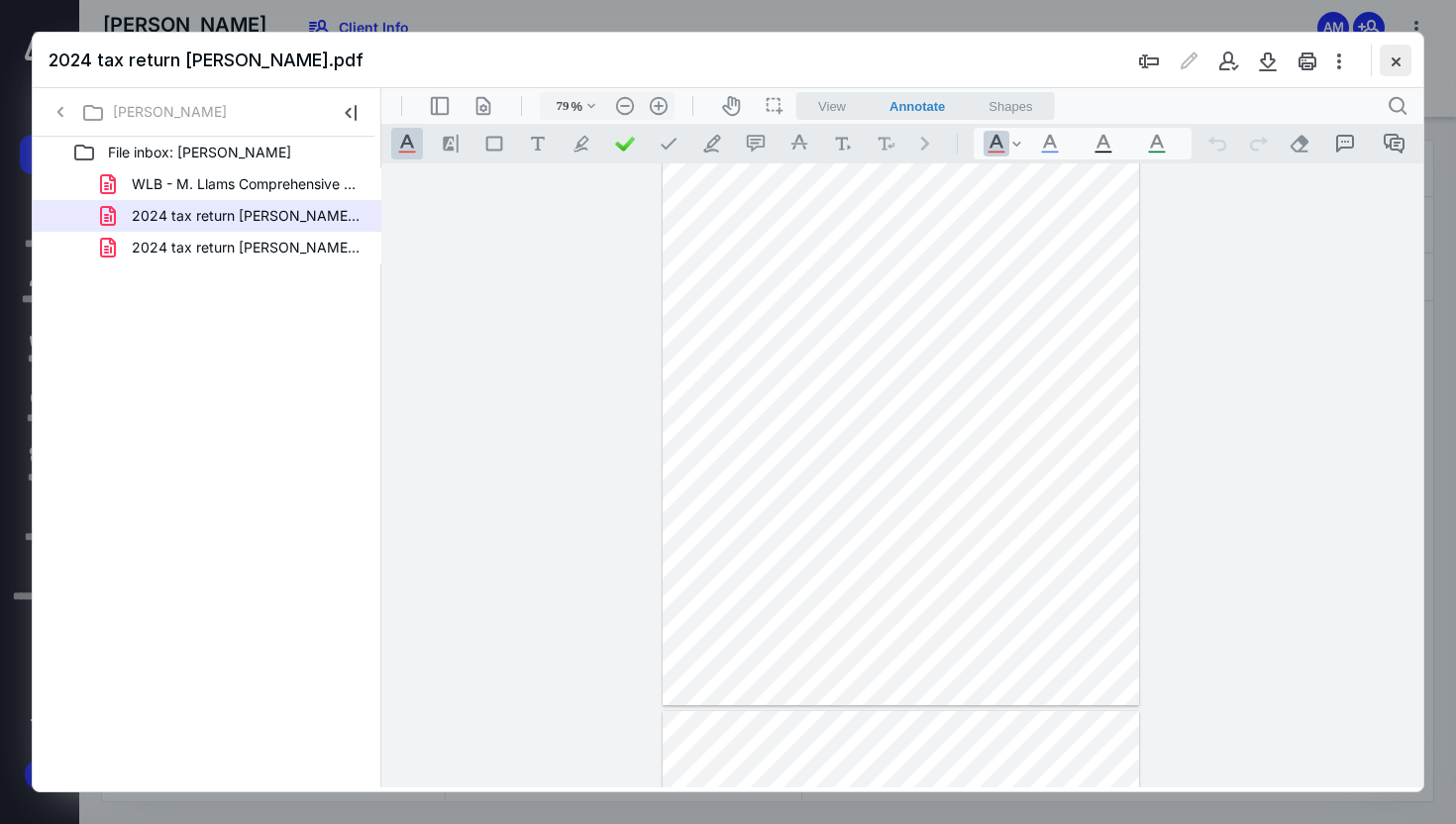 click on "2024 tax return [PERSON_NAME].pdf" at bounding box center (728, 60) 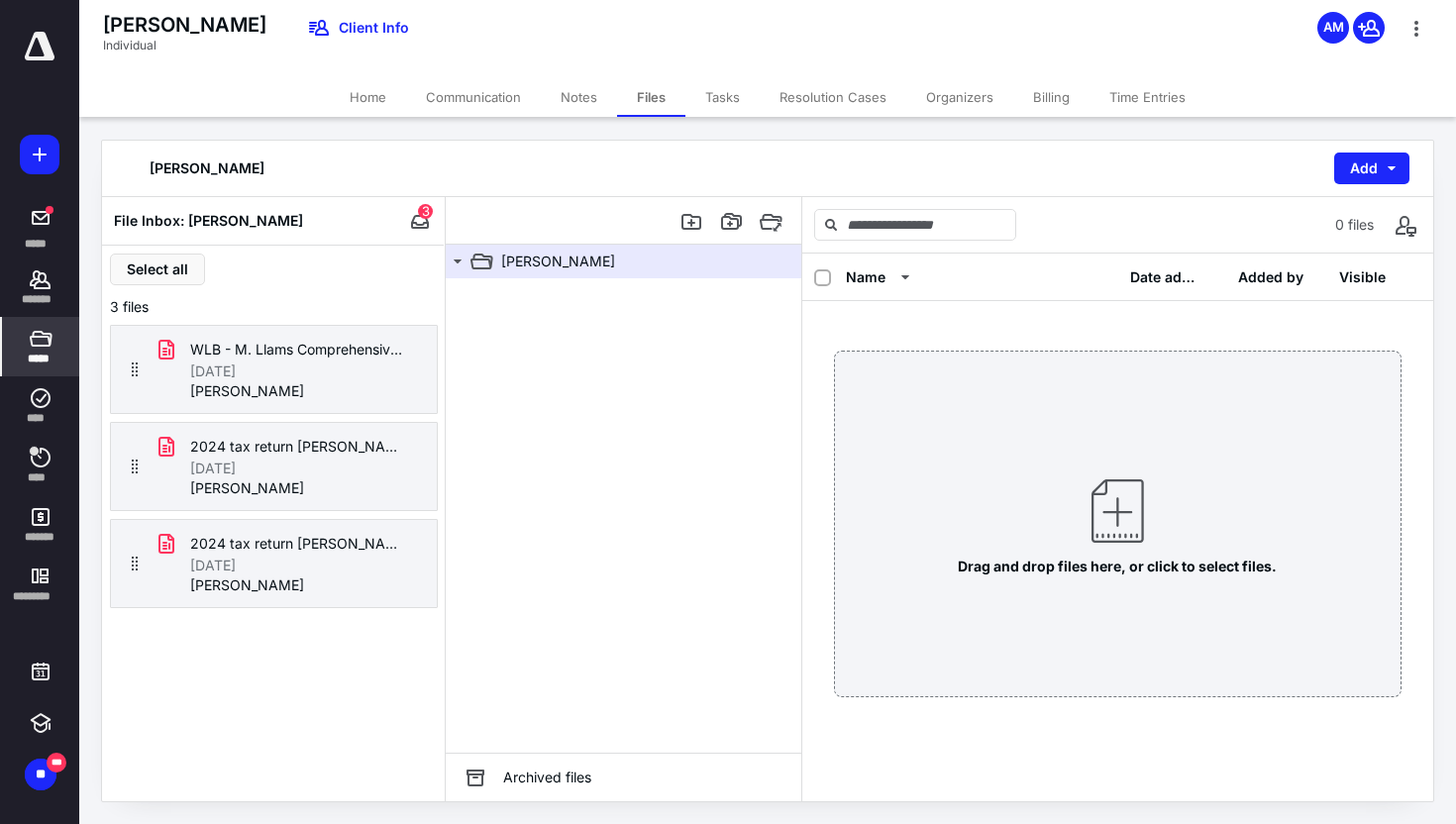click on "*****" at bounding box center (41, 347) 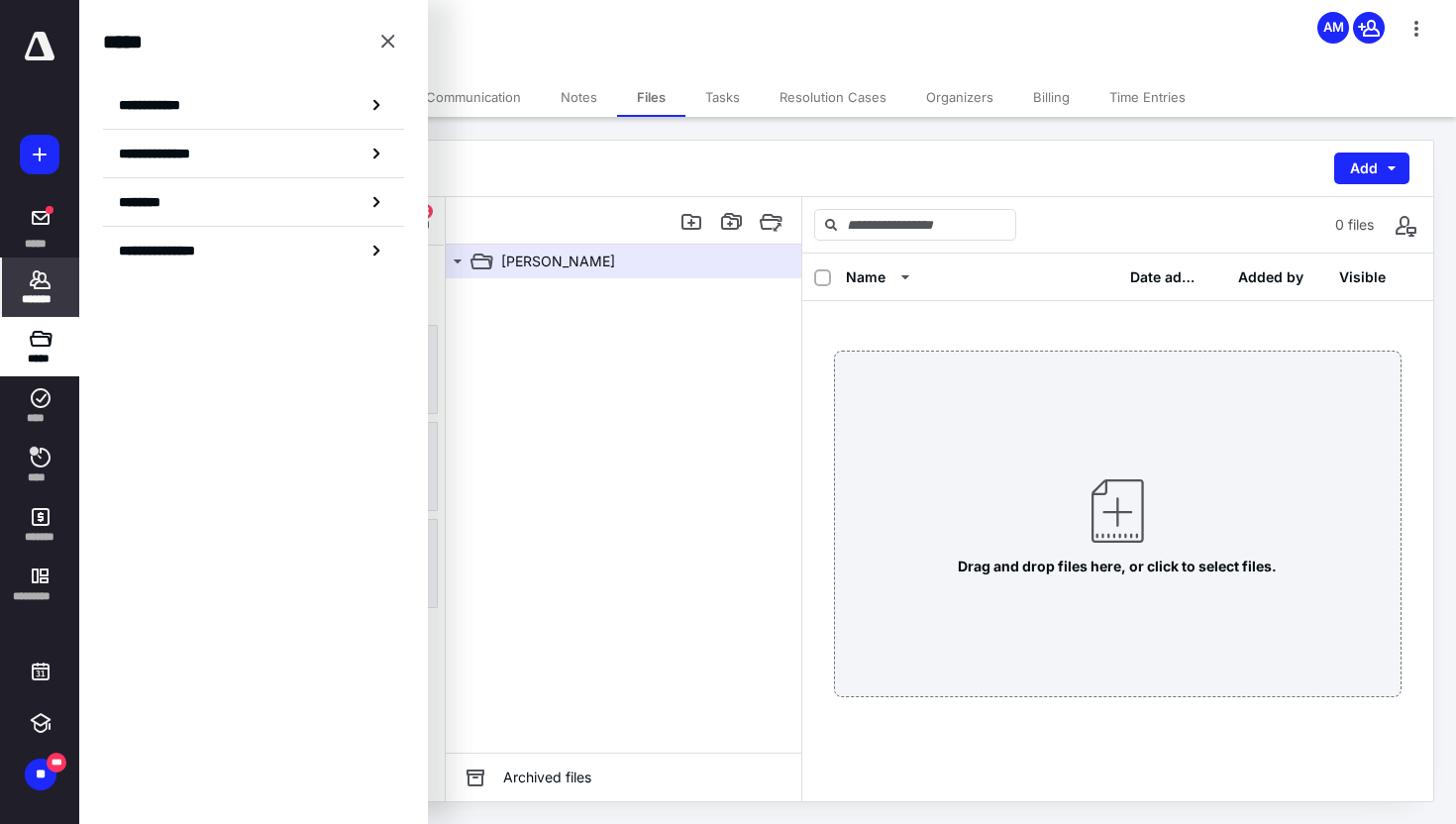 click 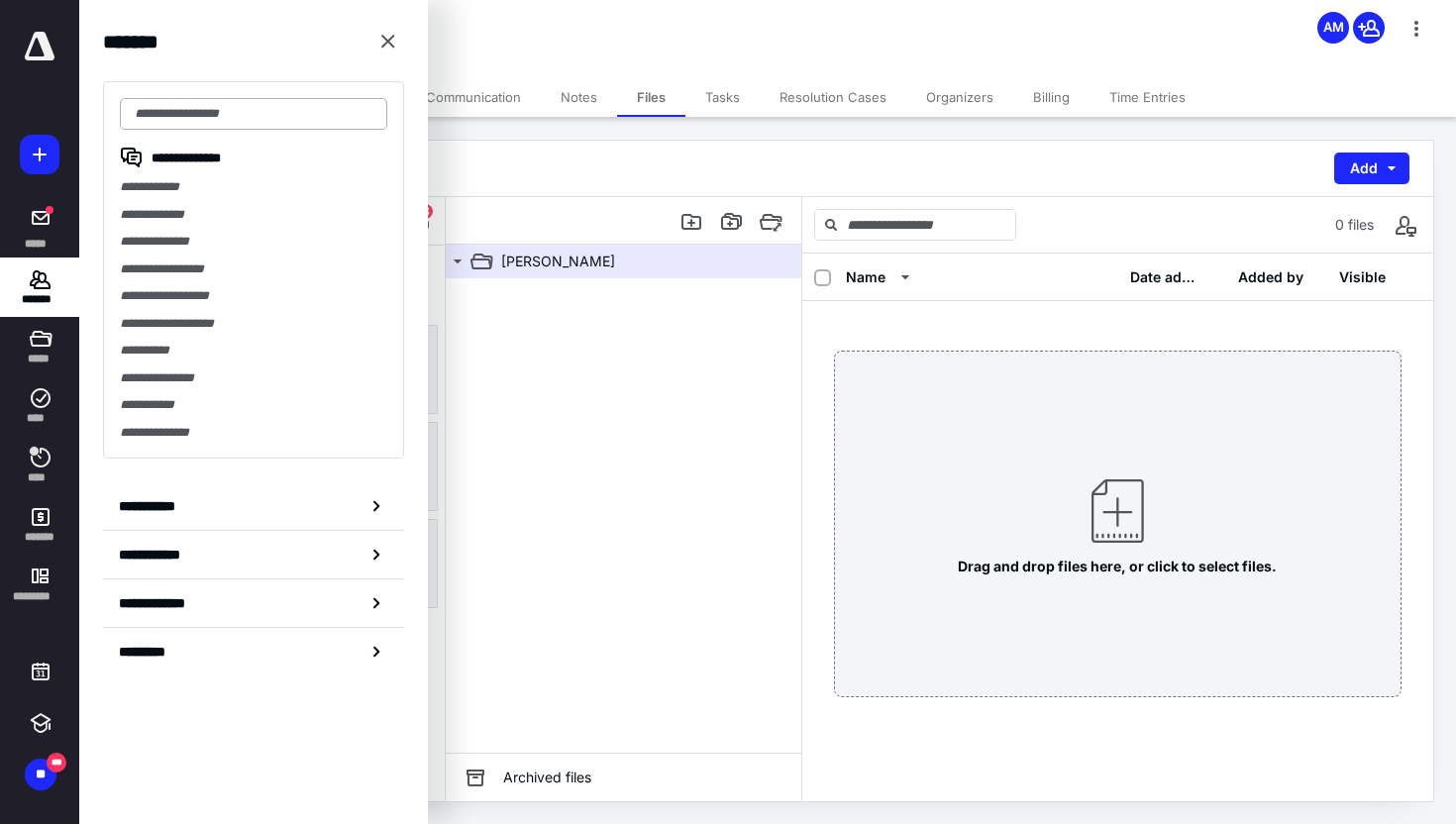 click at bounding box center (254, 114) 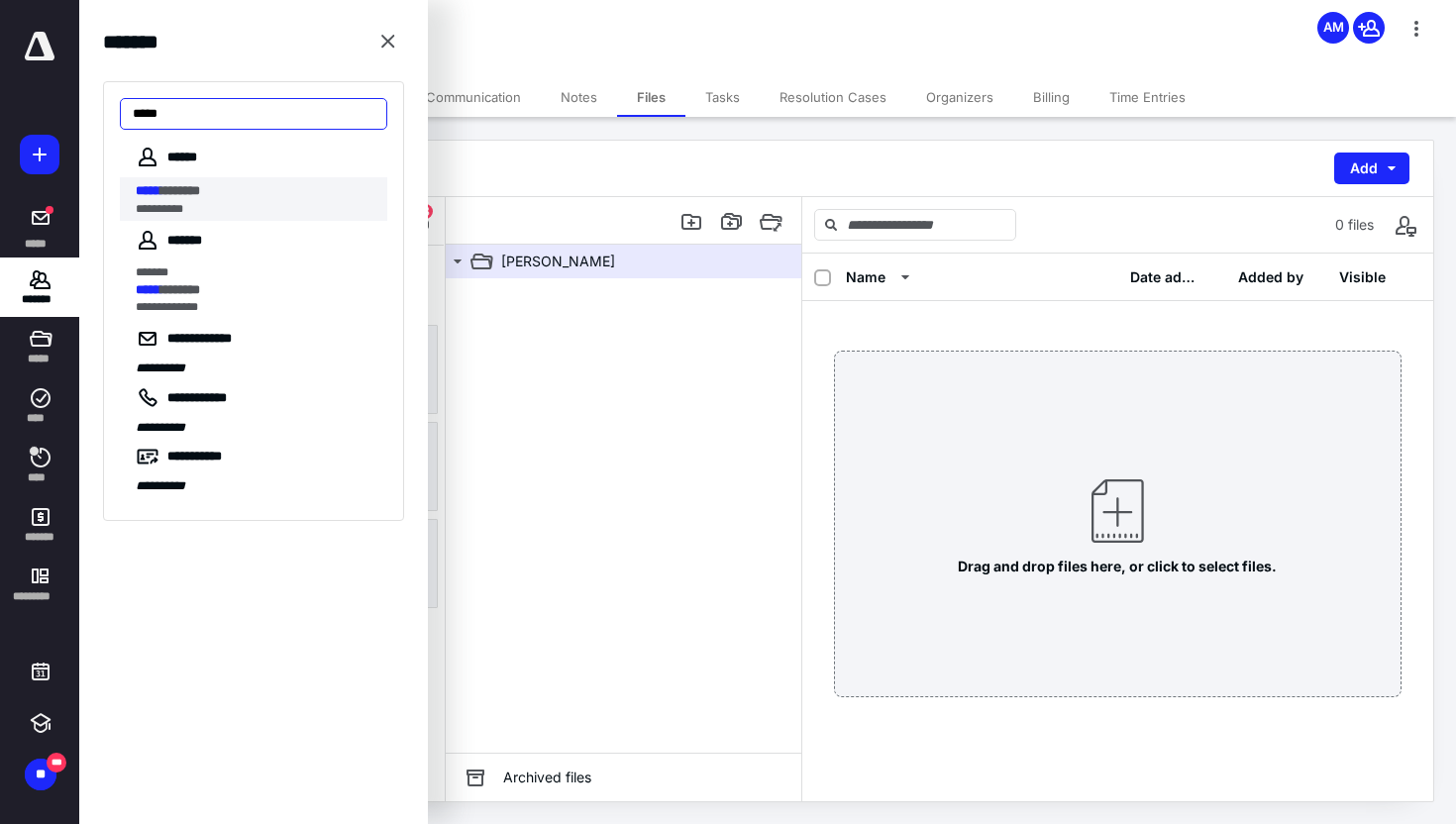 type on "*****" 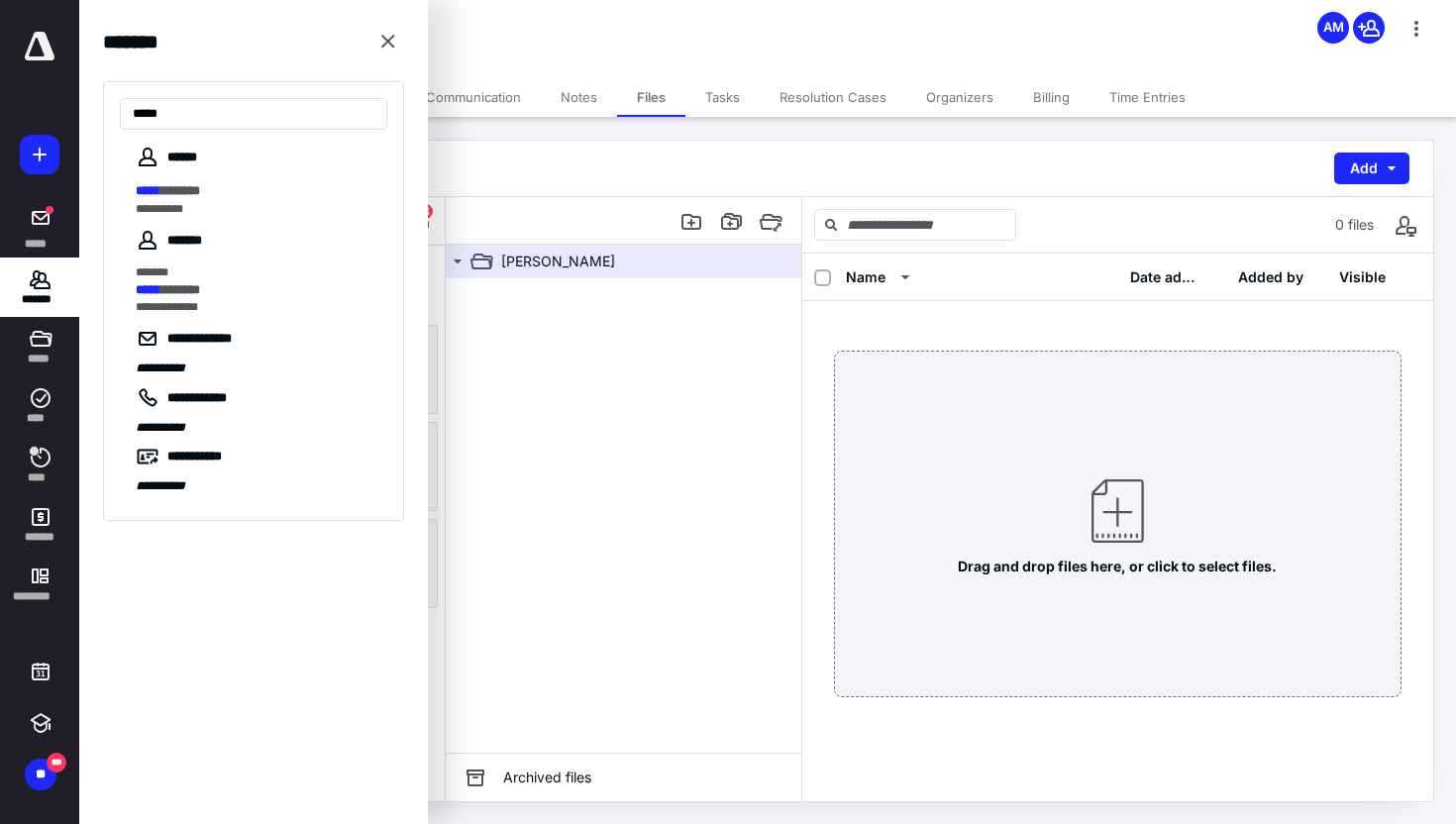 click on "***** *******" at bounding box center [256, 191] 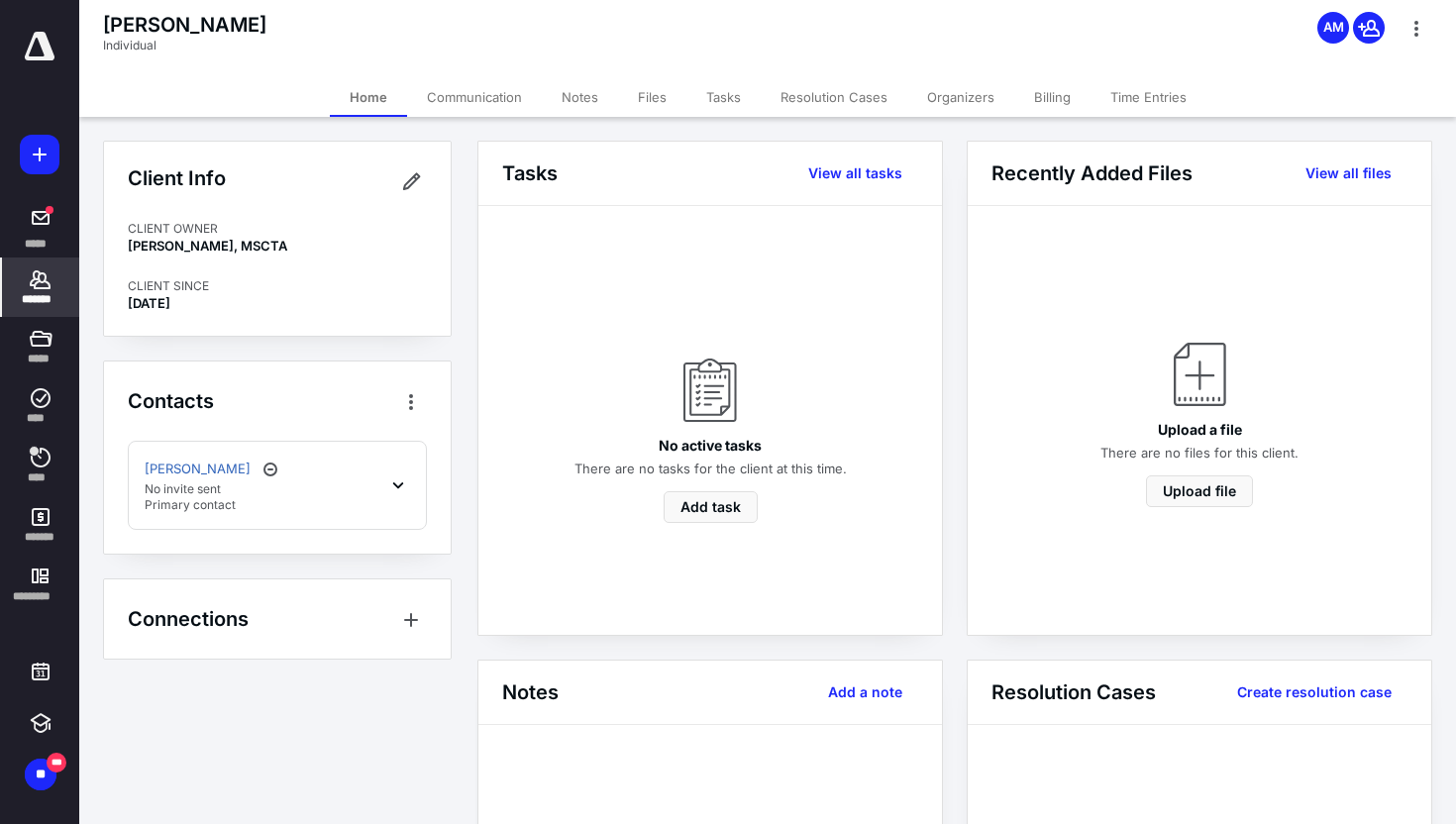 click on "Files" at bounding box center (652, 97) 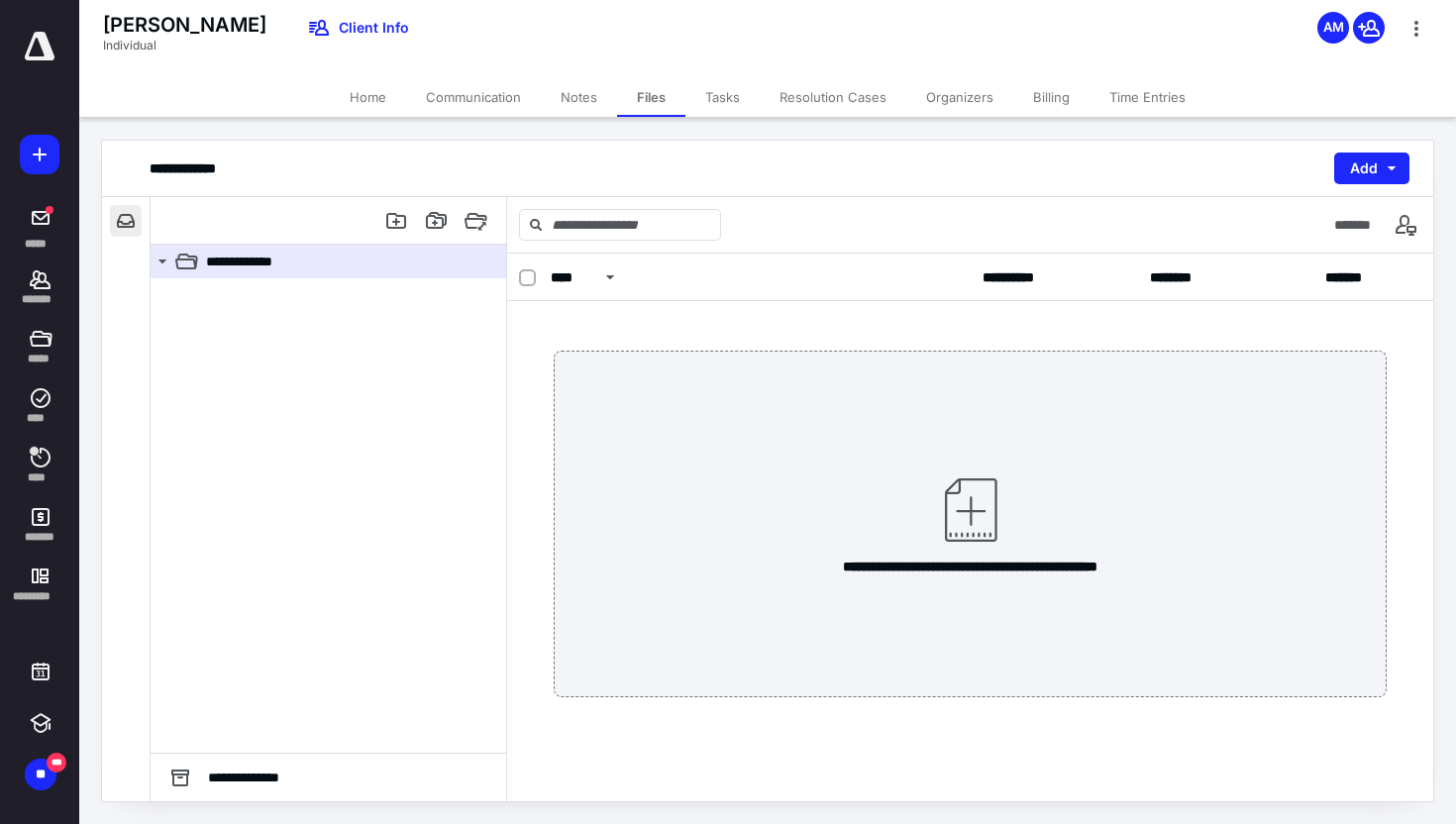 click at bounding box center (126, 221) 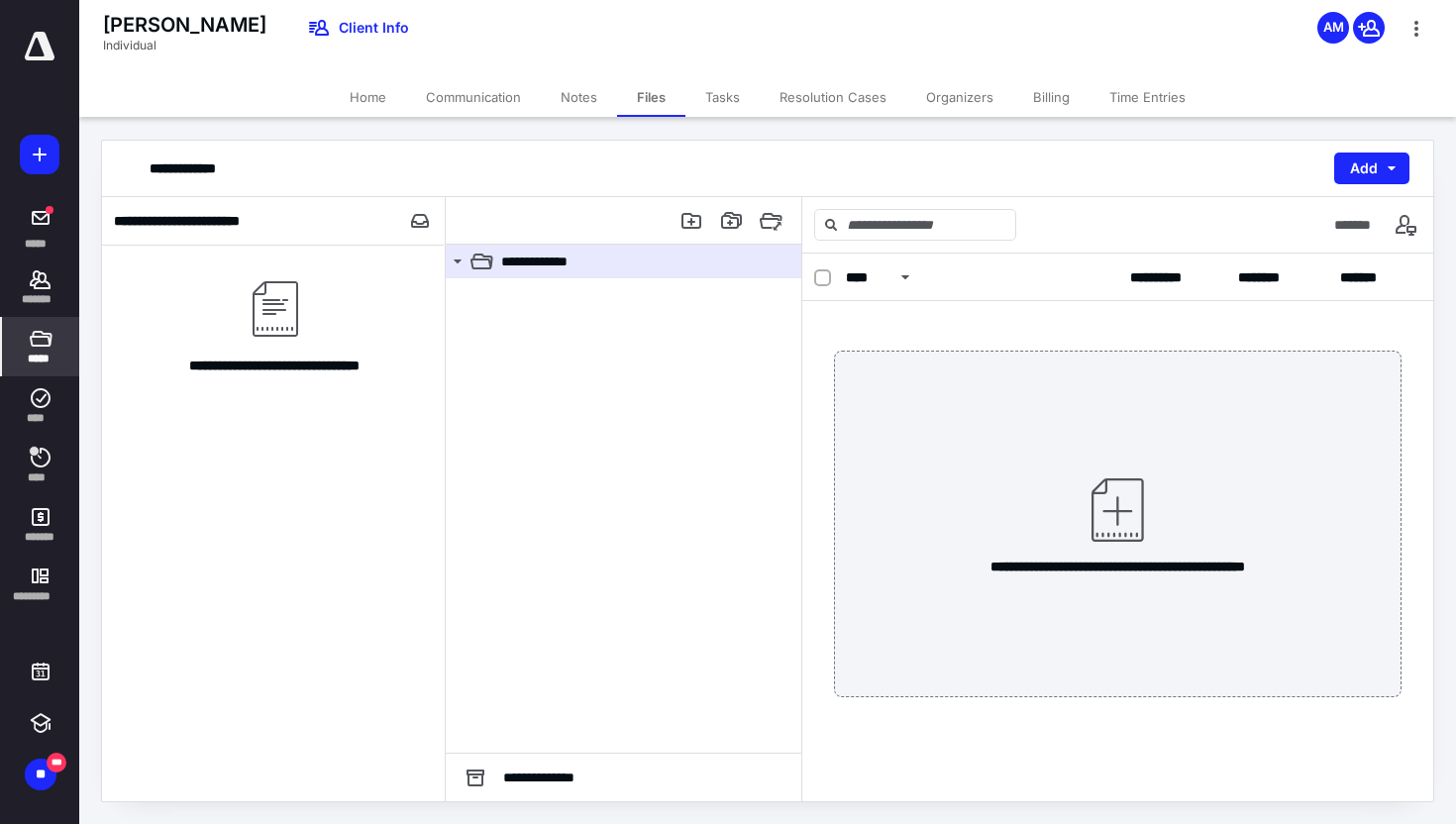 click 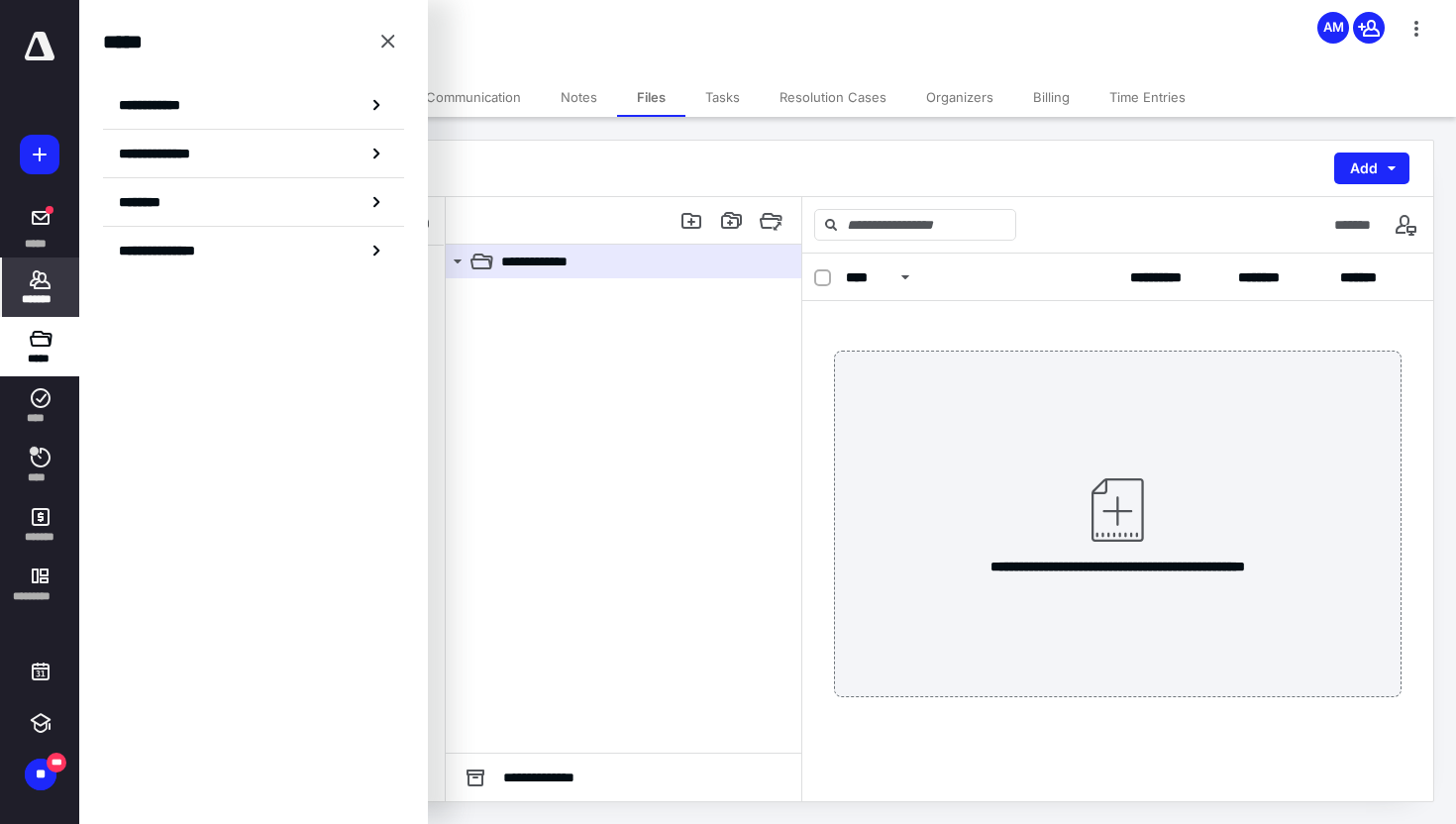 click on "*******" at bounding box center [41, 287] 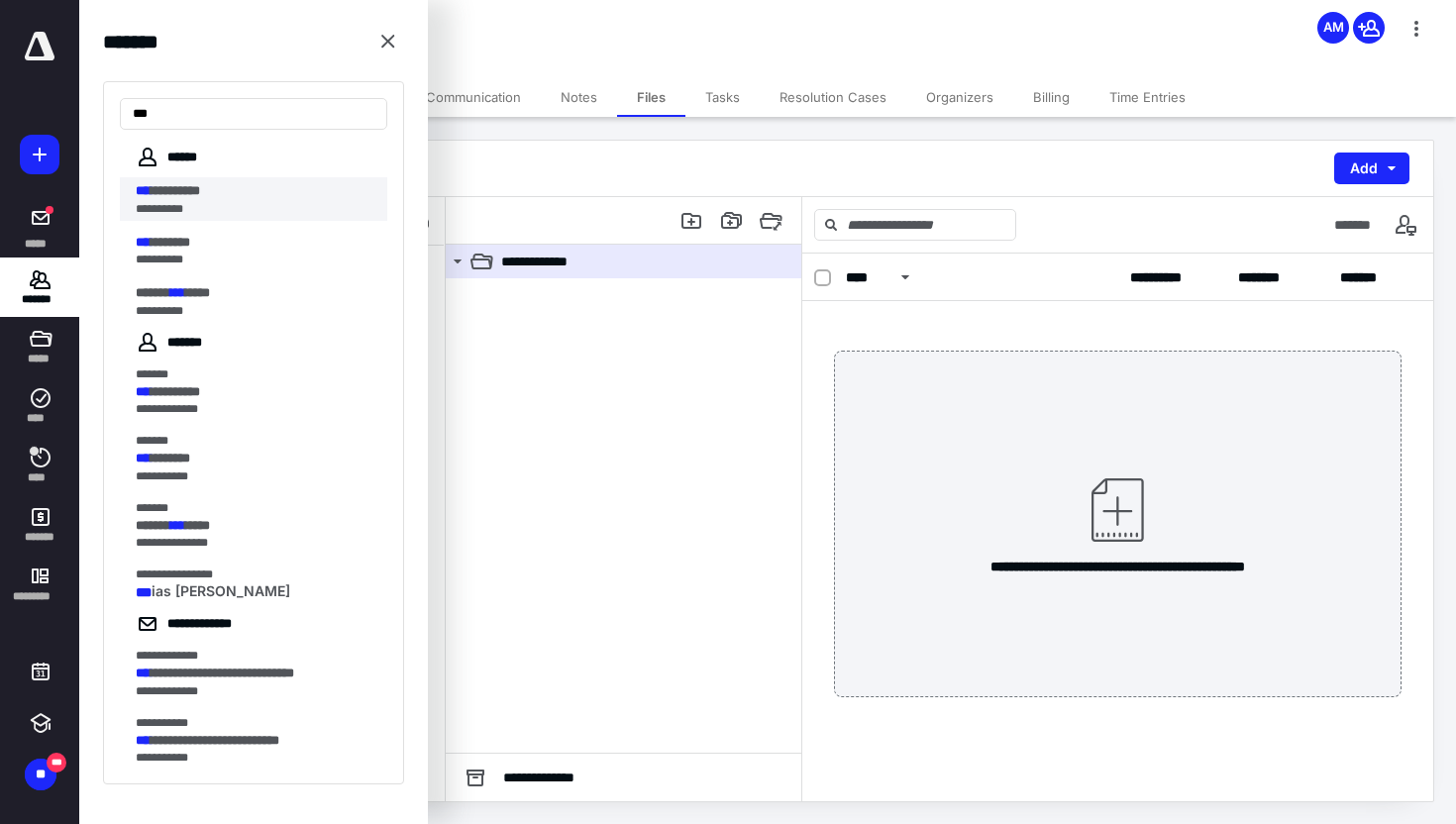type on "***" 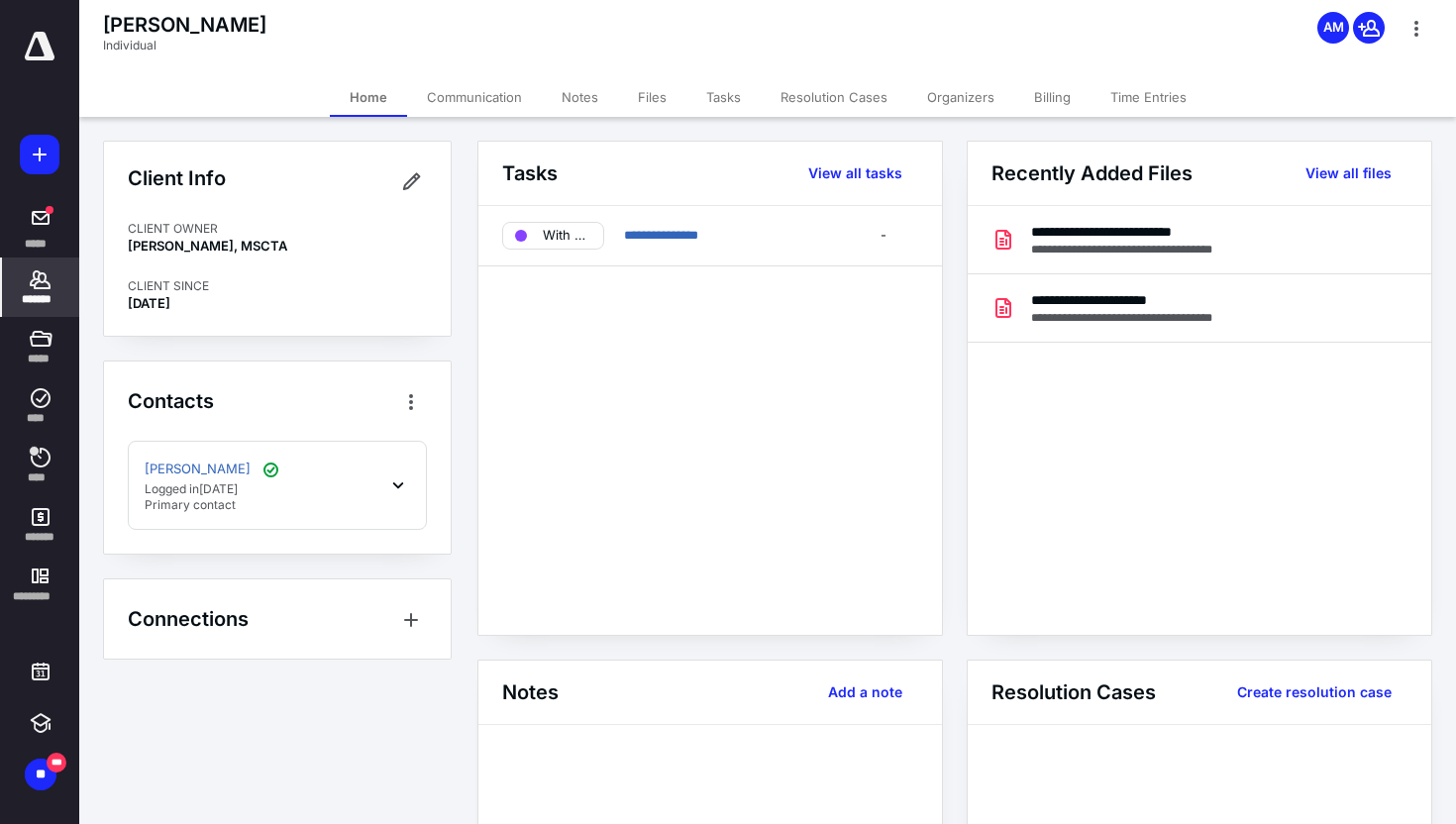 click on "Files" at bounding box center (652, 97) 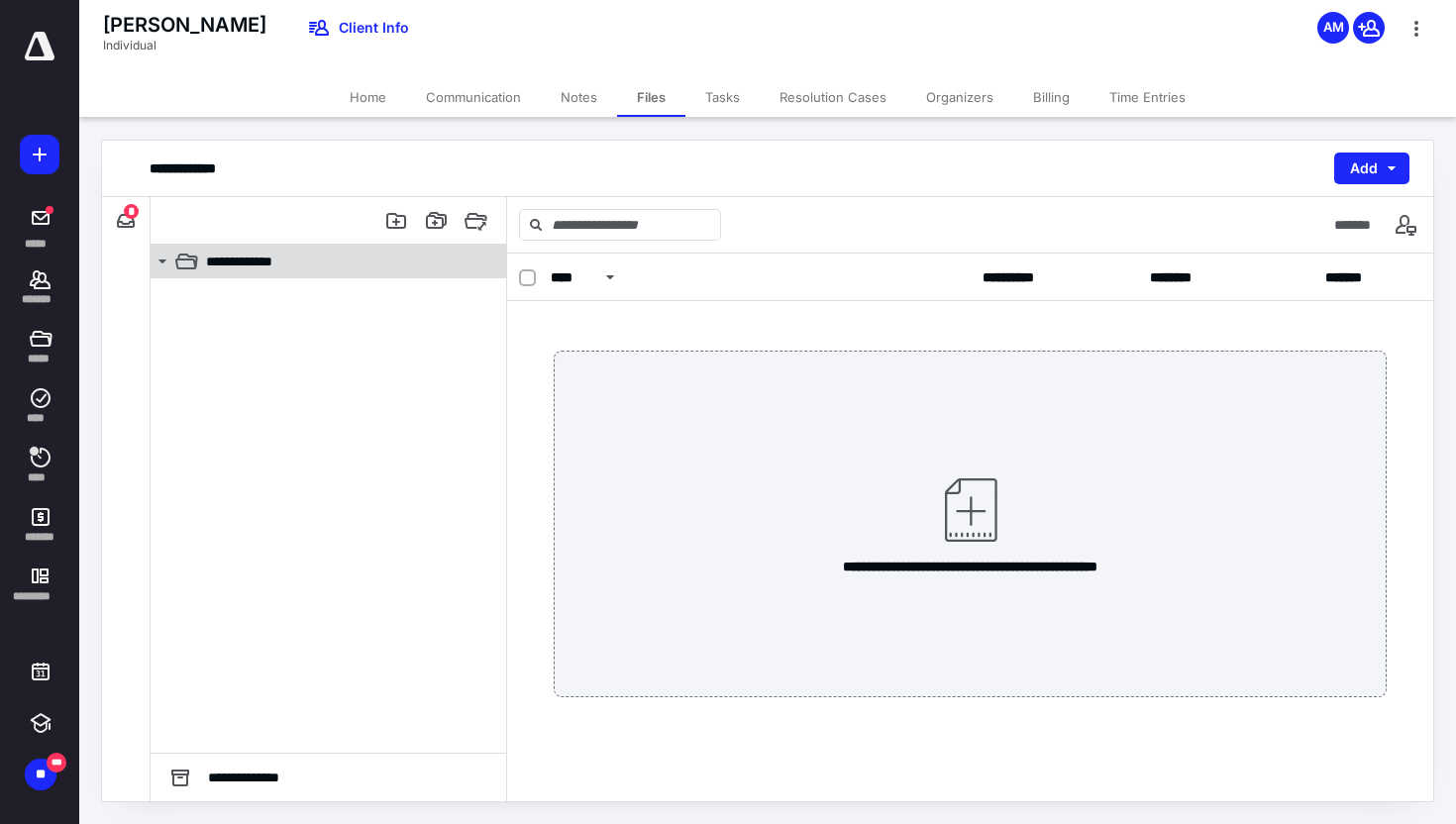 click on "**********" at bounding box center (341, 261) 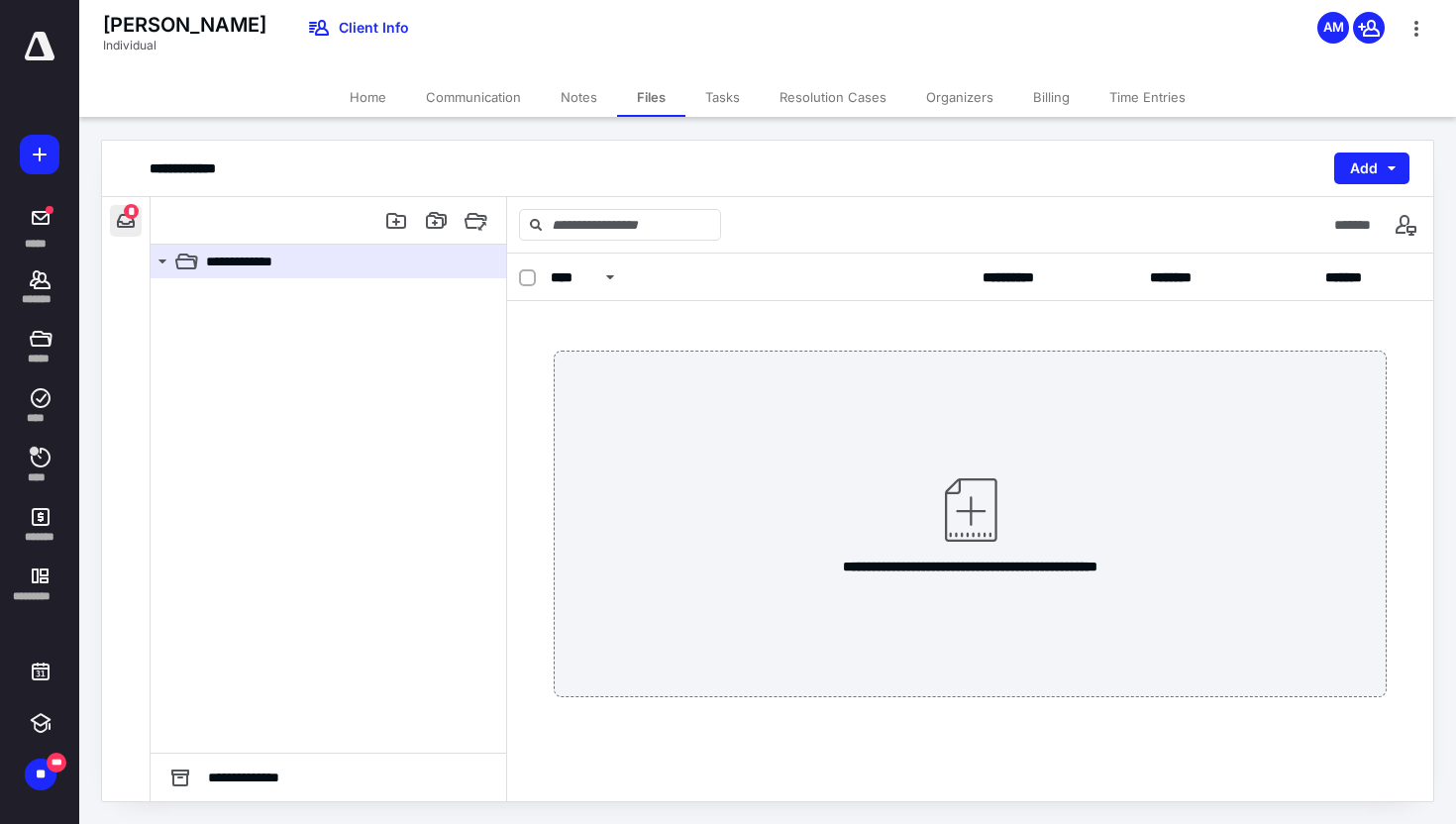 click at bounding box center [126, 221] 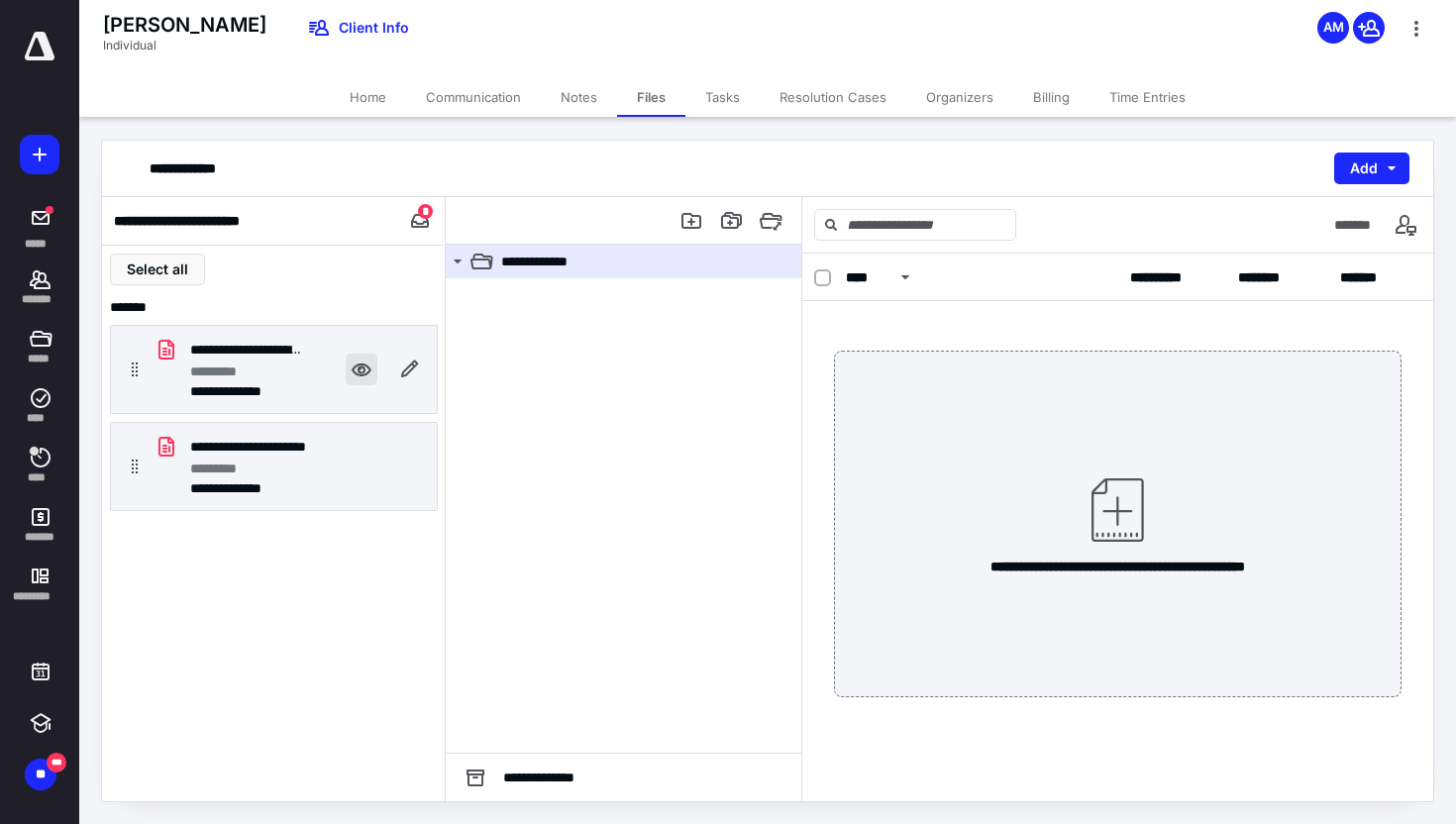 click at bounding box center (362, 369) 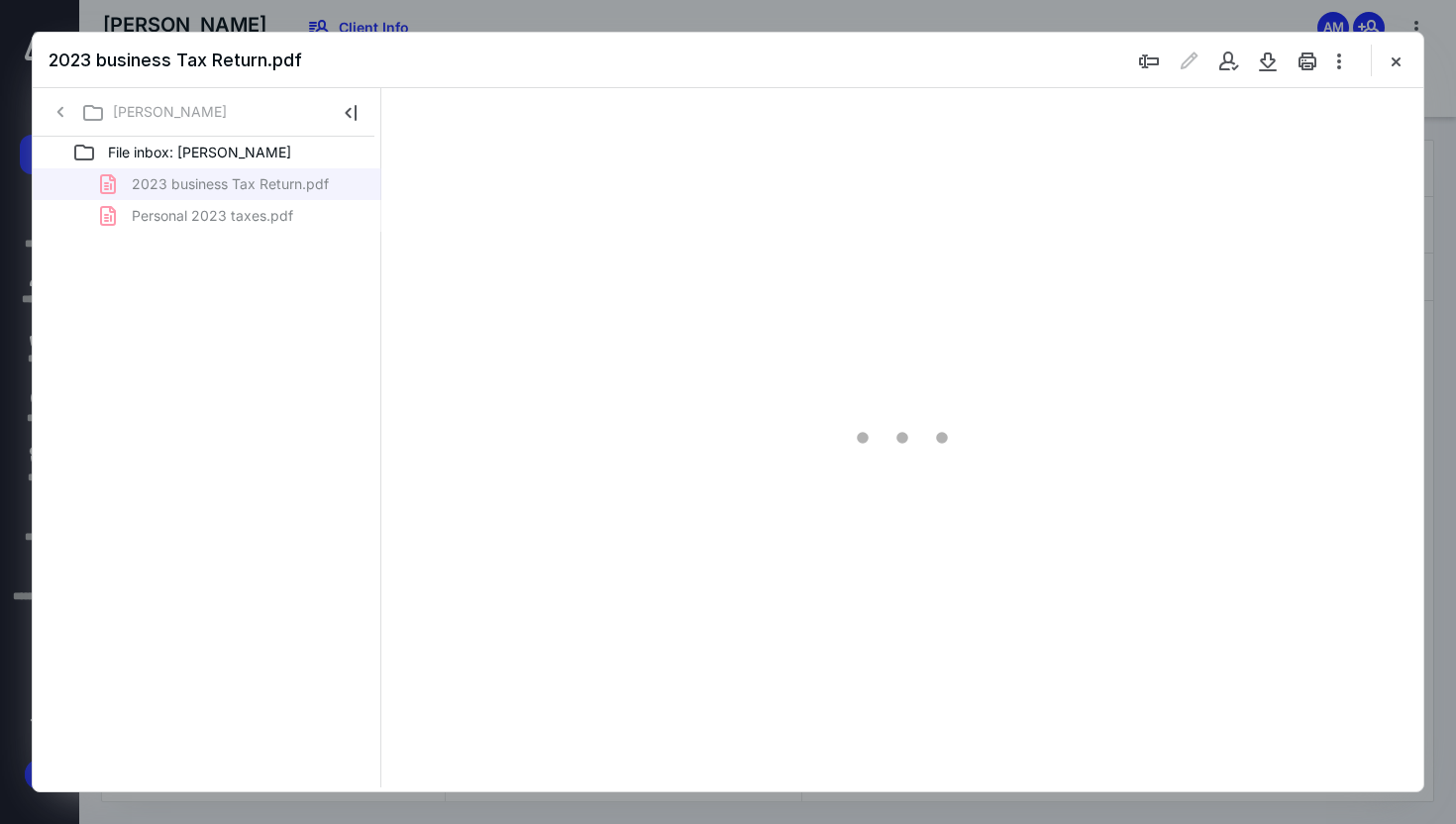 scroll, scrollTop: 0, scrollLeft: 0, axis: both 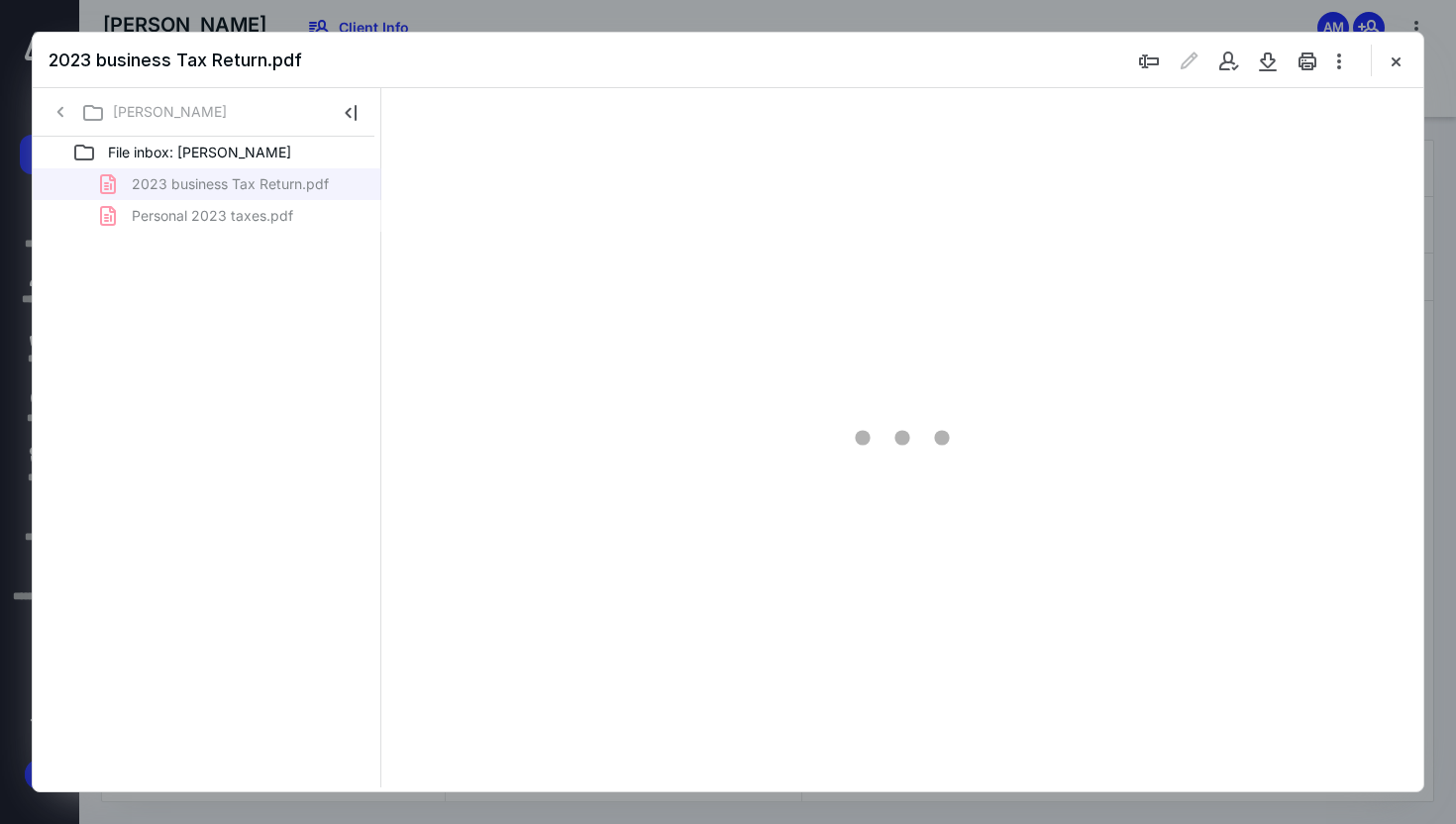 click at bounding box center [902, 438] 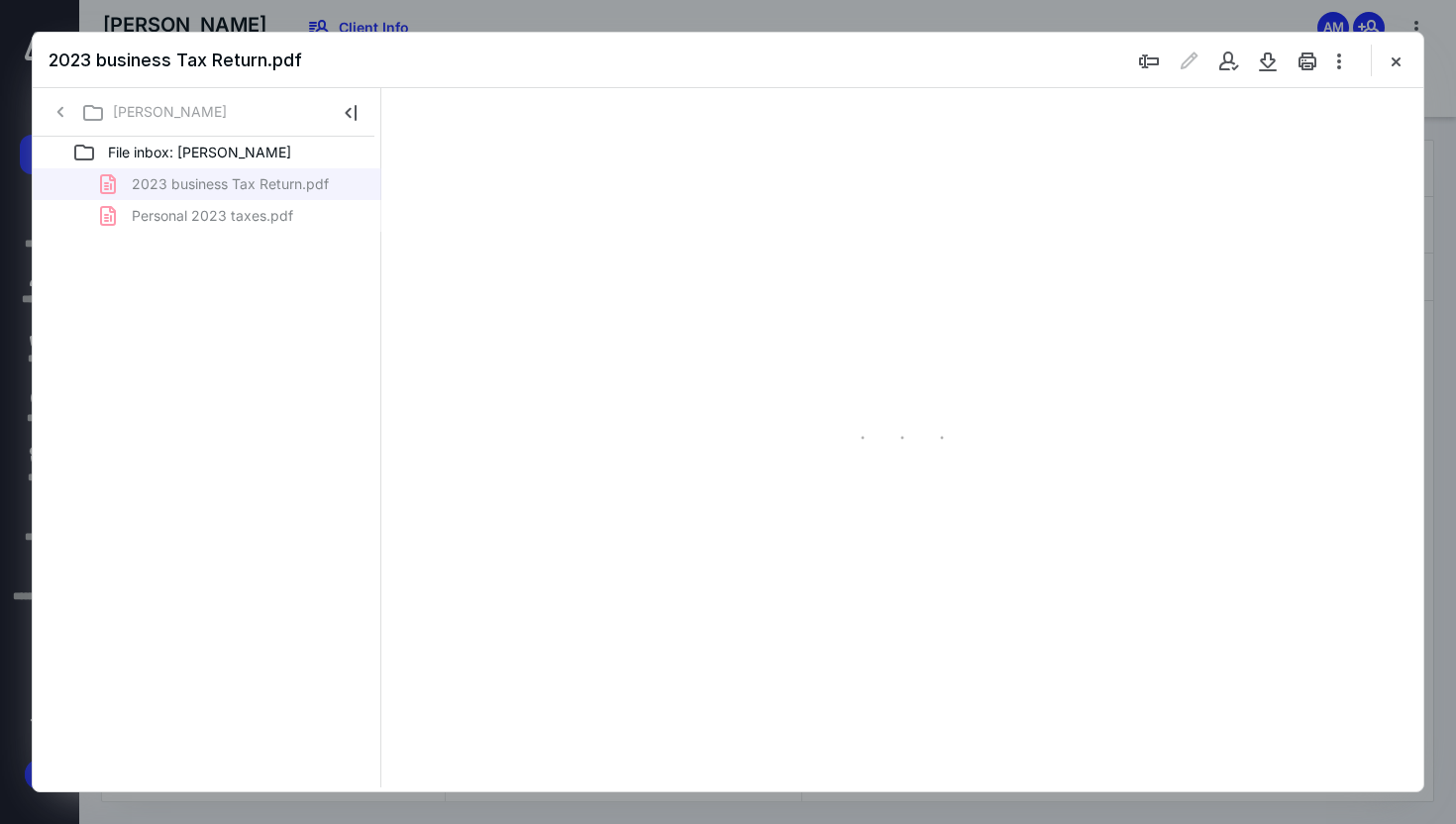 scroll, scrollTop: 81, scrollLeft: 138, axis: both 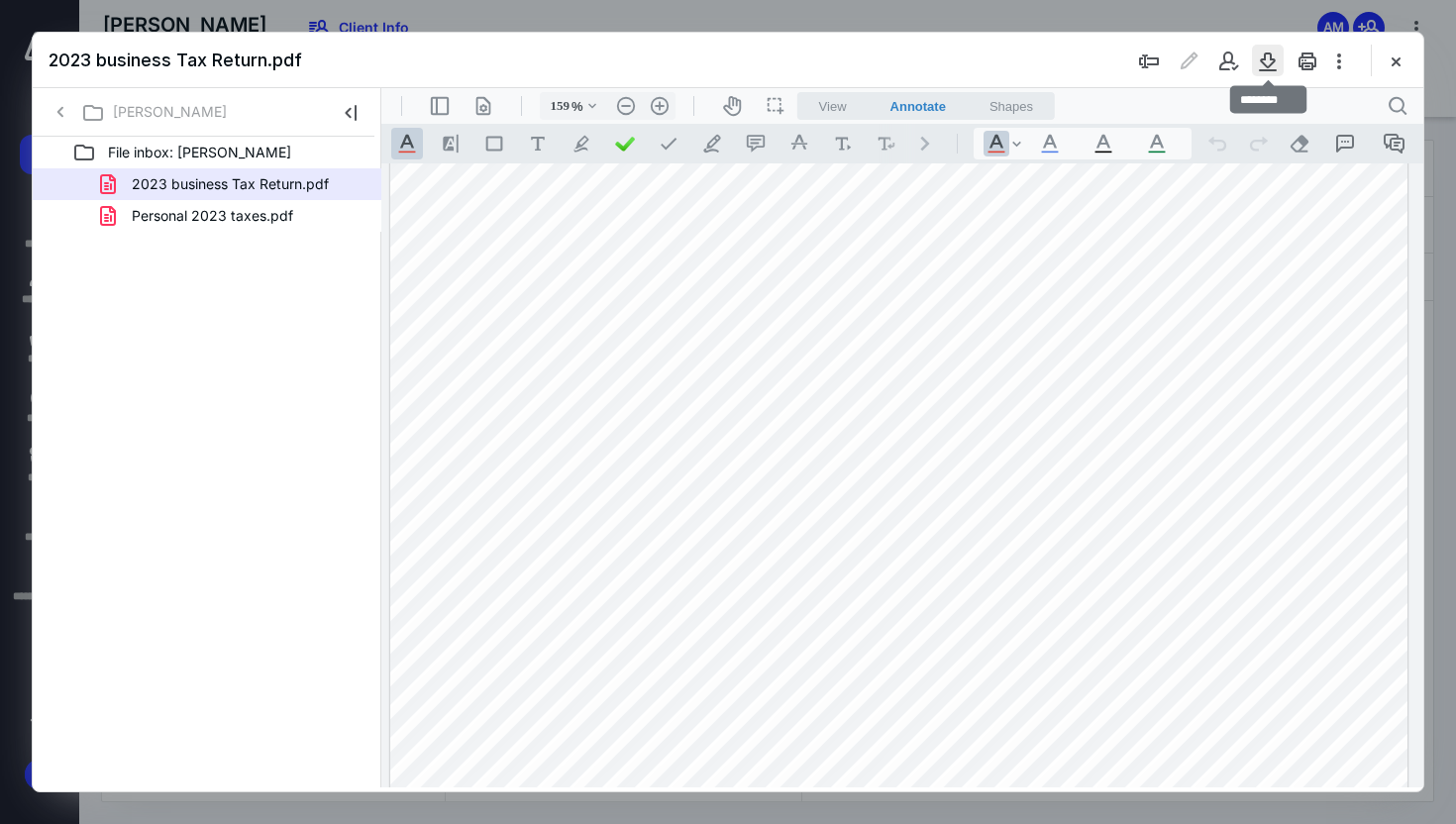 click at bounding box center (1268, 60) 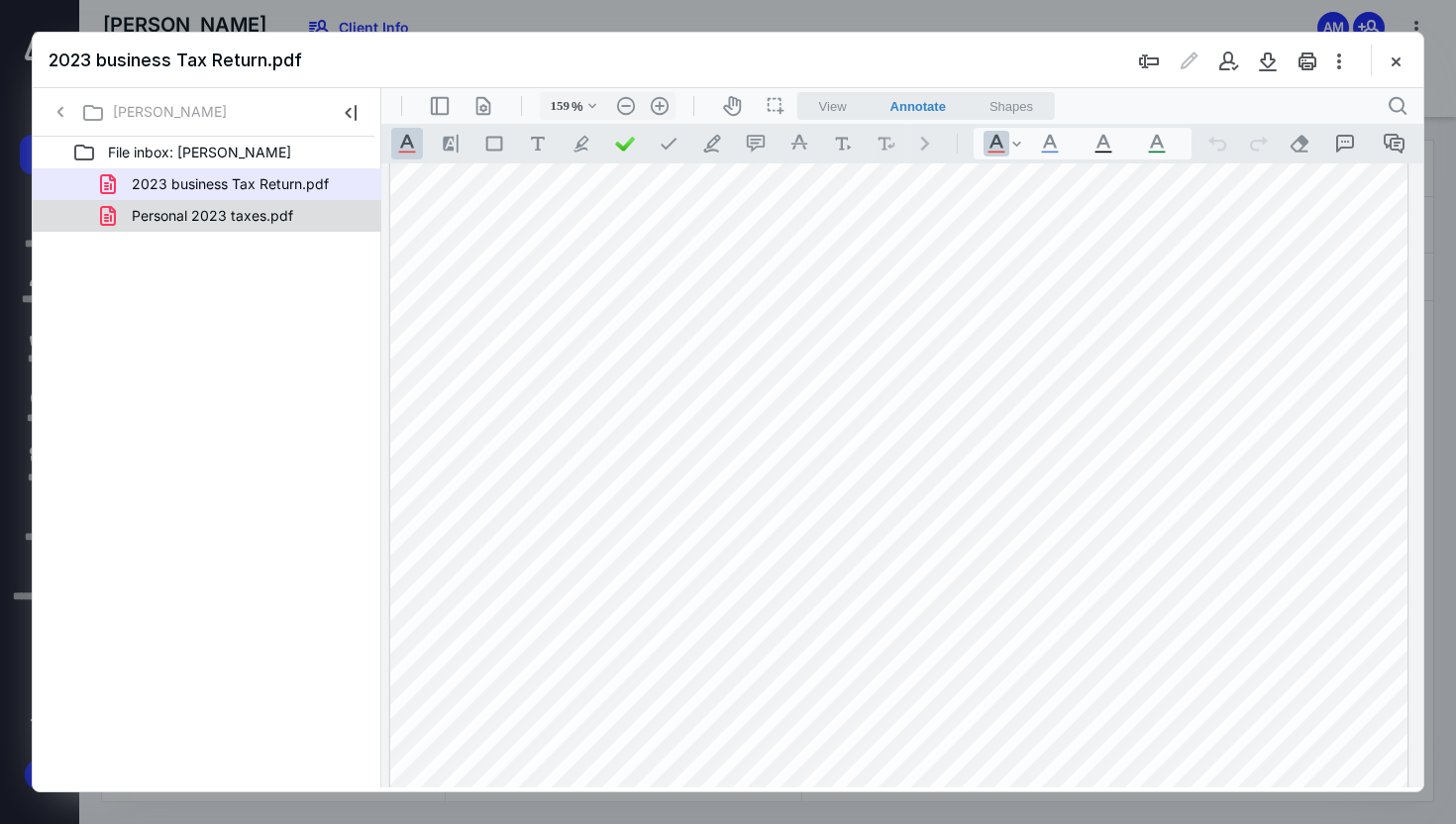 click on "Personal 2023 taxes.pdf" at bounding box center (207, 216) 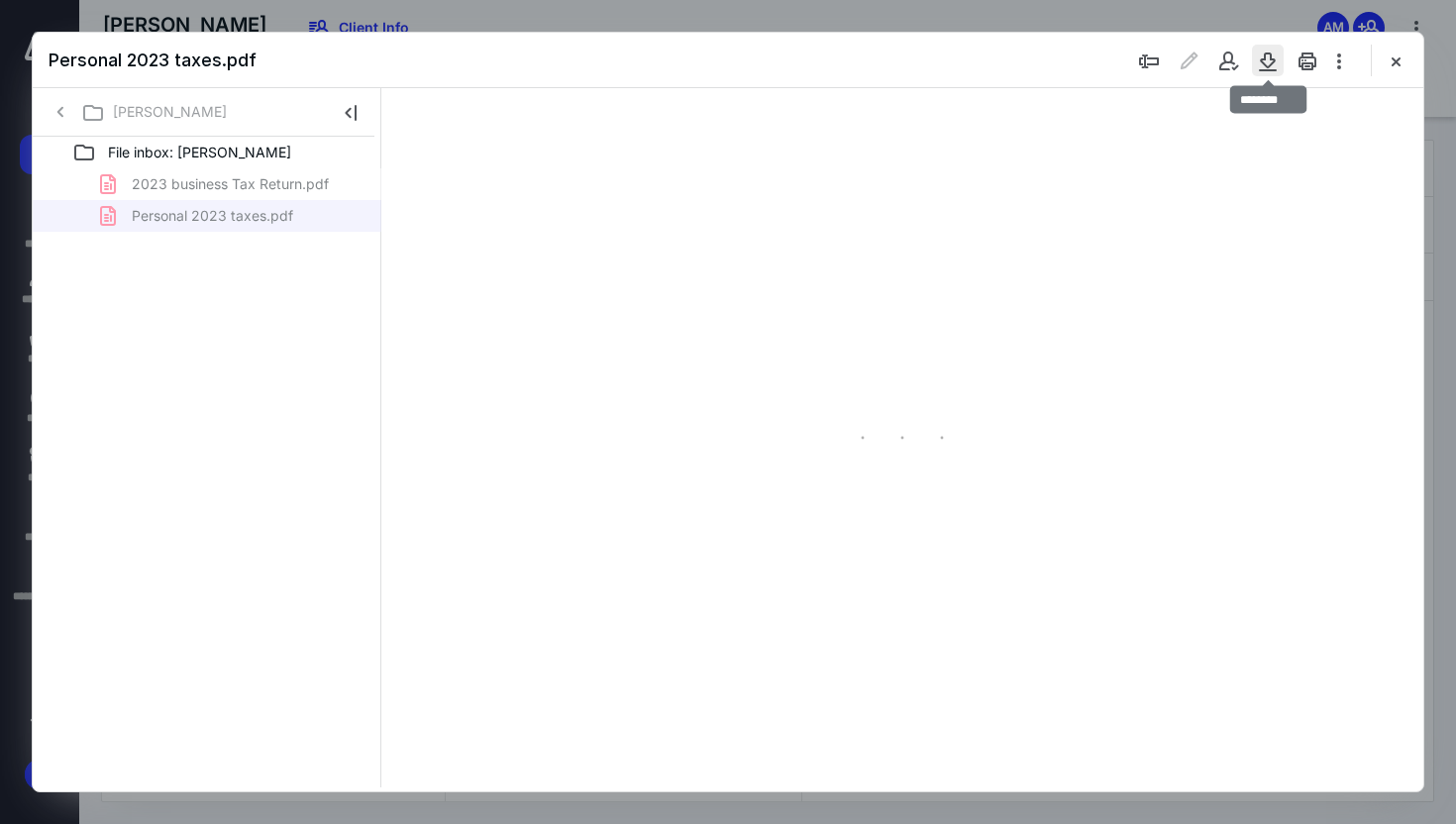 type on "159" 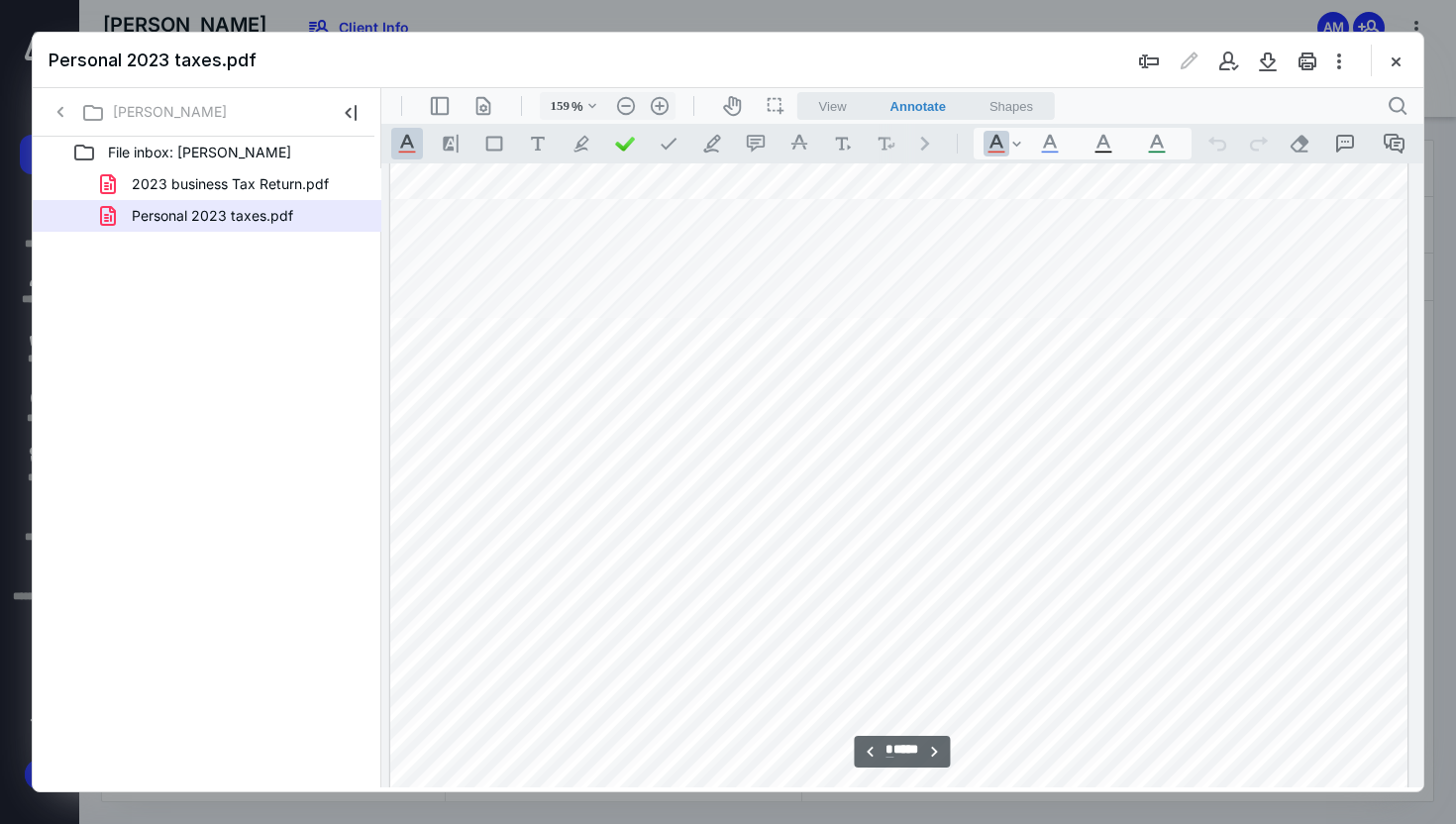 scroll, scrollTop: 2521, scrollLeft: 111, axis: both 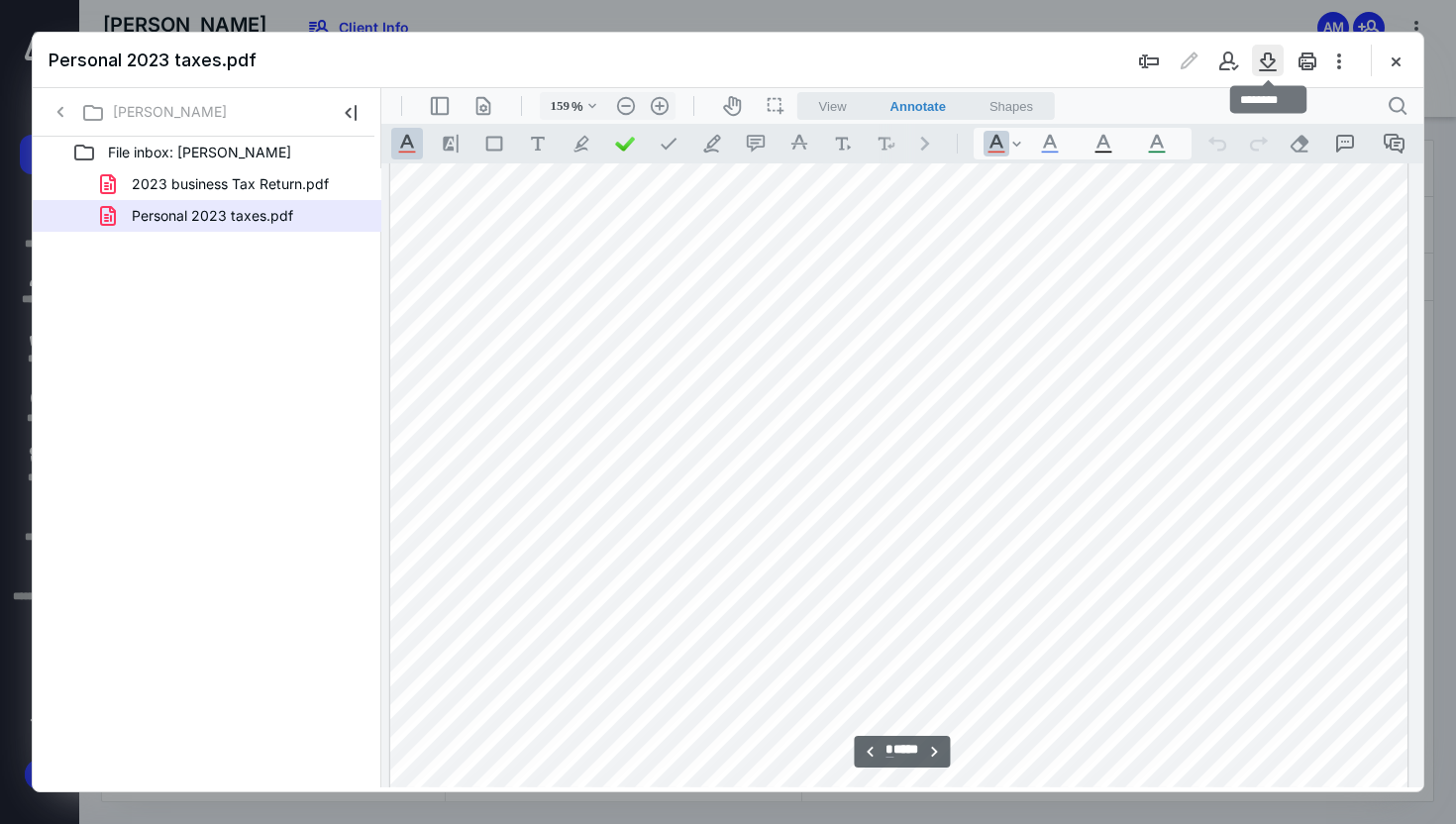 click at bounding box center [1268, 60] 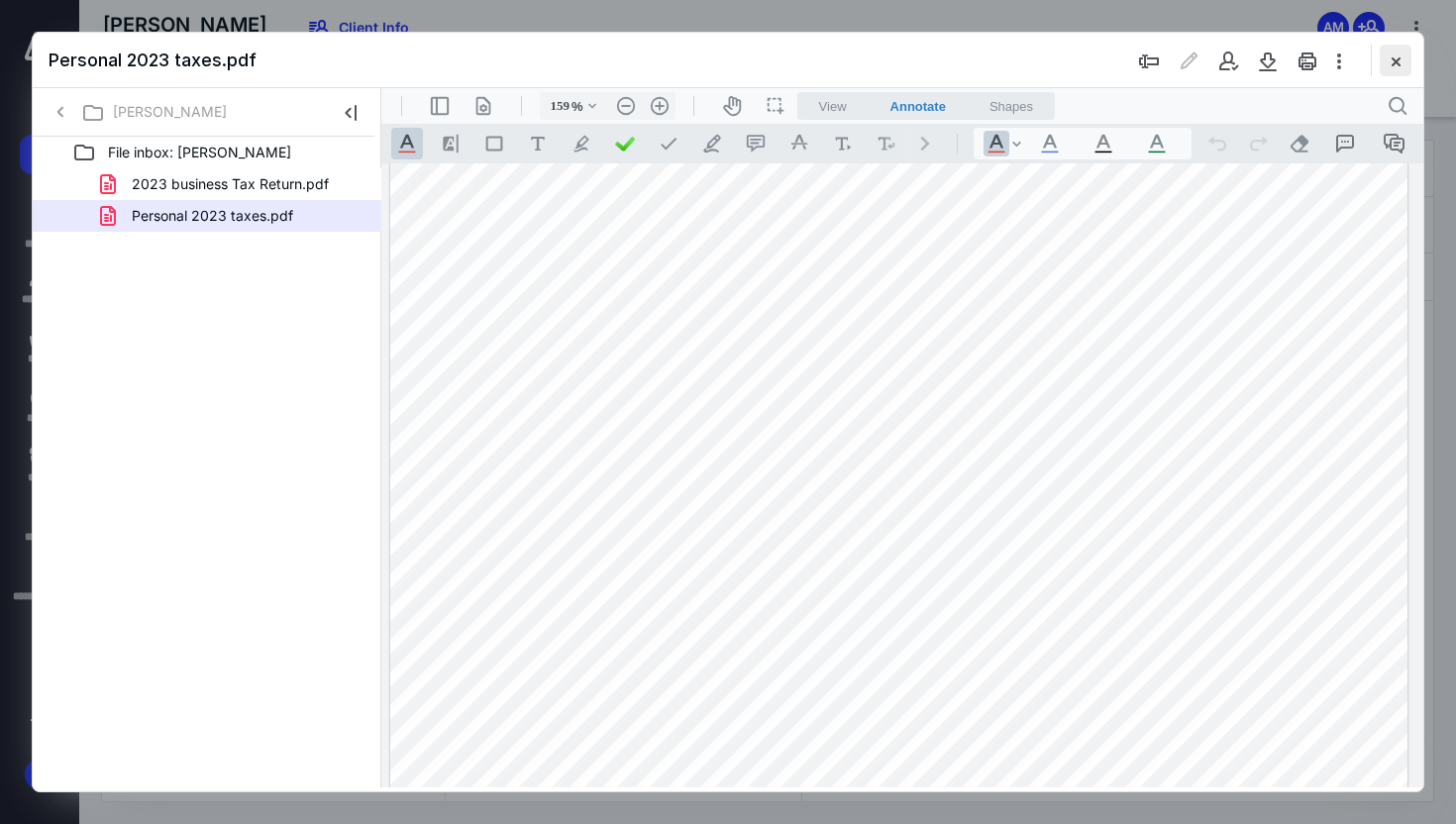 click at bounding box center [1396, 60] 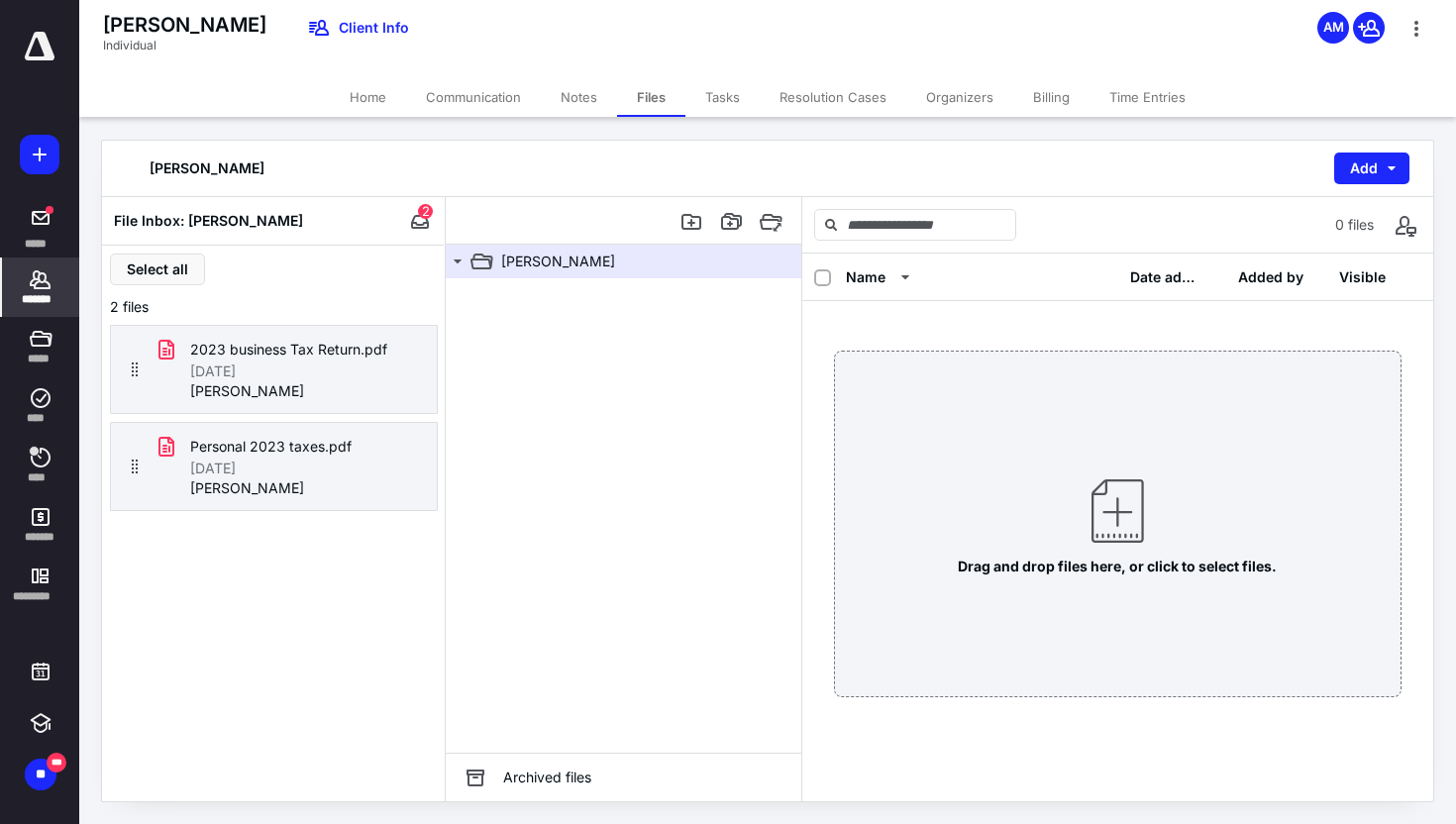 click 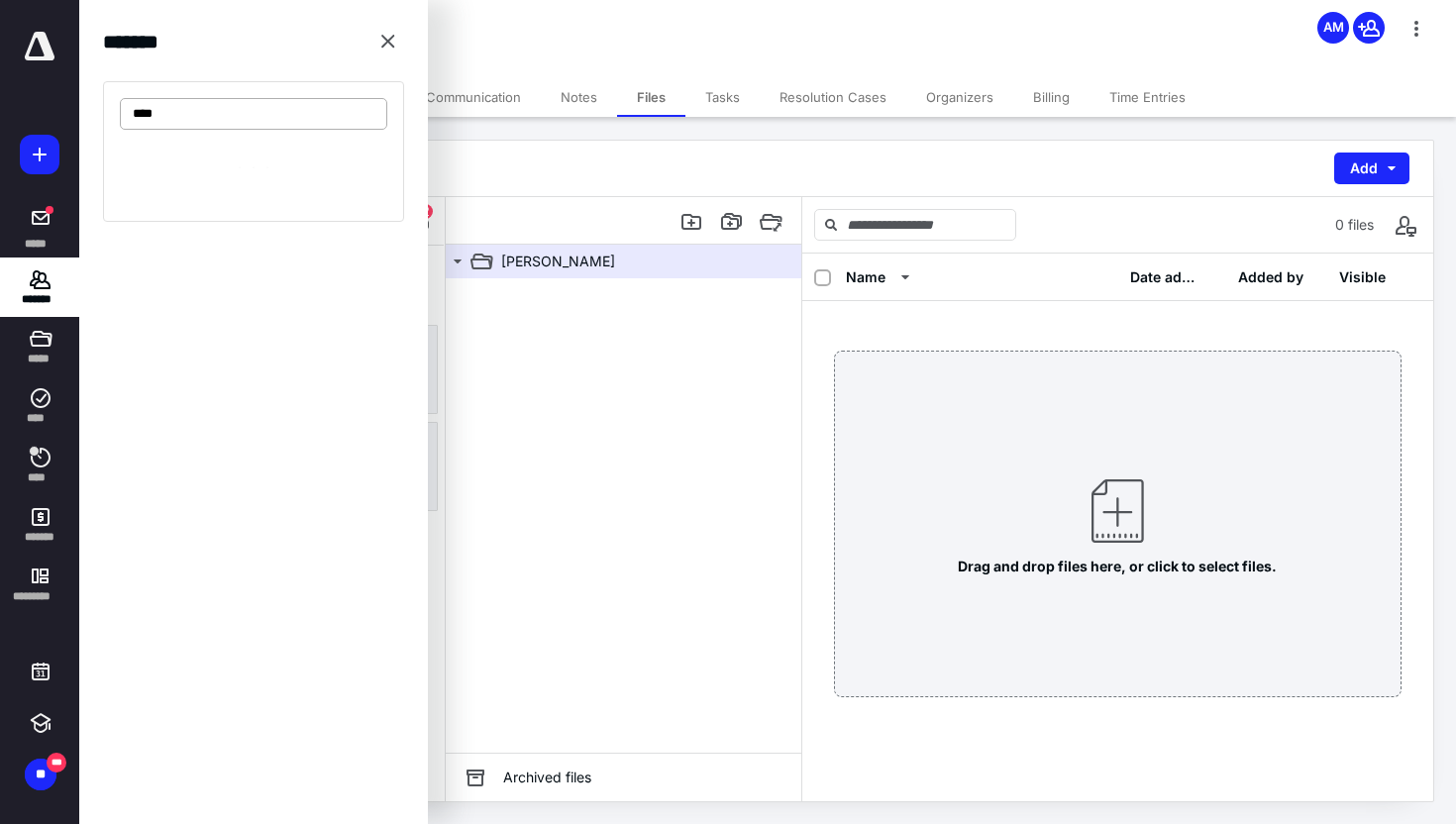 type on "****" 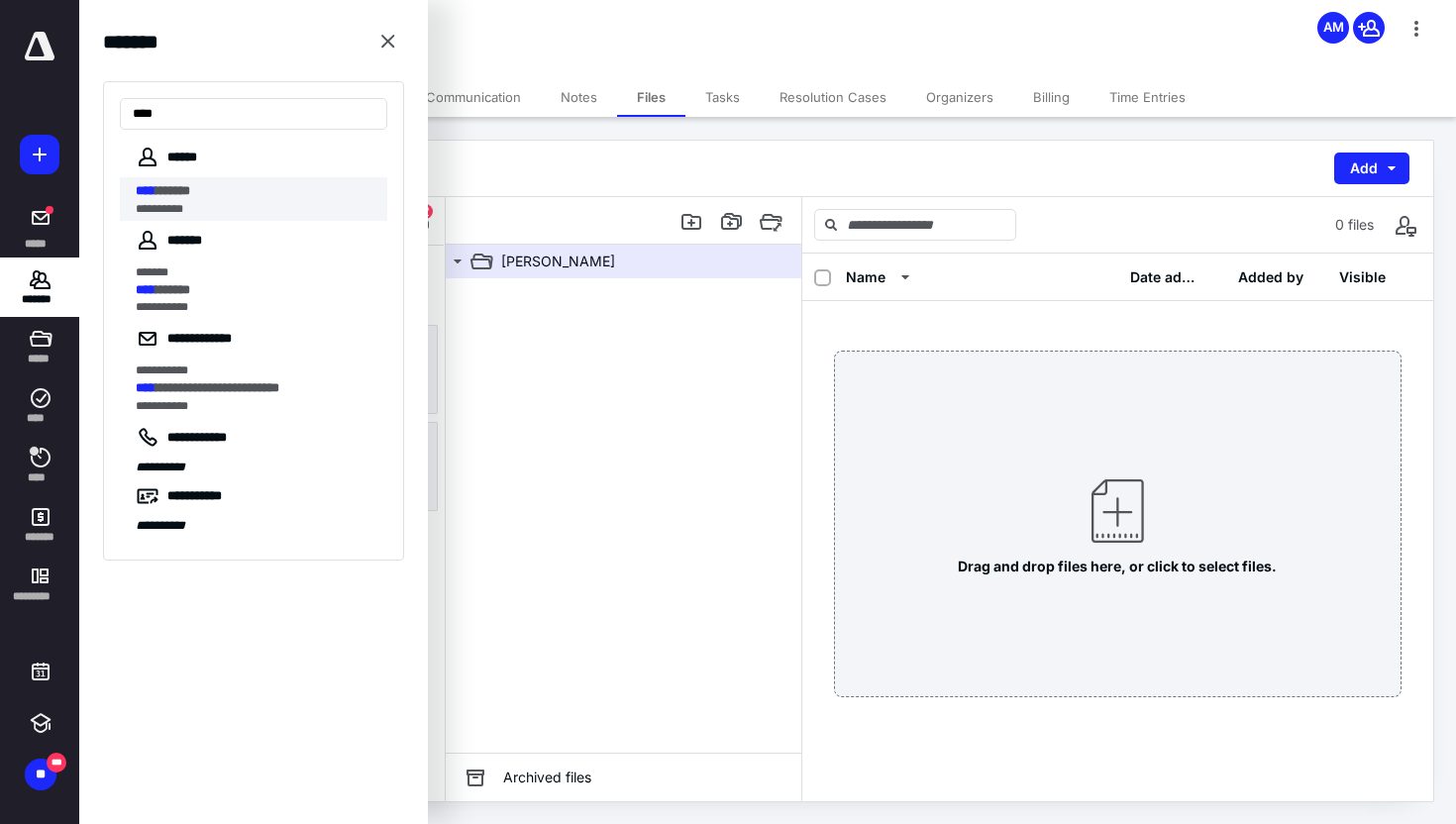 click on "**** ******" at bounding box center (256, 191) 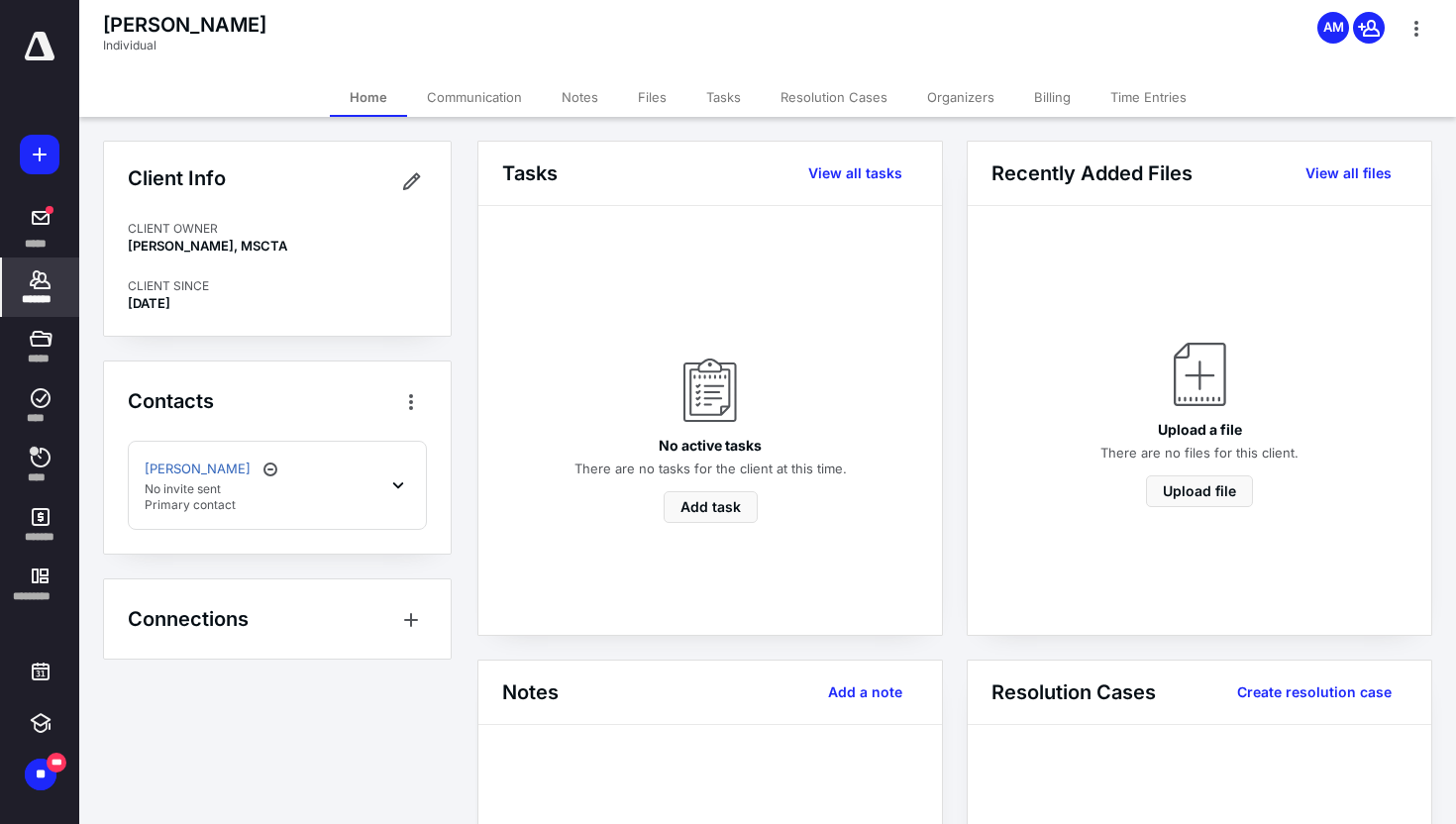 click on "Files" at bounding box center (652, 97) 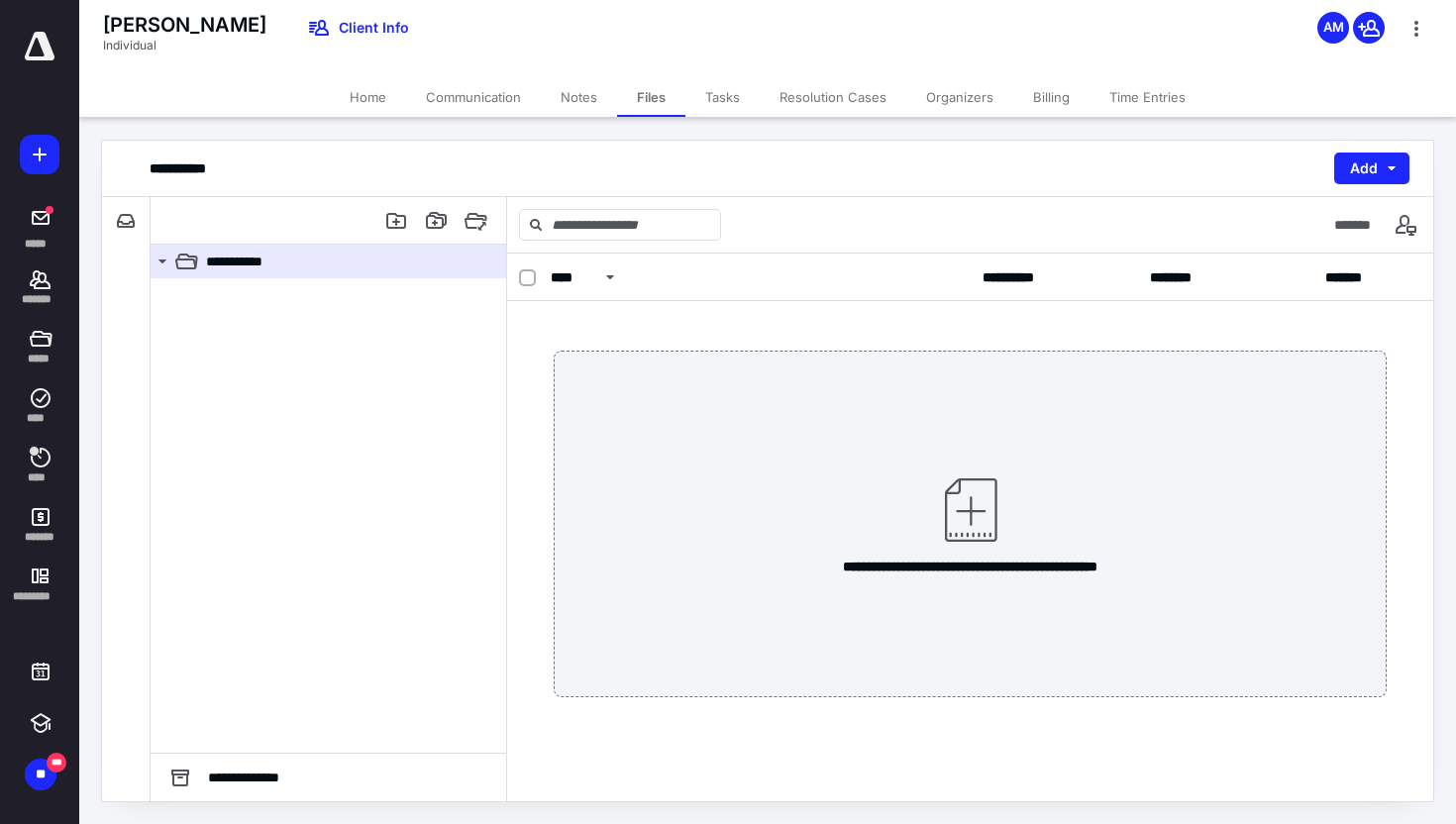 click on "**********" at bounding box center [768, 470] 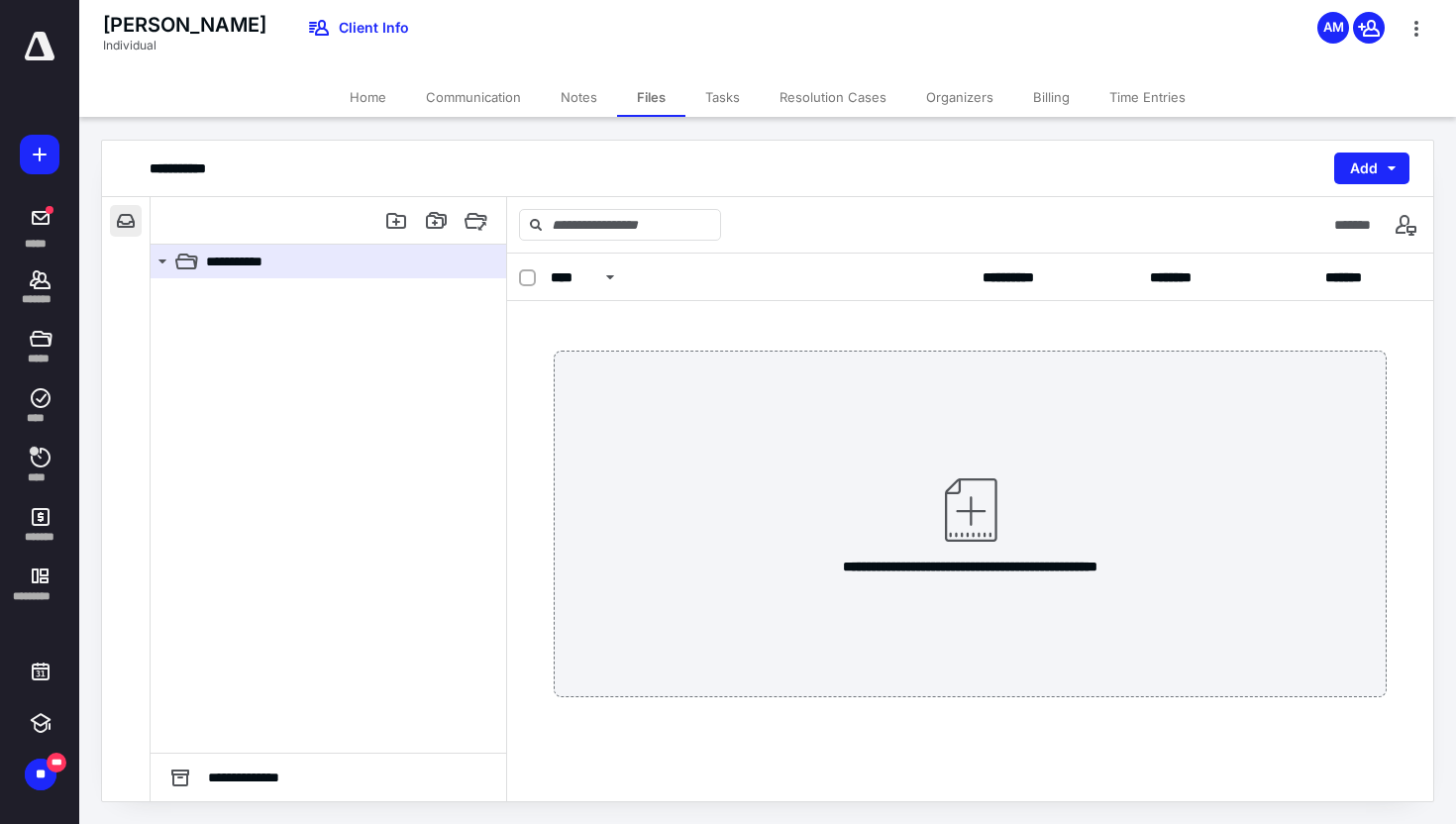 click at bounding box center (126, 221) 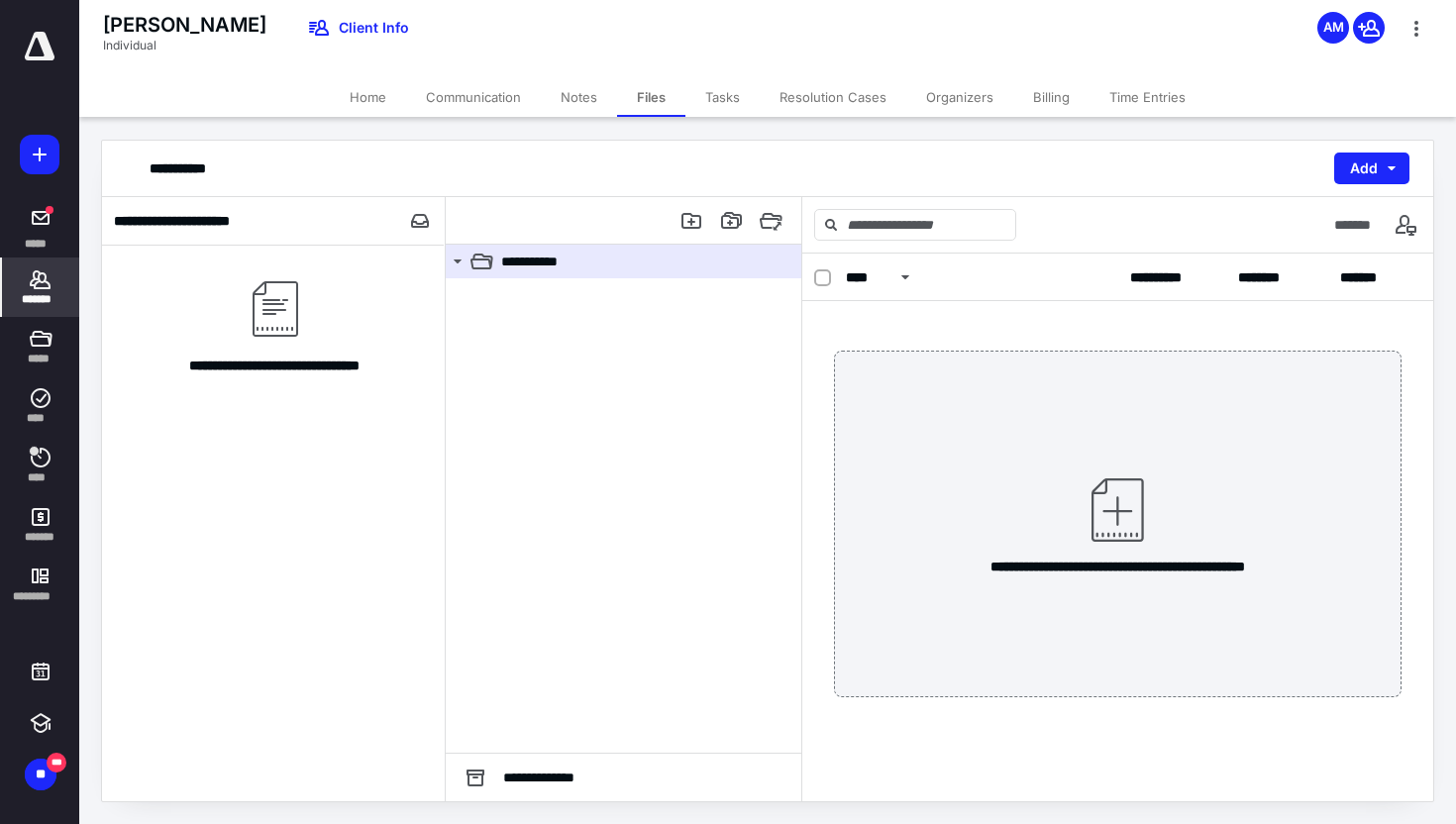 click 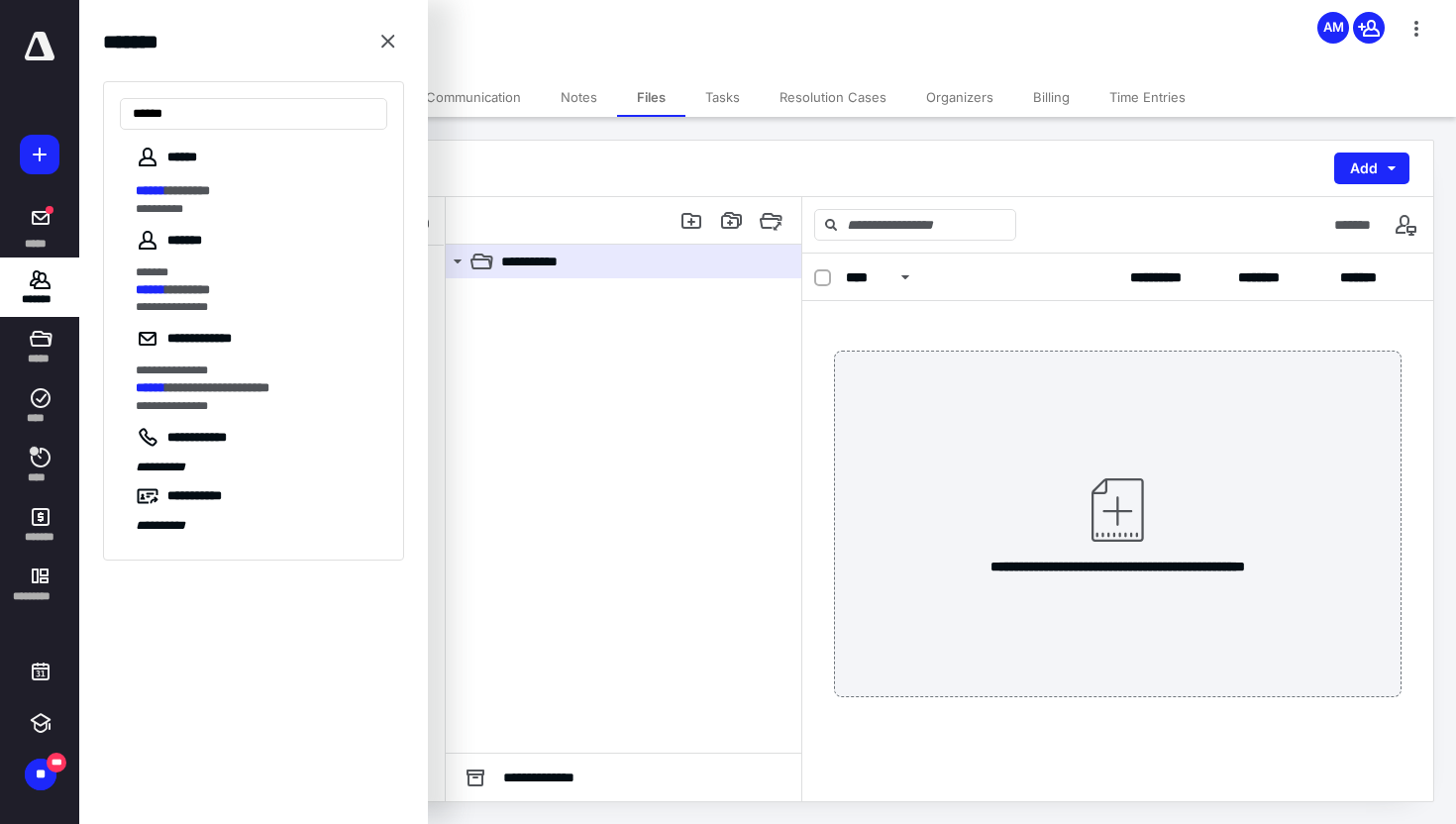 type on "******" 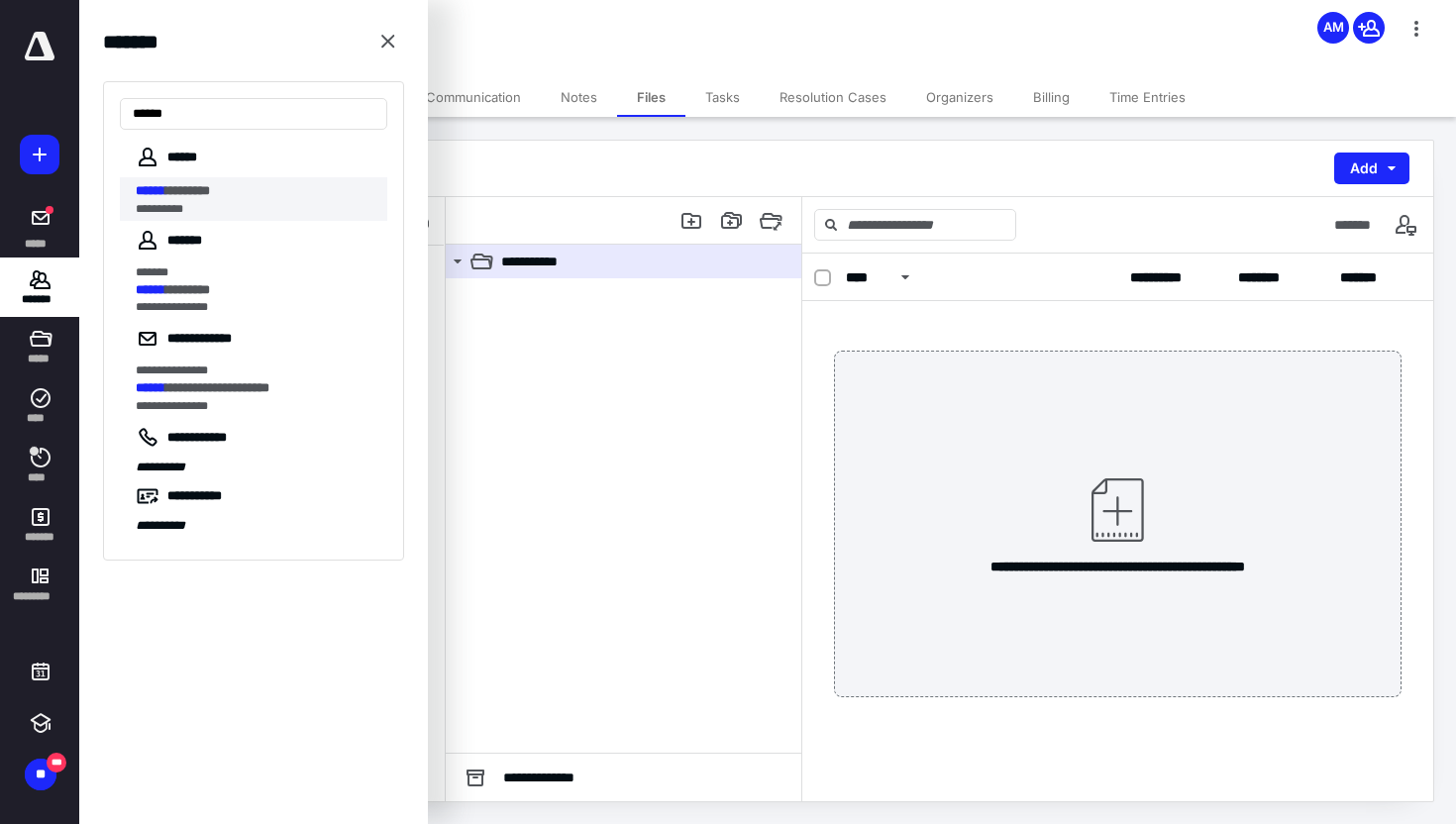 click on "****** ********" at bounding box center [256, 191] 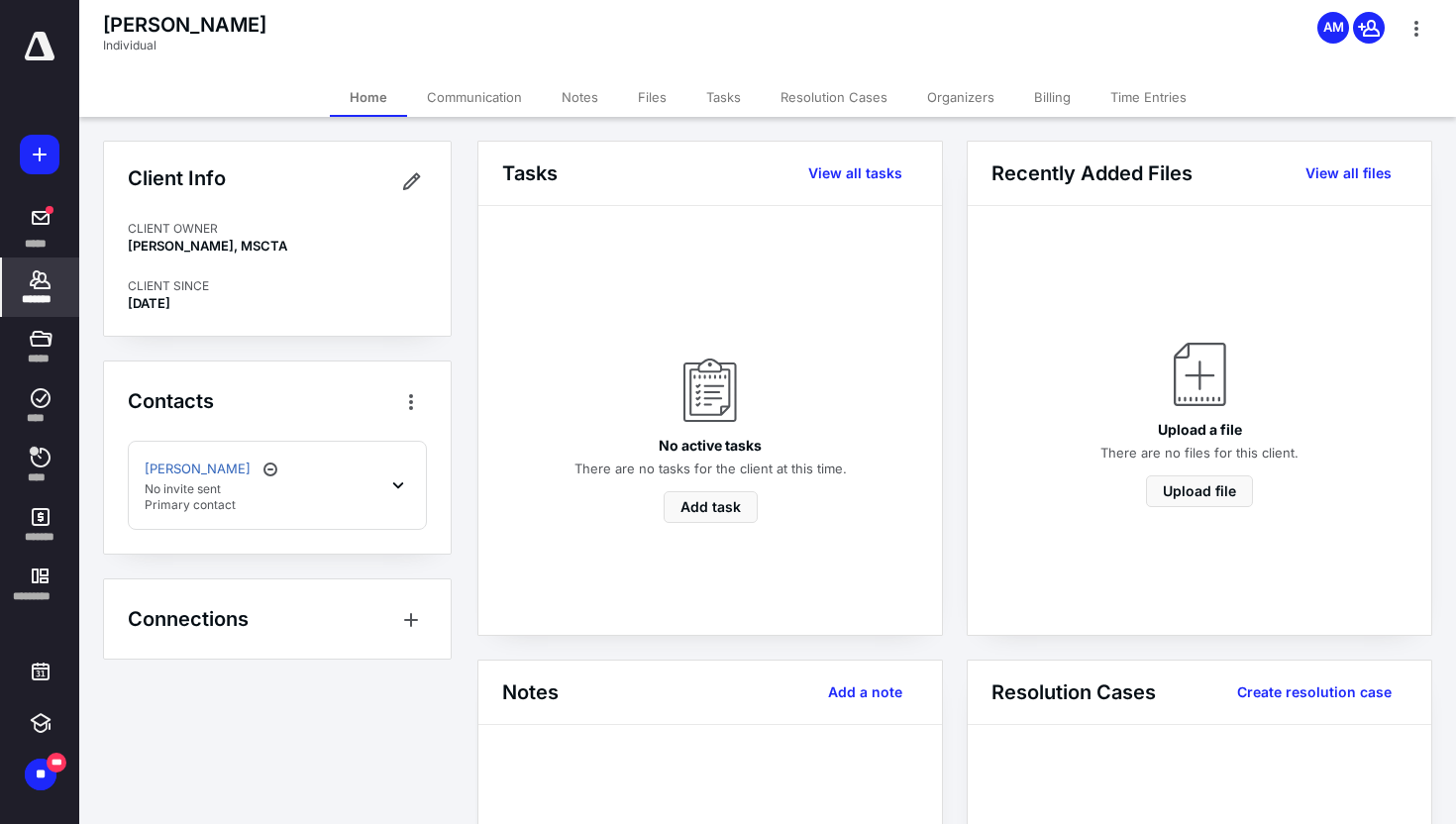 click on "Files" at bounding box center (652, 97) 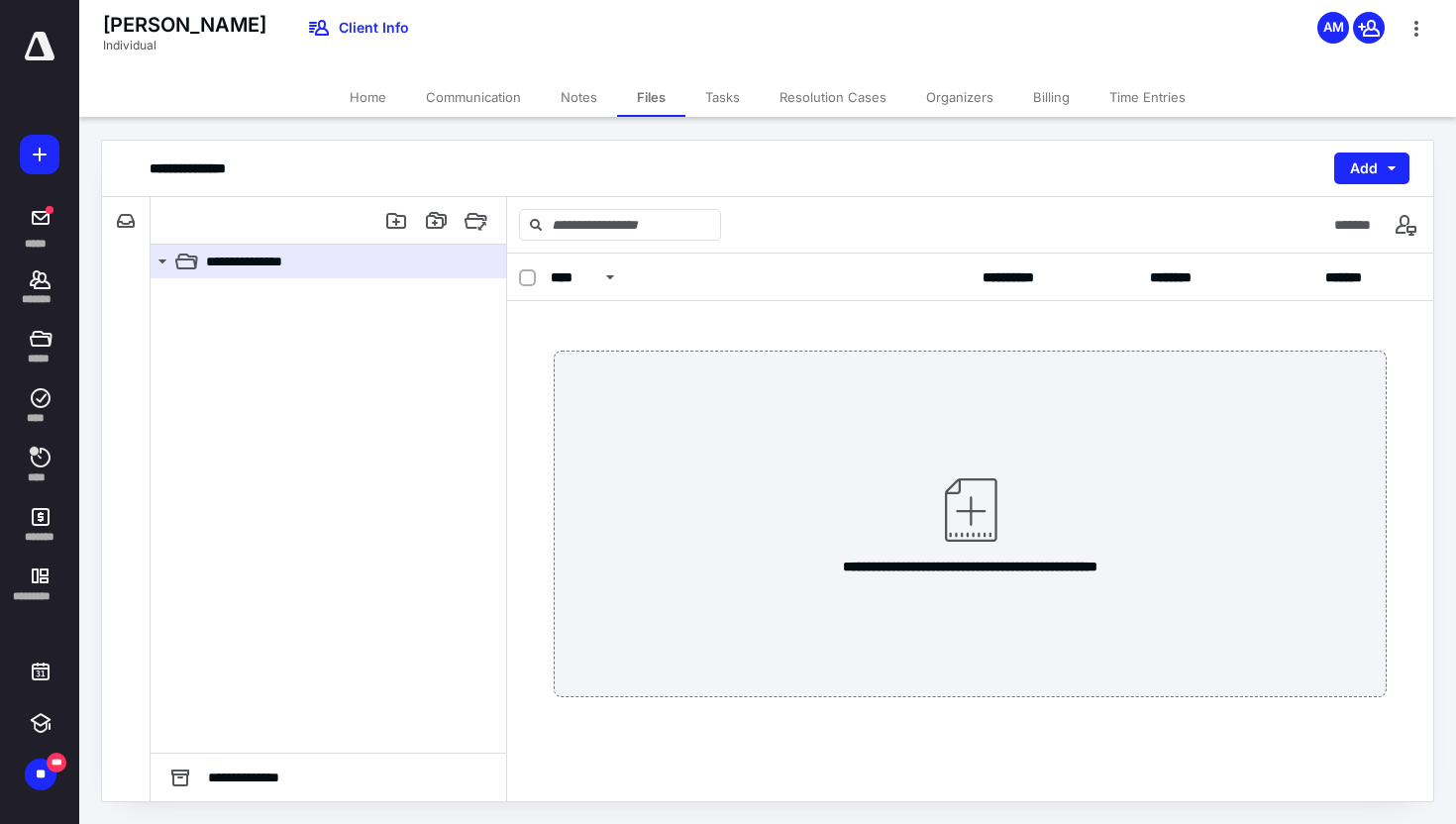 click on "**********" at bounding box center [126, 221] 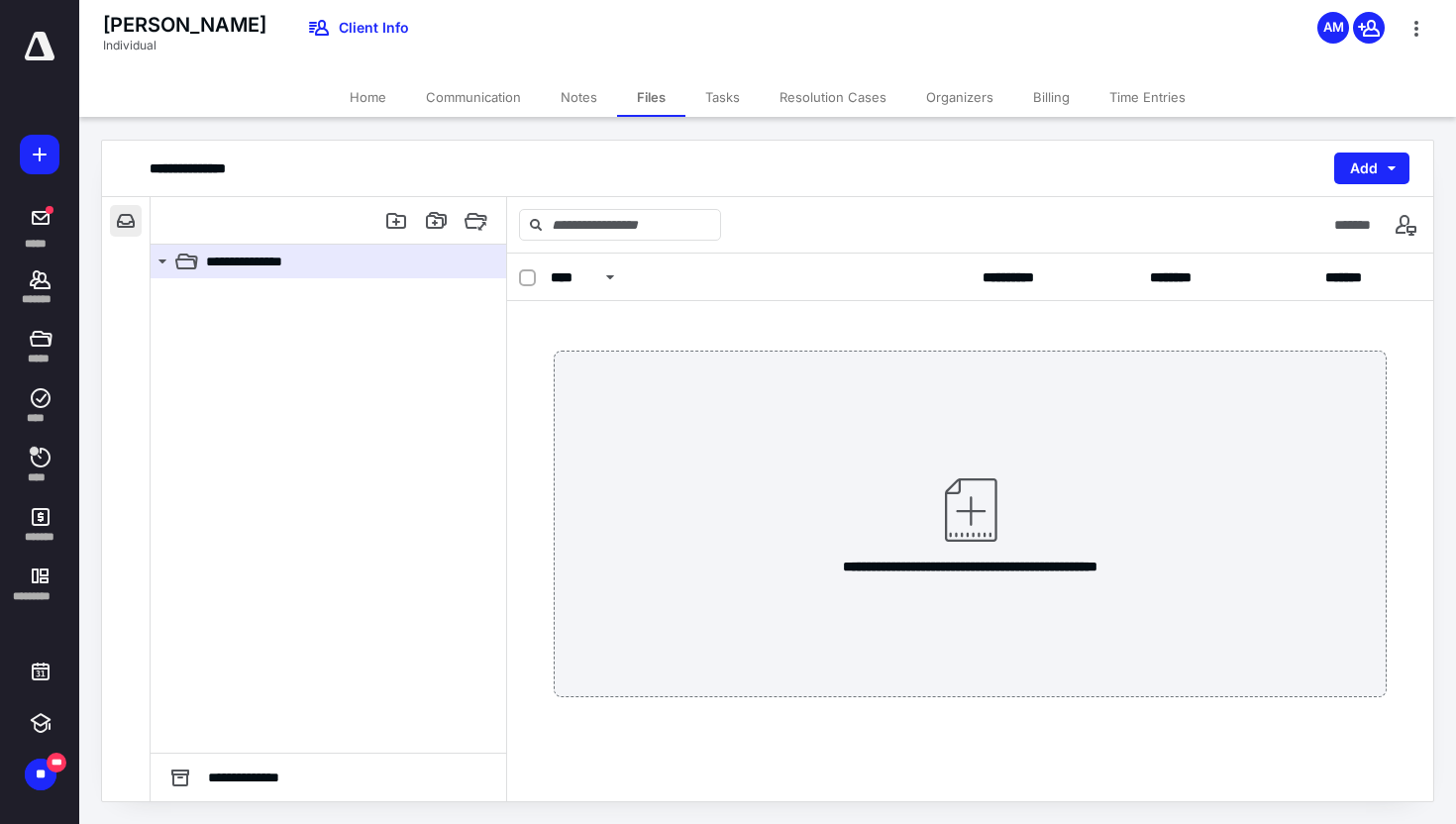 click at bounding box center (126, 221) 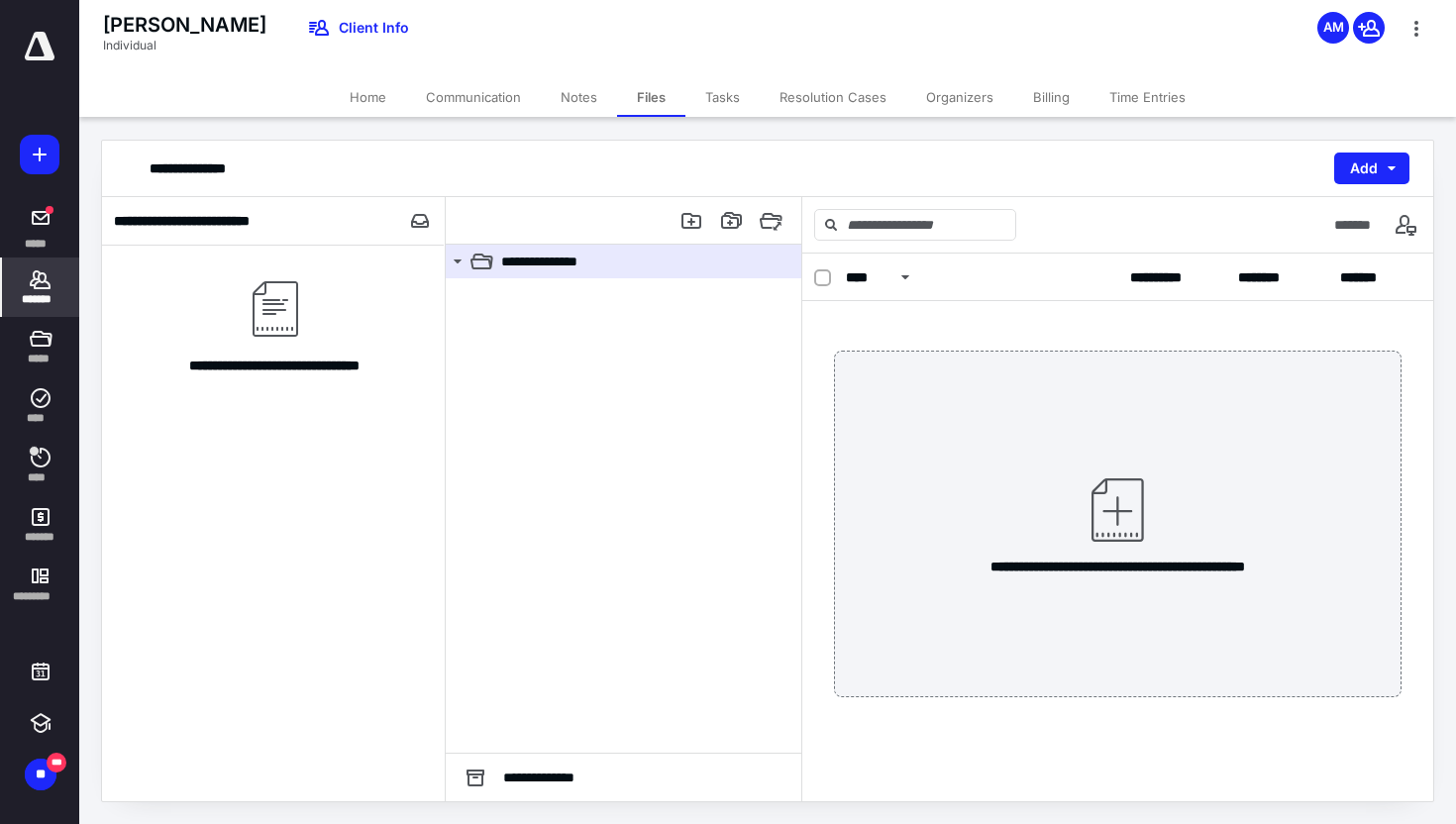 click on "*******" at bounding box center (41, 287) 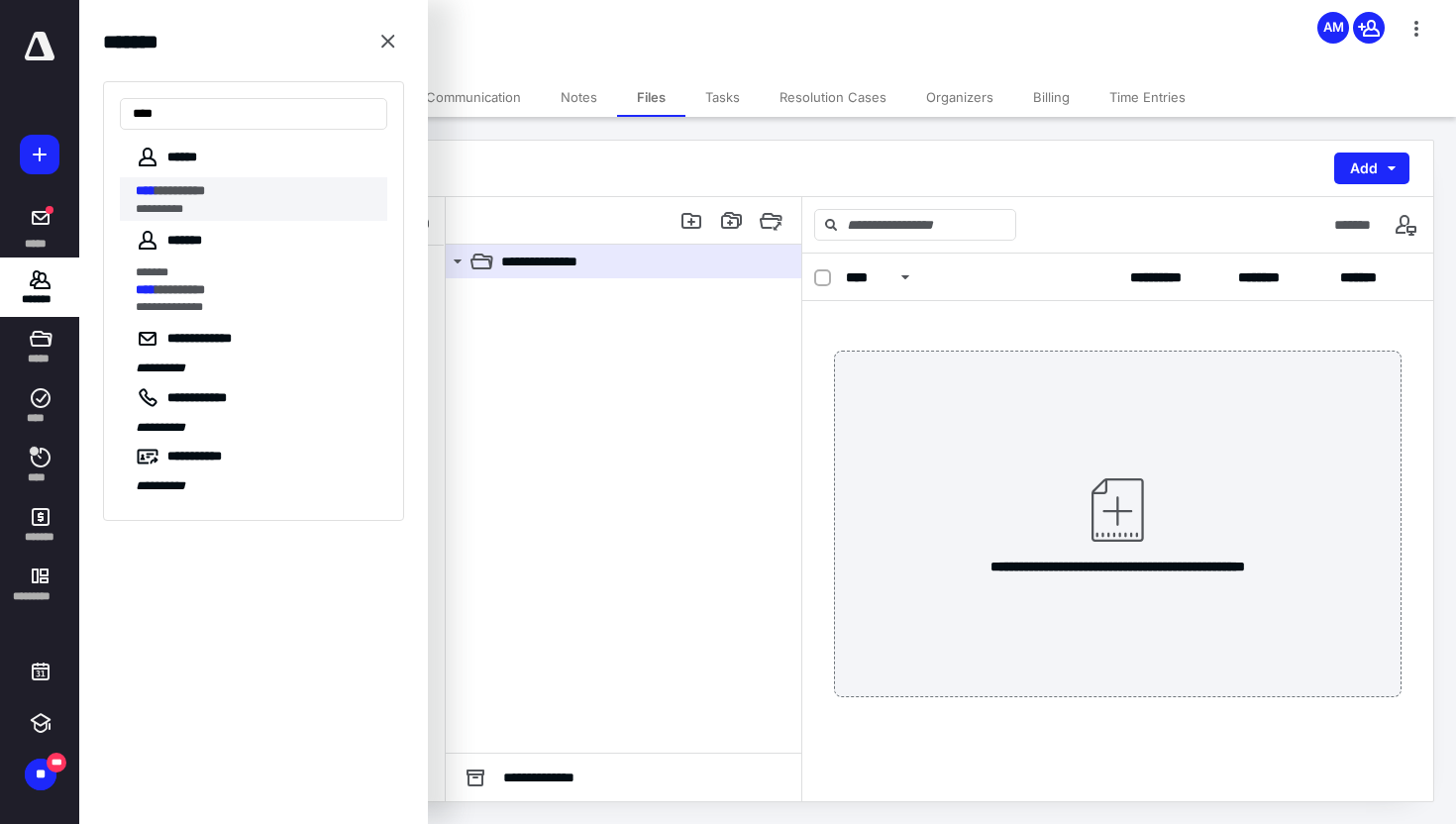 type on "****" 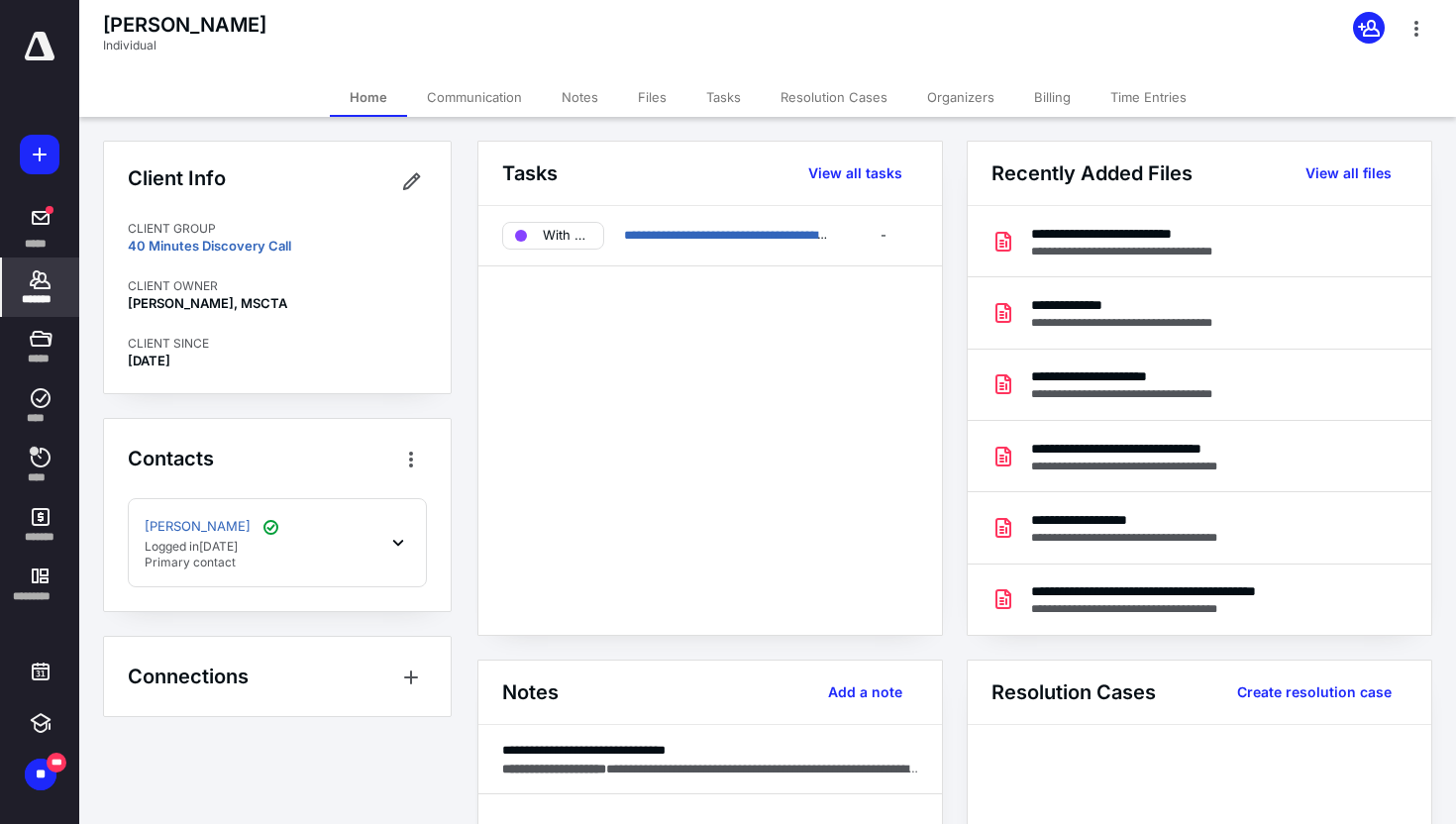 click on "Files" at bounding box center [652, 97] 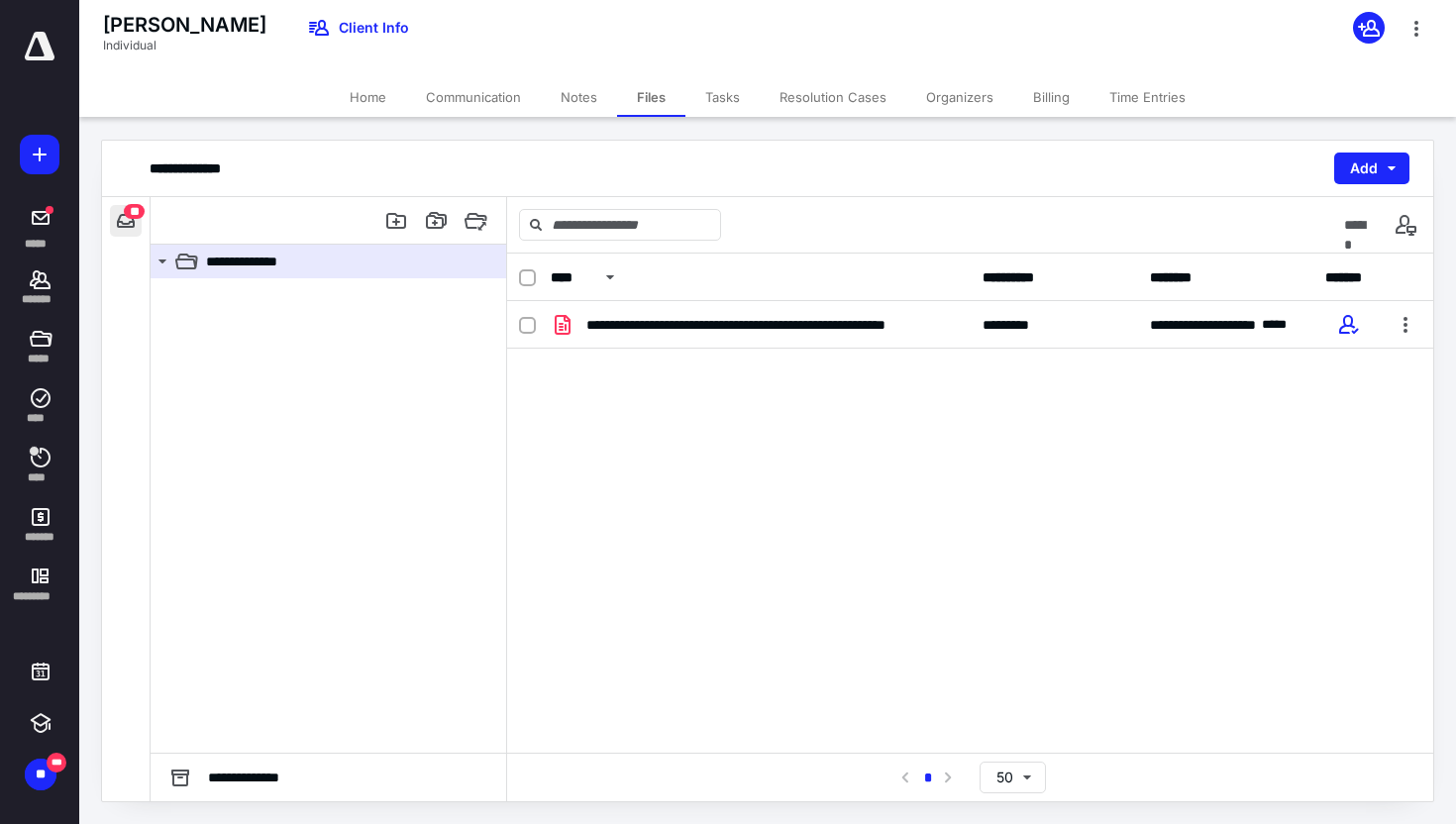 click at bounding box center [126, 221] 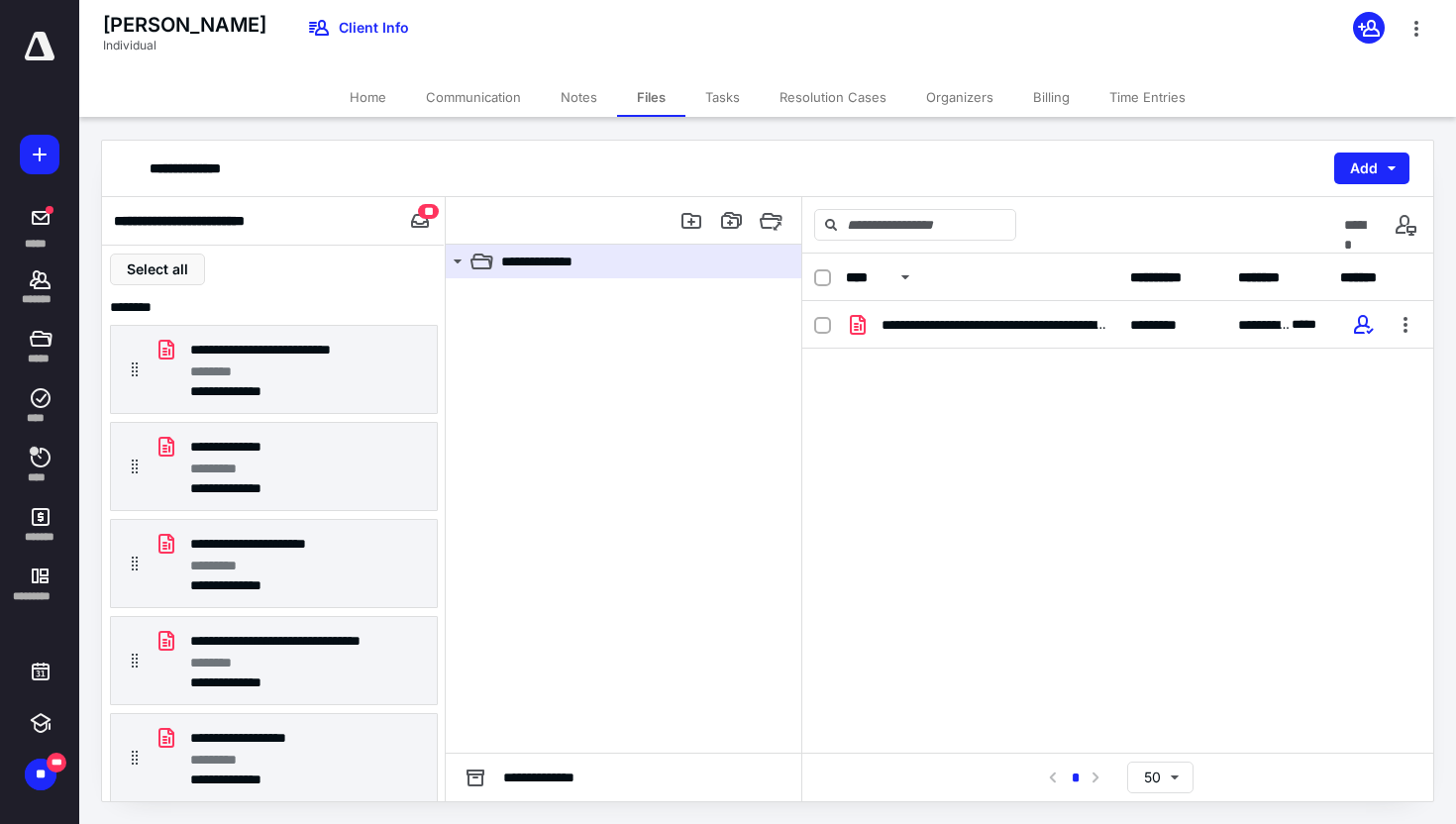 click at bounding box center [623, 515] 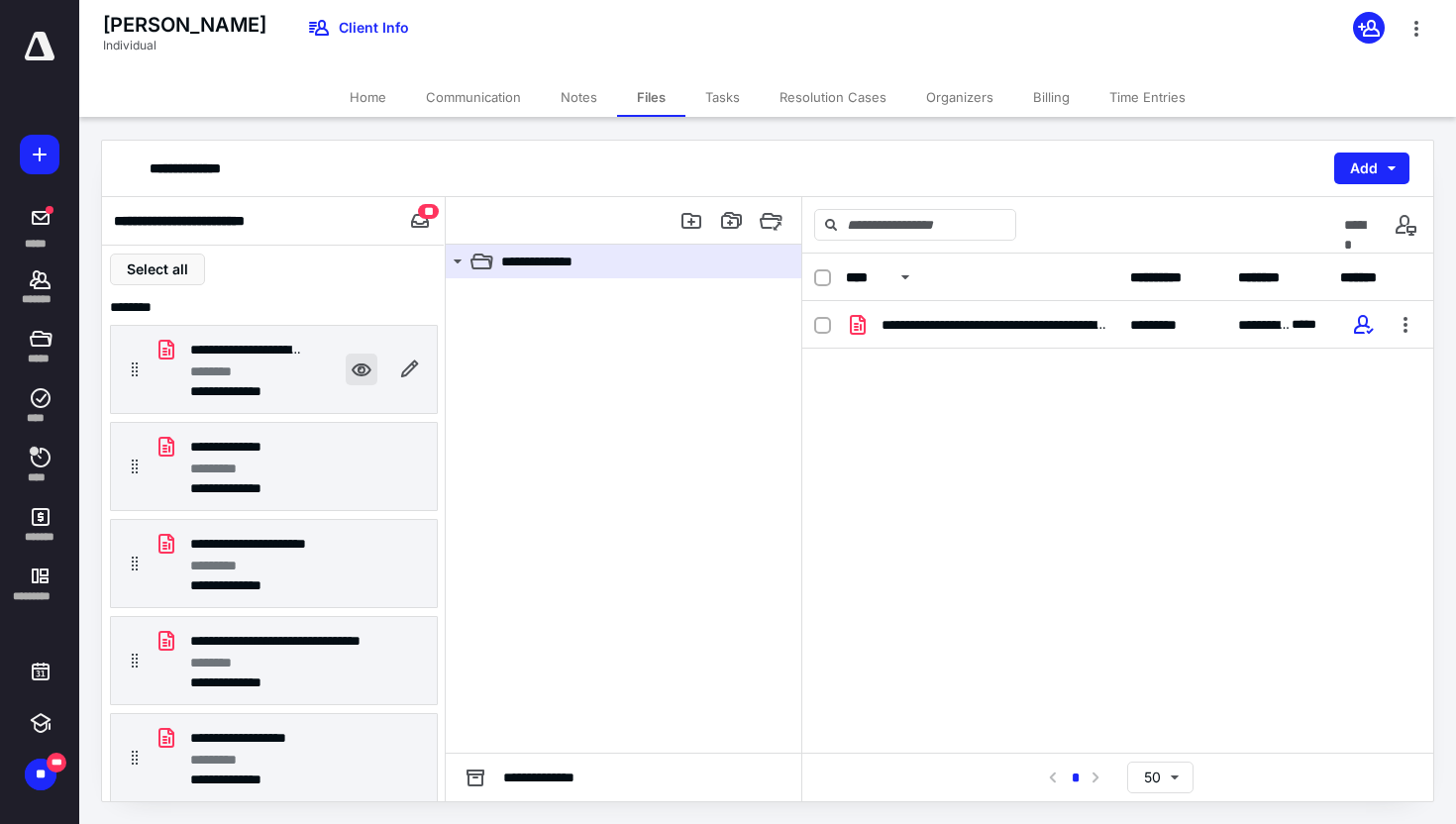 click at bounding box center (362, 369) 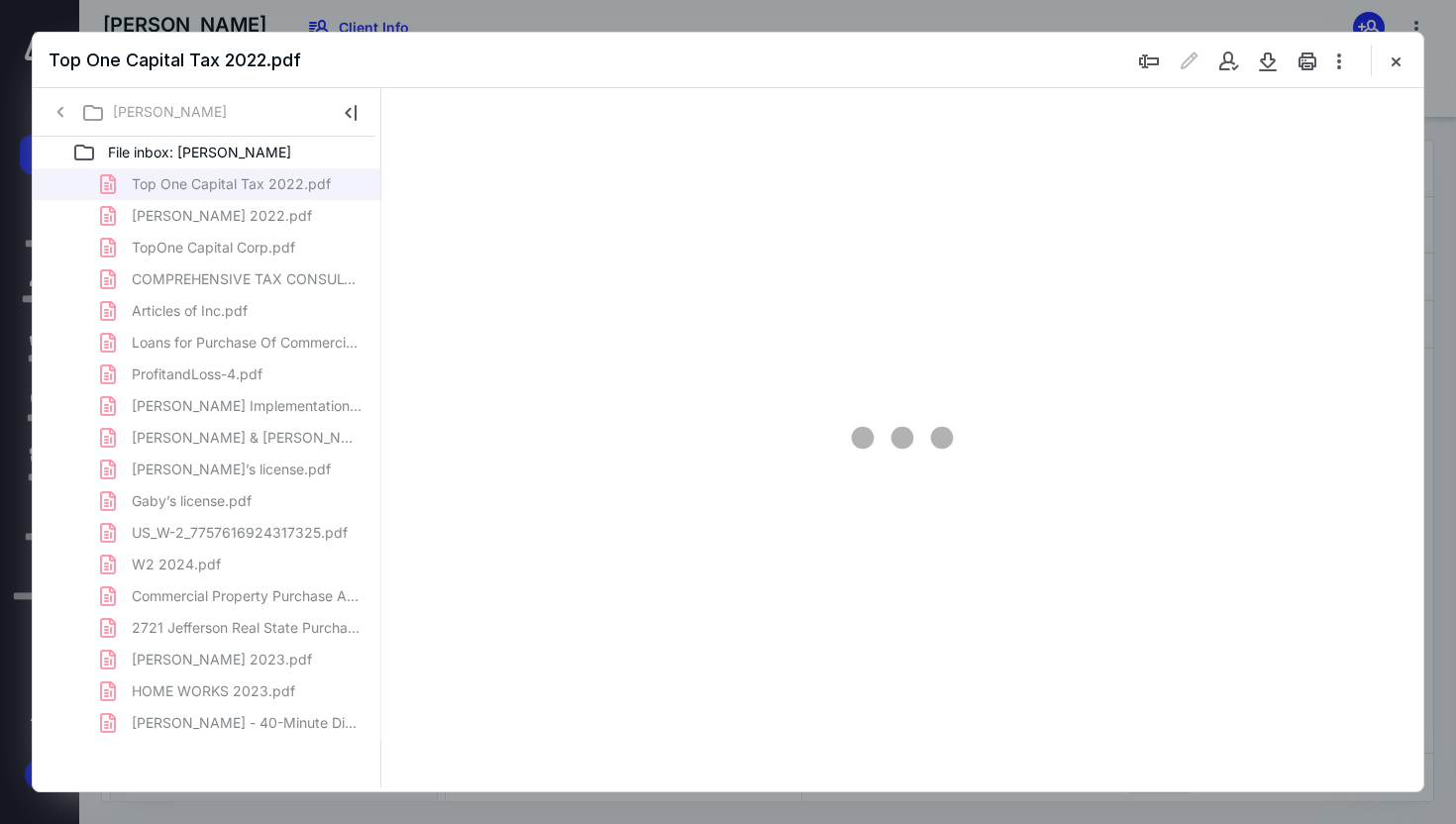 scroll, scrollTop: 0, scrollLeft: 0, axis: both 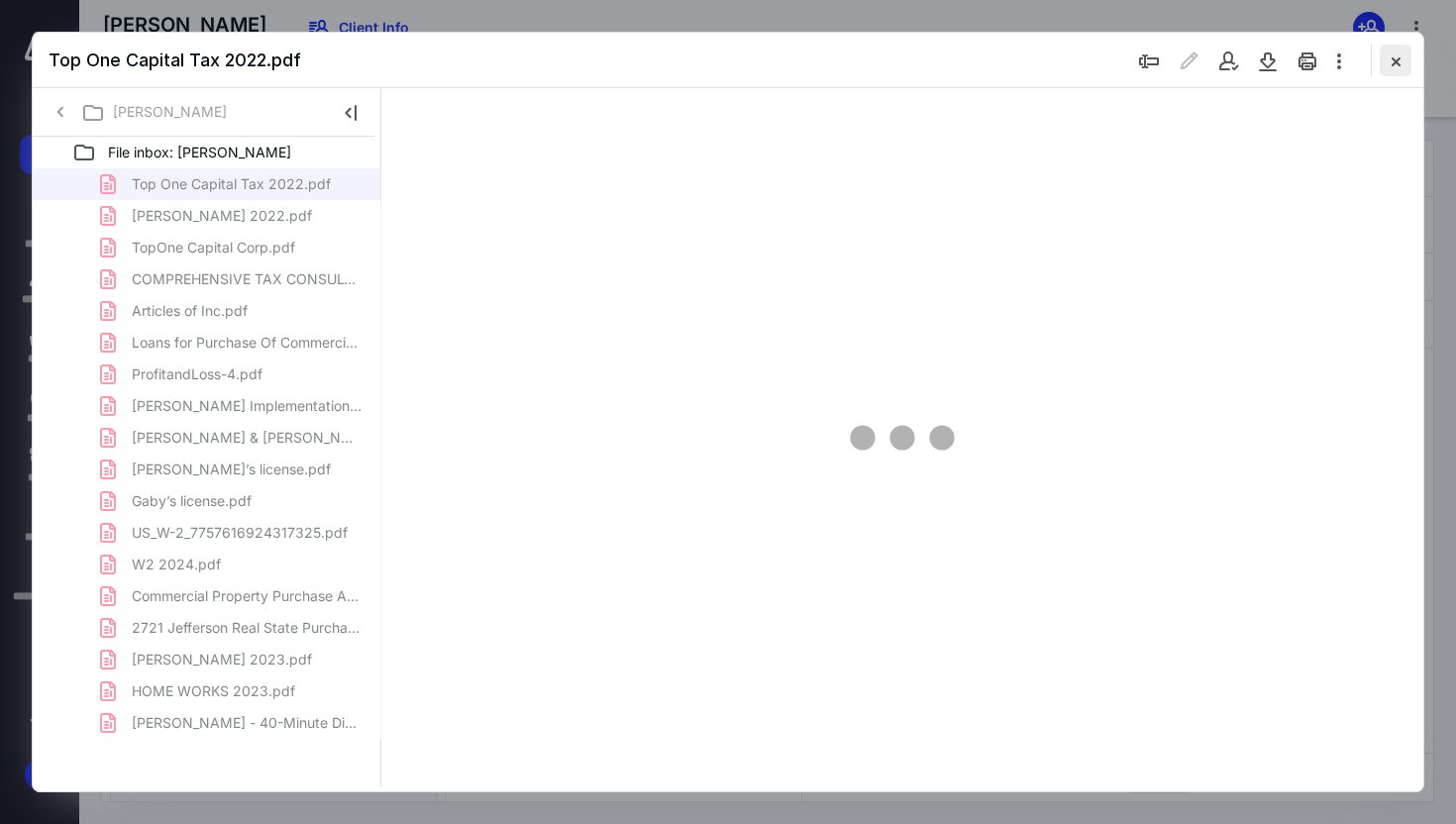 click at bounding box center (1396, 60) 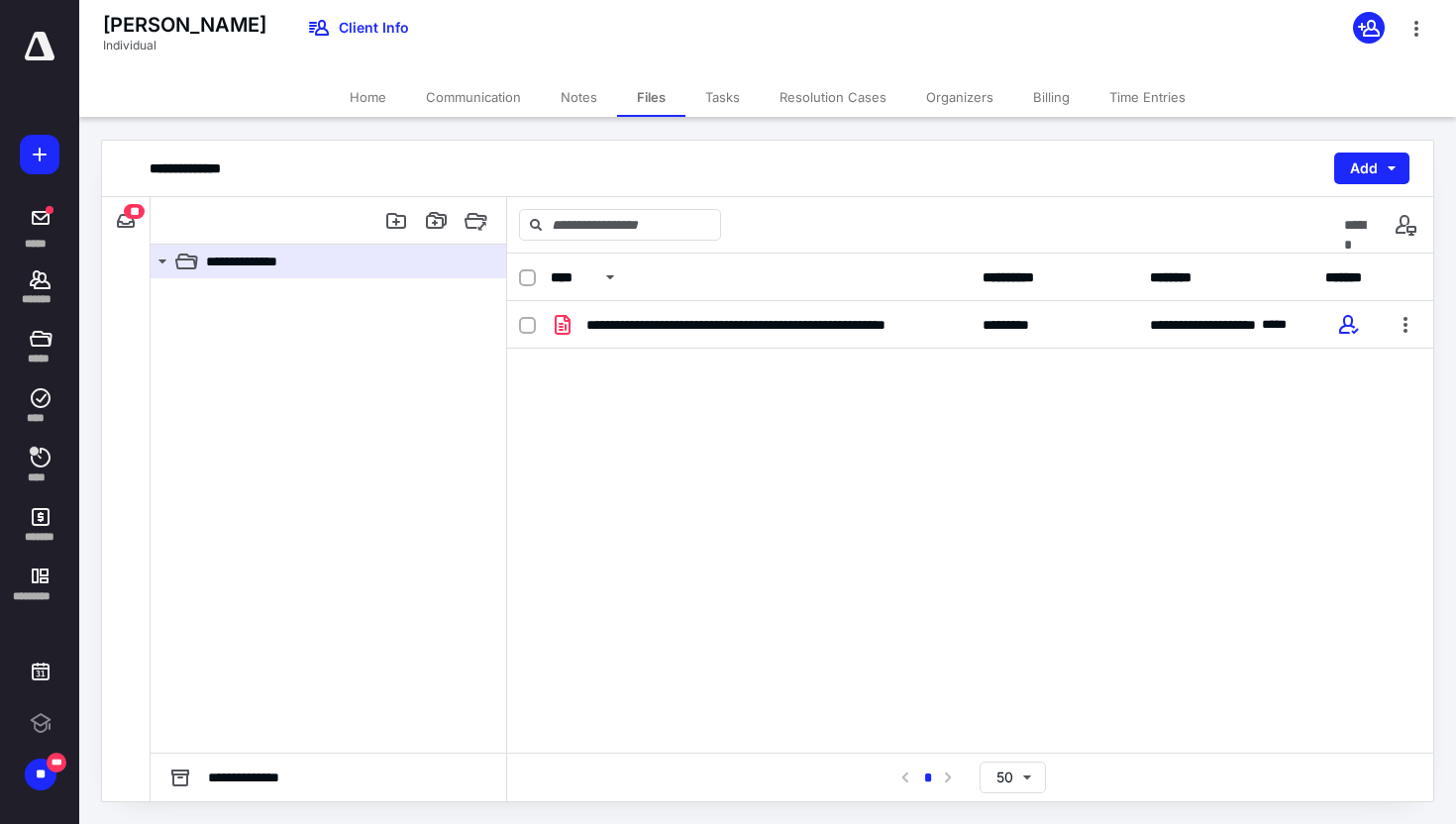 scroll, scrollTop: 0, scrollLeft: 0, axis: both 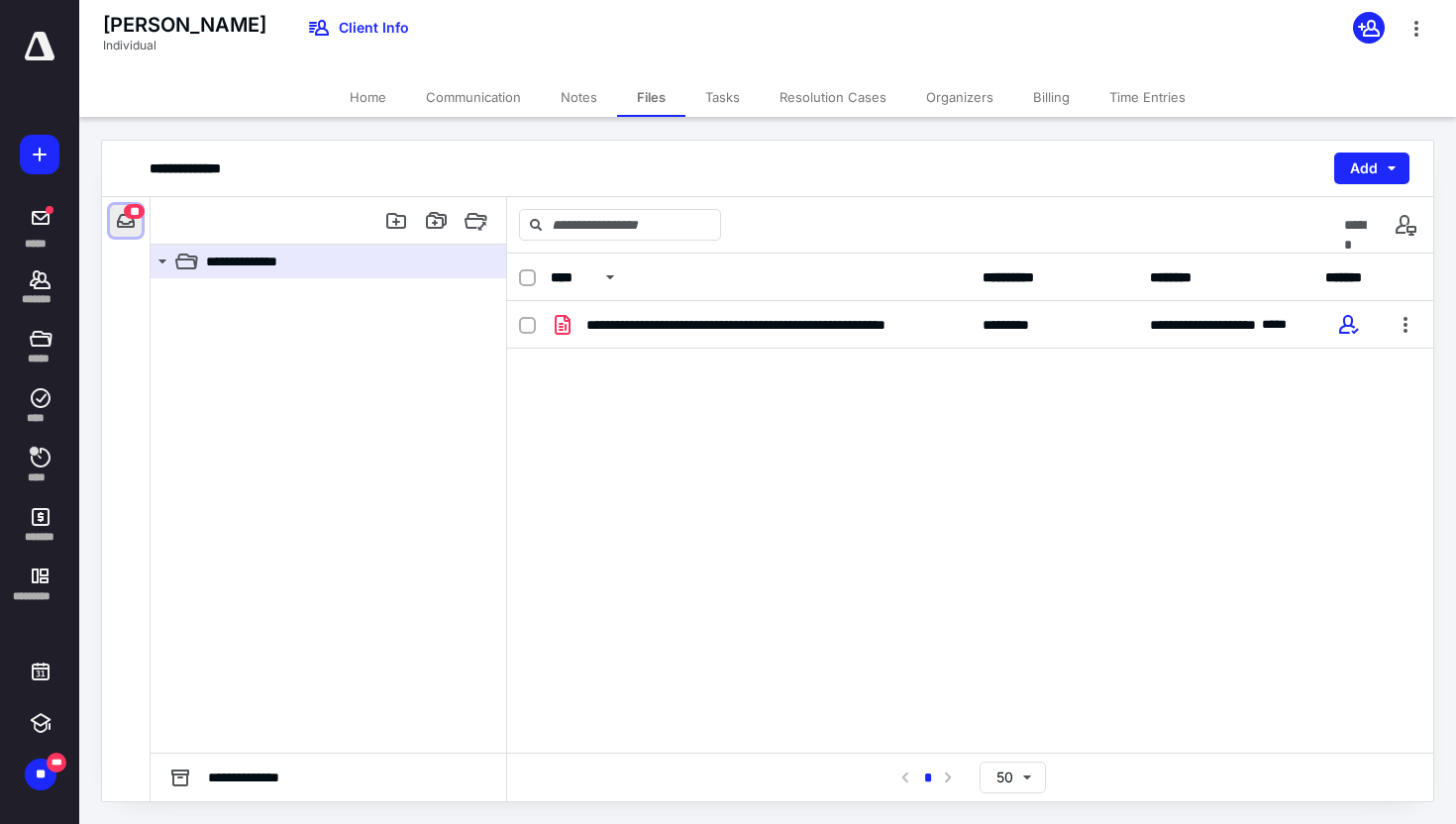 click at bounding box center [126, 221] 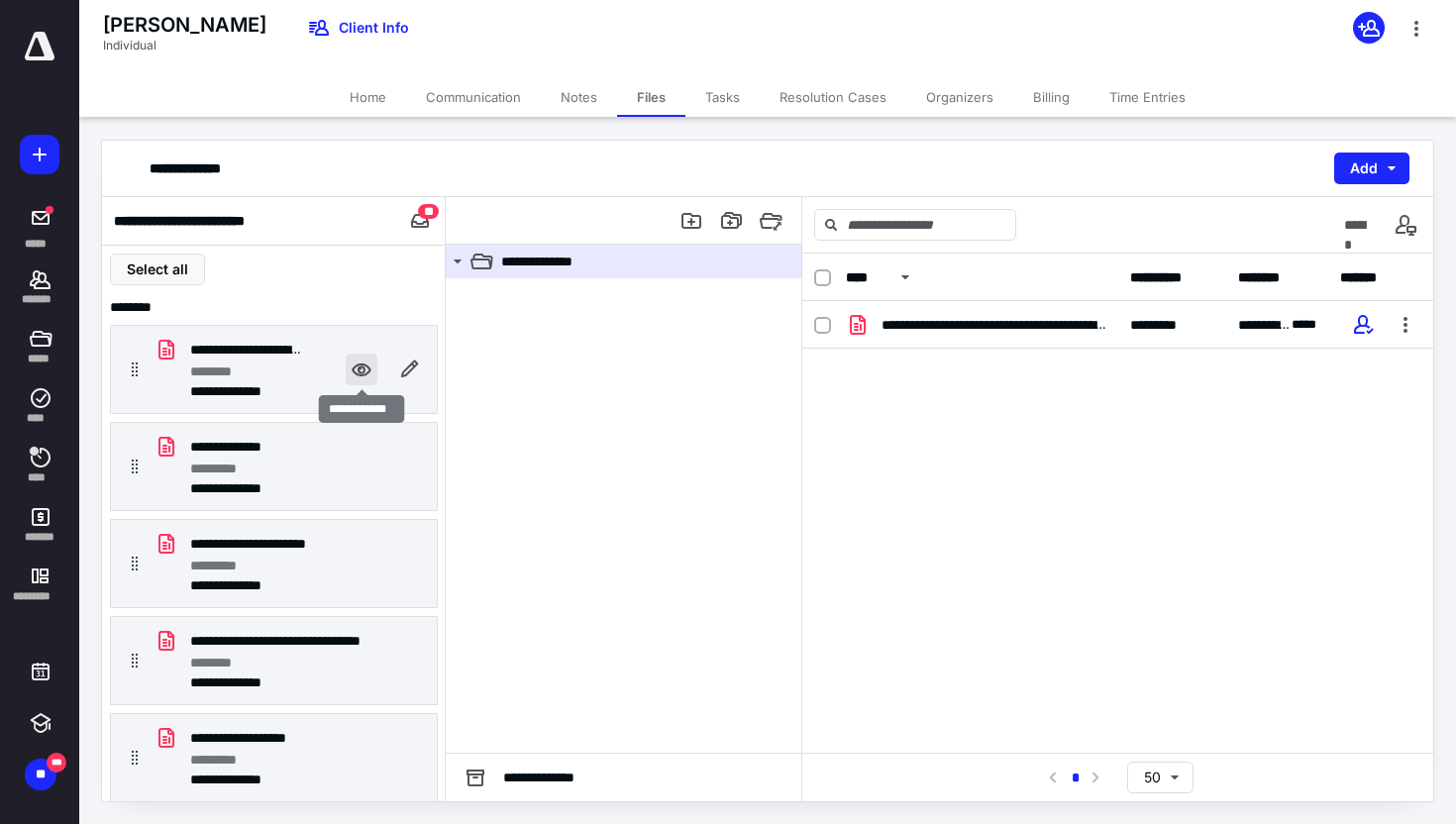 click at bounding box center [362, 369] 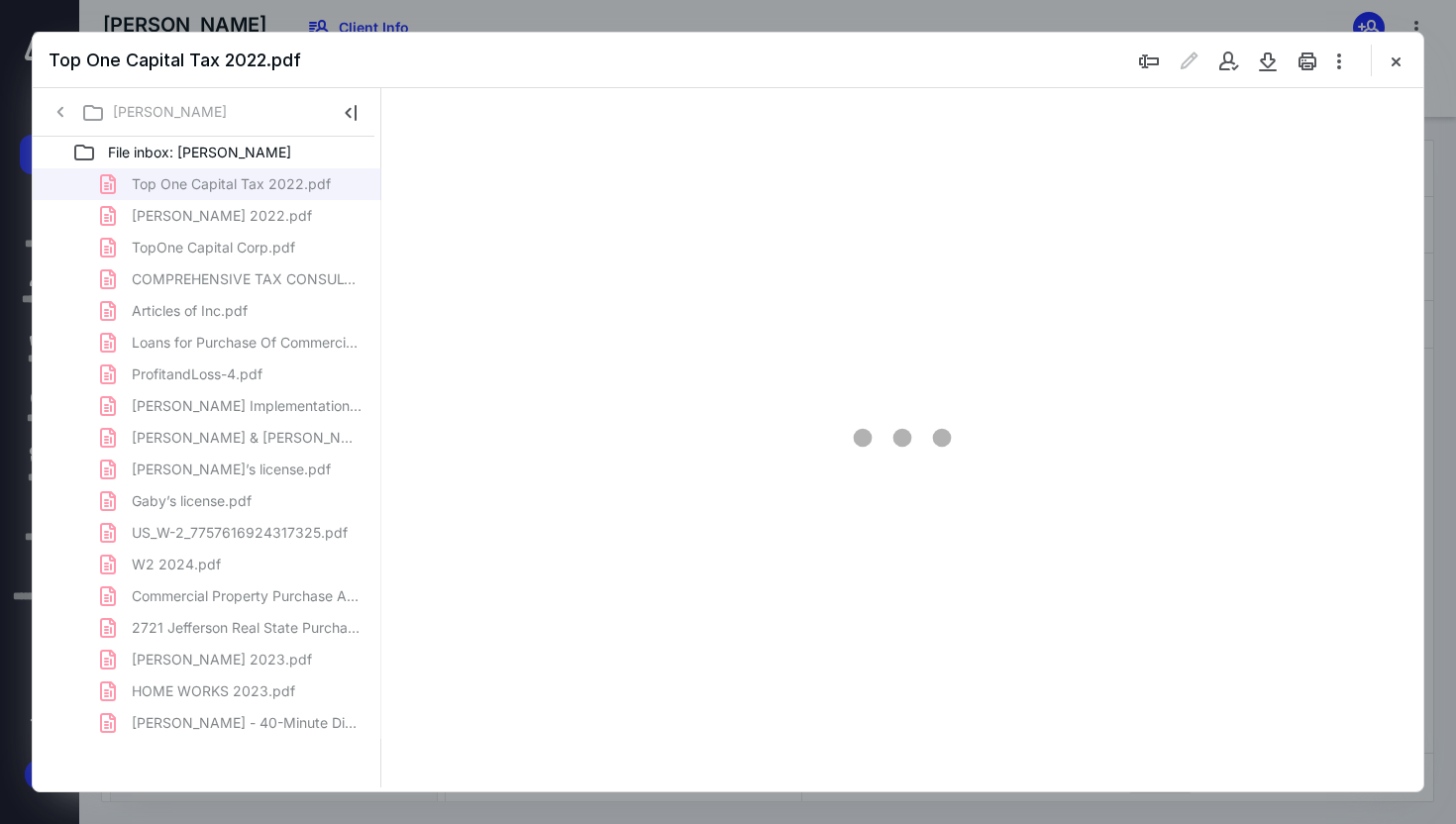 scroll, scrollTop: 0, scrollLeft: 0, axis: both 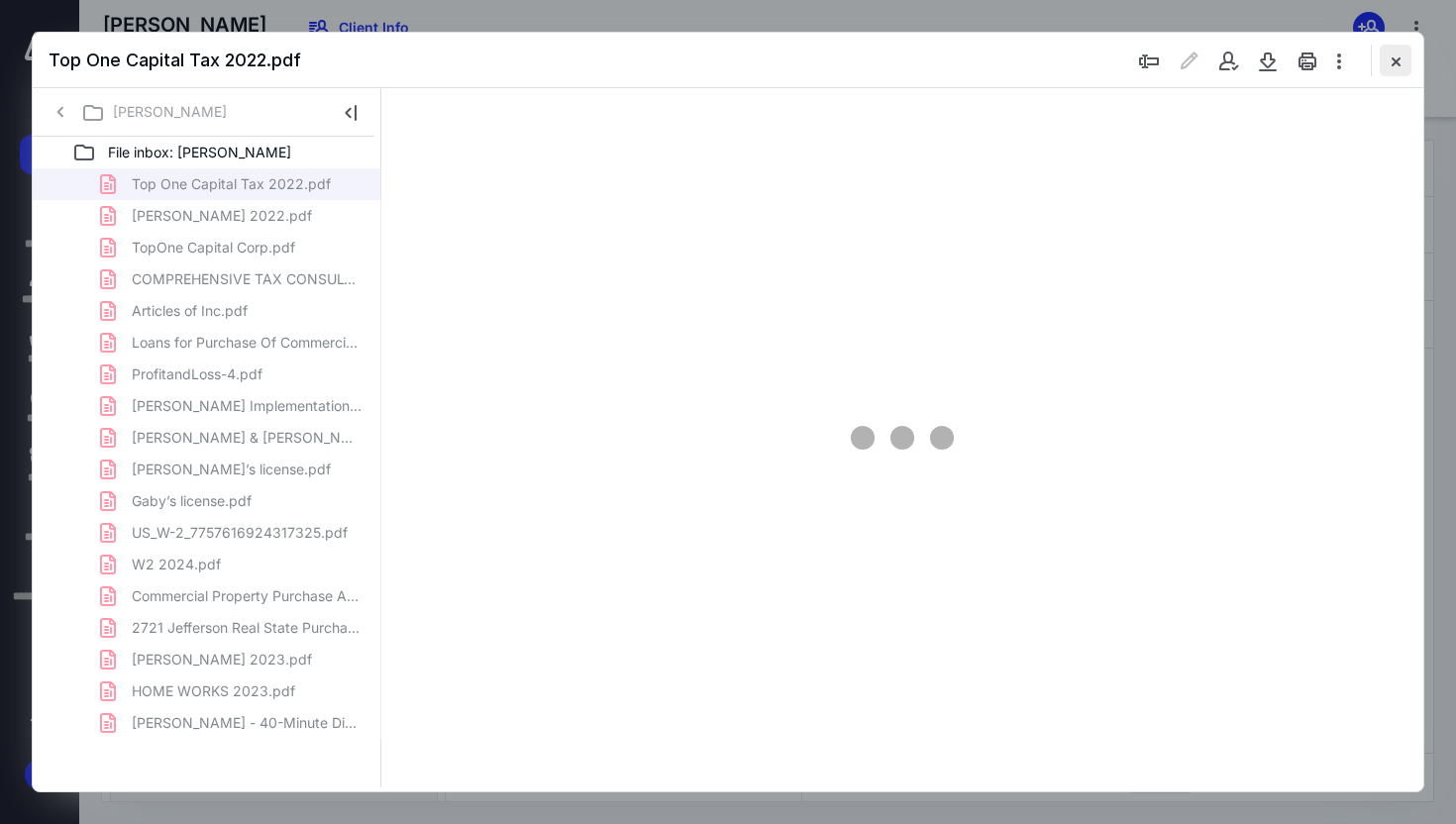click at bounding box center [1396, 60] 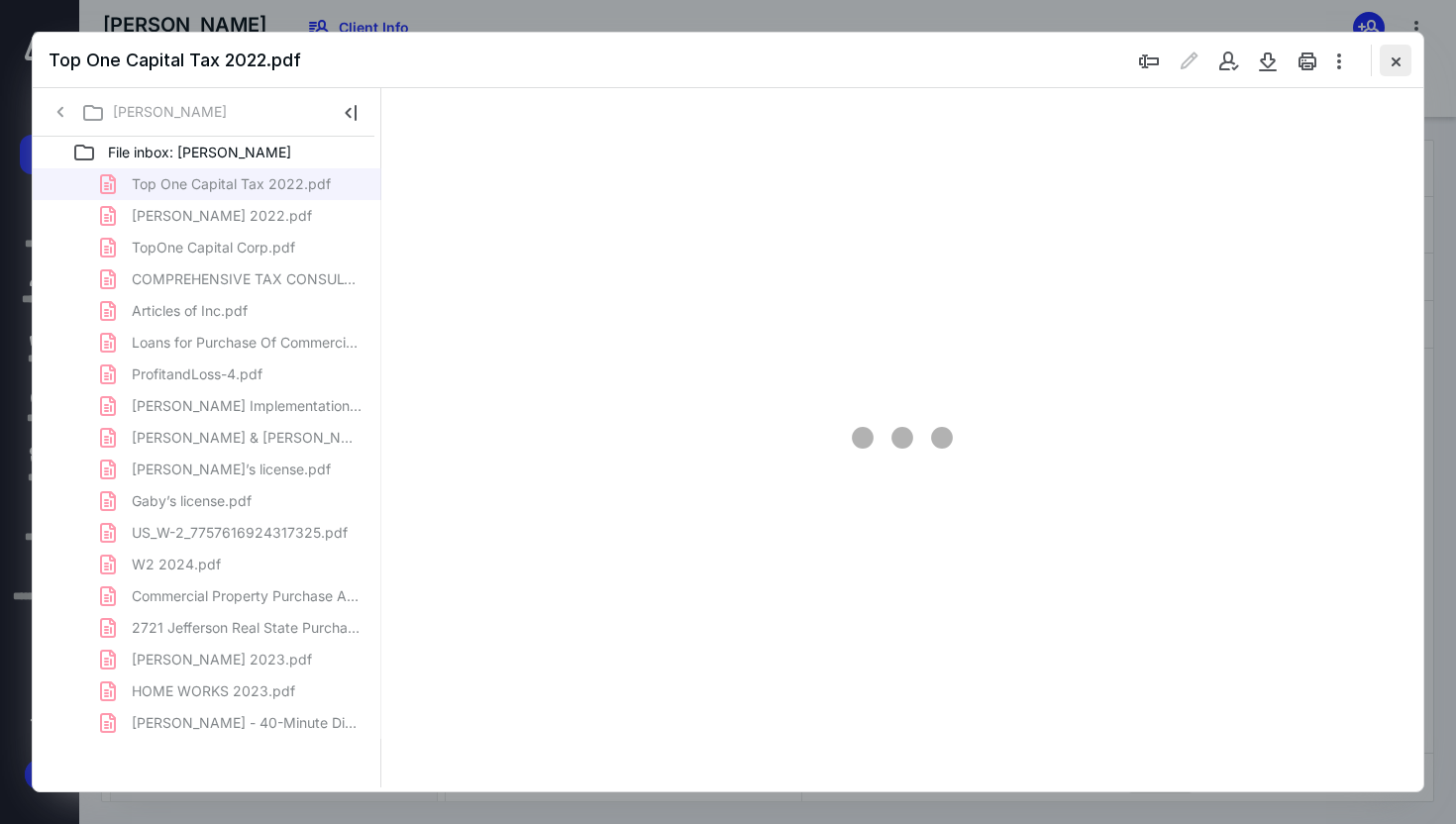 checkbox on "false" 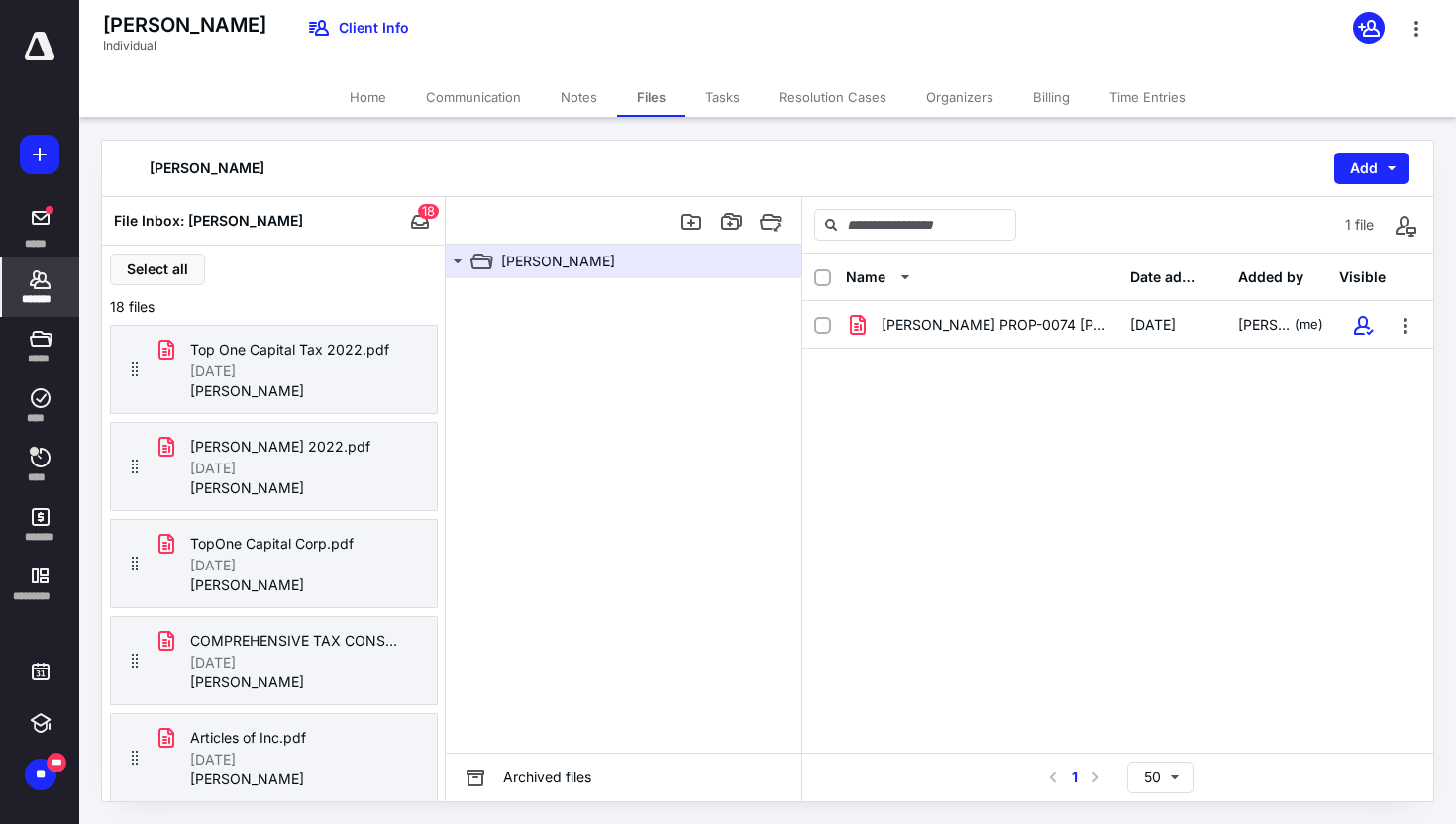 click 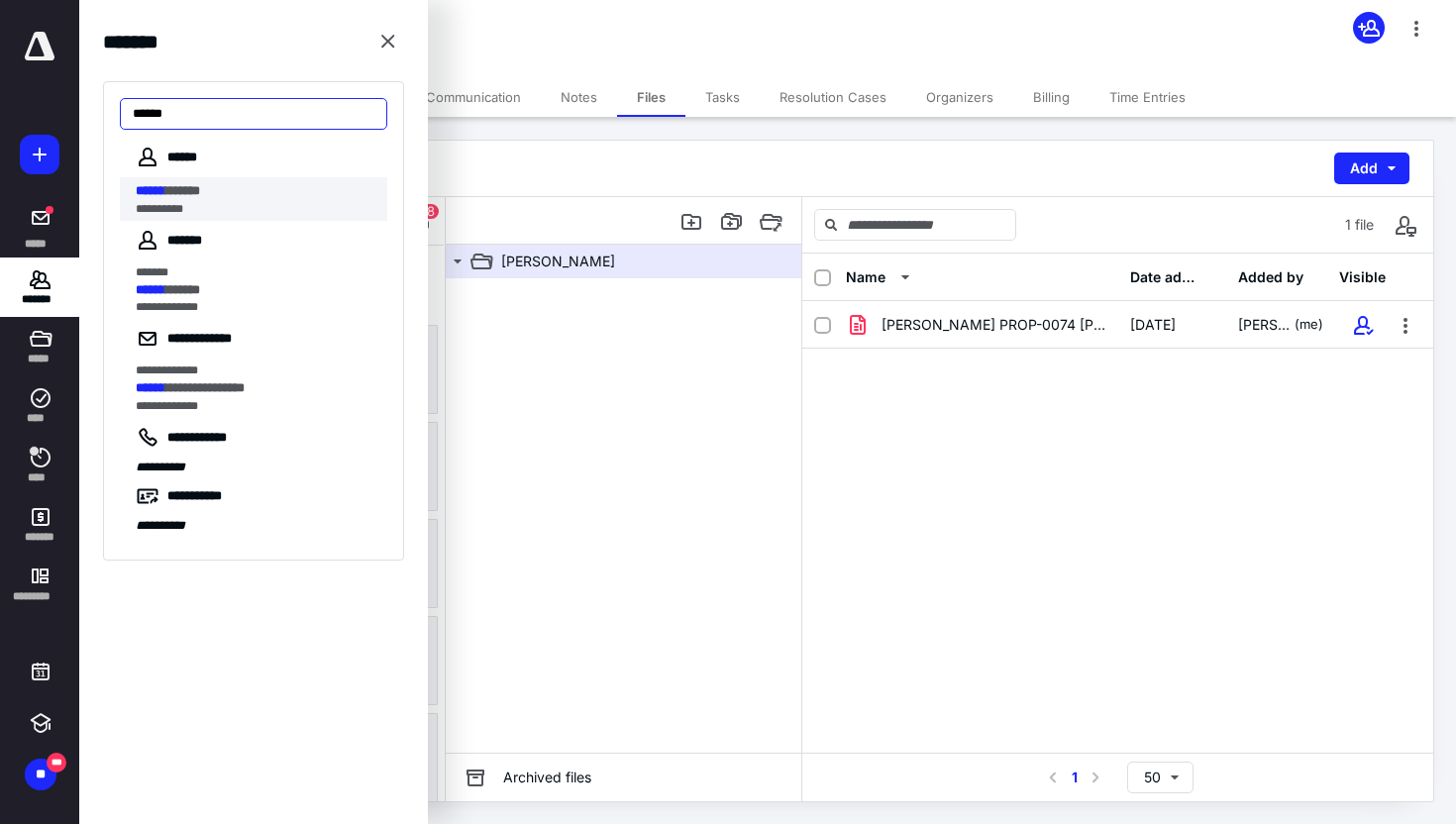 type on "******" 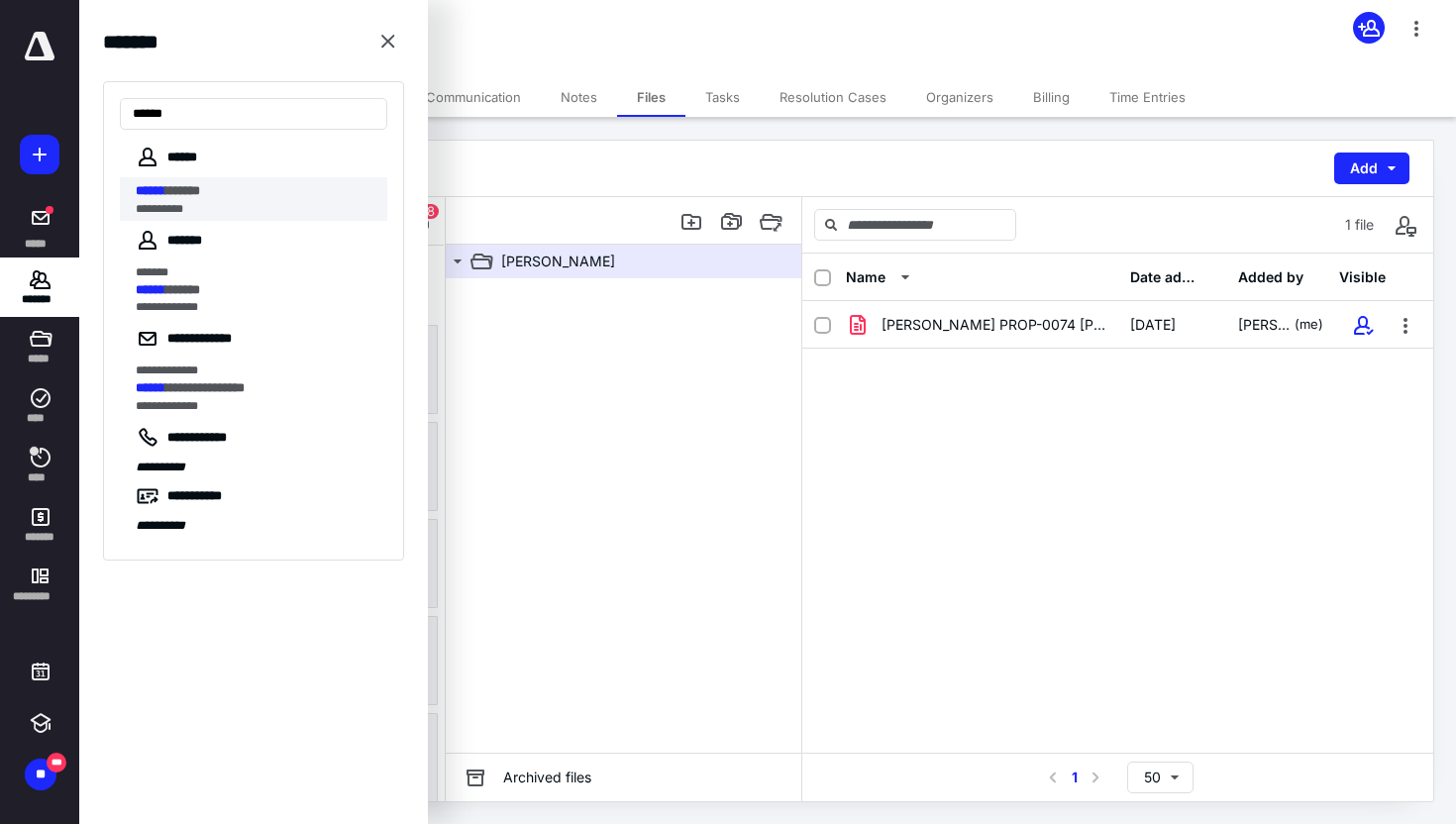 click on "**********" at bounding box center (256, 209) 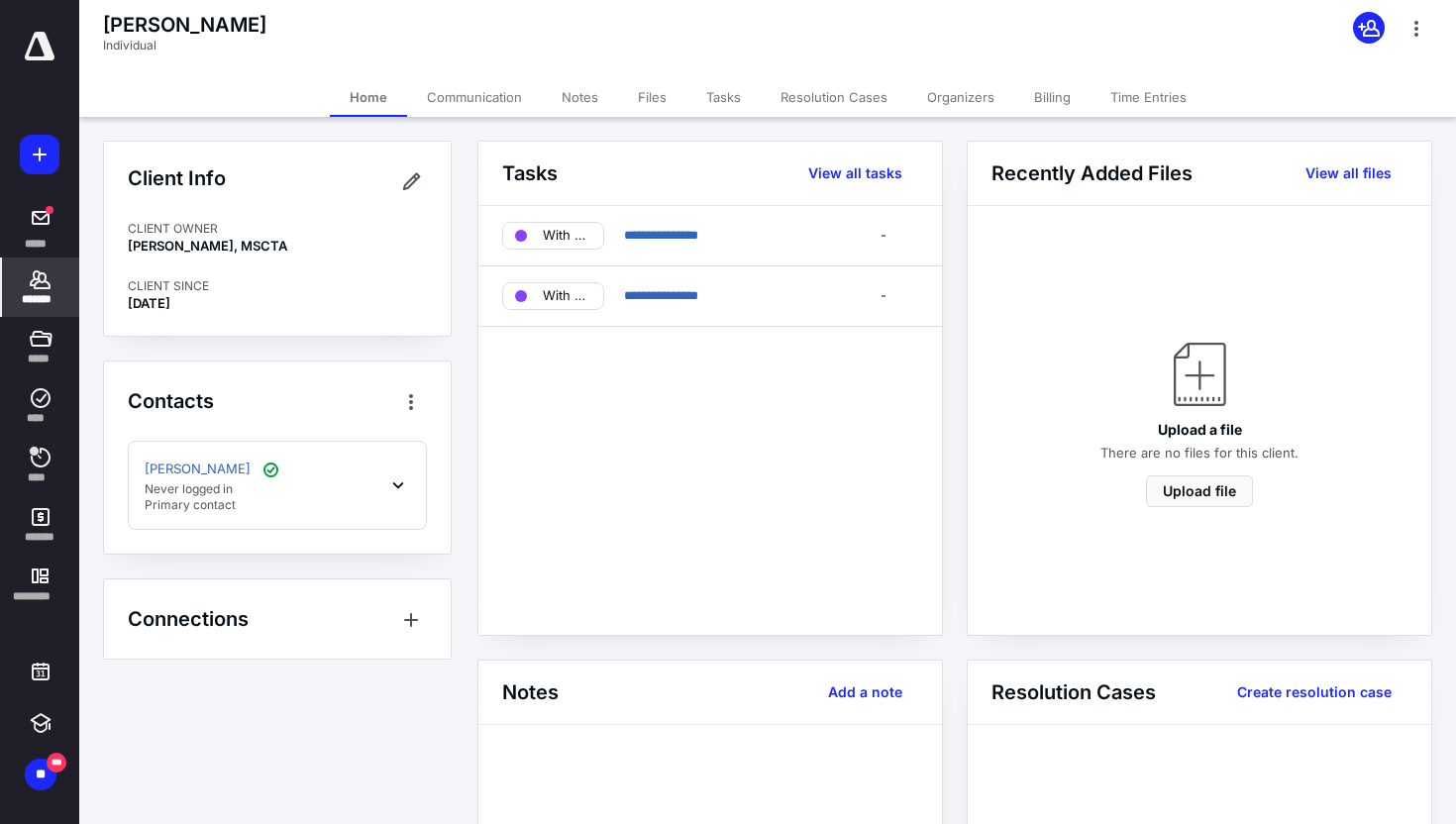 click on "Files" at bounding box center [652, 97] 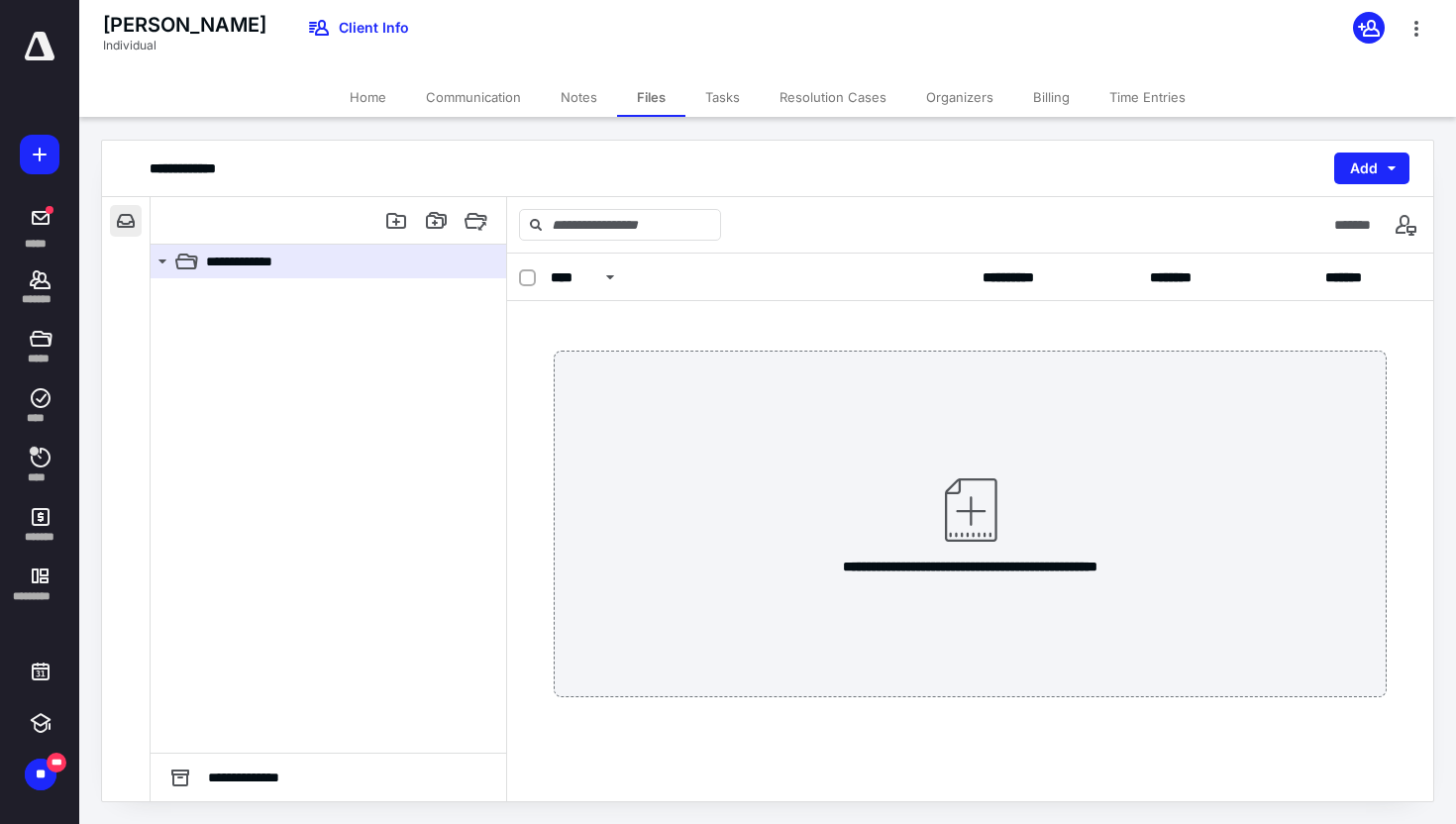 click at bounding box center [126, 221] 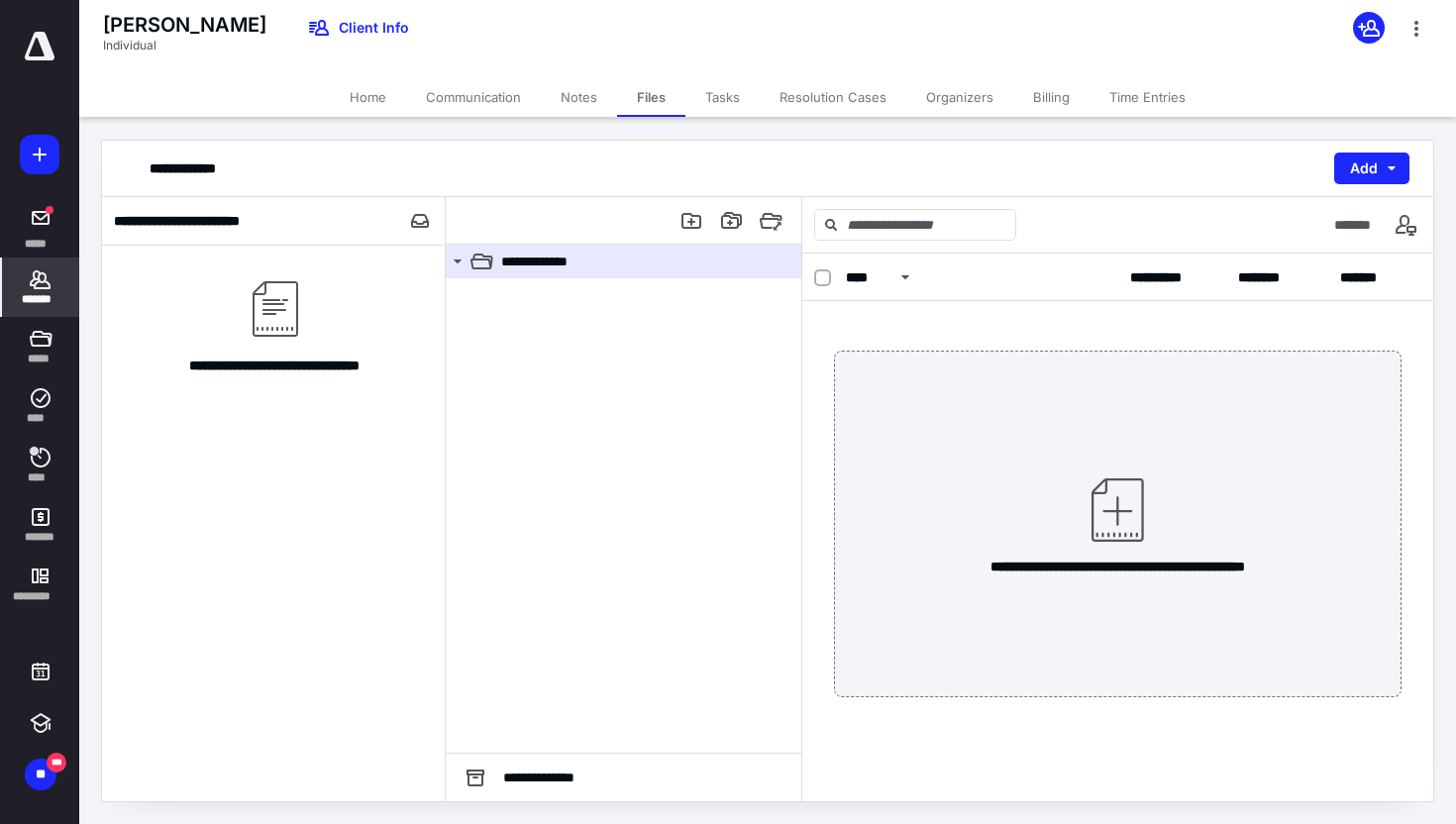 click on "*******" at bounding box center (41, 299) 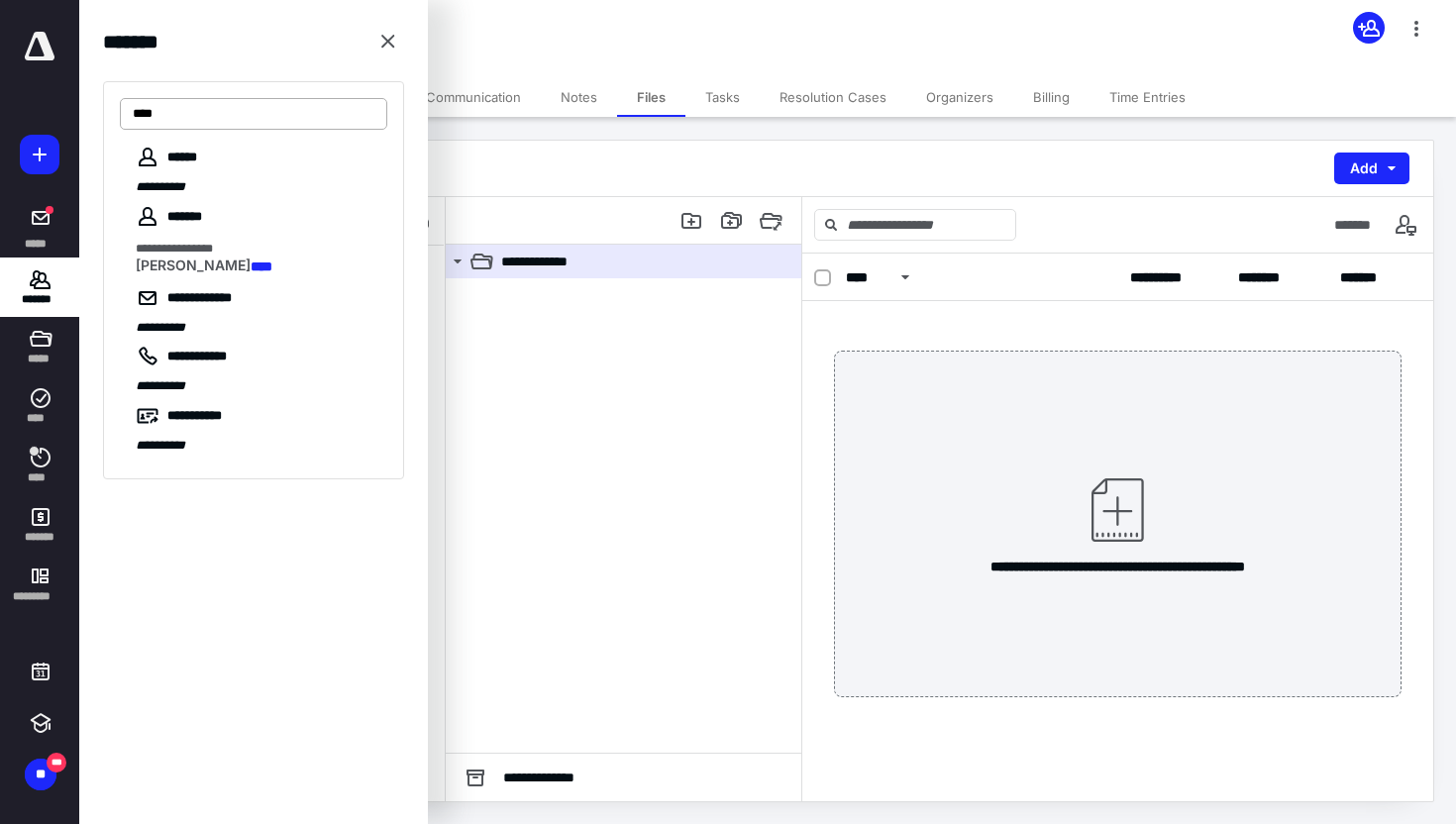 type on "****" 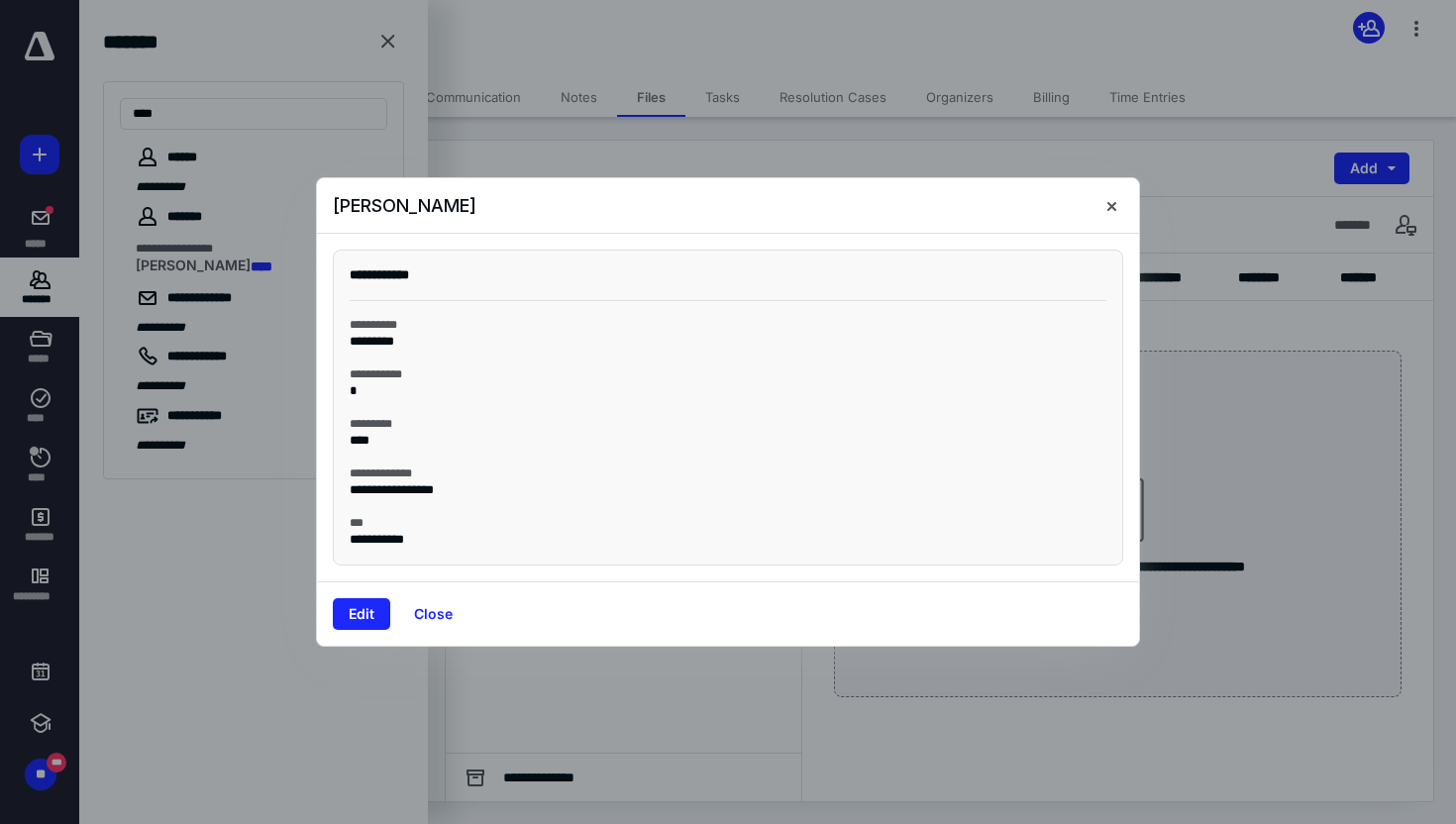 click on "**********" at bounding box center [728, 407] 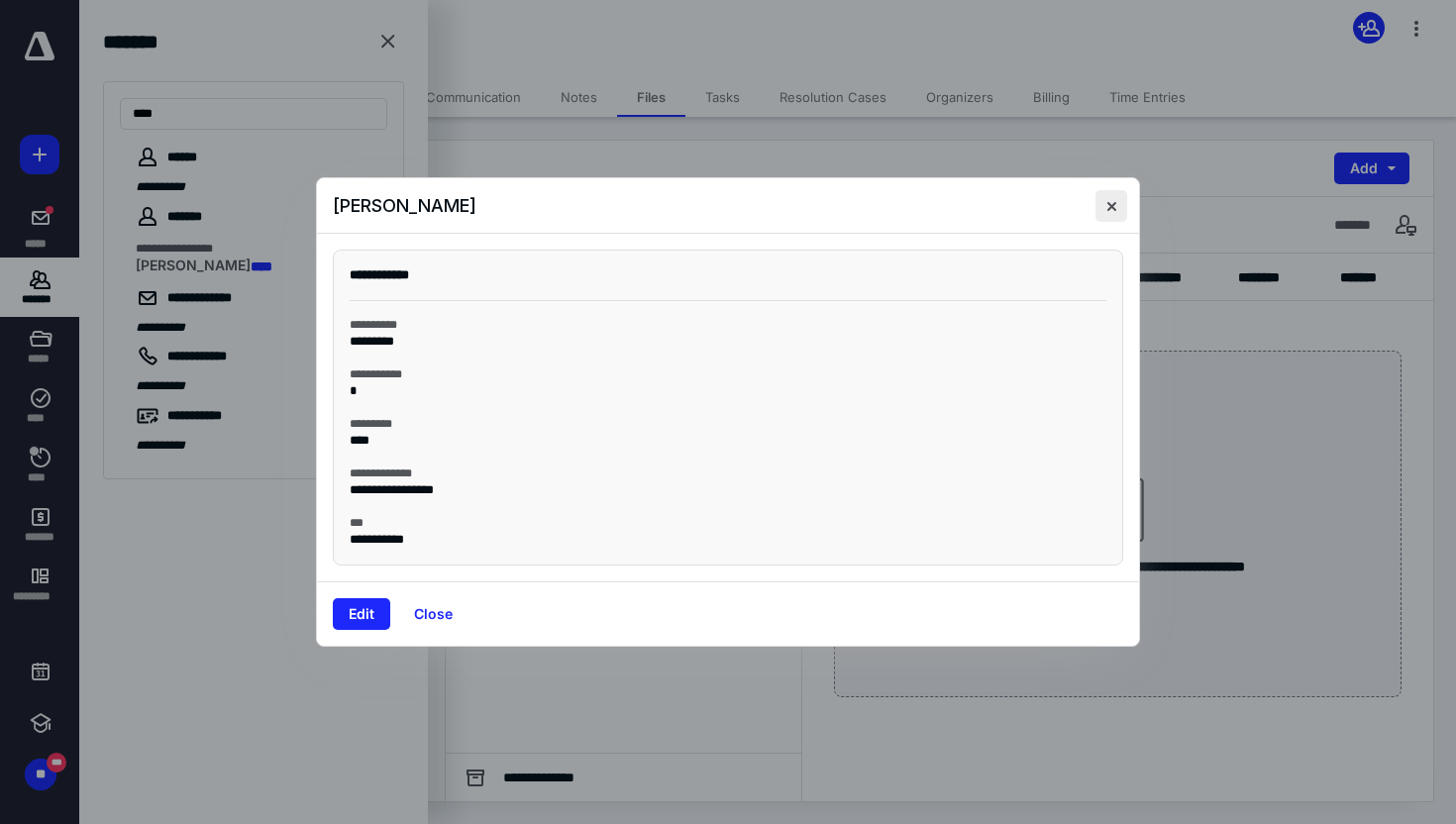 click at bounding box center [1111, 206] 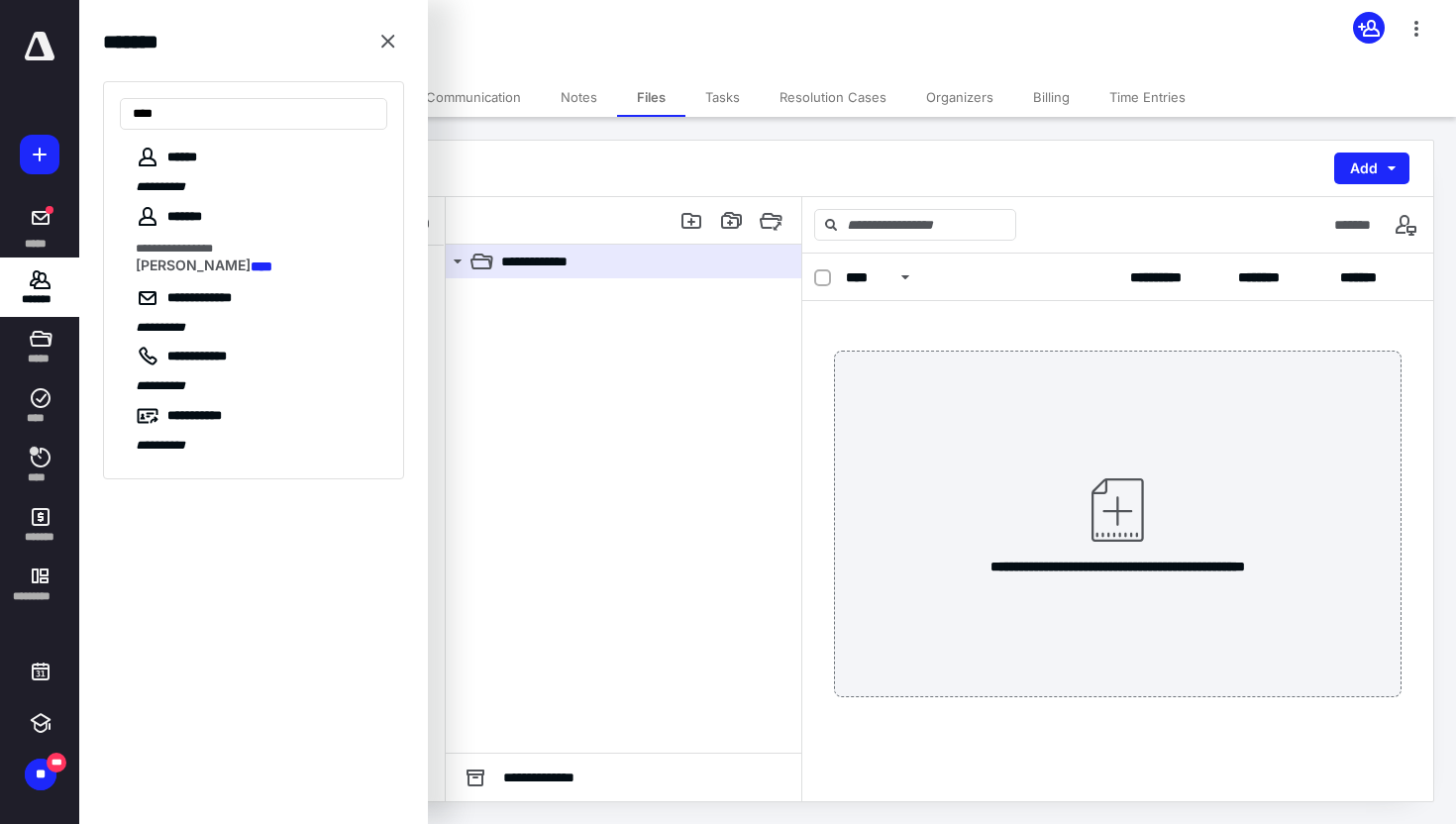 click on "**********" at bounding box center (254, 280) 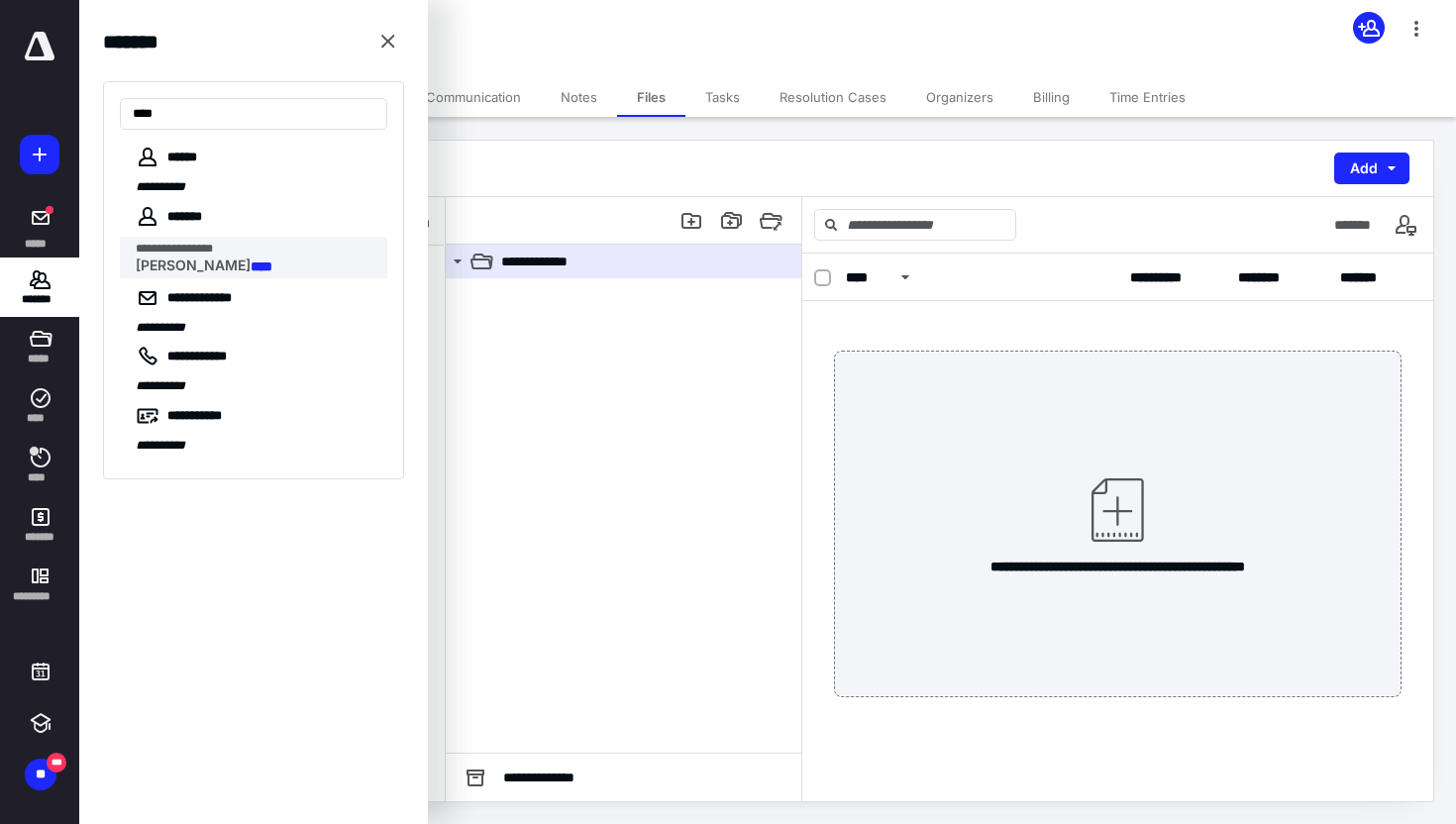 click on "[PERSON_NAME]  ****" at bounding box center (256, 265) 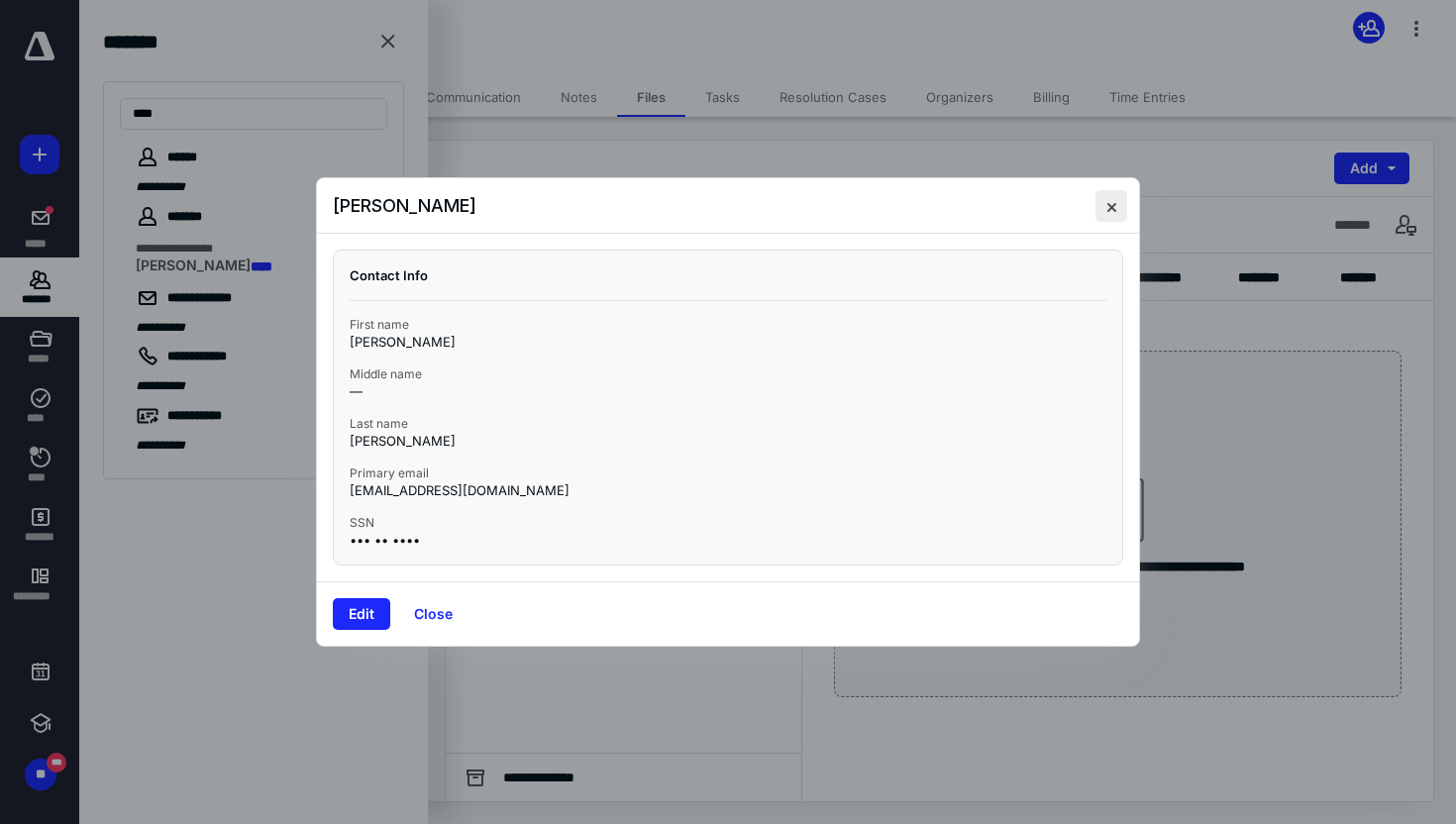 click at bounding box center [1111, 206] 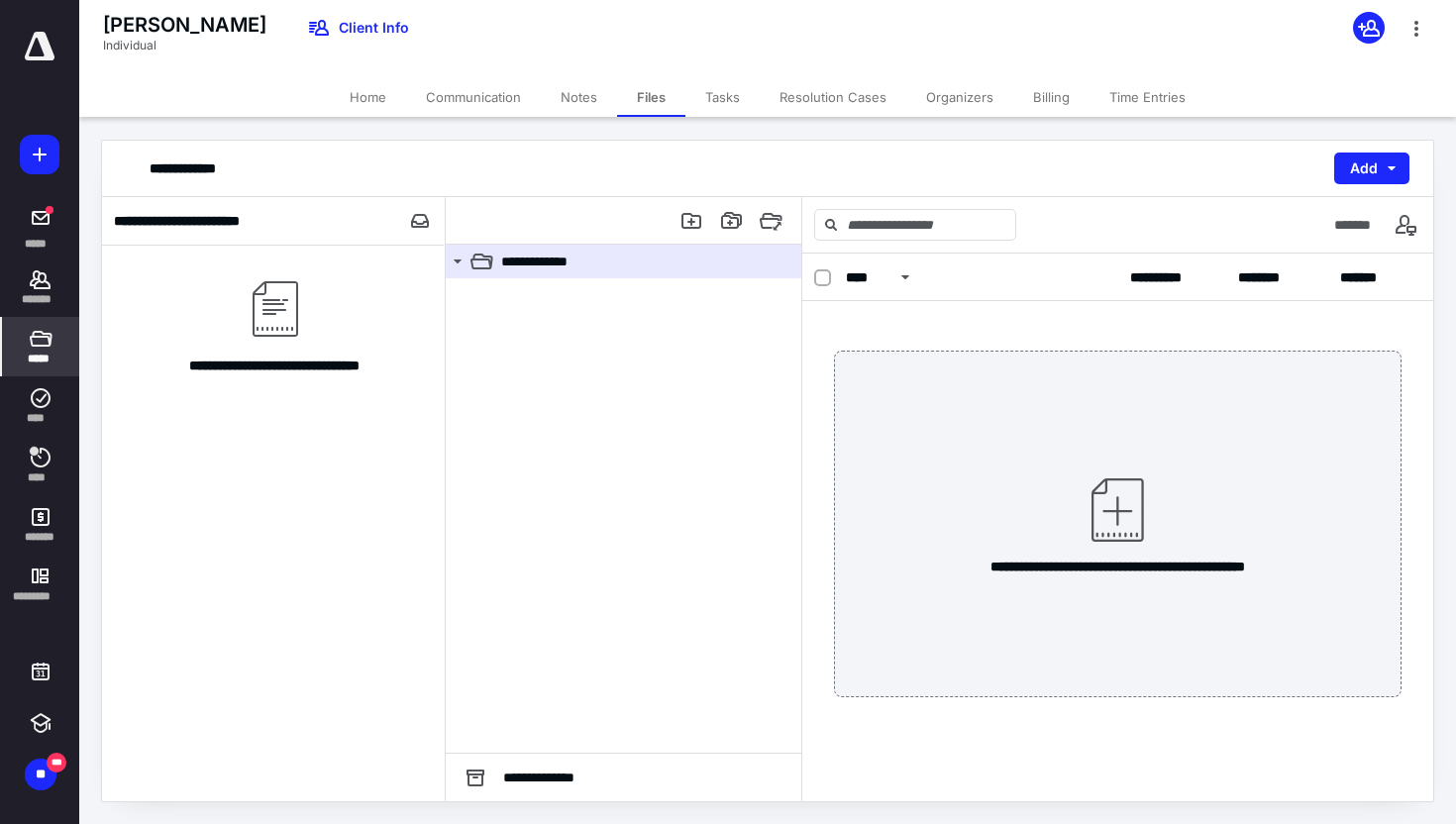 click 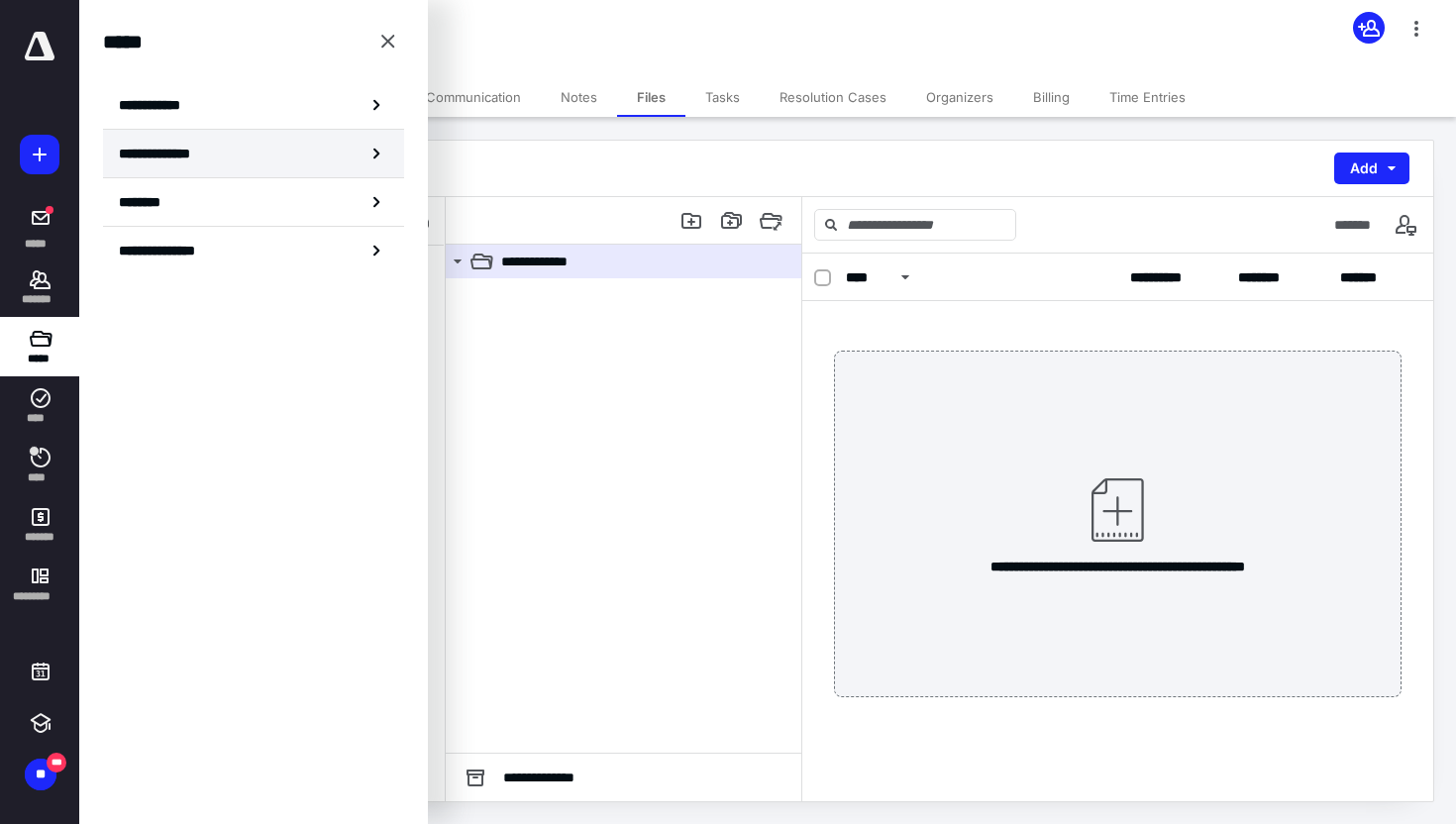 click on "**********" at bounding box center [254, 154] 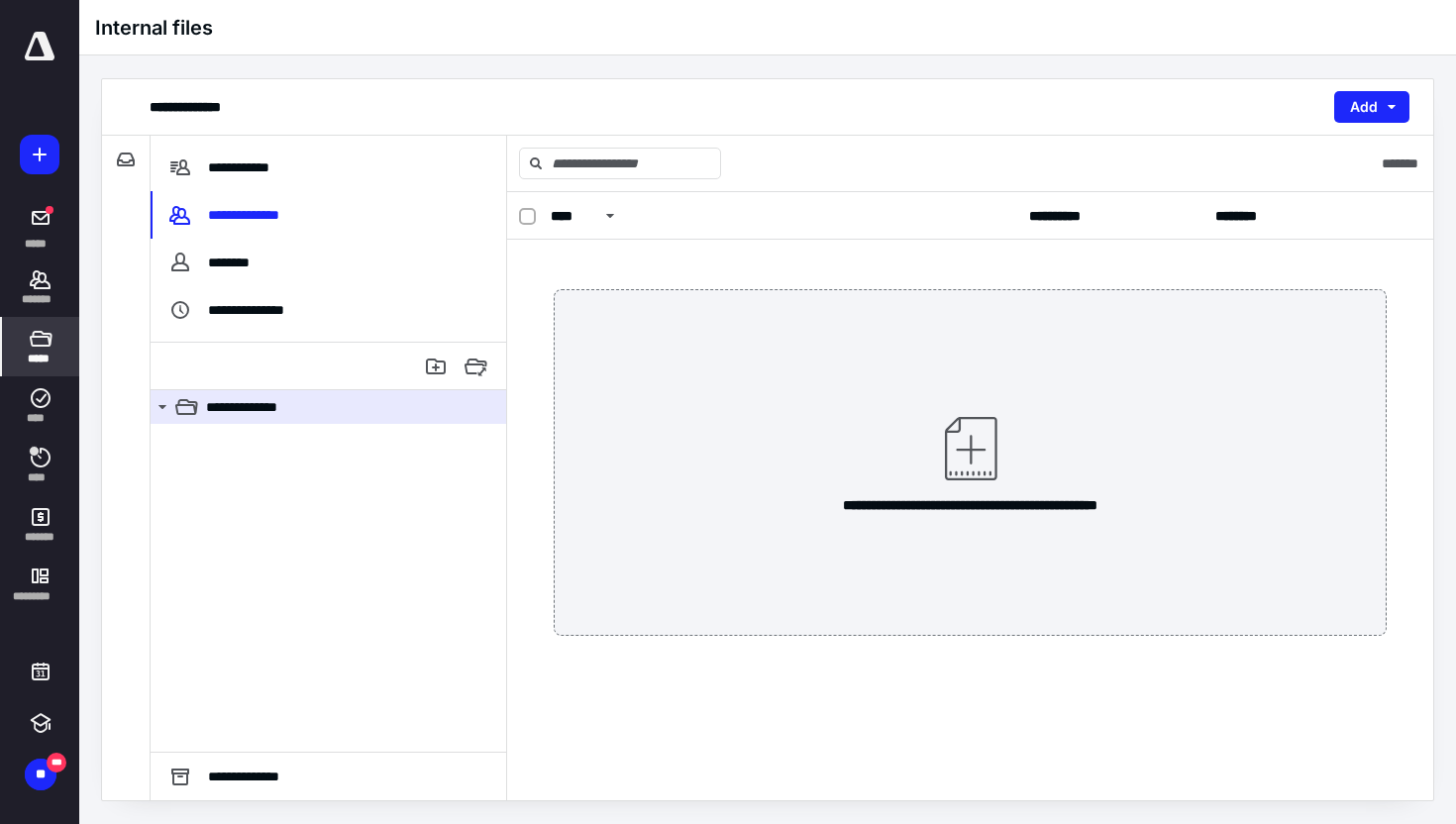 click 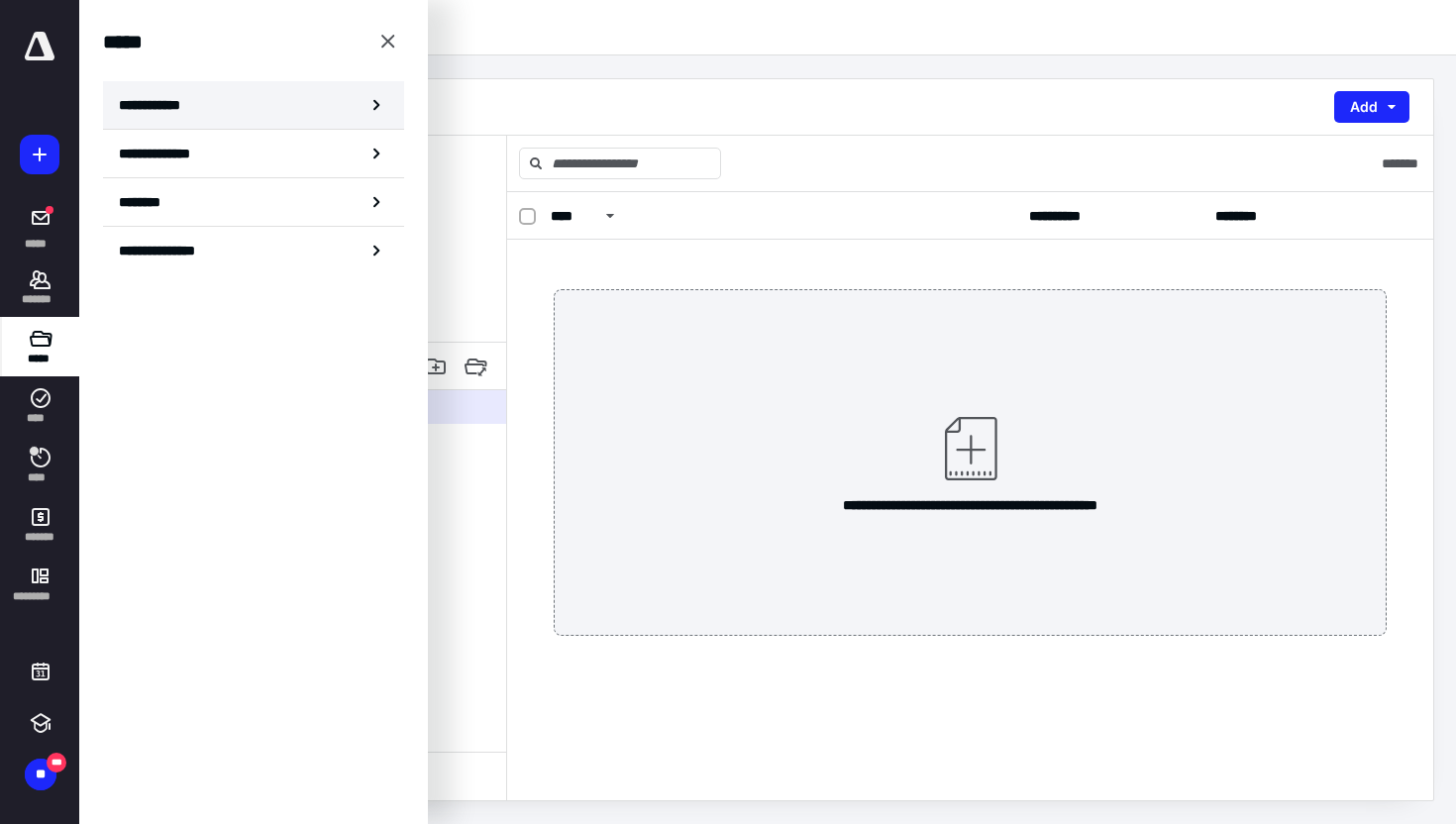 click on "**********" at bounding box center [156, 105] 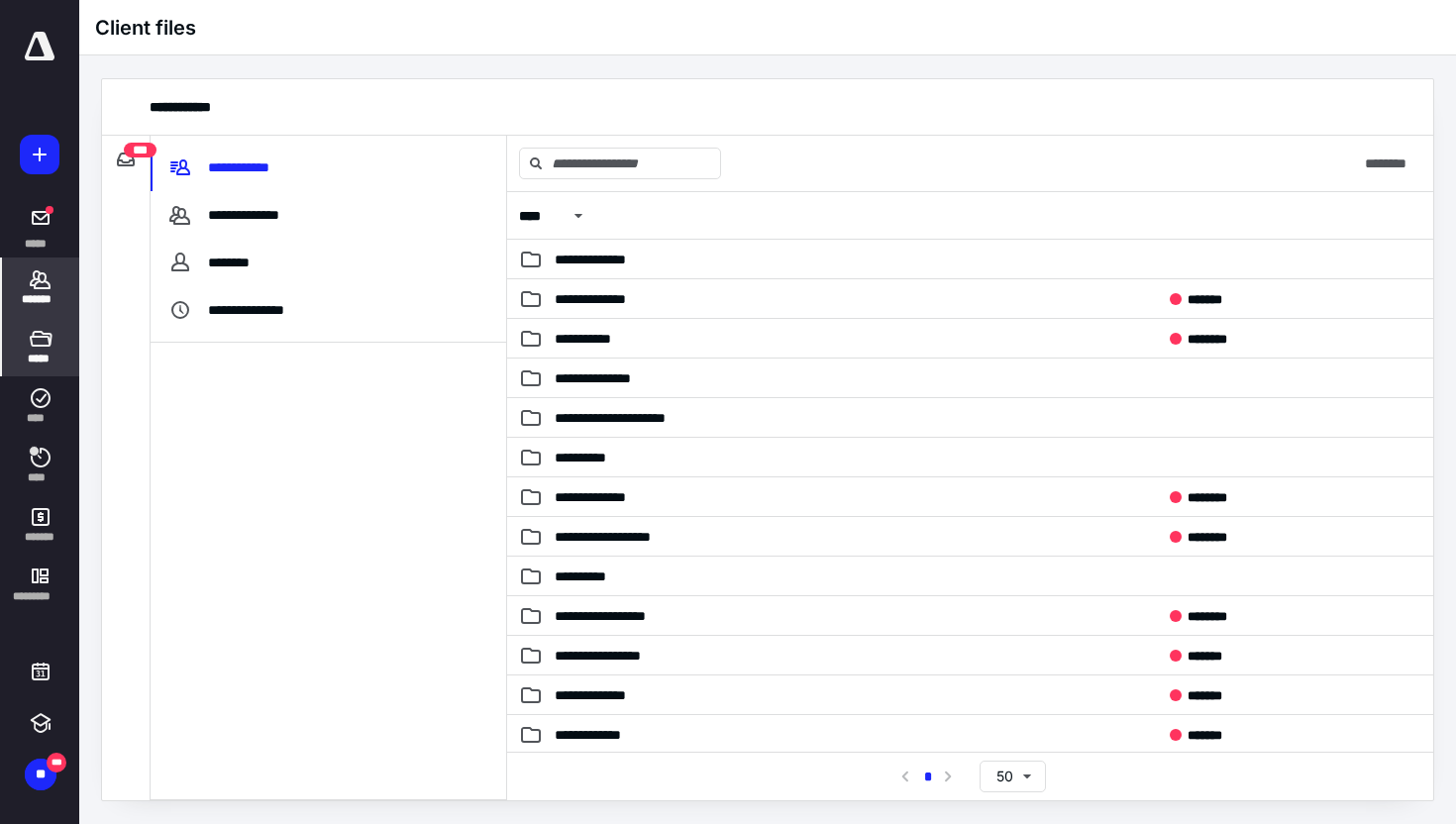 click on "*******" at bounding box center (41, 299) 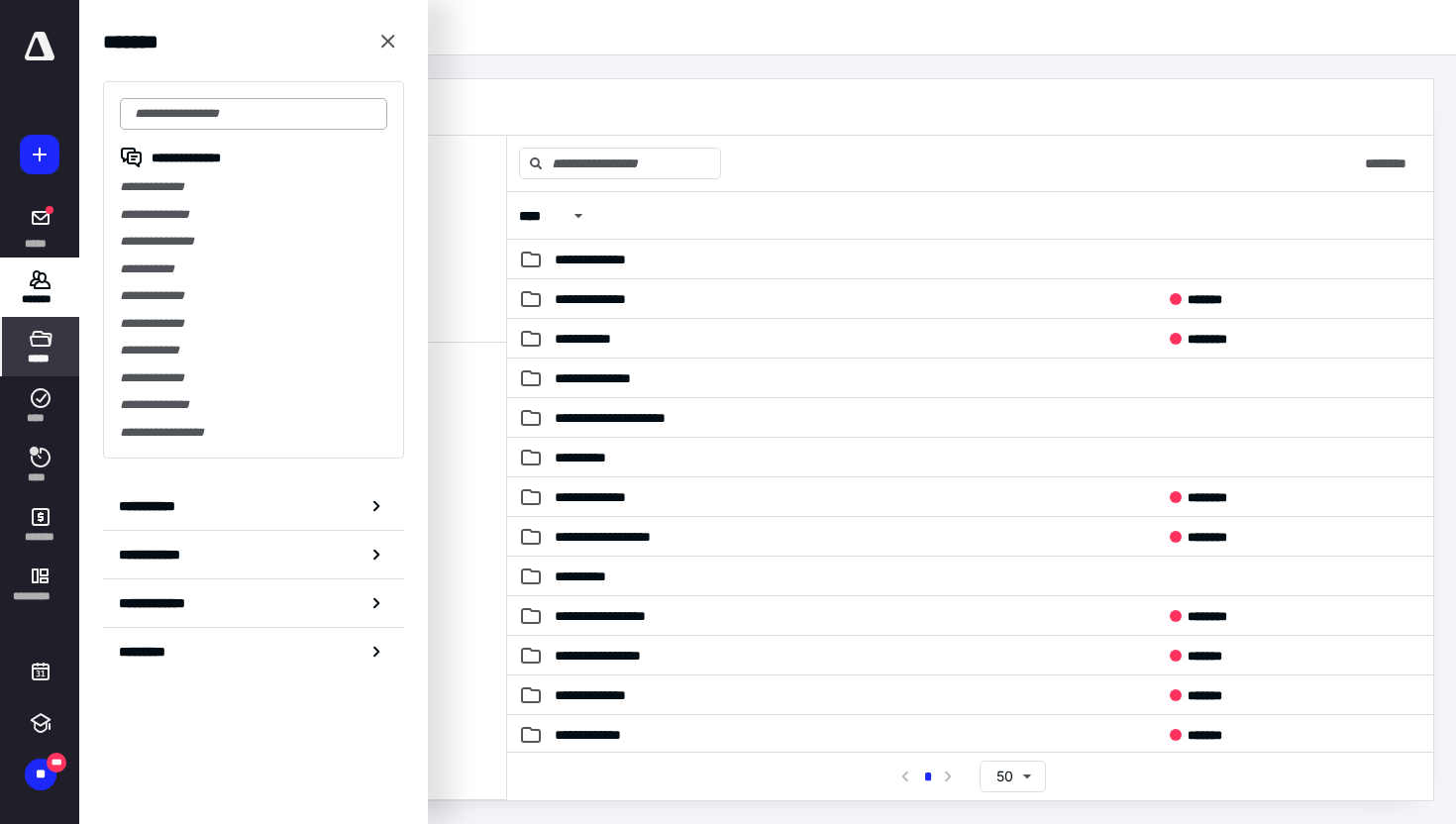 click at bounding box center [254, 114] 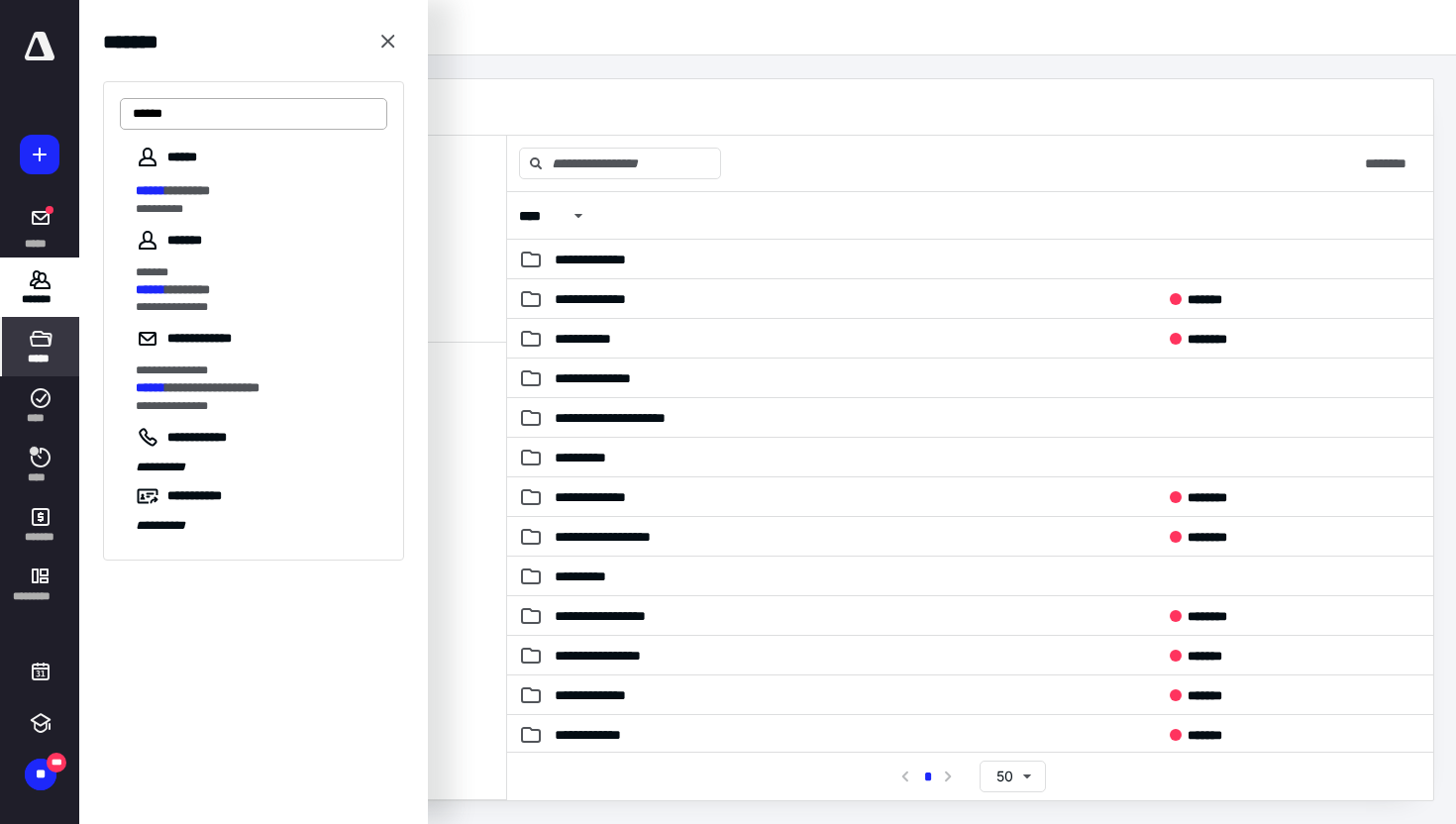 type on "******" 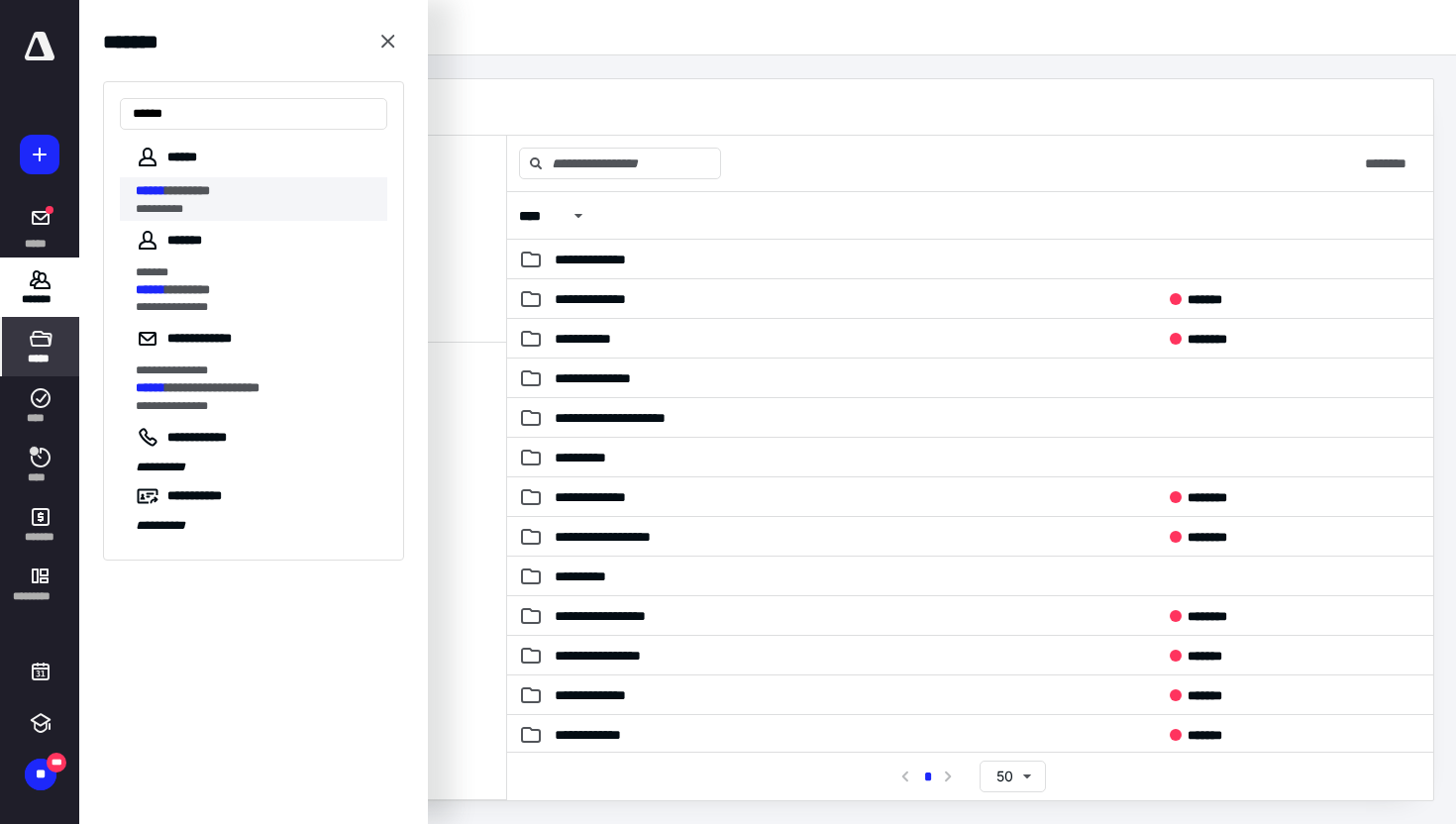 click on "******" at bounding box center (151, 190) 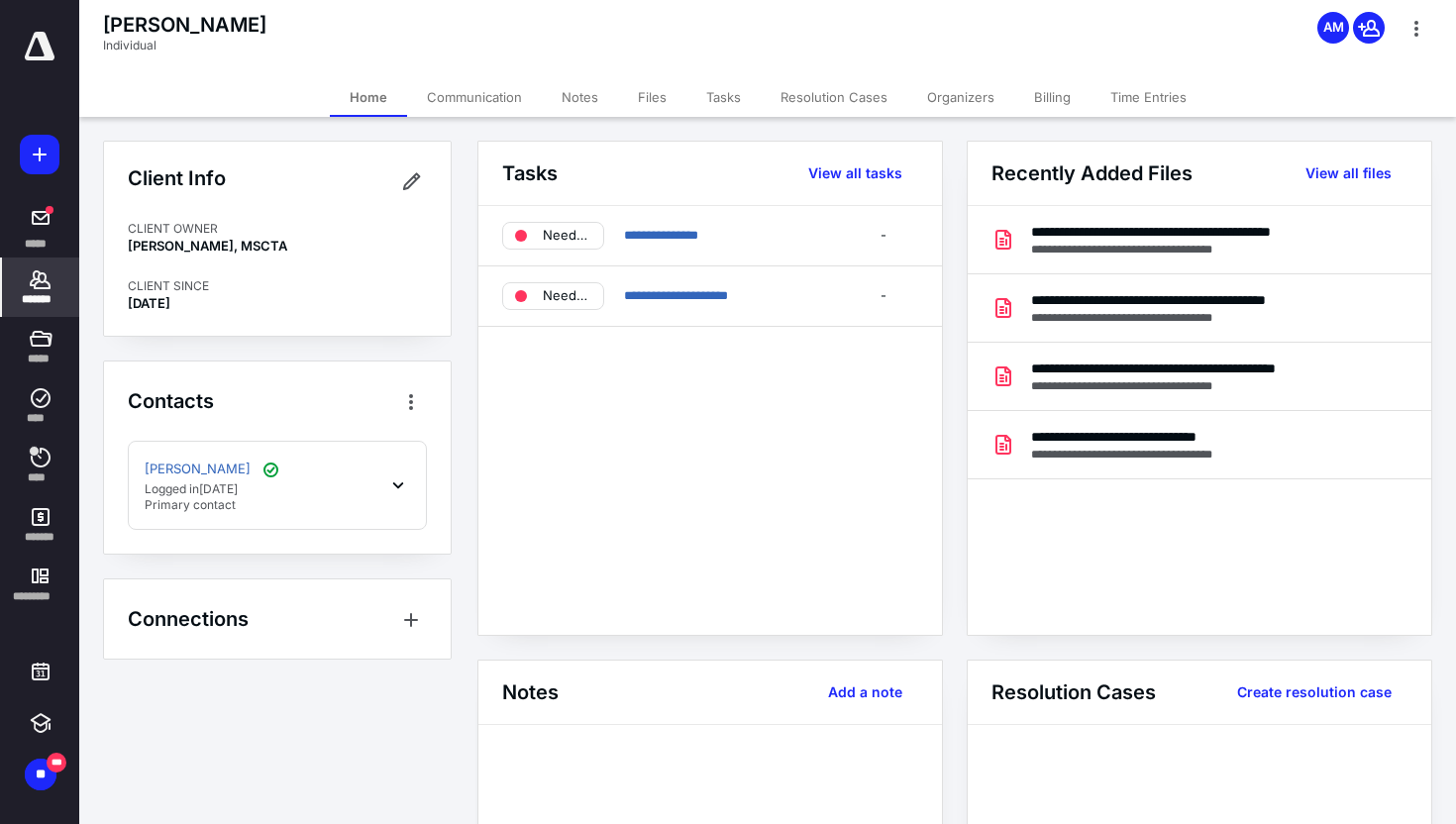 click on "Files" at bounding box center (652, 97) 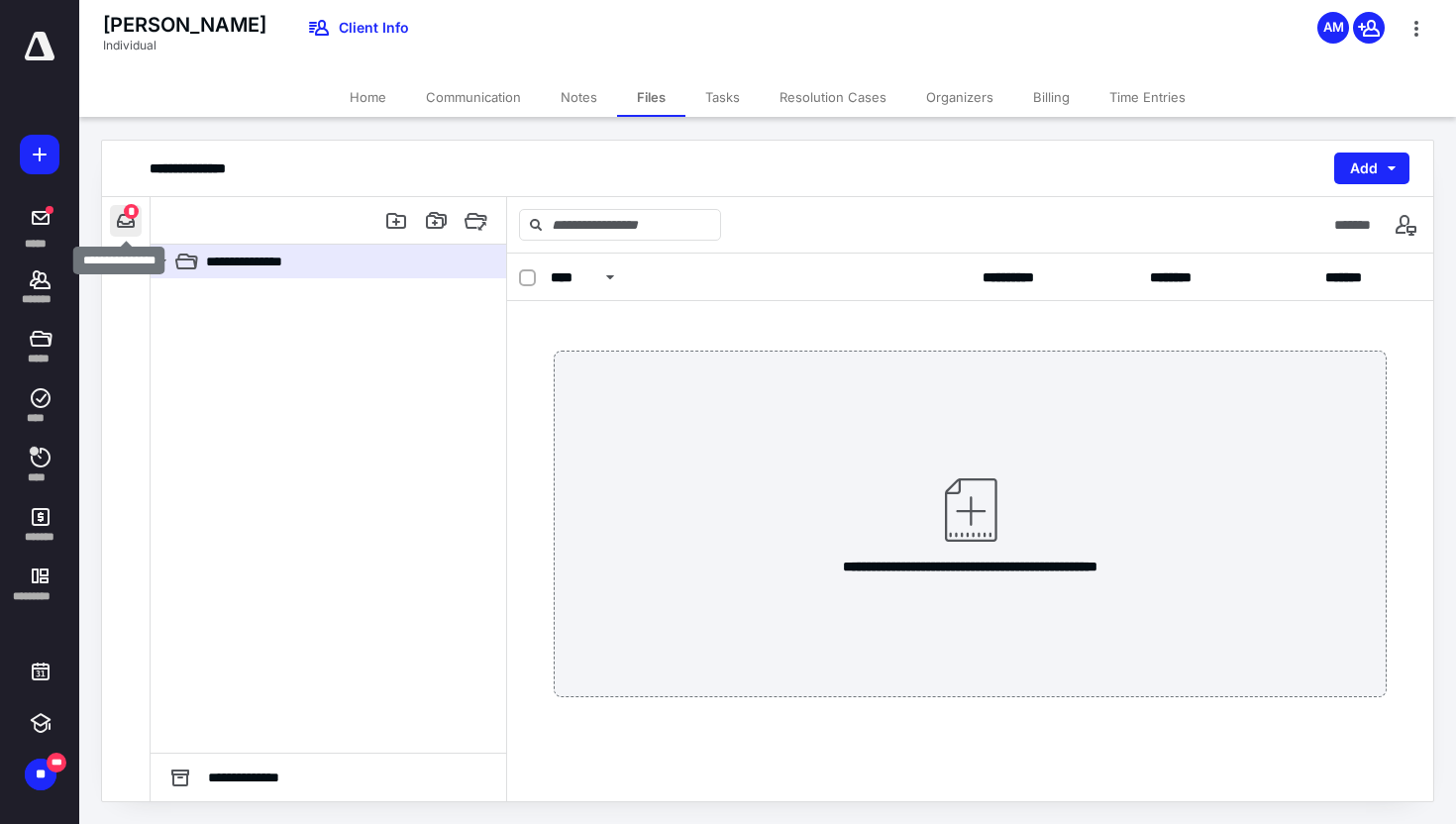 click at bounding box center (126, 221) 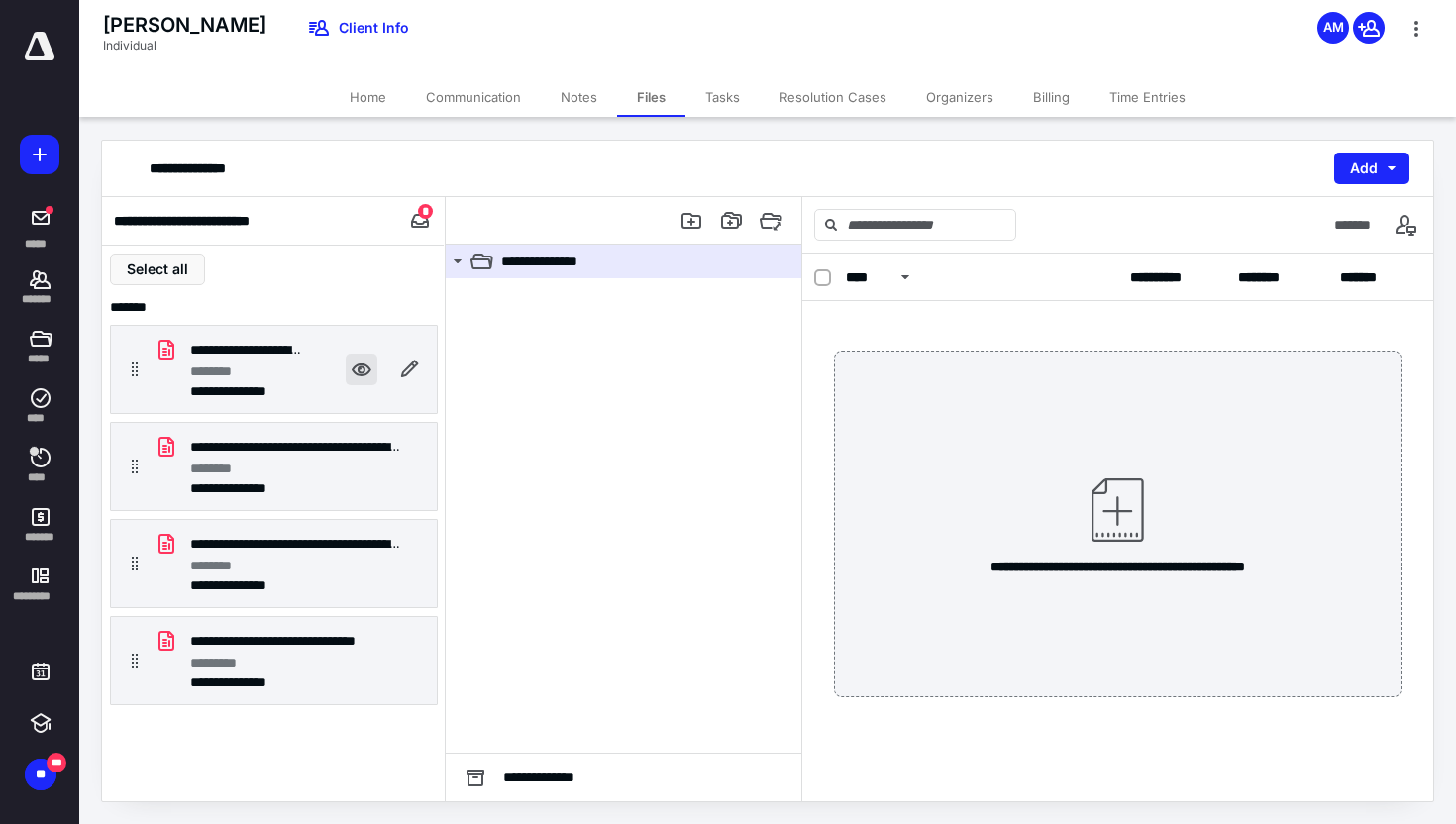 click at bounding box center (362, 369) 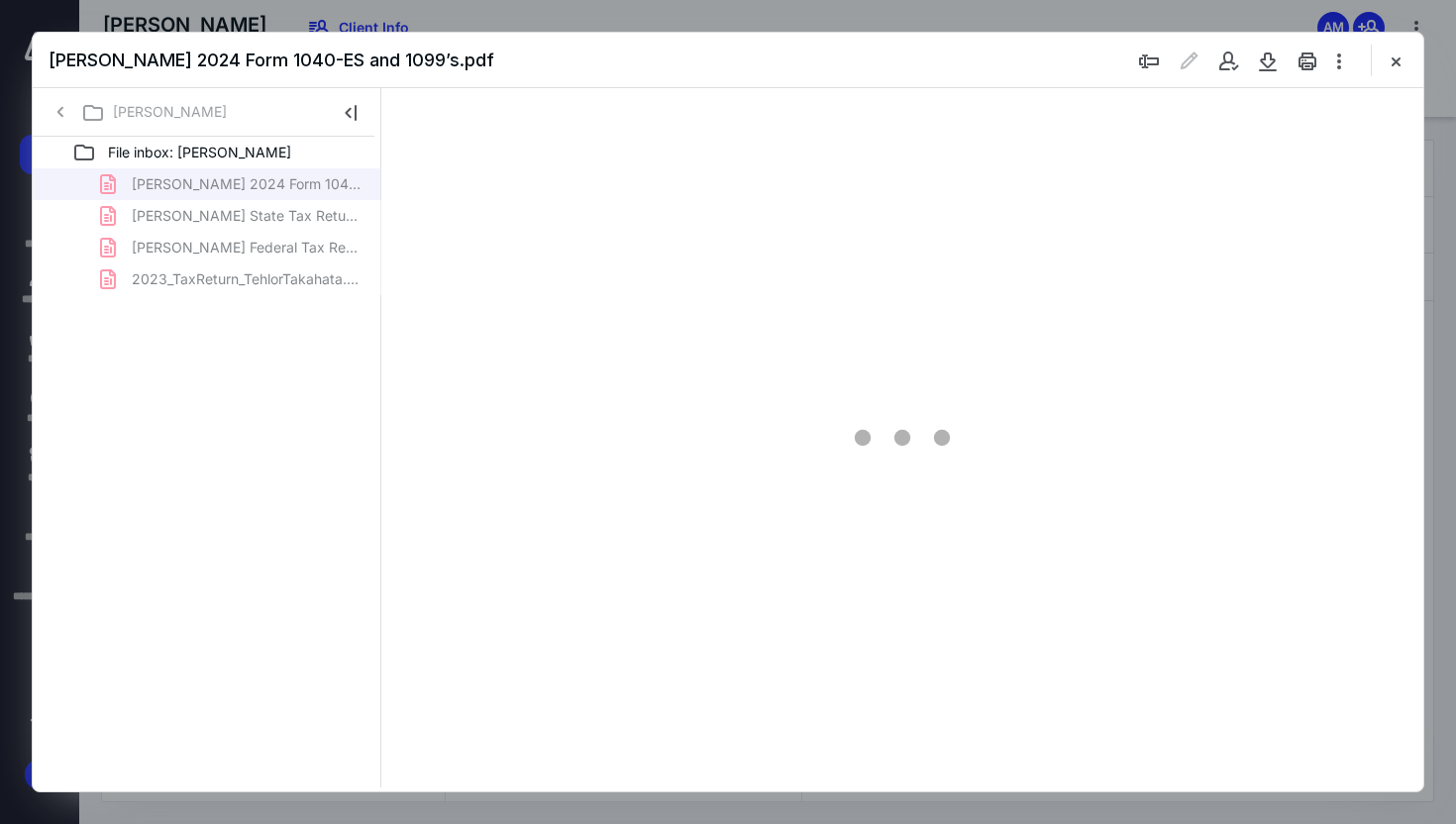 scroll, scrollTop: 0, scrollLeft: 0, axis: both 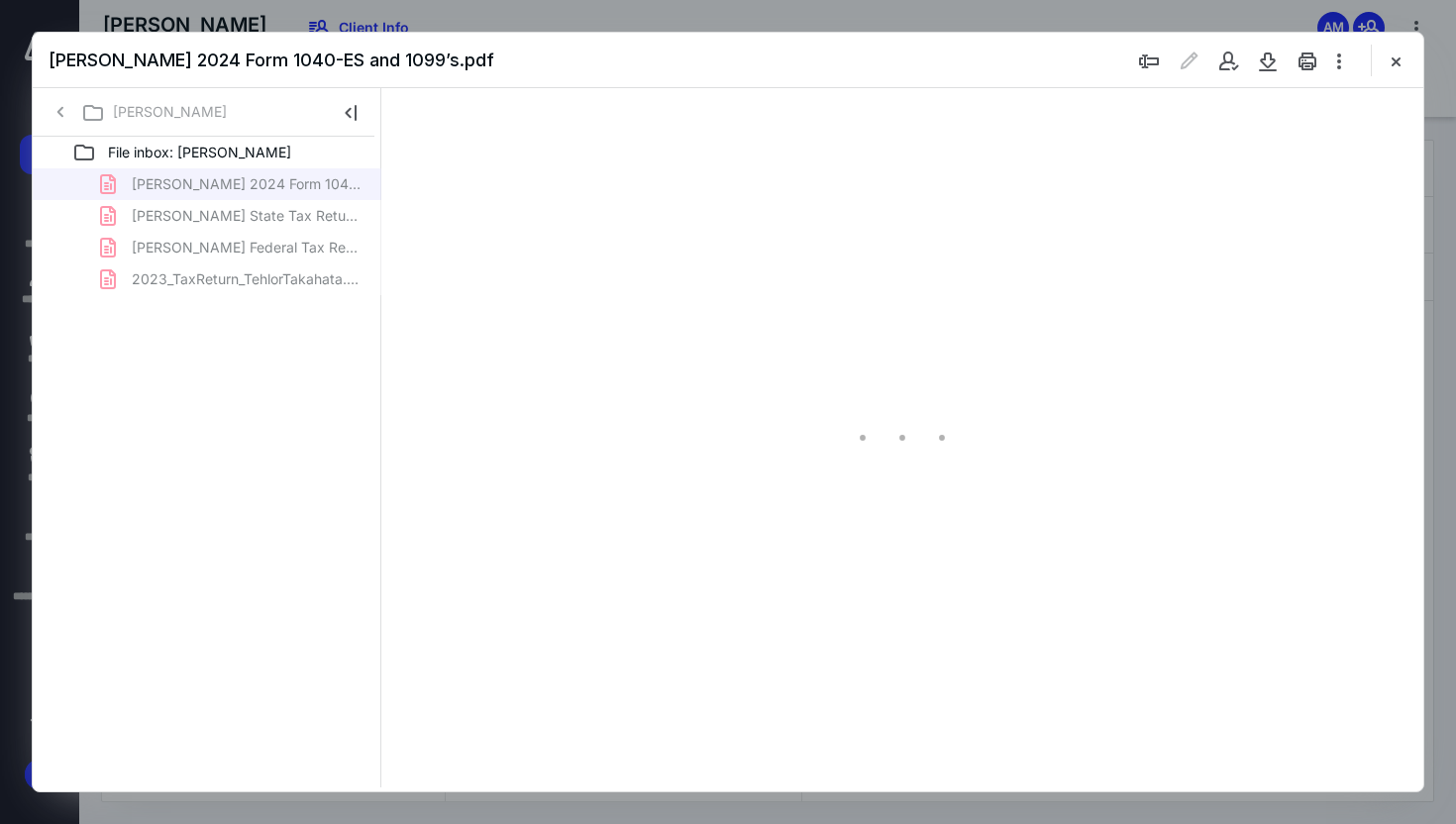 type on "170" 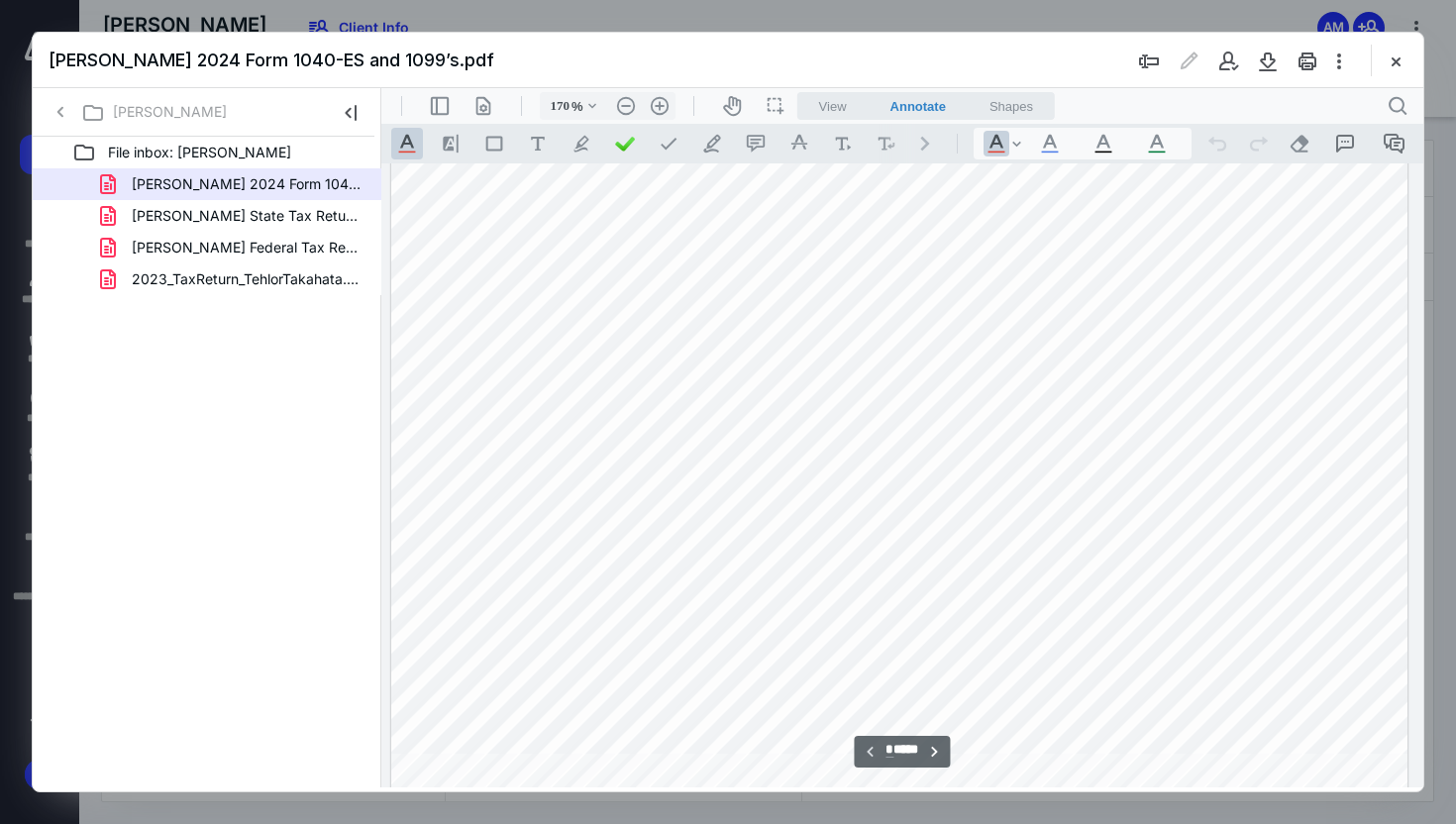 scroll, scrollTop: 0, scrollLeft: 2, axis: horizontal 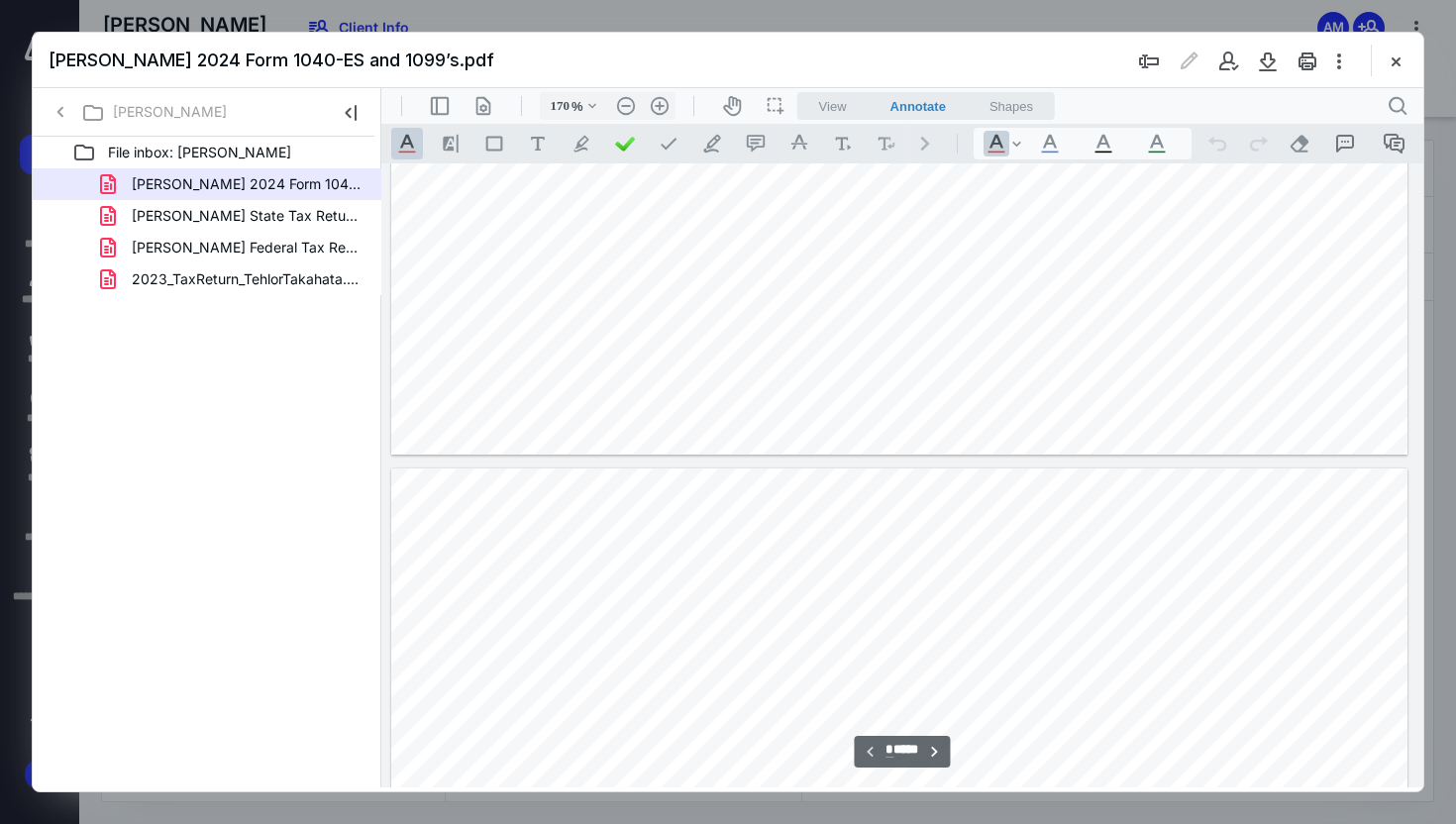 type on "*" 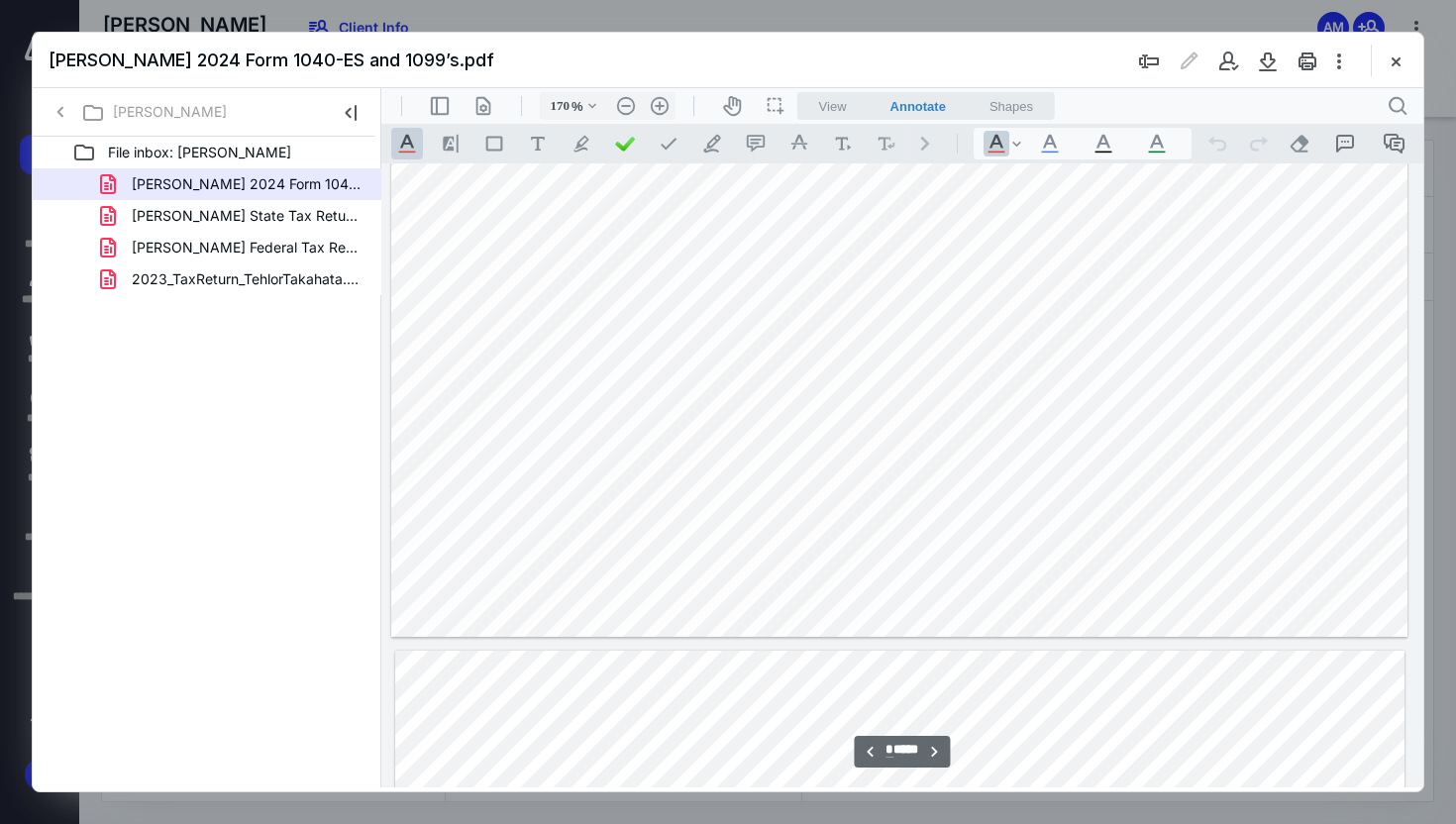 scroll, scrollTop: 2205, scrollLeft: 2, axis: both 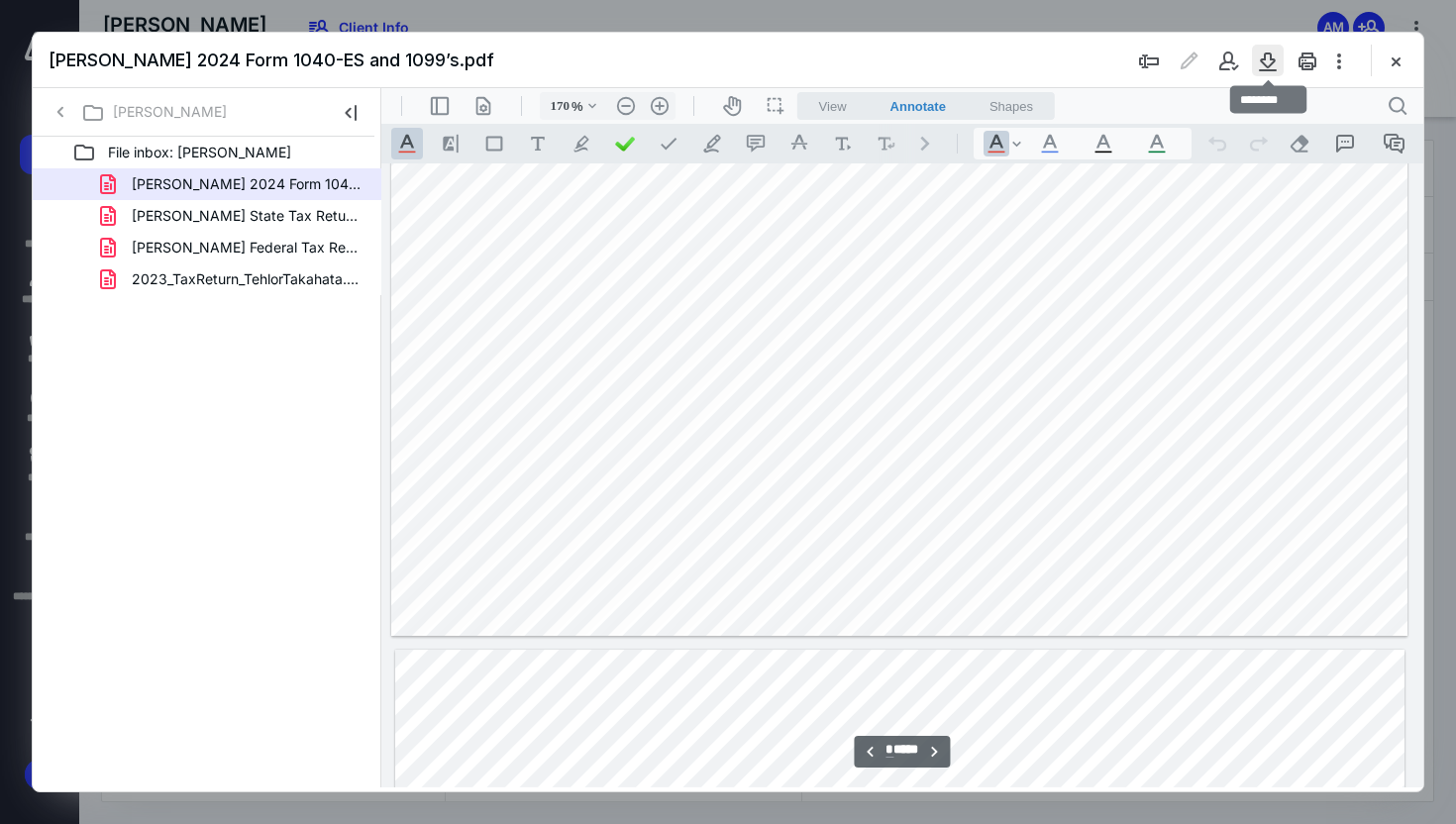click at bounding box center [1268, 60] 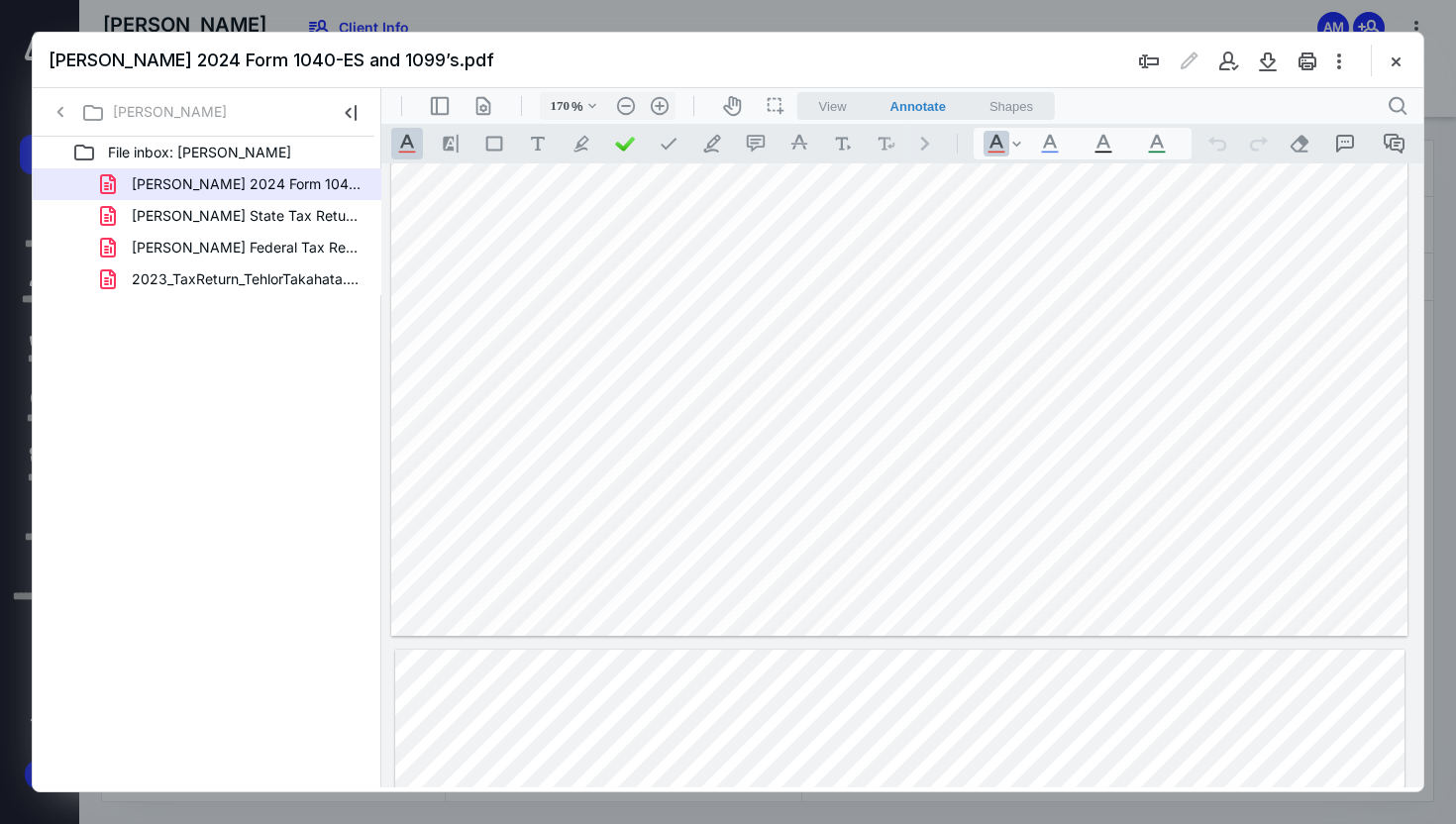 click on "[PERSON_NAME] State Tax Return 2024 Draft.pdf" at bounding box center [207, 216] 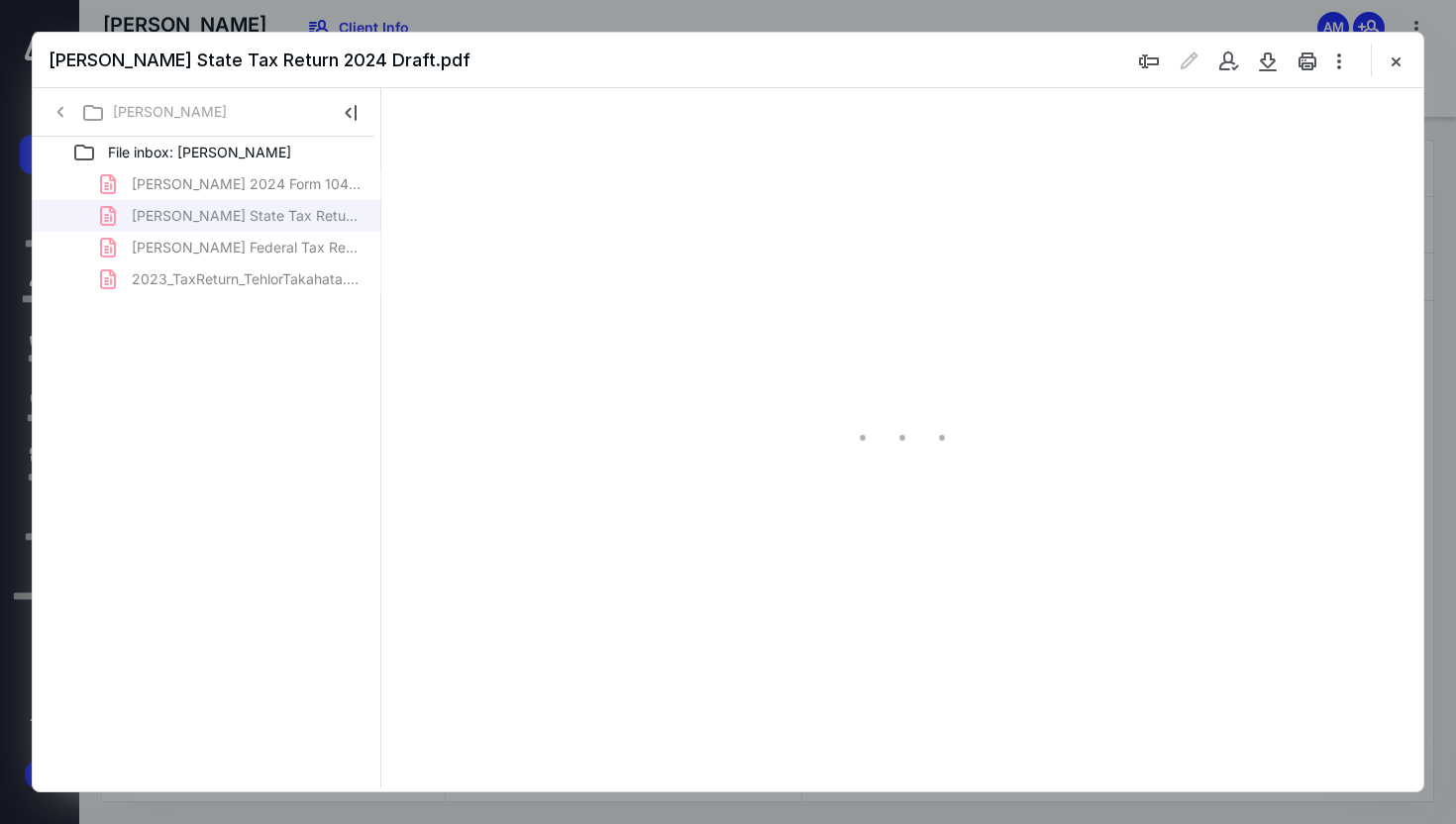 click at bounding box center [902, 438] 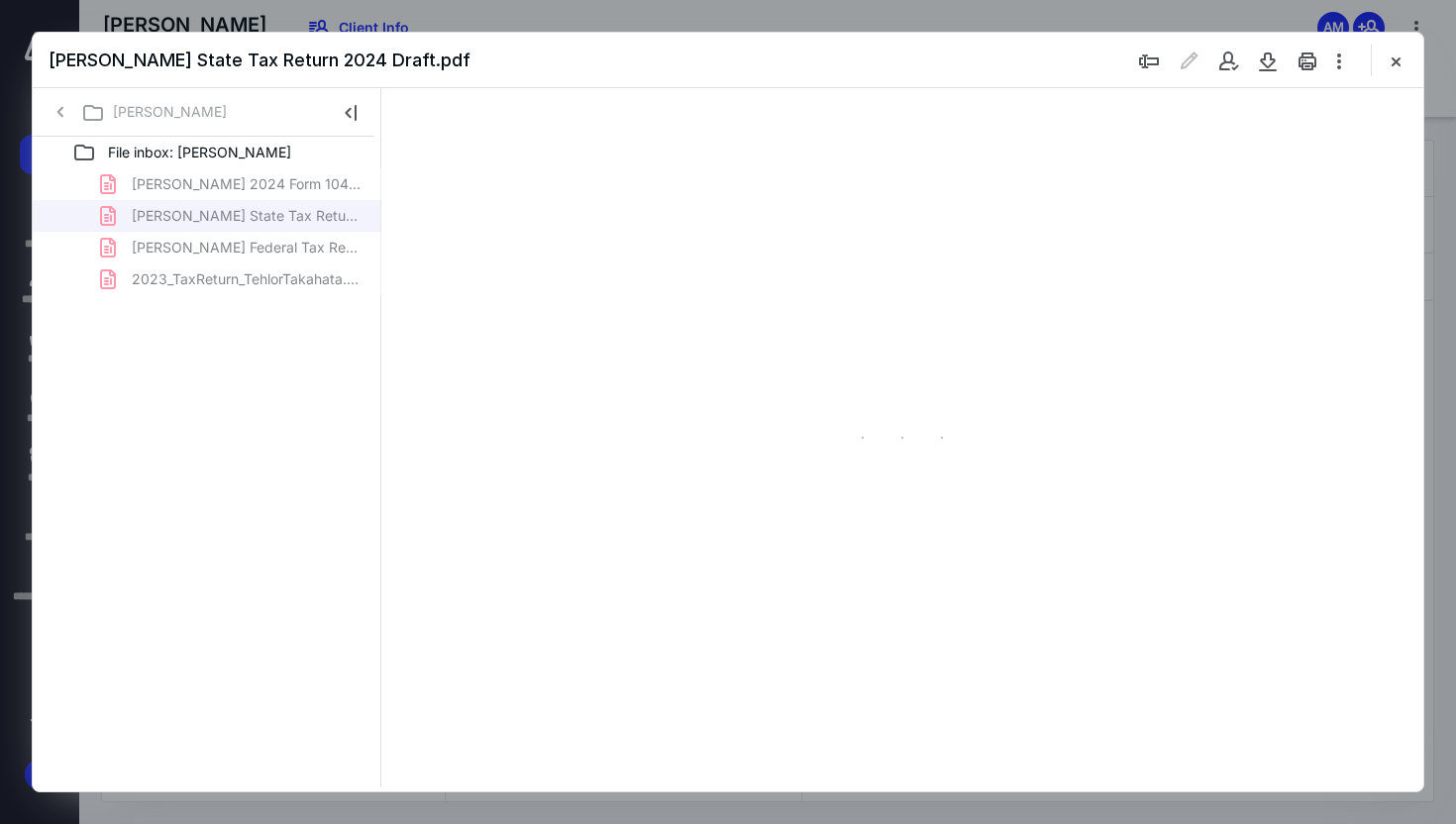 type on "171" 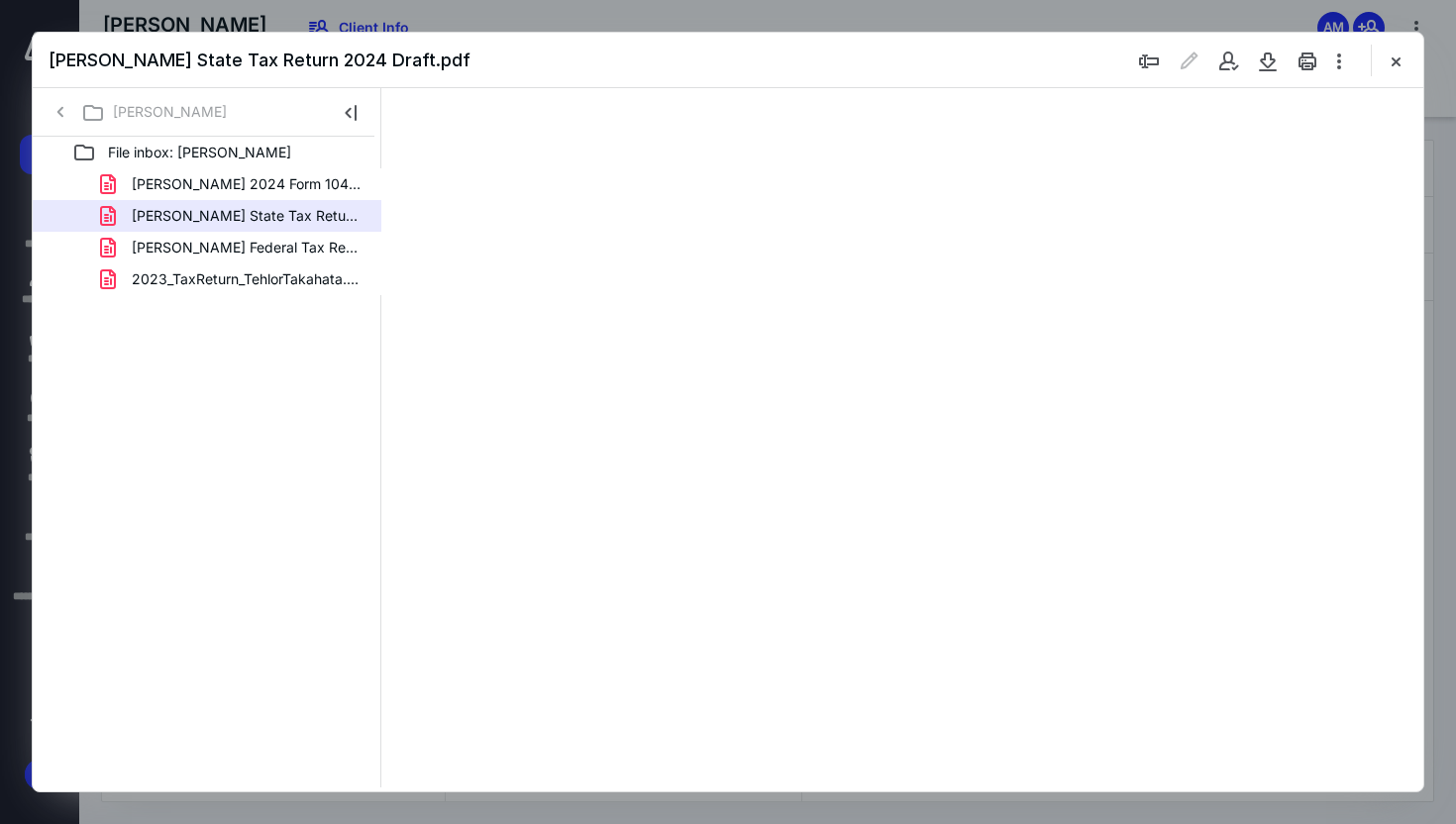 scroll, scrollTop: 82, scrollLeft: 6, axis: both 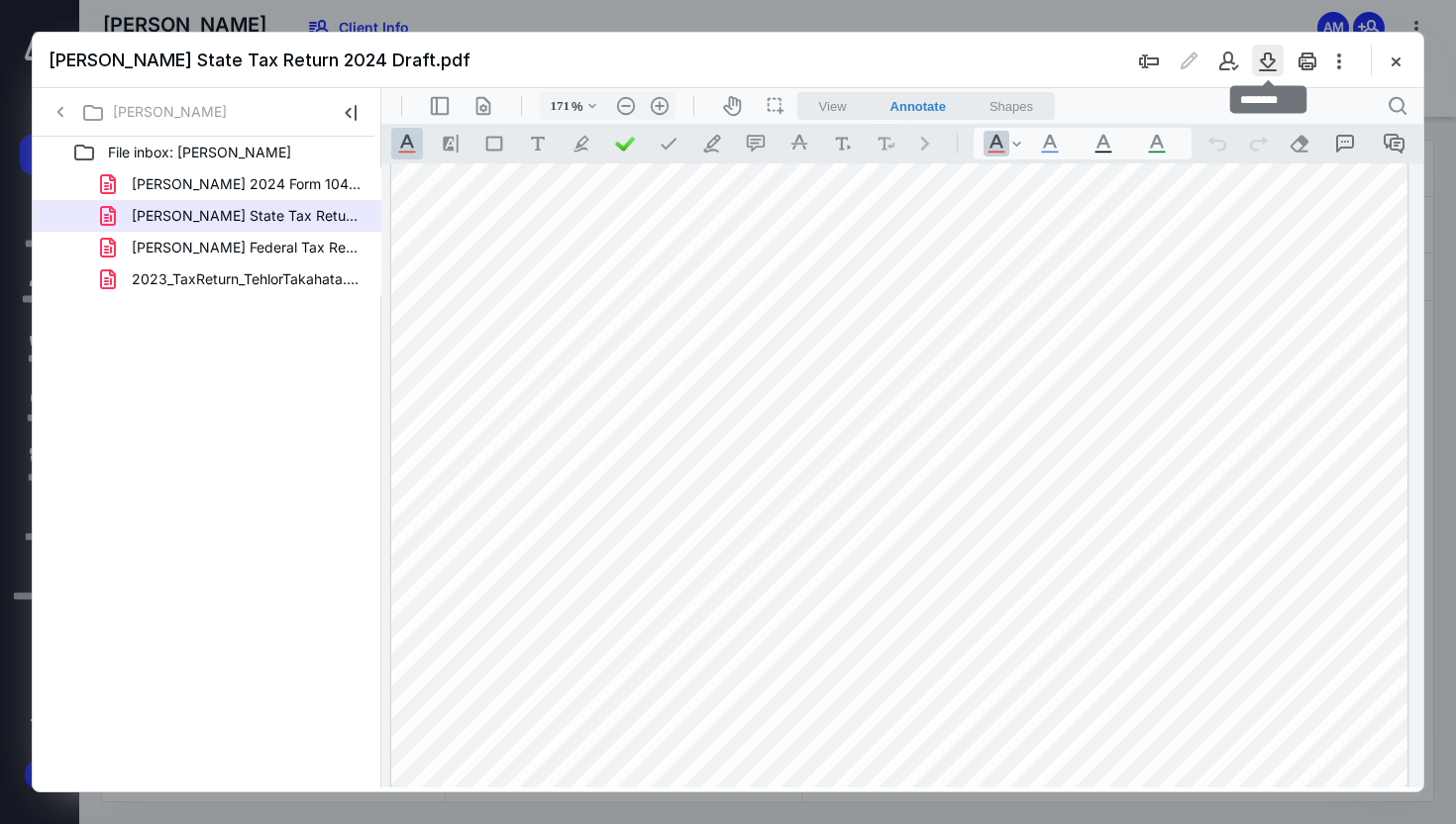 click at bounding box center (1268, 60) 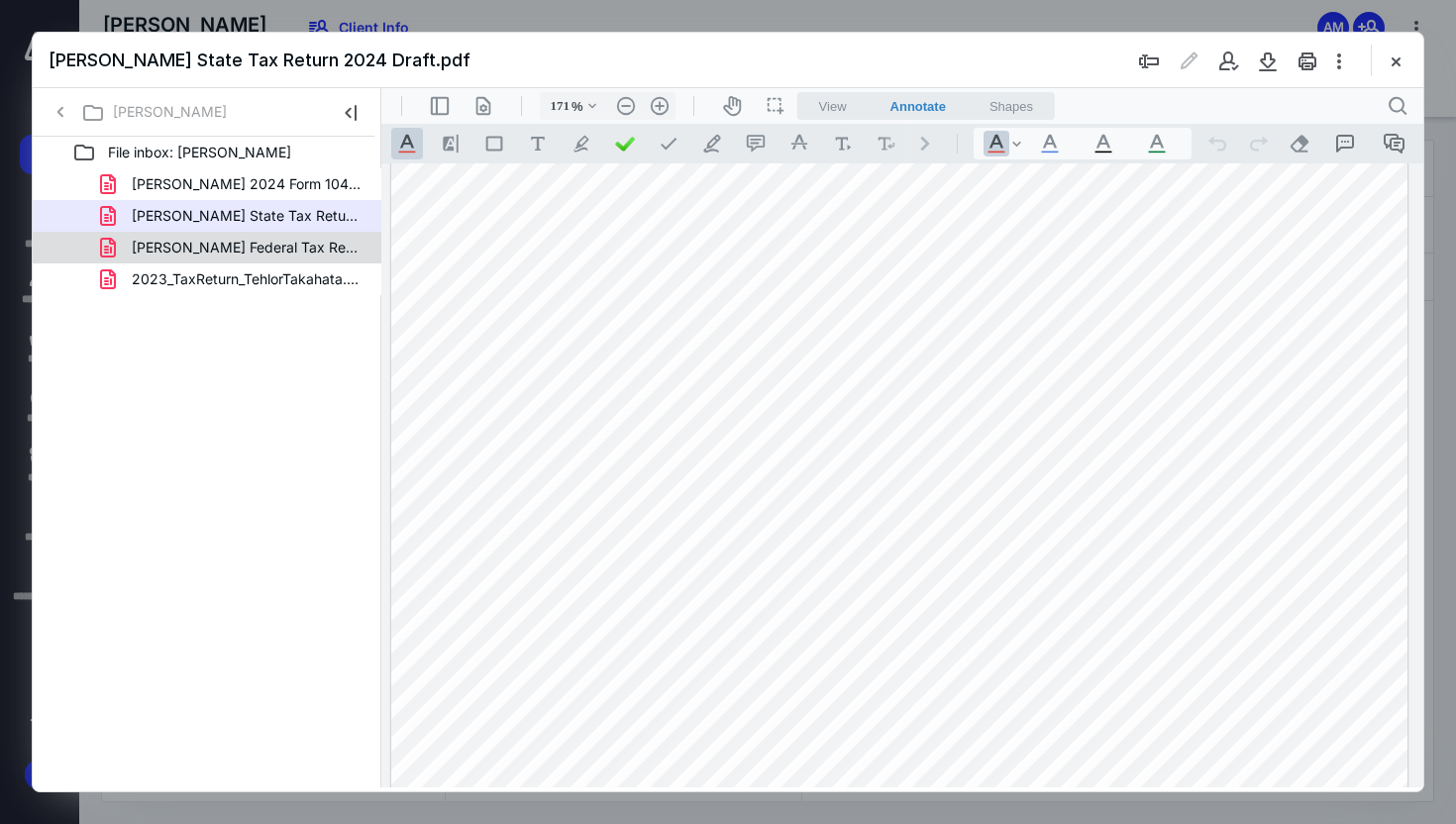 click on "[PERSON_NAME] Federal Tax Return 2024 Draft.pdf" at bounding box center [247, 248] 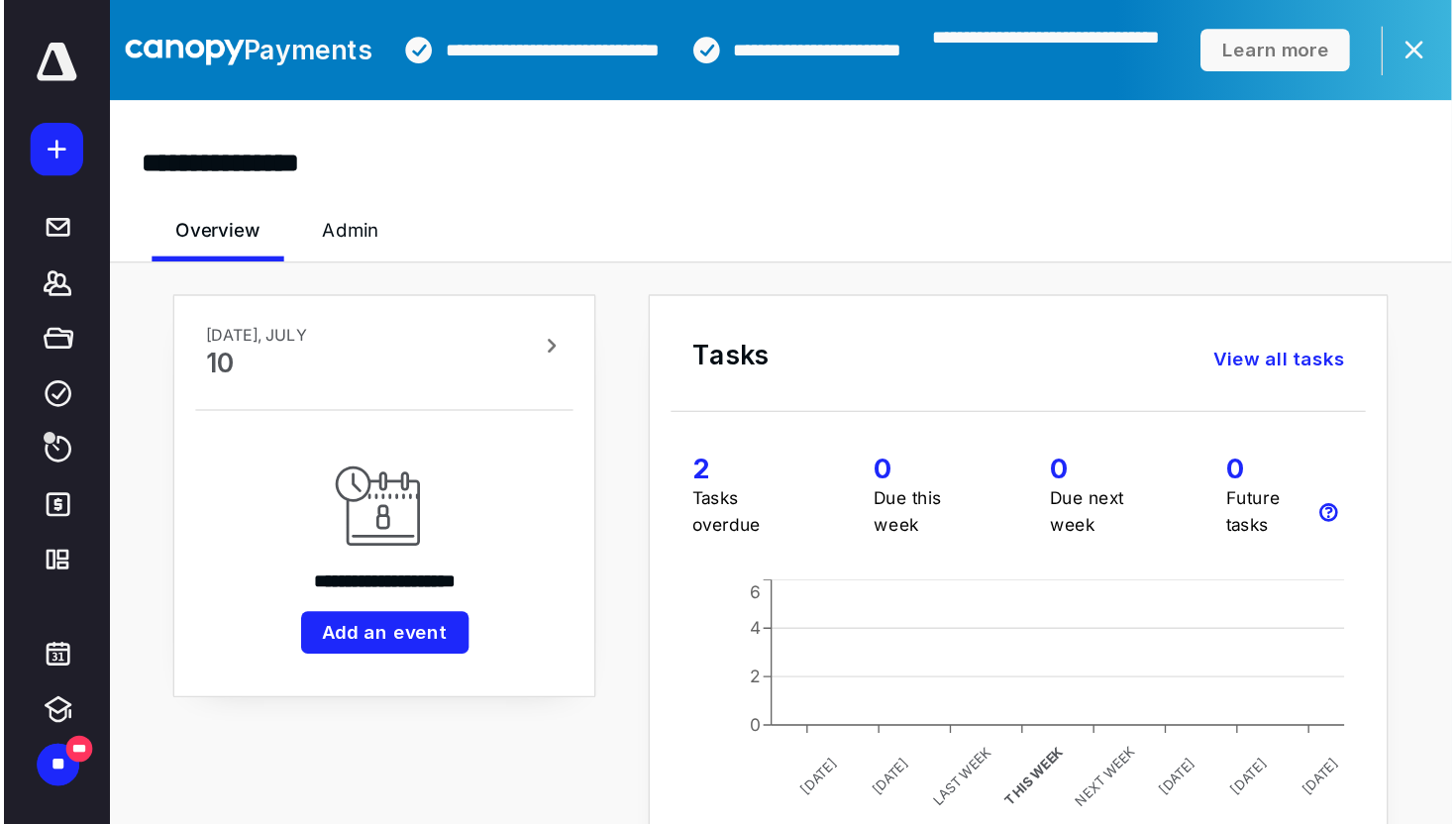 scroll, scrollTop: 0, scrollLeft: 0, axis: both 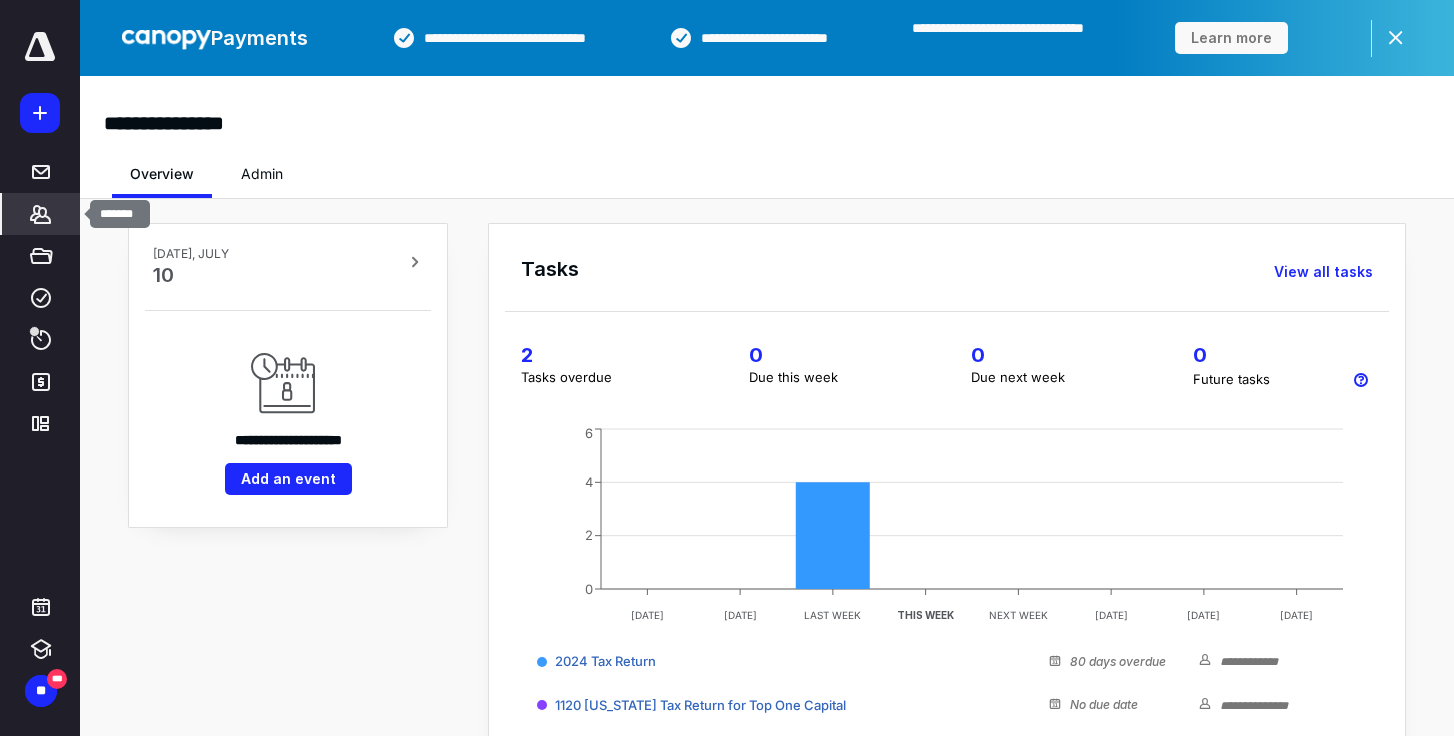 click on "*******" at bounding box center [41, 214] 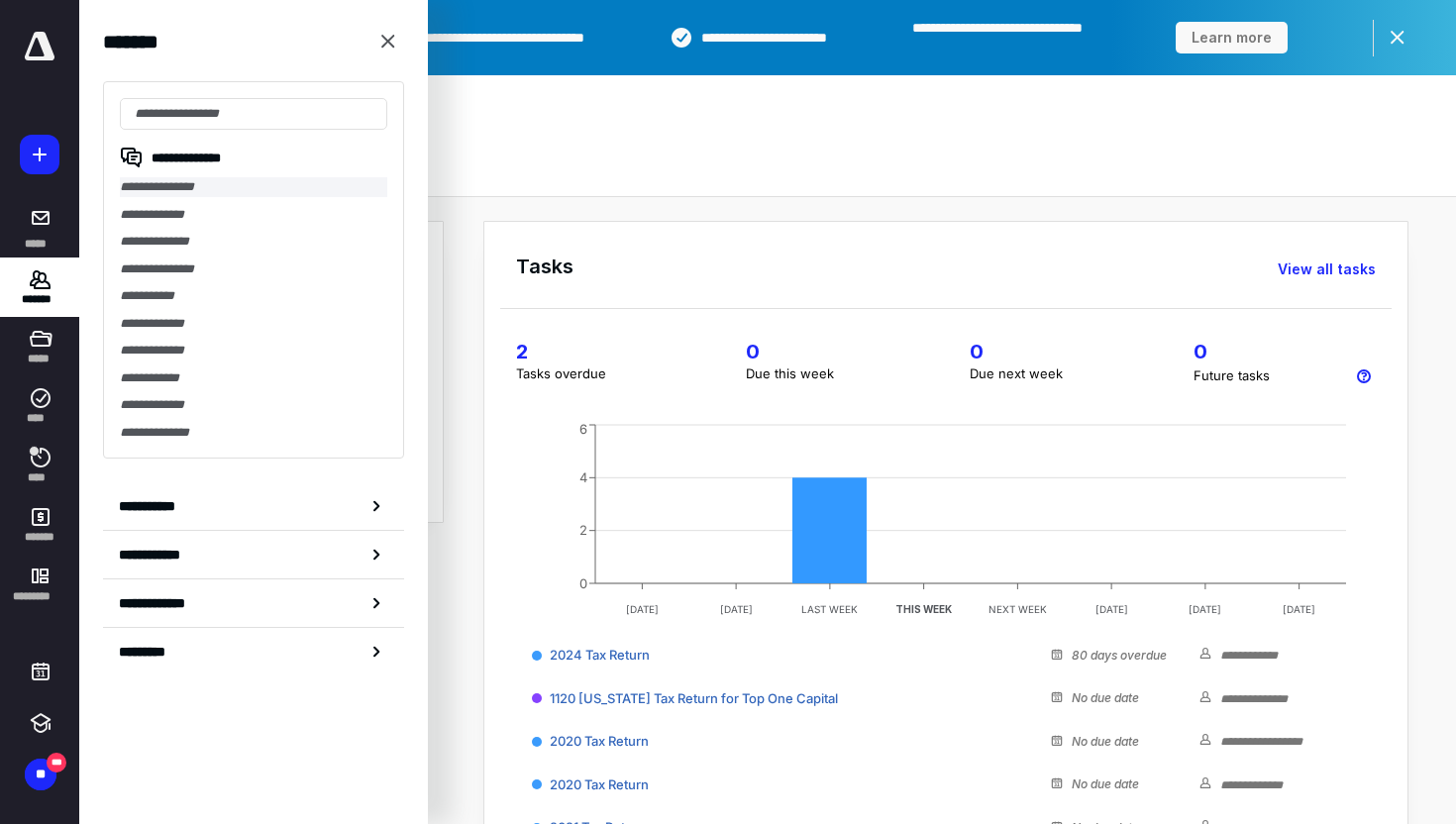 click on "**********" at bounding box center (254, 187) 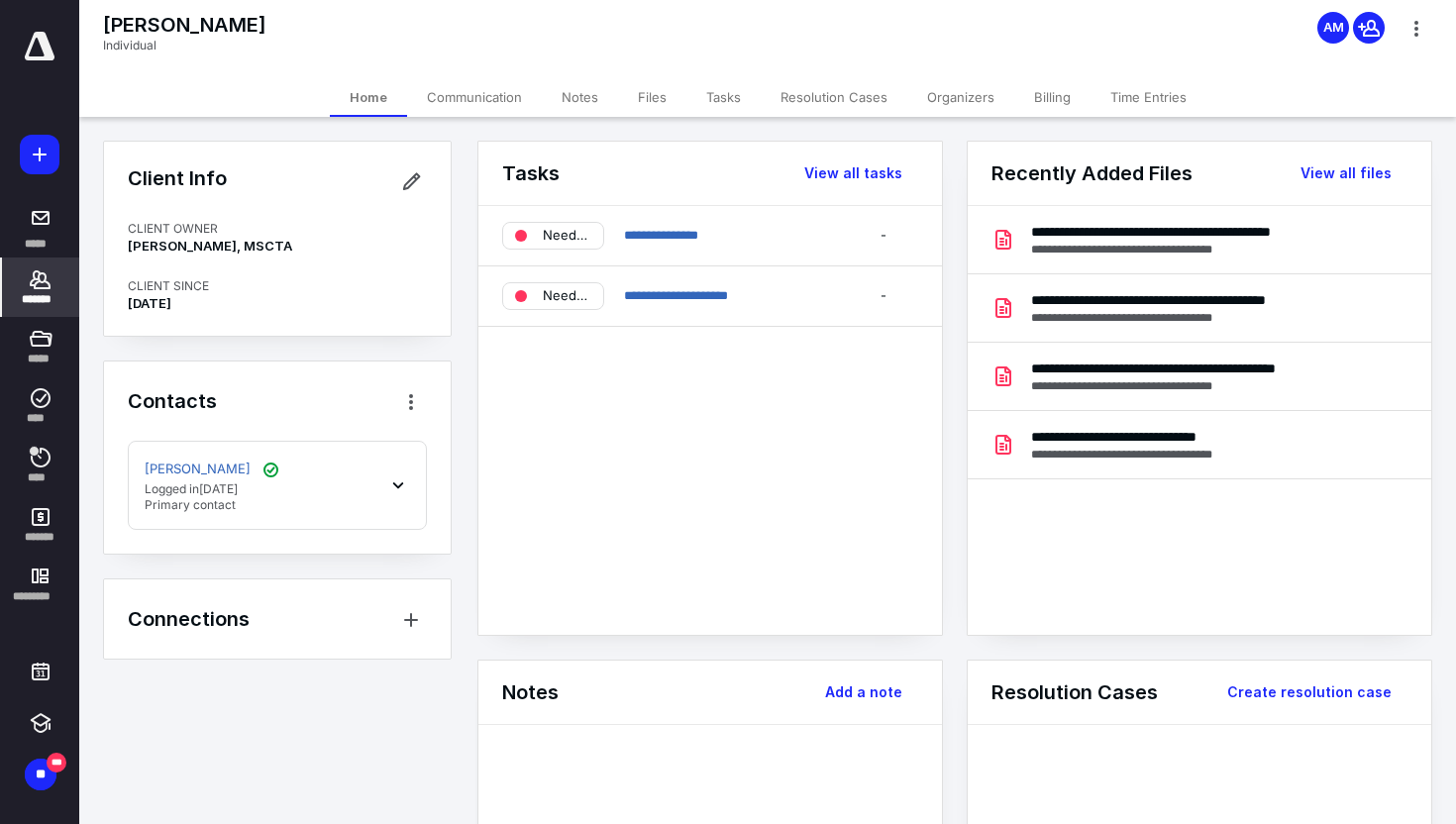 click on "Tasks" at bounding box center [723, 97] 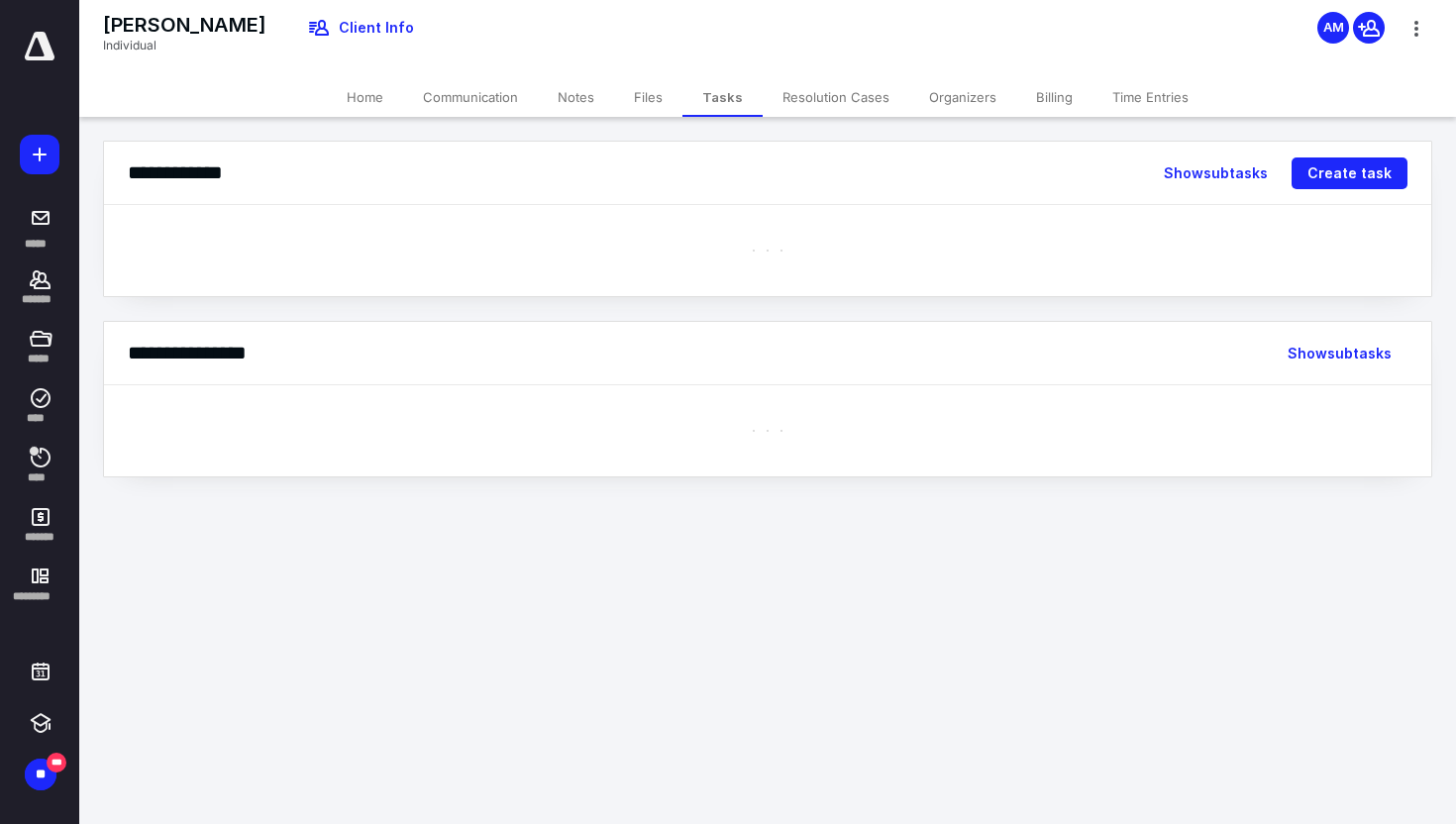 click on "Files" at bounding box center [648, 97] 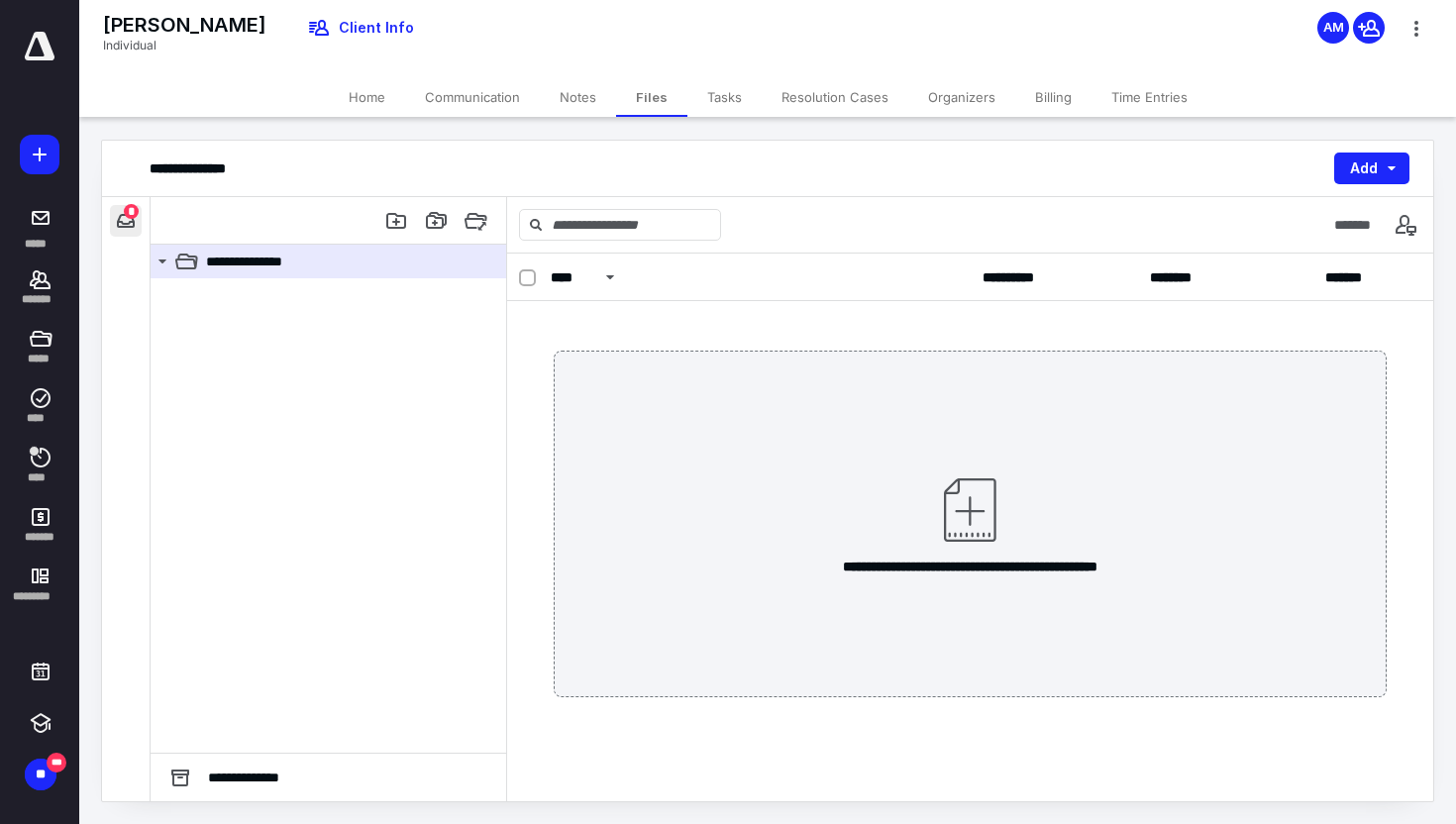 click at bounding box center (126, 221) 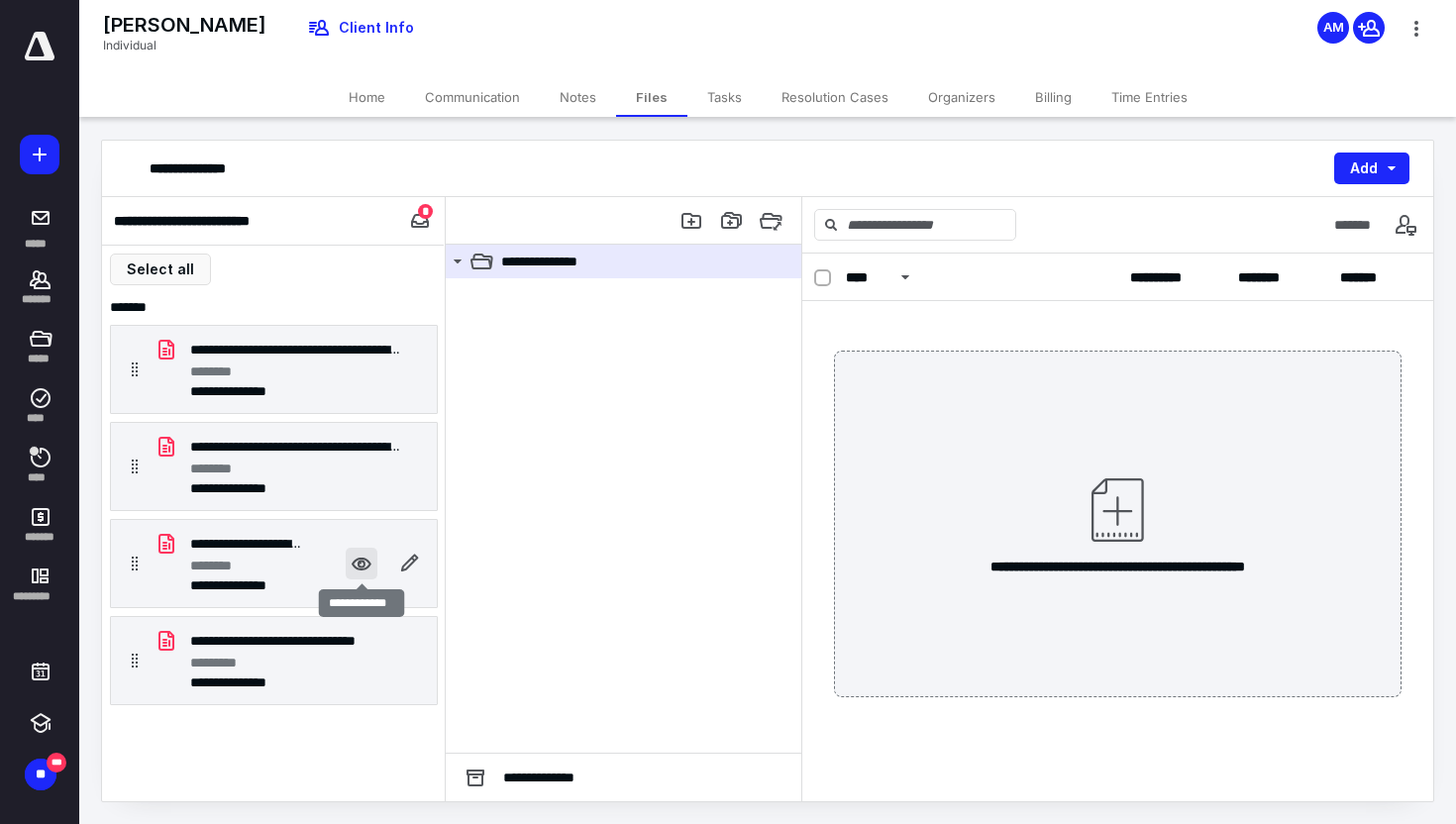 click at bounding box center [362, 564] 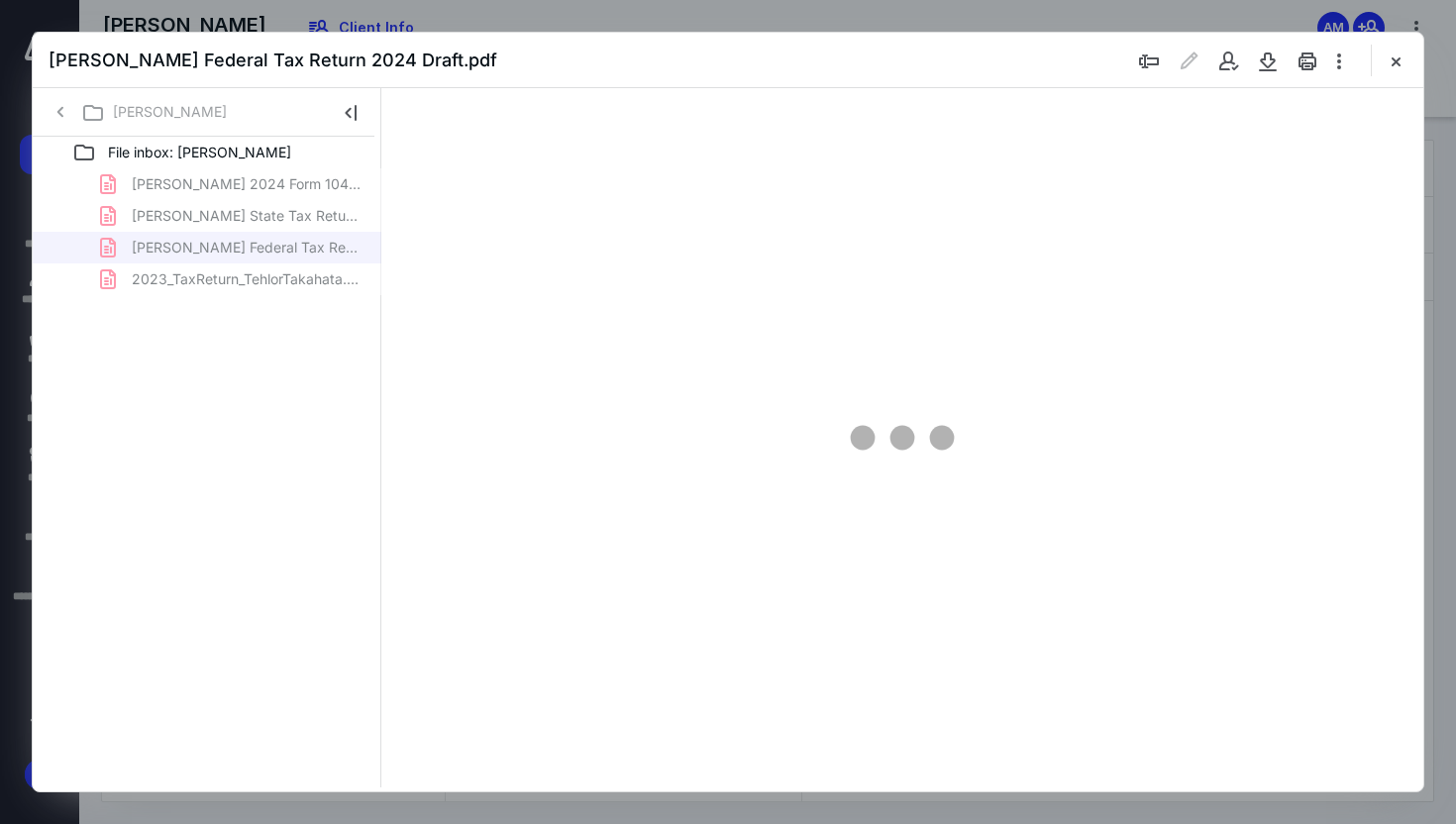 scroll, scrollTop: 0, scrollLeft: 0, axis: both 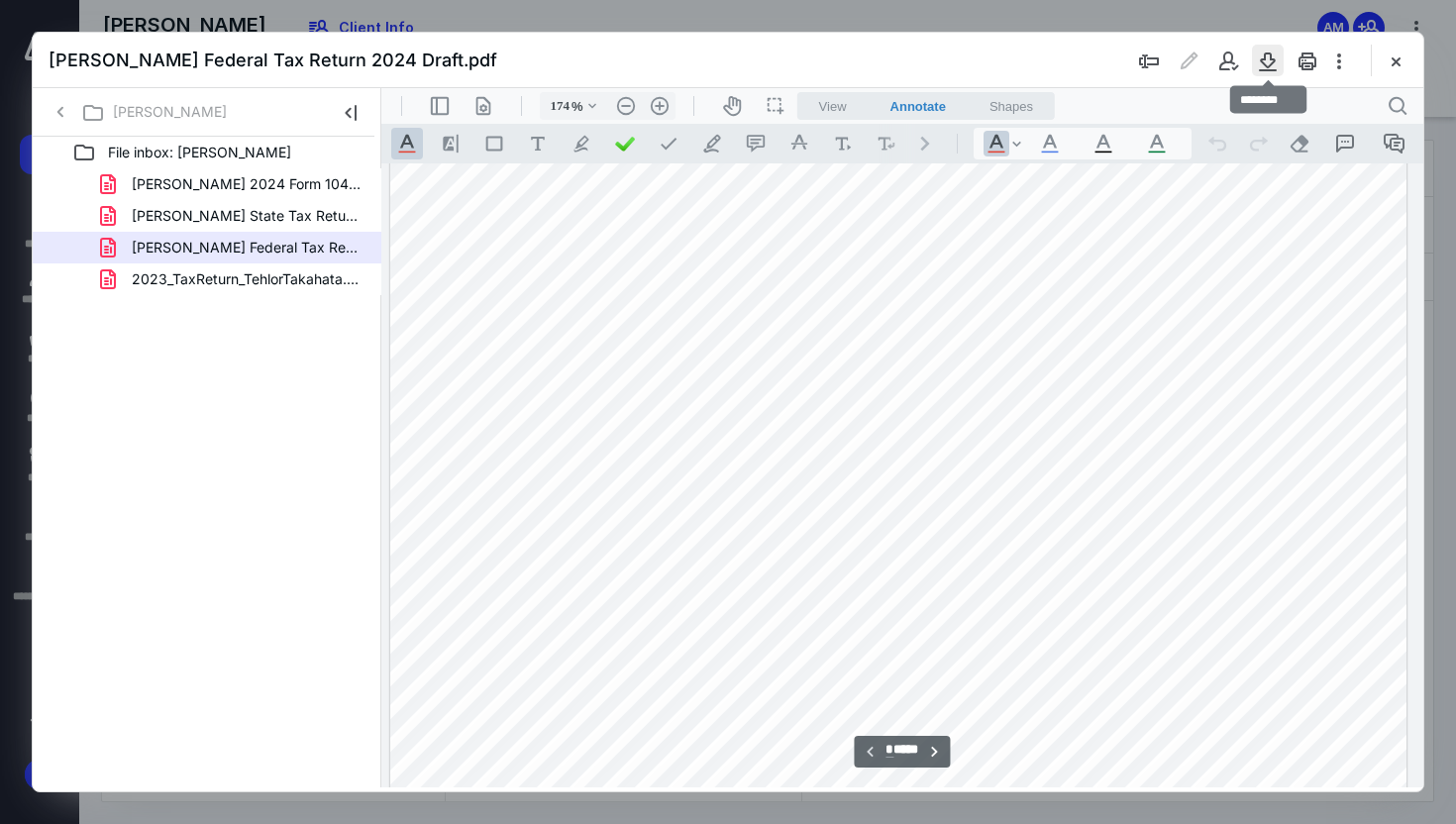 click at bounding box center [1268, 60] 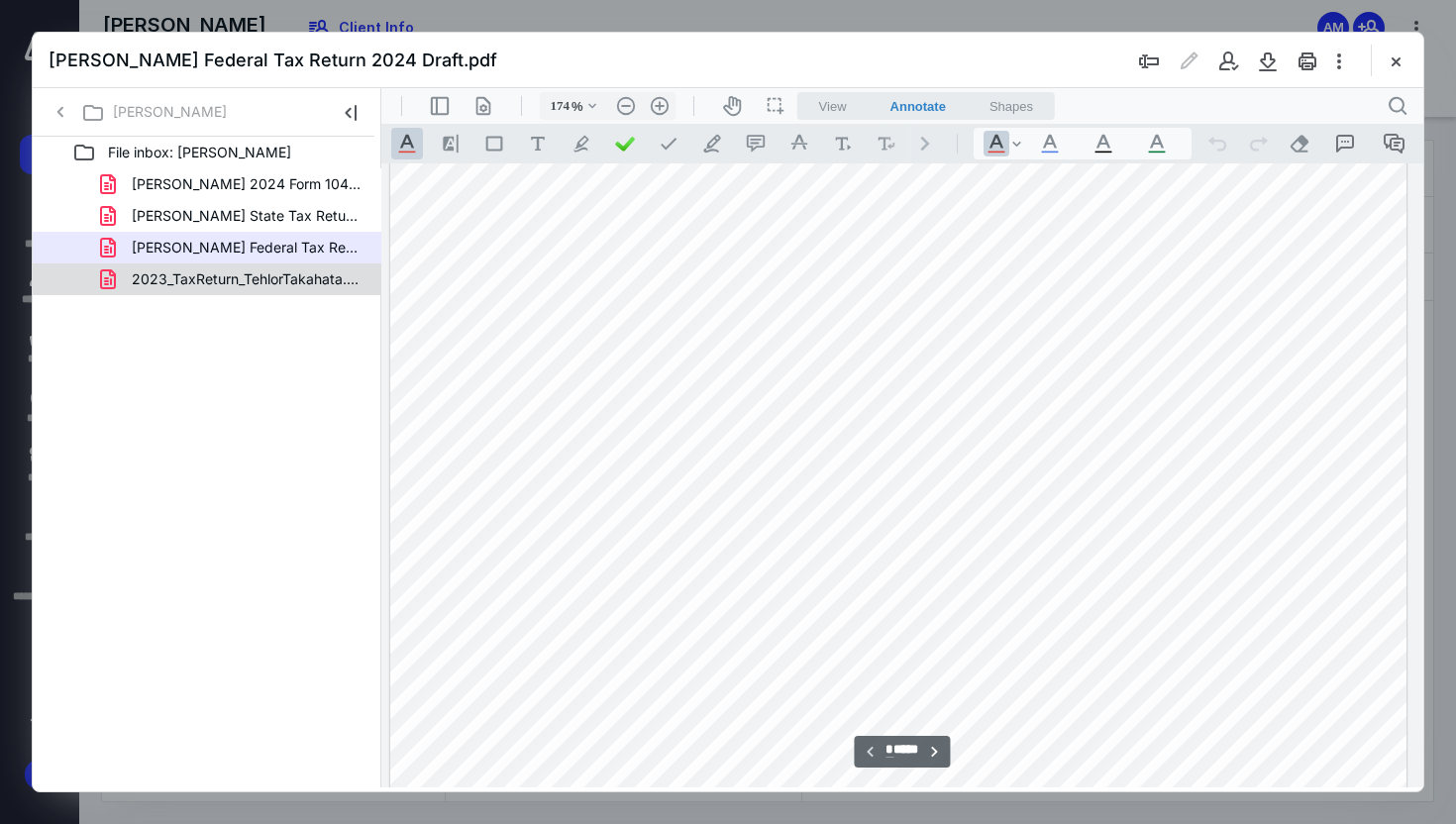 click on "2023_TaxReturn_TehlorTakahata.pdf" at bounding box center (247, 279) 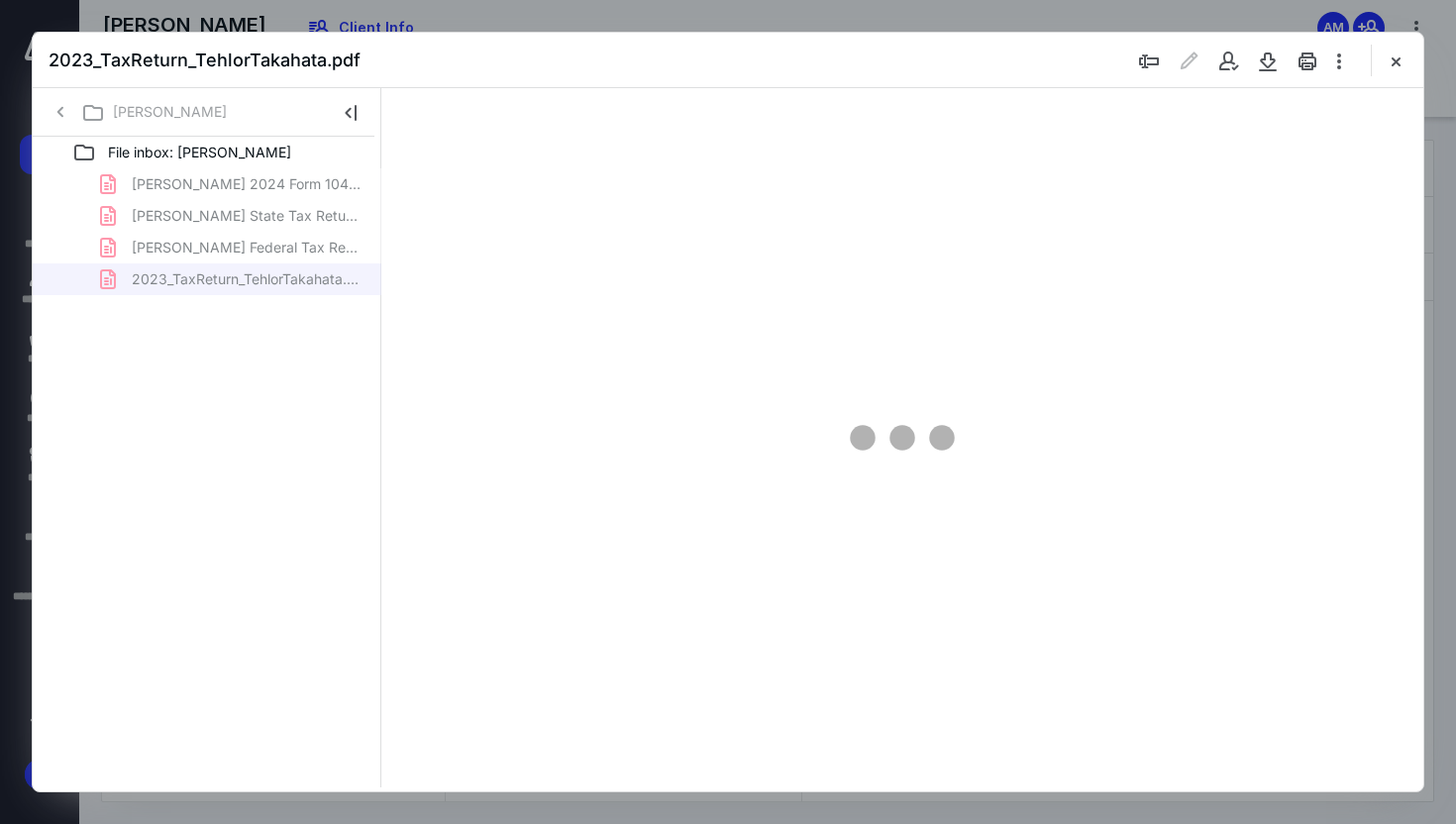 scroll, scrollTop: 82, scrollLeft: 0, axis: vertical 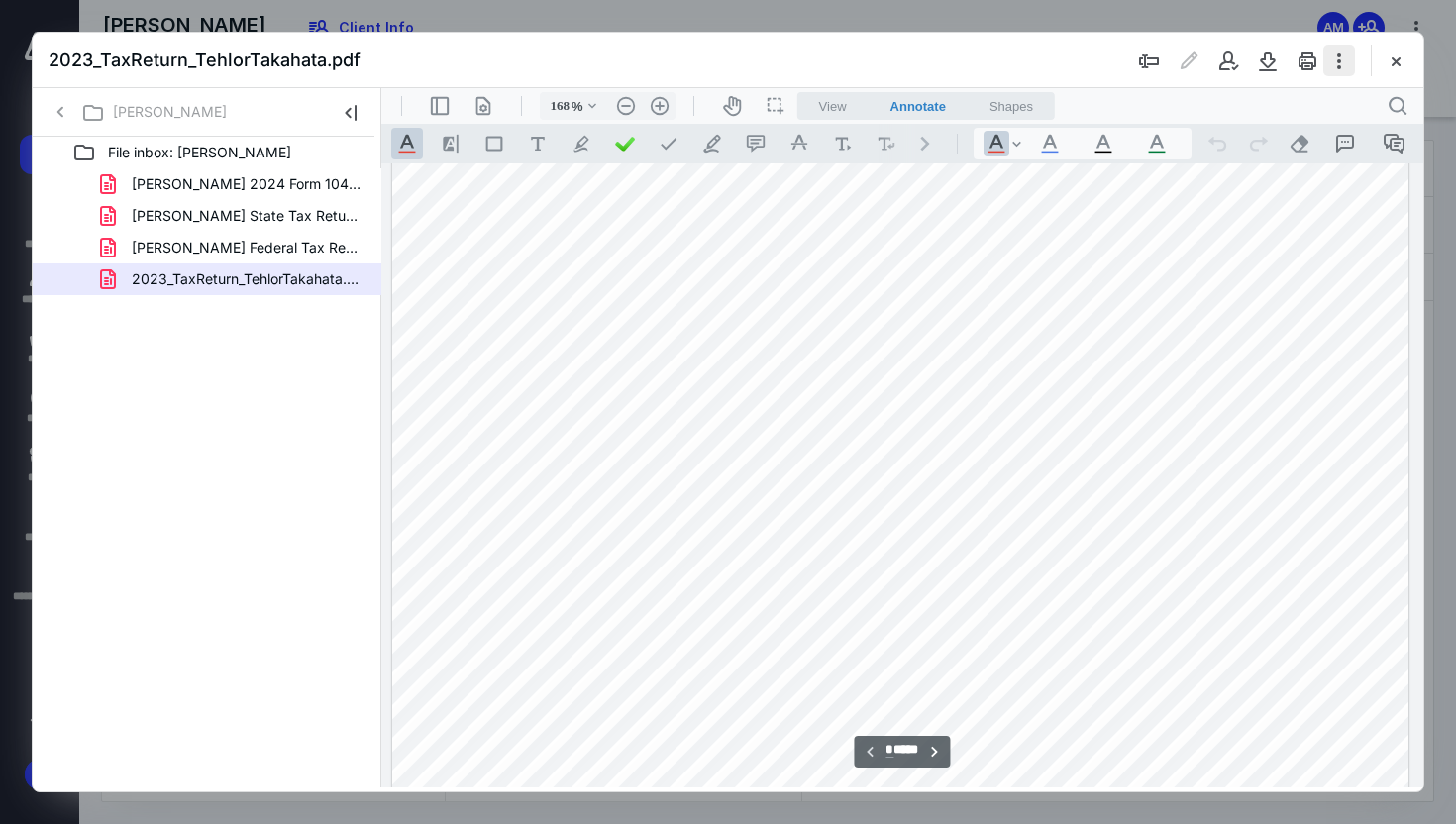 click at bounding box center [1339, 60] 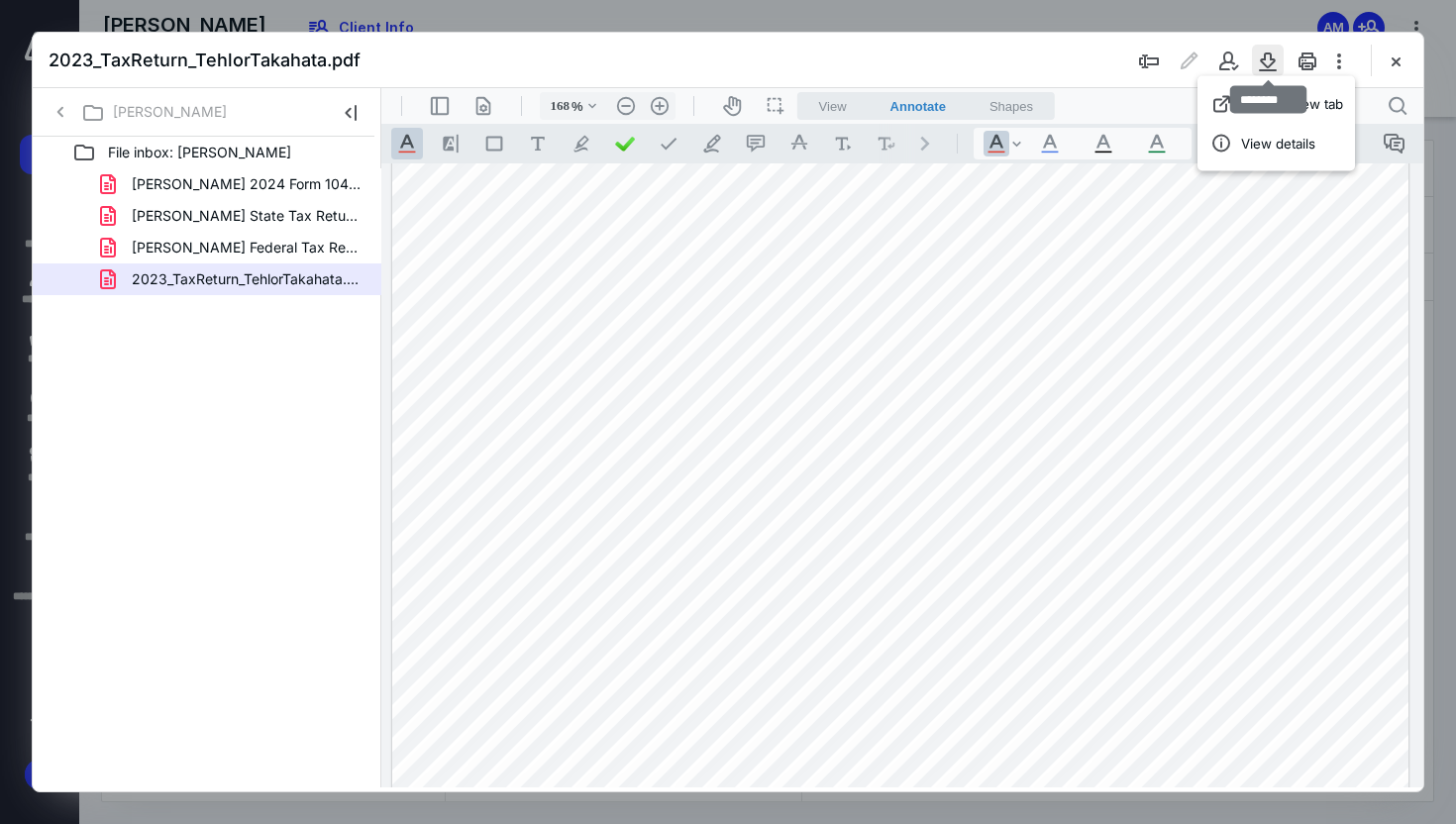 click at bounding box center (1268, 60) 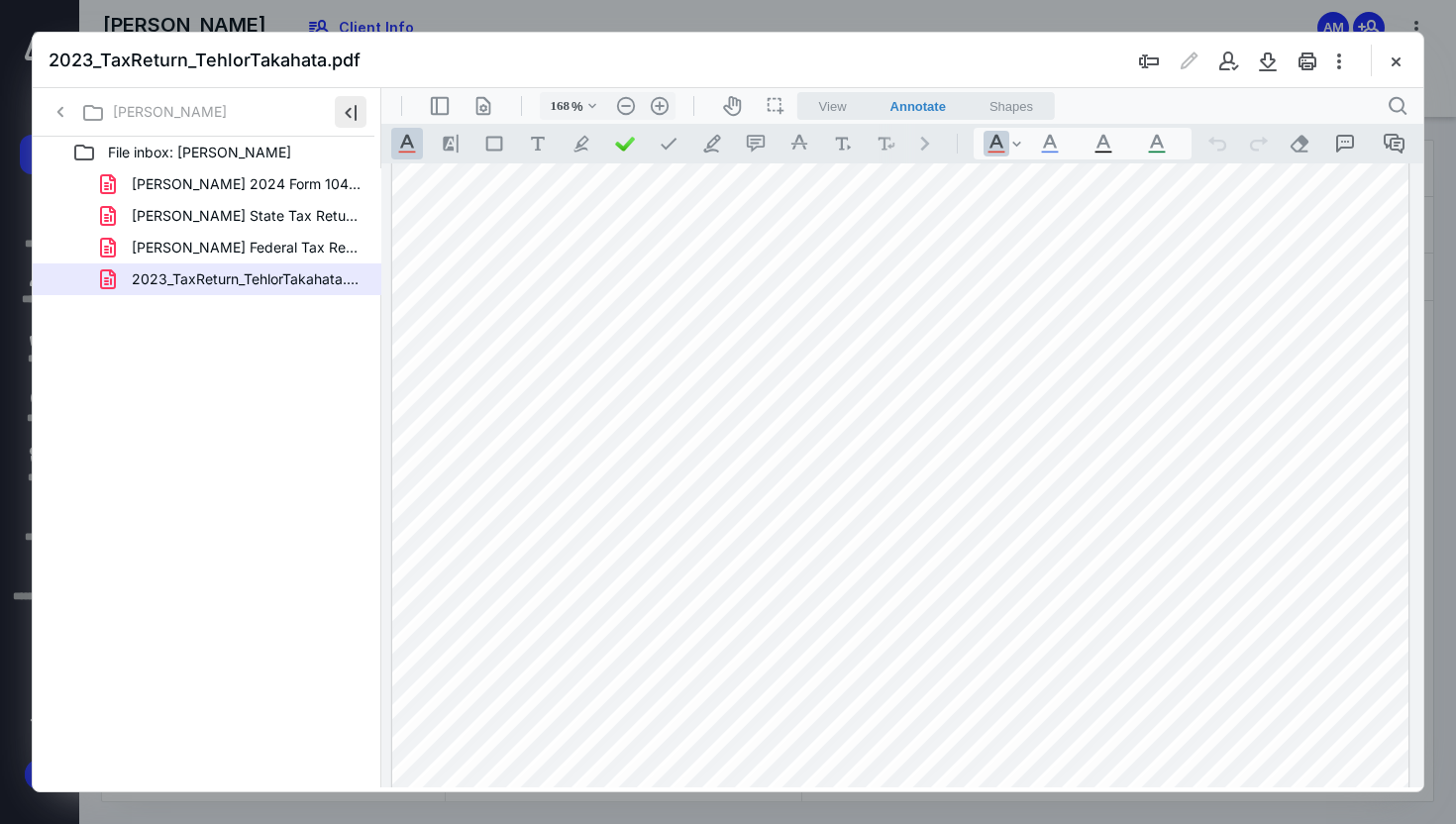click at bounding box center (351, 112) 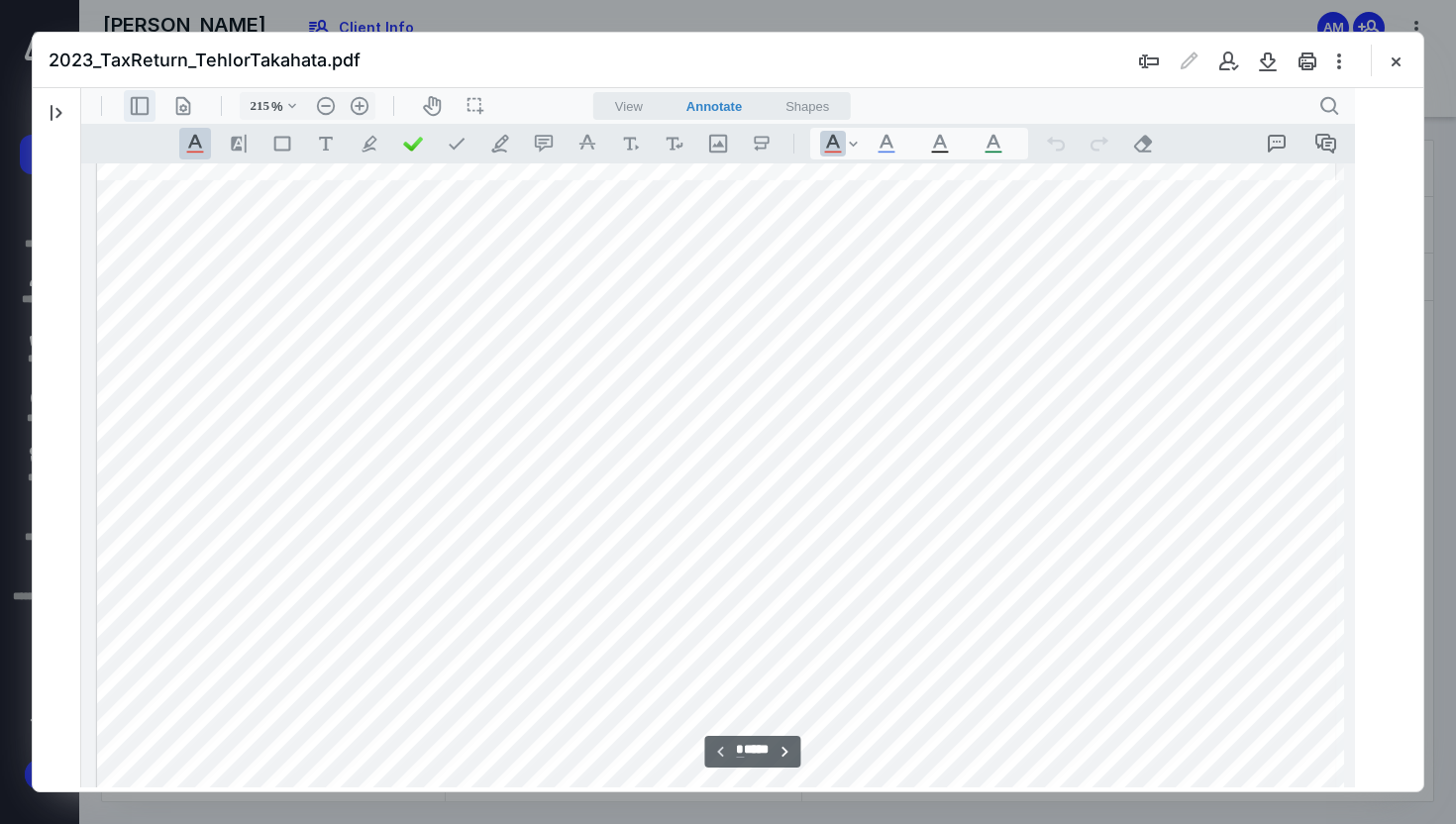 scroll, scrollTop: 84, scrollLeft: 0, axis: vertical 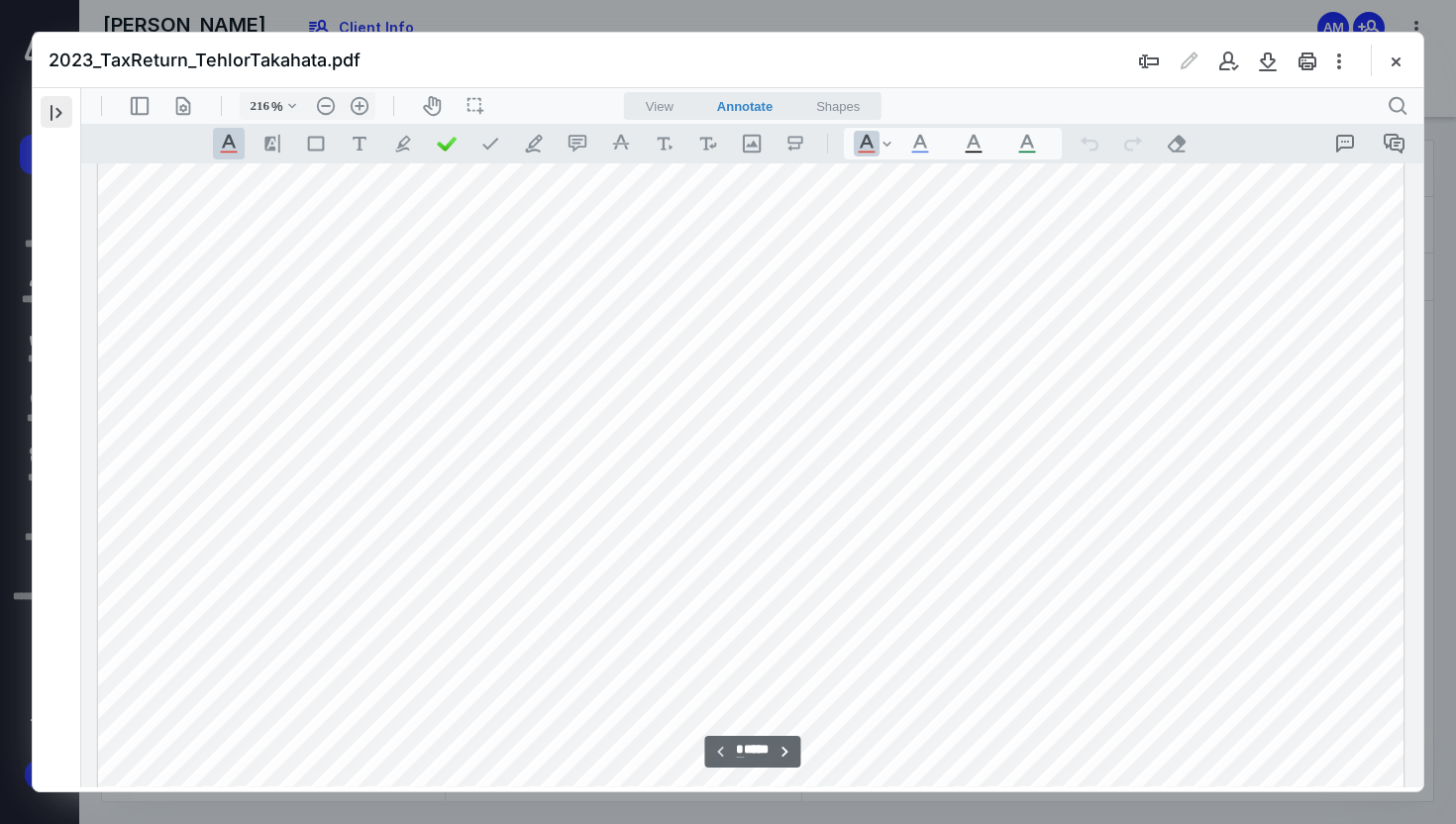 click at bounding box center [56, 112] 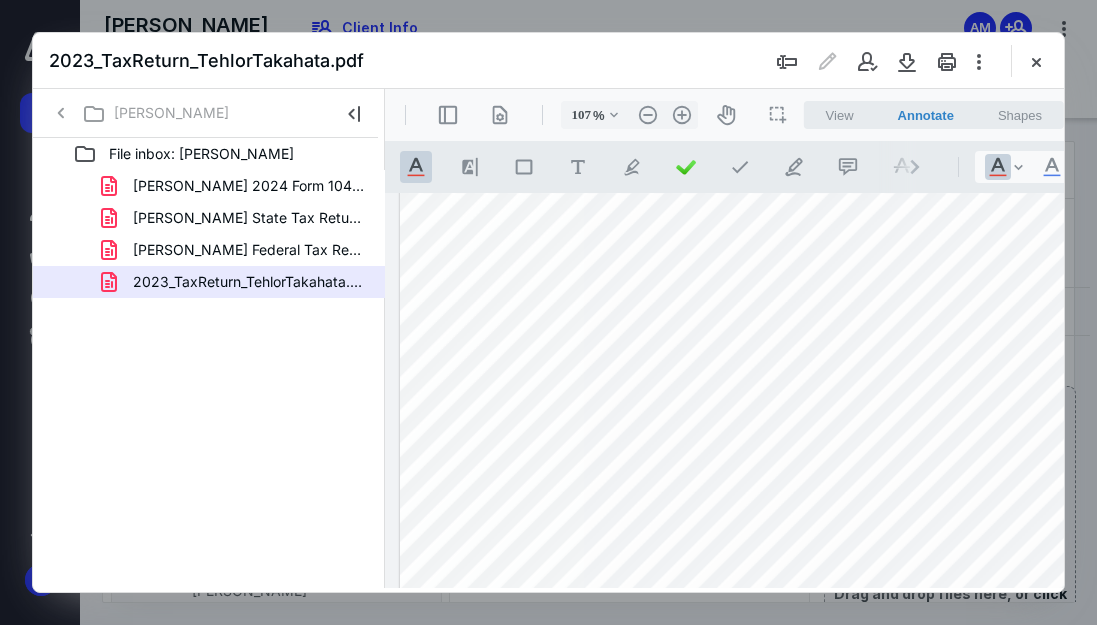 scroll, scrollTop: 108, scrollLeft: 0, axis: vertical 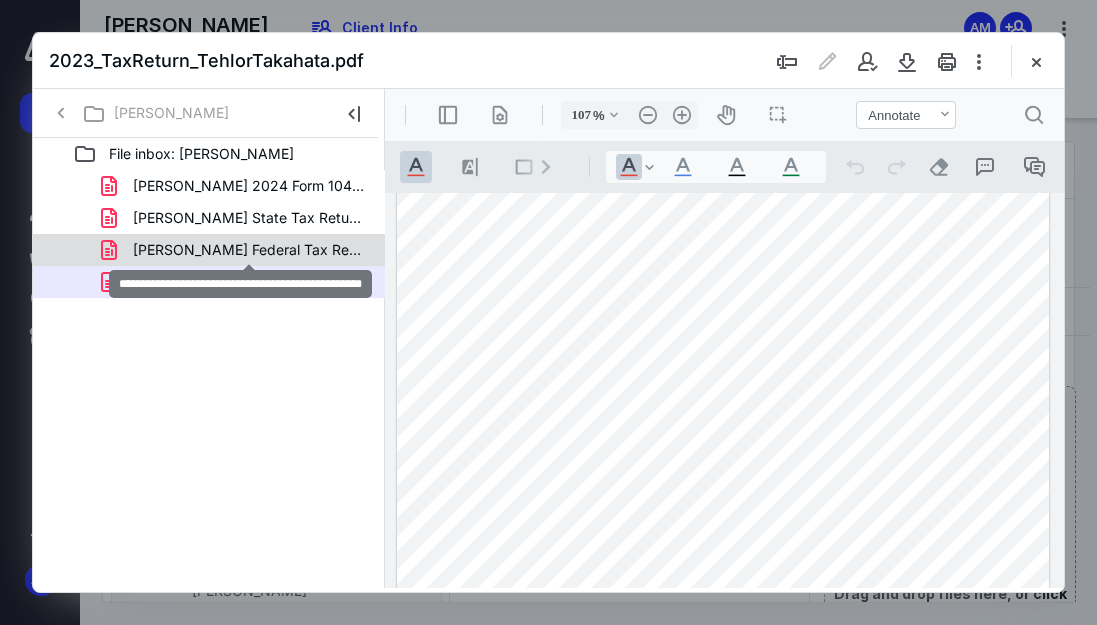 click on "[PERSON_NAME] Federal Tax Return 2024 Draft.pdf" at bounding box center (249, 250) 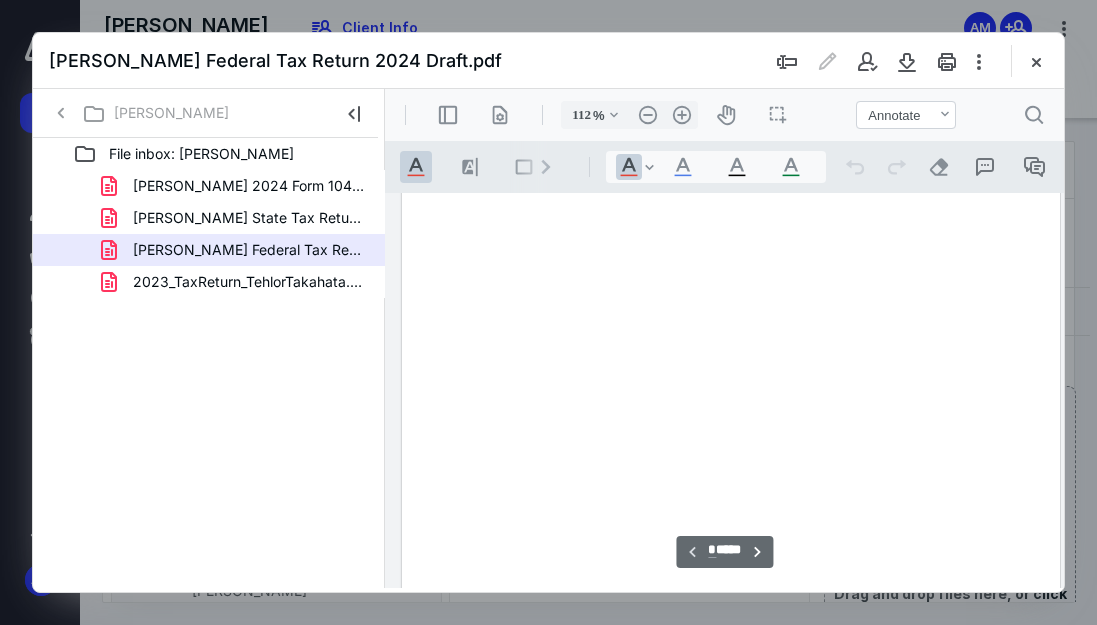 scroll, scrollTop: 108, scrollLeft: 10, axis: both 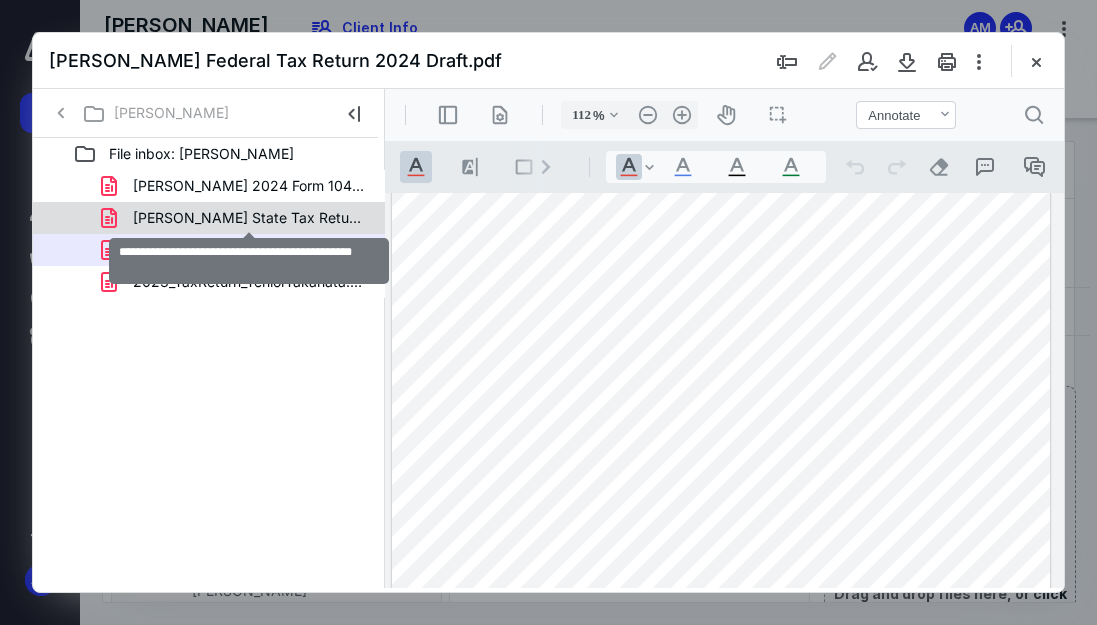 click on "[PERSON_NAME] State Tax Return 2024 Draft.pdf" at bounding box center [249, 218] 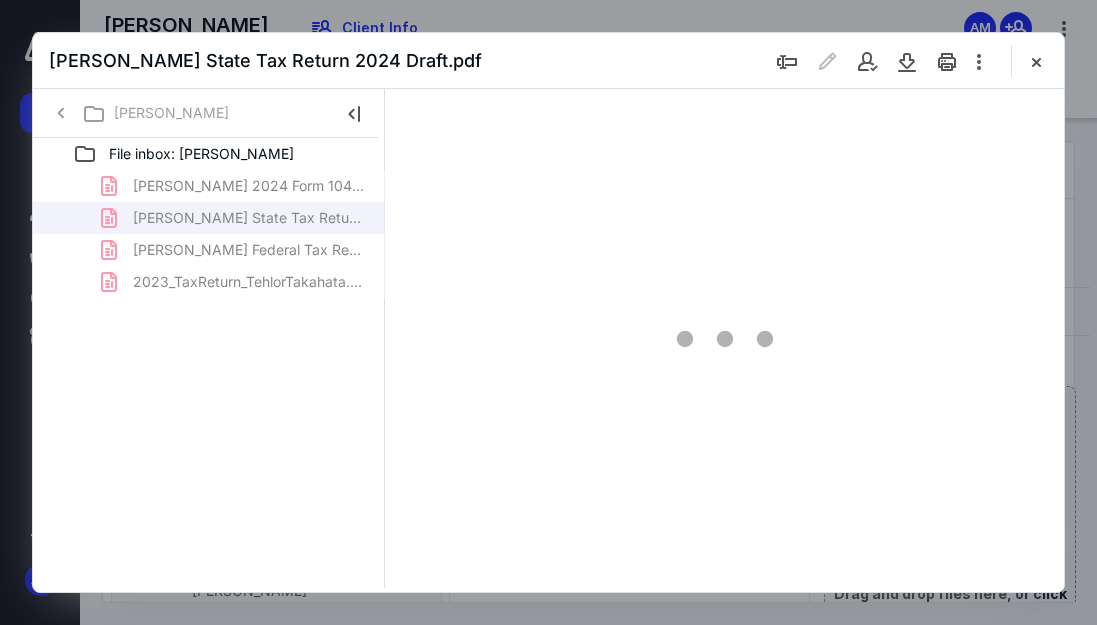 click on "[PERSON_NAME] 2024 Form 1040-ES and 1099’s.pdf [PERSON_NAME] State Tax Return 2024 Draft.pdf [PERSON_NAME] Federal Tax Return 2024 Draft.pdf 2023_TaxReturn_TehlorTakahata.pdf" at bounding box center (209, 234) 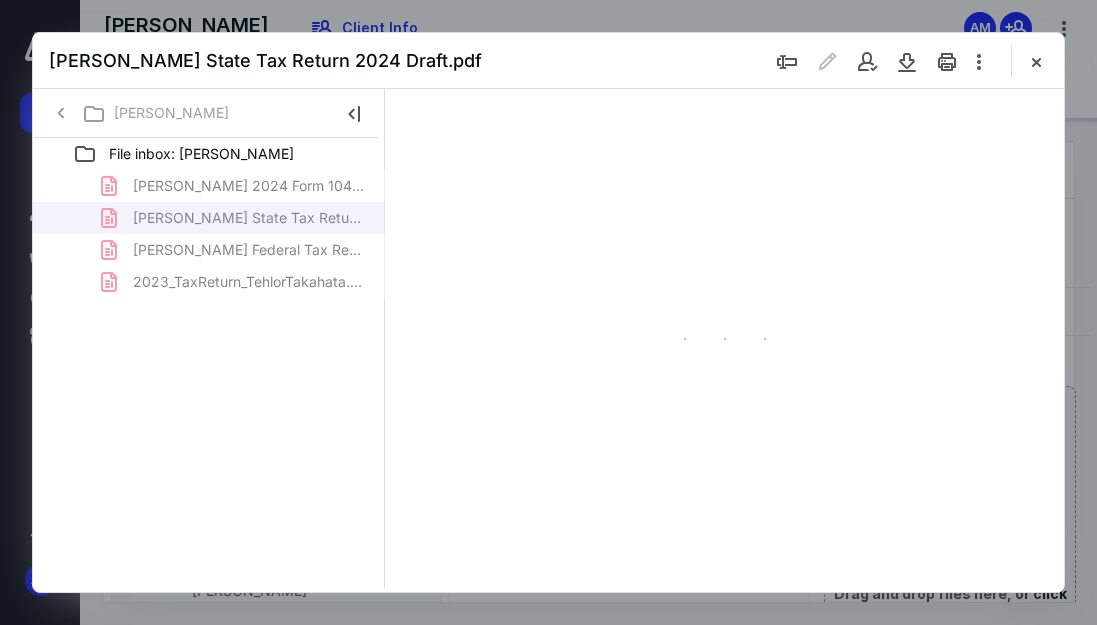 scroll, scrollTop: 108, scrollLeft: 3, axis: both 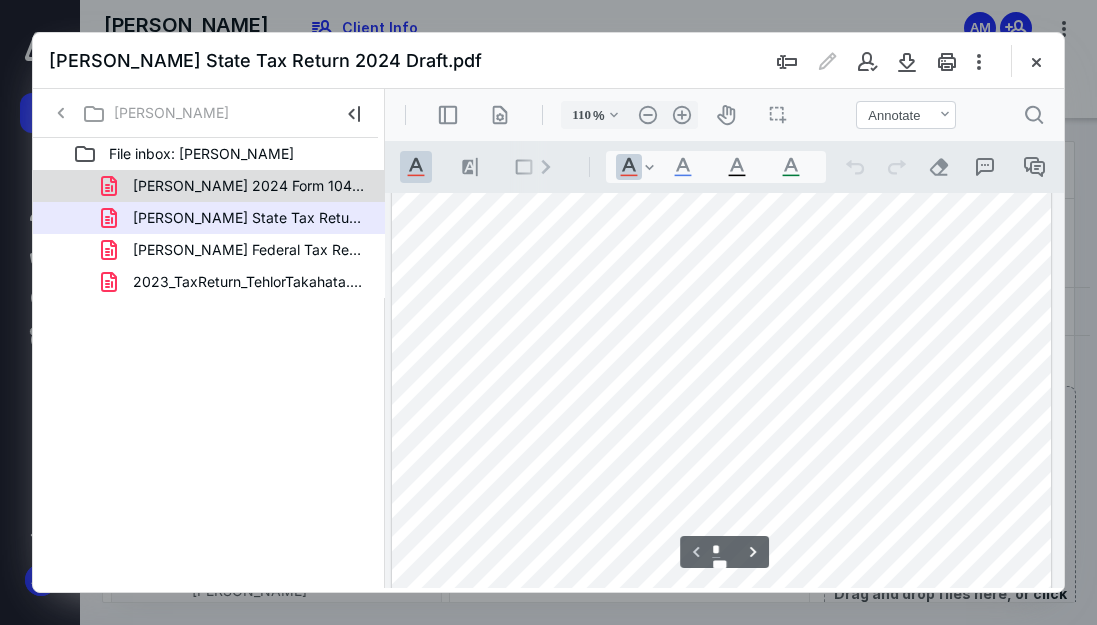 click on "[PERSON_NAME] 2024 Form 1040-ES and 1099’s.pdf" at bounding box center [249, 186] 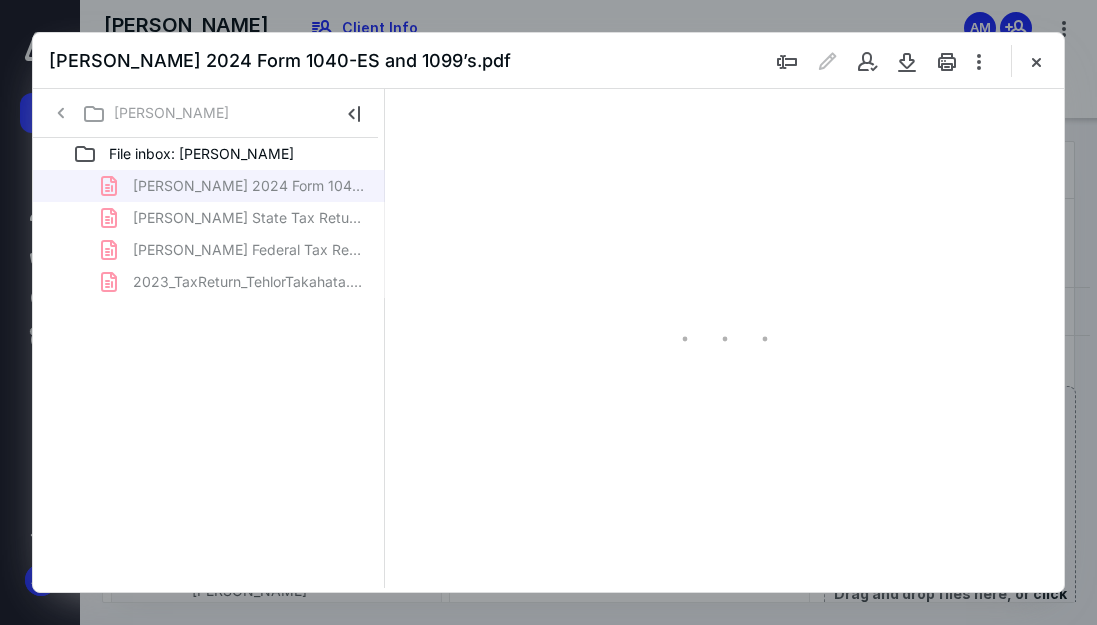 scroll, scrollTop: 0, scrollLeft: 1, axis: horizontal 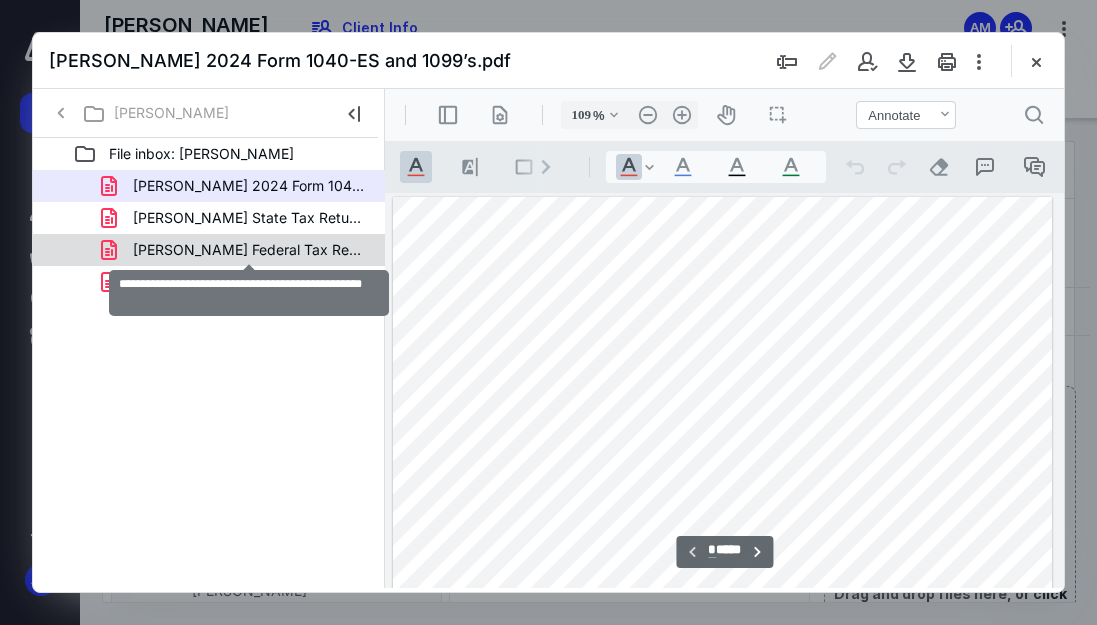 click on "[PERSON_NAME] Federal Tax Return 2024 Draft.pdf" at bounding box center (249, 250) 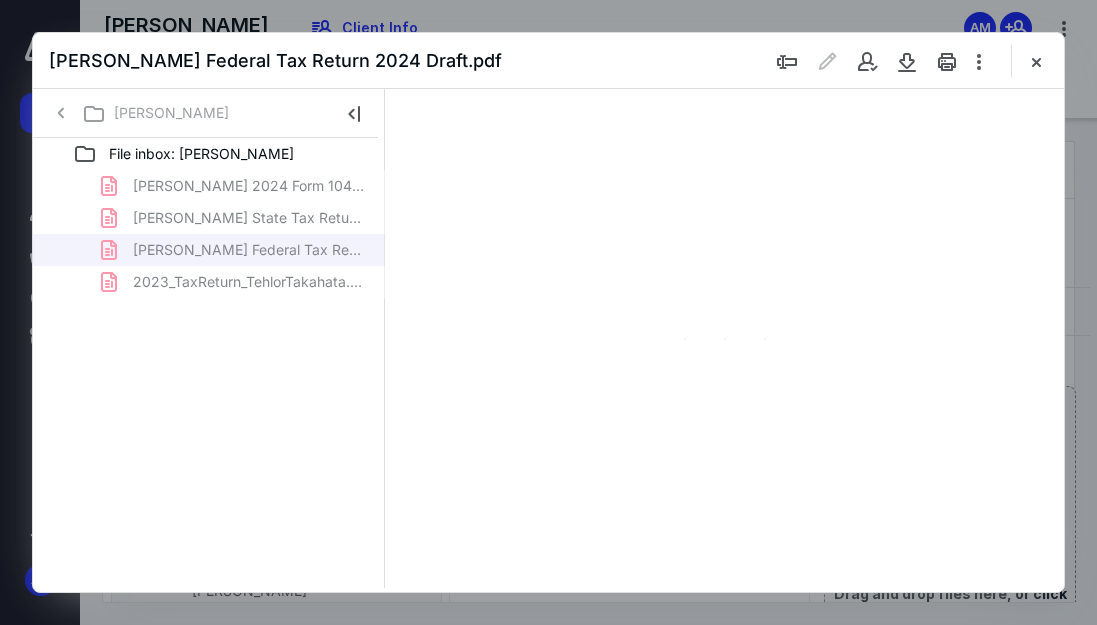 click on "[PERSON_NAME] 2024 Form 1040-ES and 1099’s.pdf [PERSON_NAME] State Tax Return 2024 Draft.pdf [PERSON_NAME] Federal Tax Return 2024 Draft.pdf 2023_TaxReturn_TehlorTakahata.pdf" at bounding box center [209, 234] 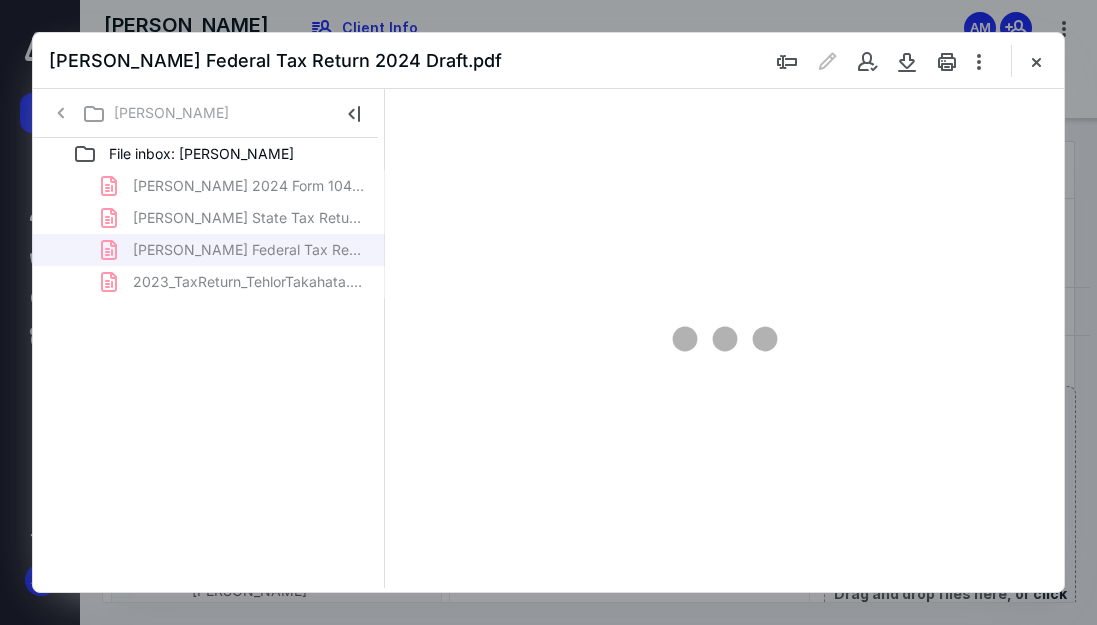 scroll, scrollTop: 108, scrollLeft: 10, axis: both 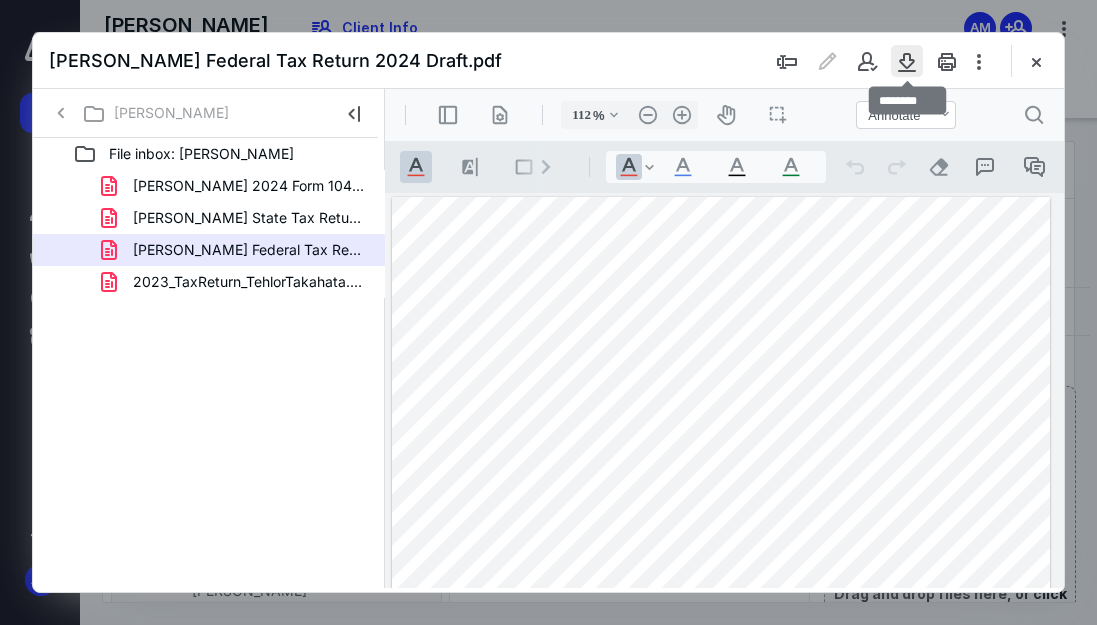 click at bounding box center [907, 61] 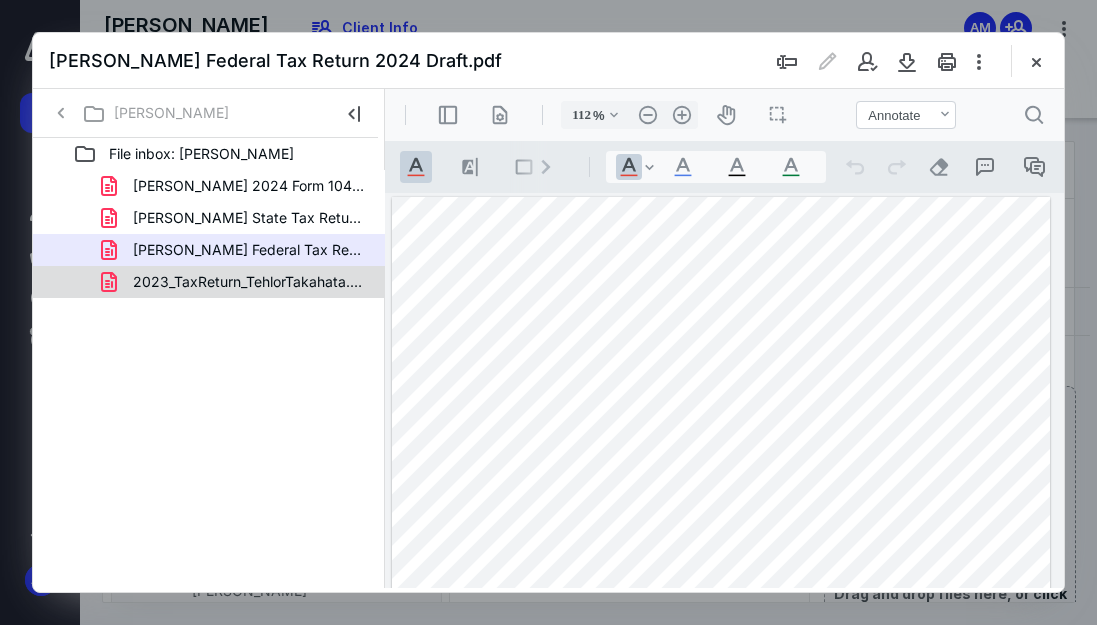 click on "2023_TaxReturn_TehlorTakahata.pdf" at bounding box center [249, 282] 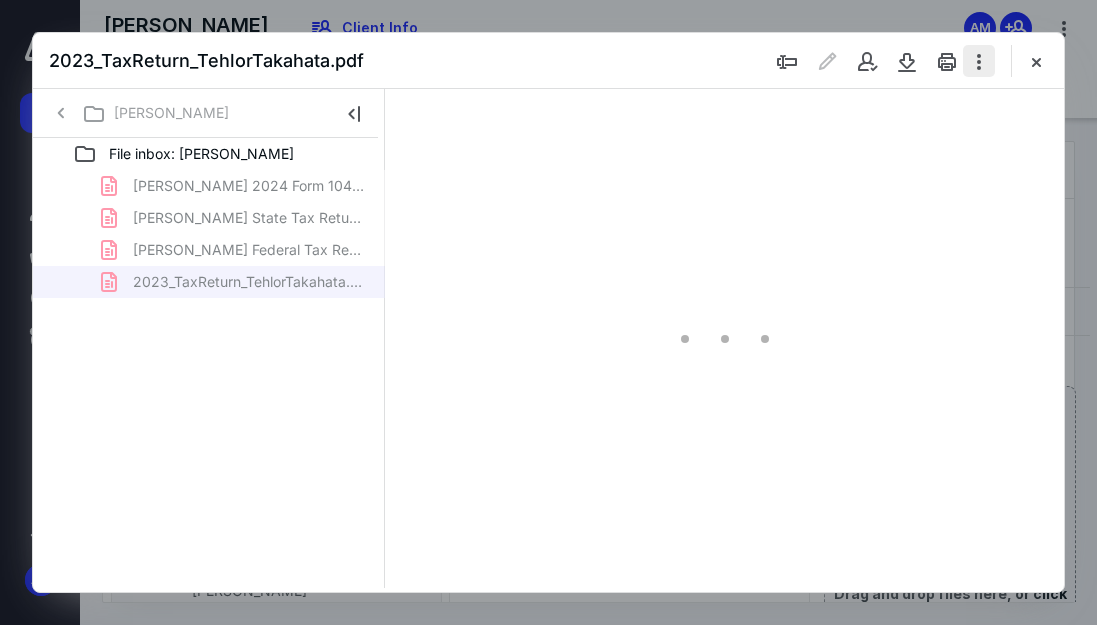 type on "108" 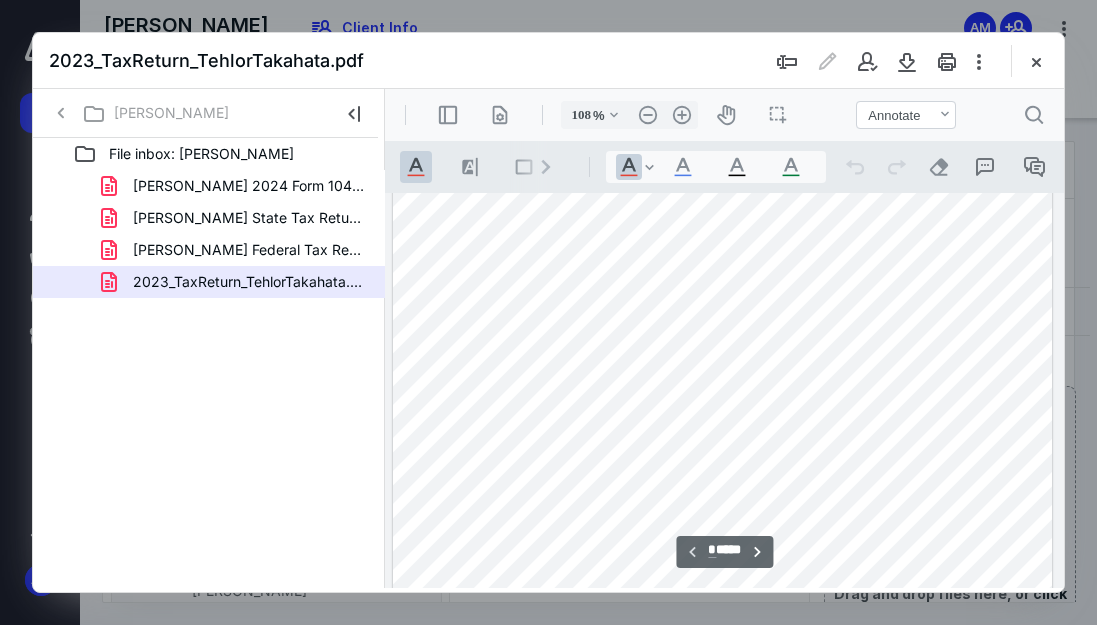 scroll, scrollTop: 0, scrollLeft: 0, axis: both 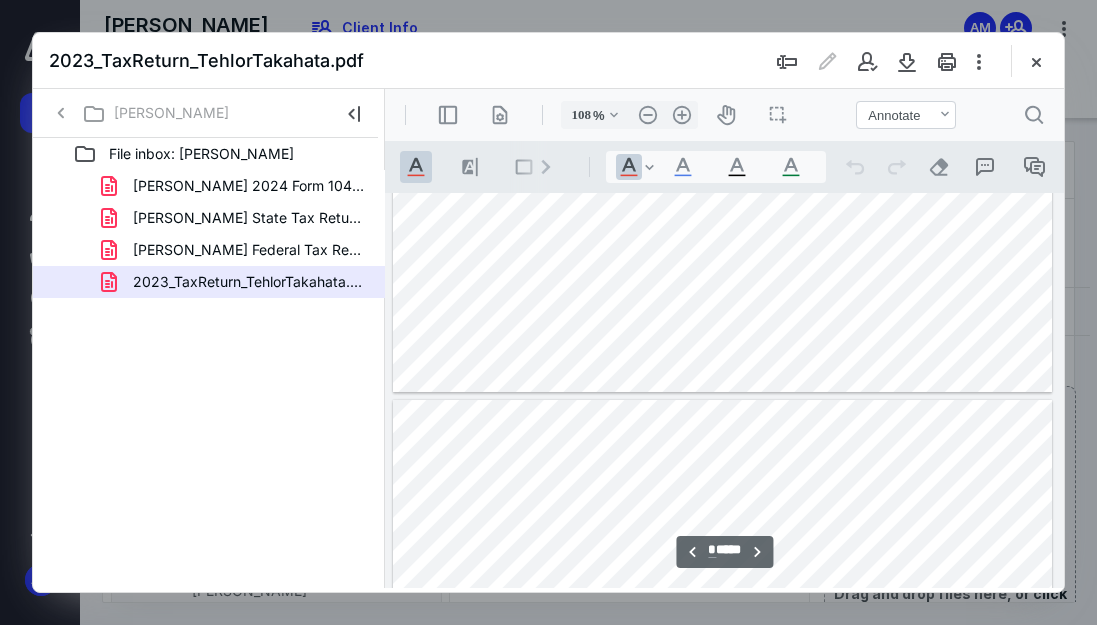 type on "*" 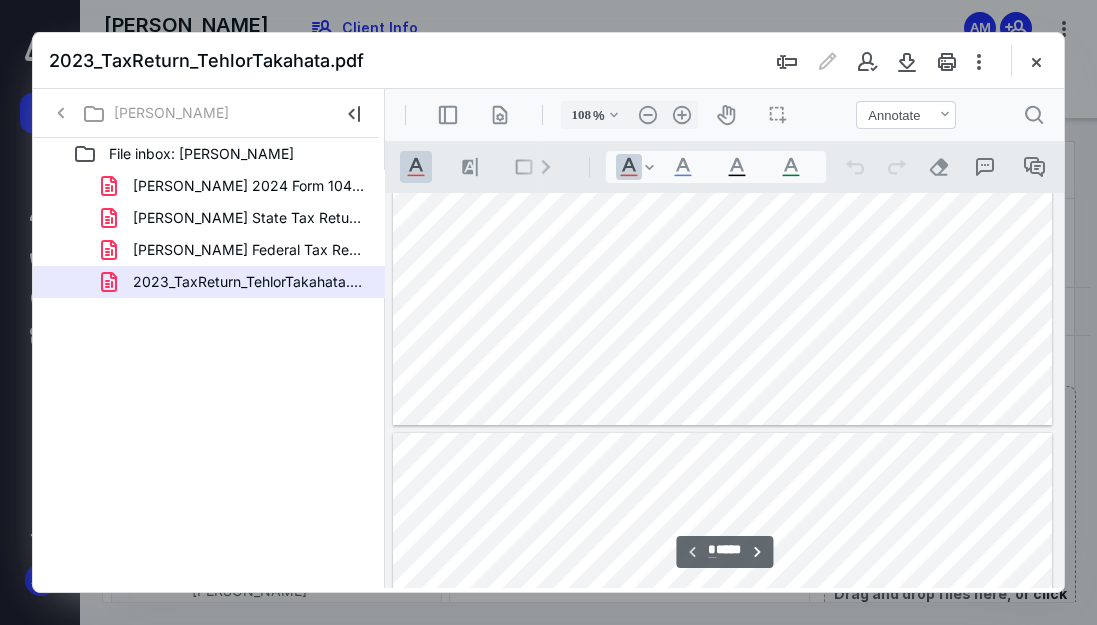 scroll, scrollTop: 622, scrollLeft: 0, axis: vertical 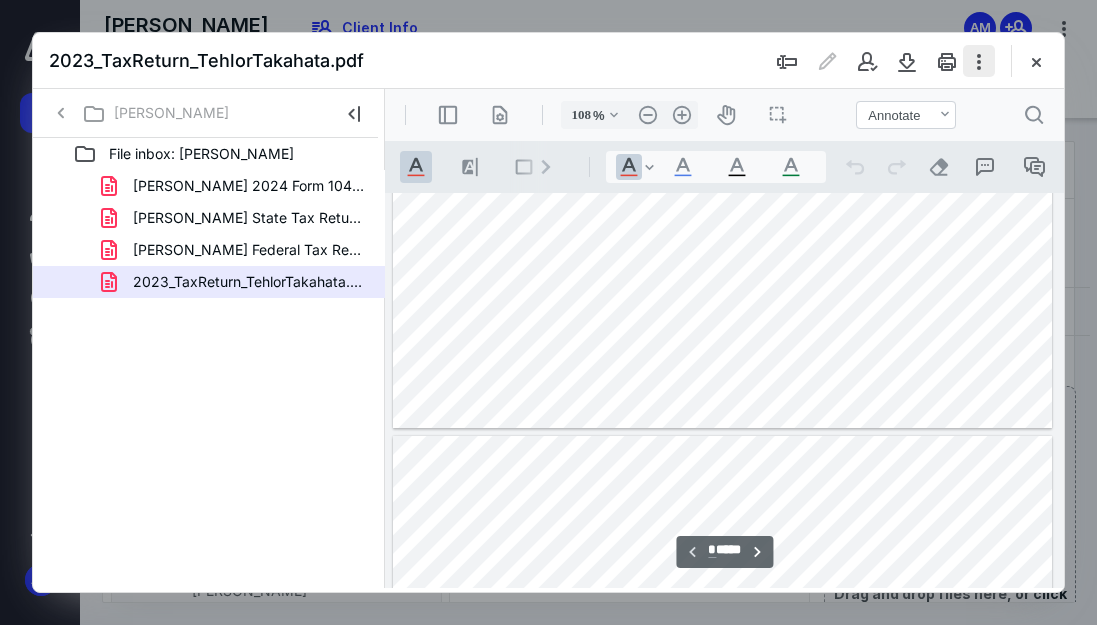 click at bounding box center [979, 61] 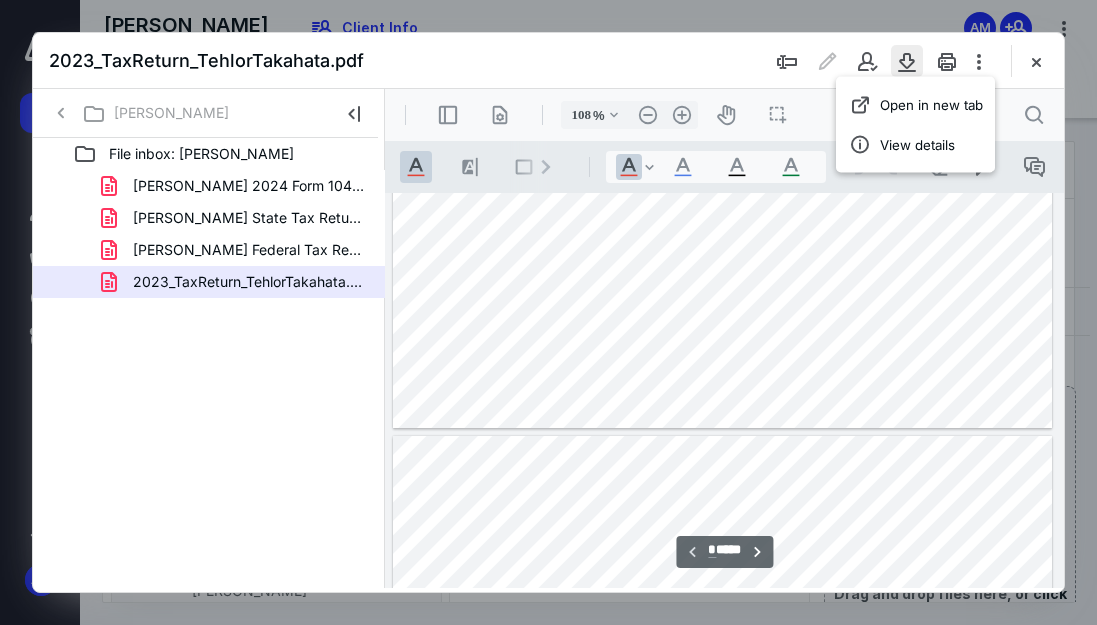 click at bounding box center (907, 61) 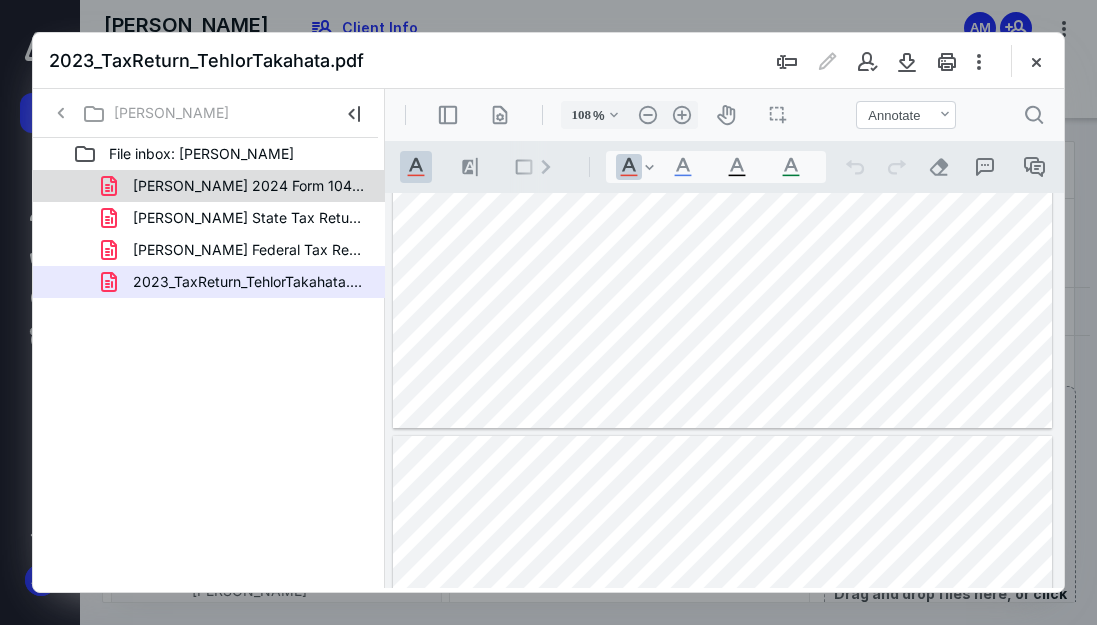 click on "[PERSON_NAME] 2024 Form 1040-ES and 1099’s.pdf" at bounding box center [249, 186] 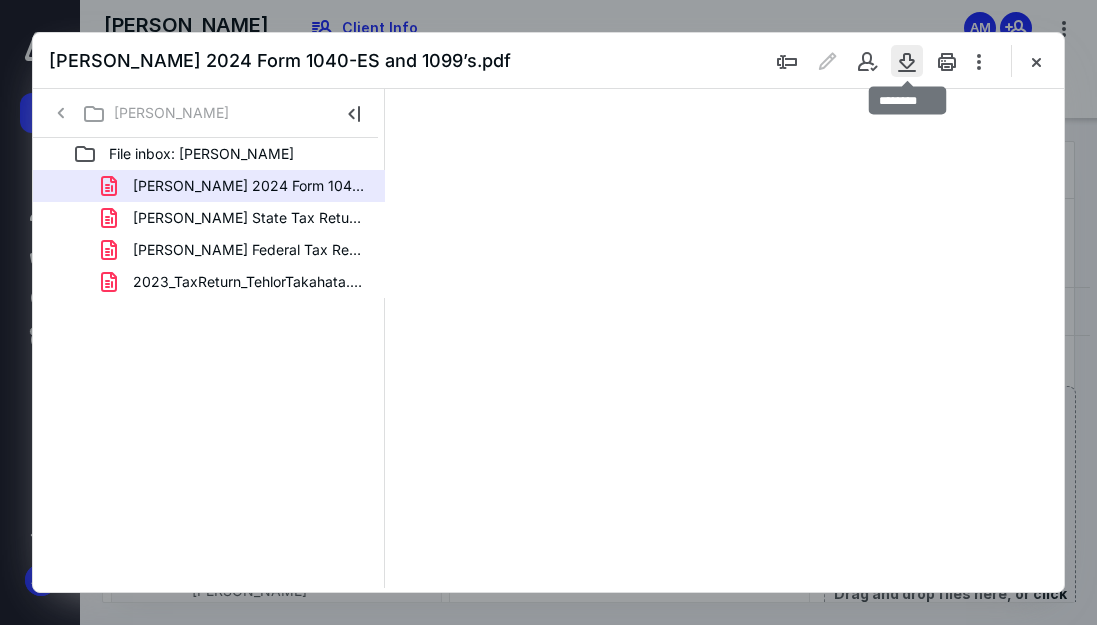 type on "109" 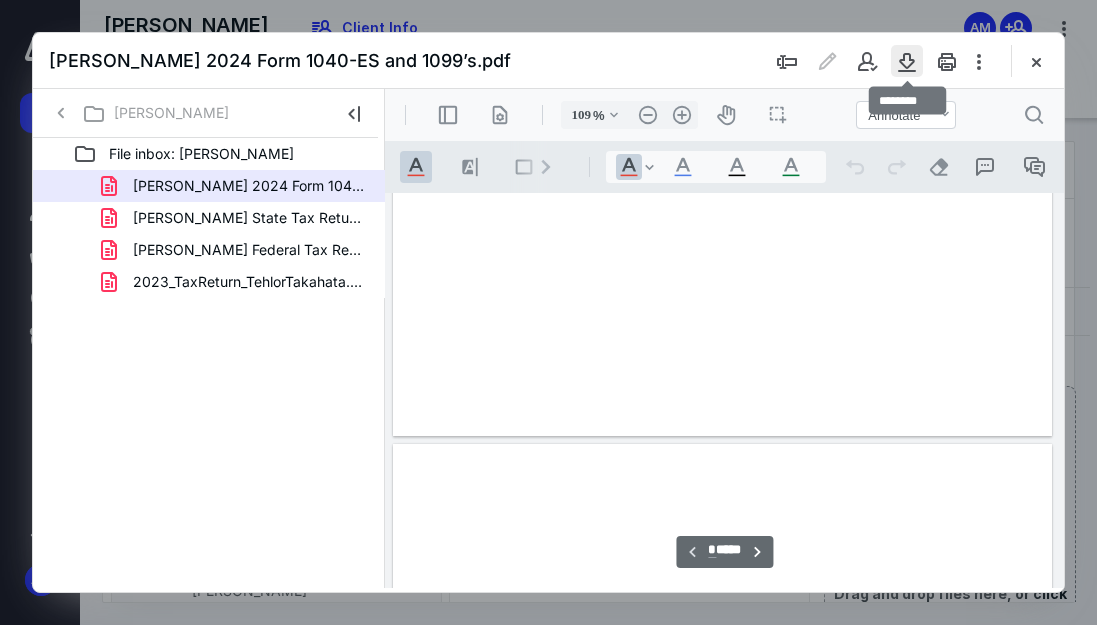 scroll, scrollTop: 108, scrollLeft: 1, axis: both 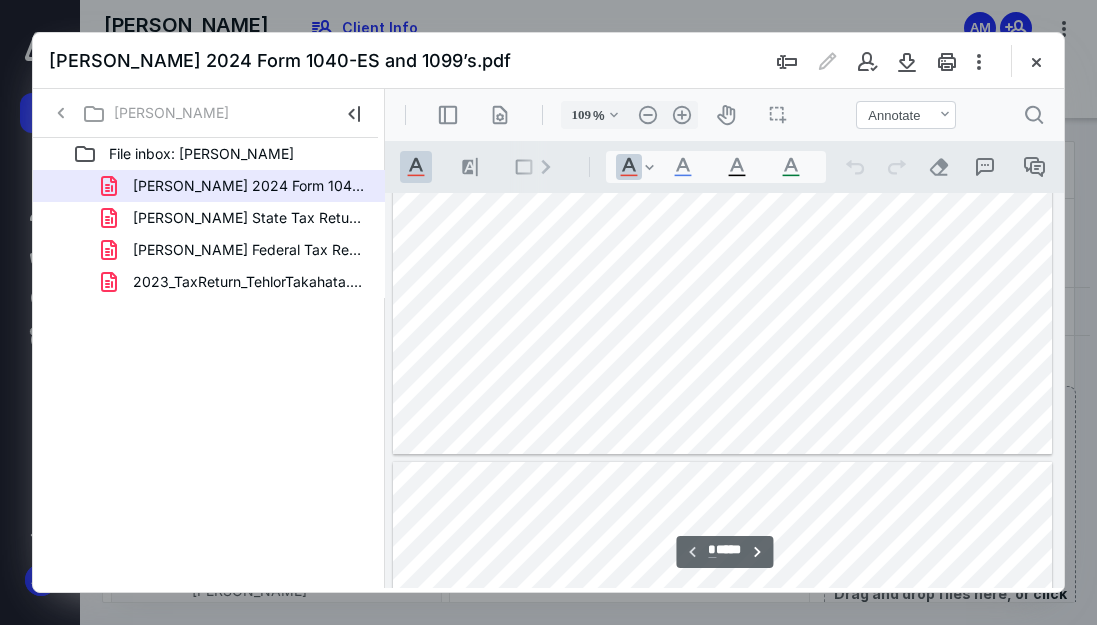 type on "*" 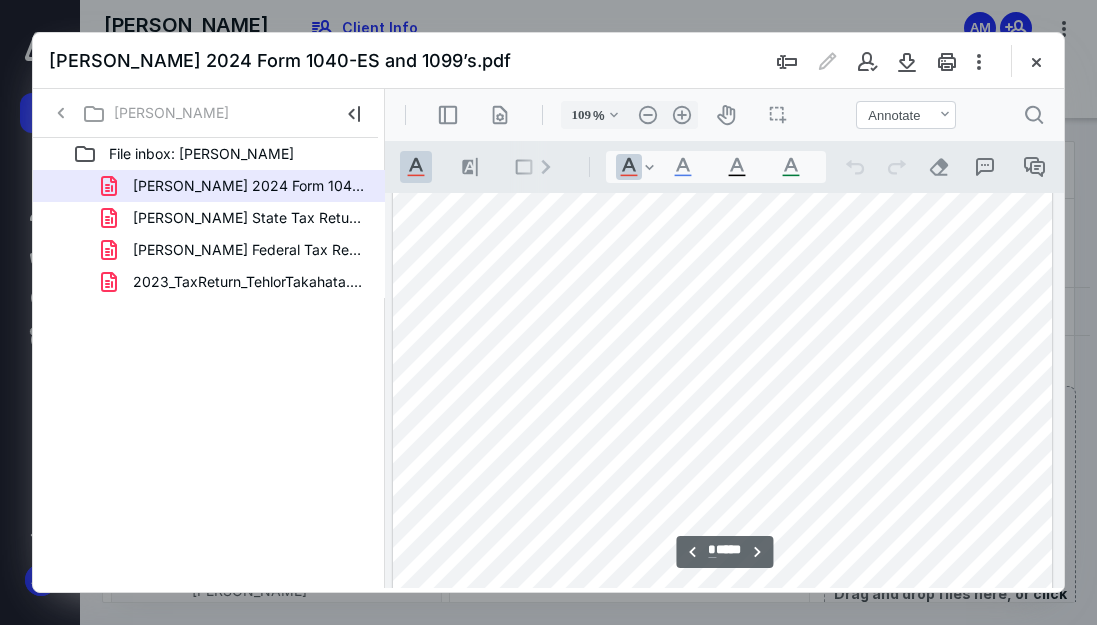 scroll, scrollTop: 1152, scrollLeft: 1, axis: both 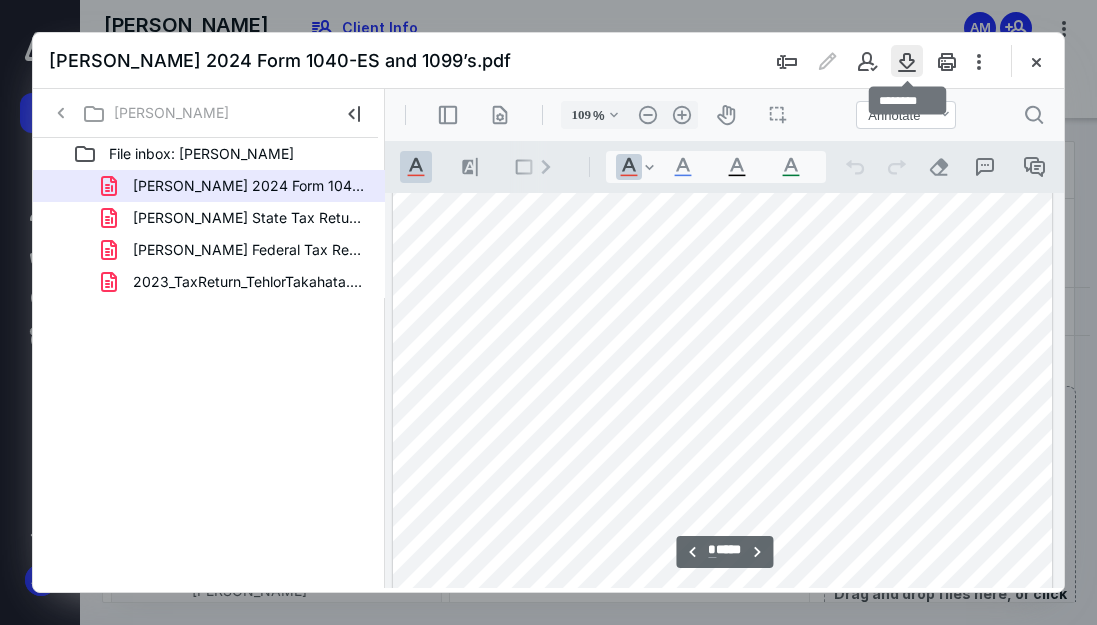 click at bounding box center [907, 61] 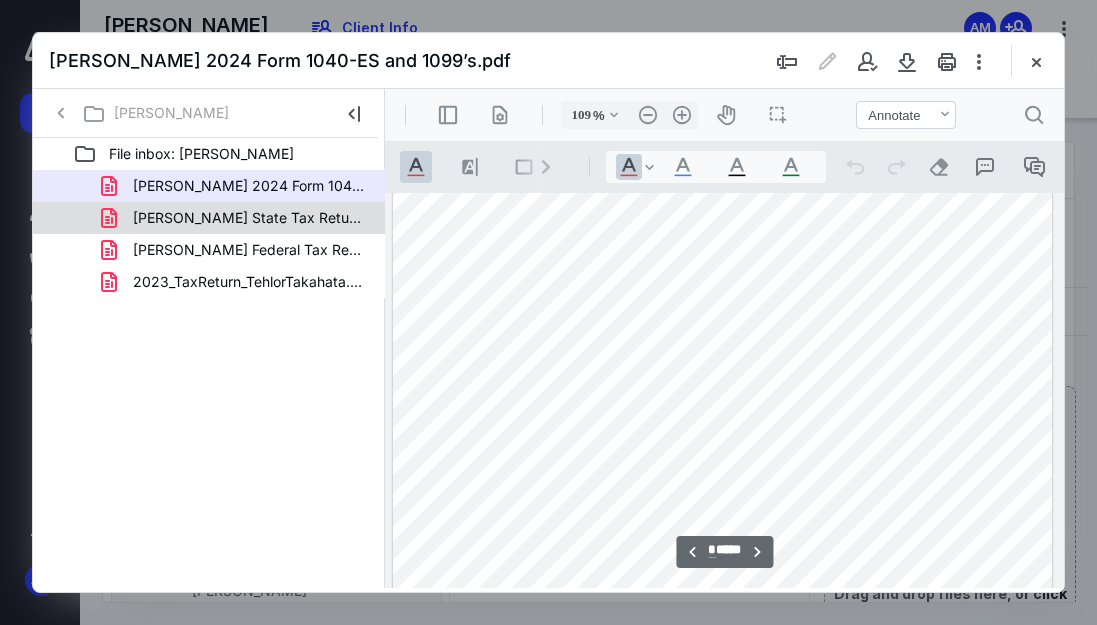 click on "[PERSON_NAME] State Tax Return 2024 Draft.pdf" at bounding box center [209, 218] 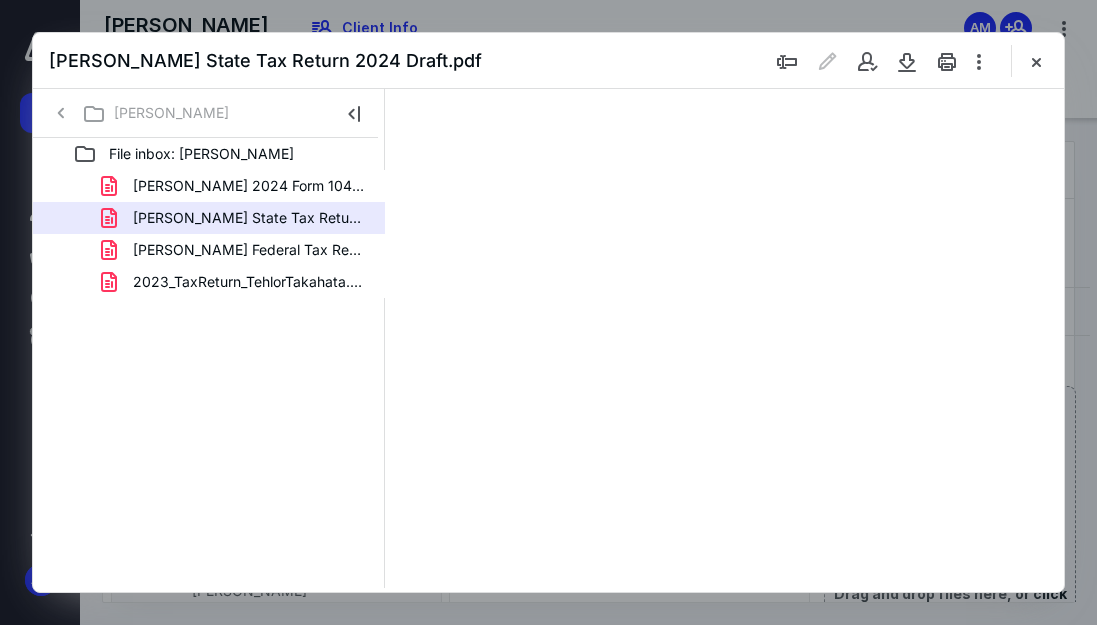 type on "110" 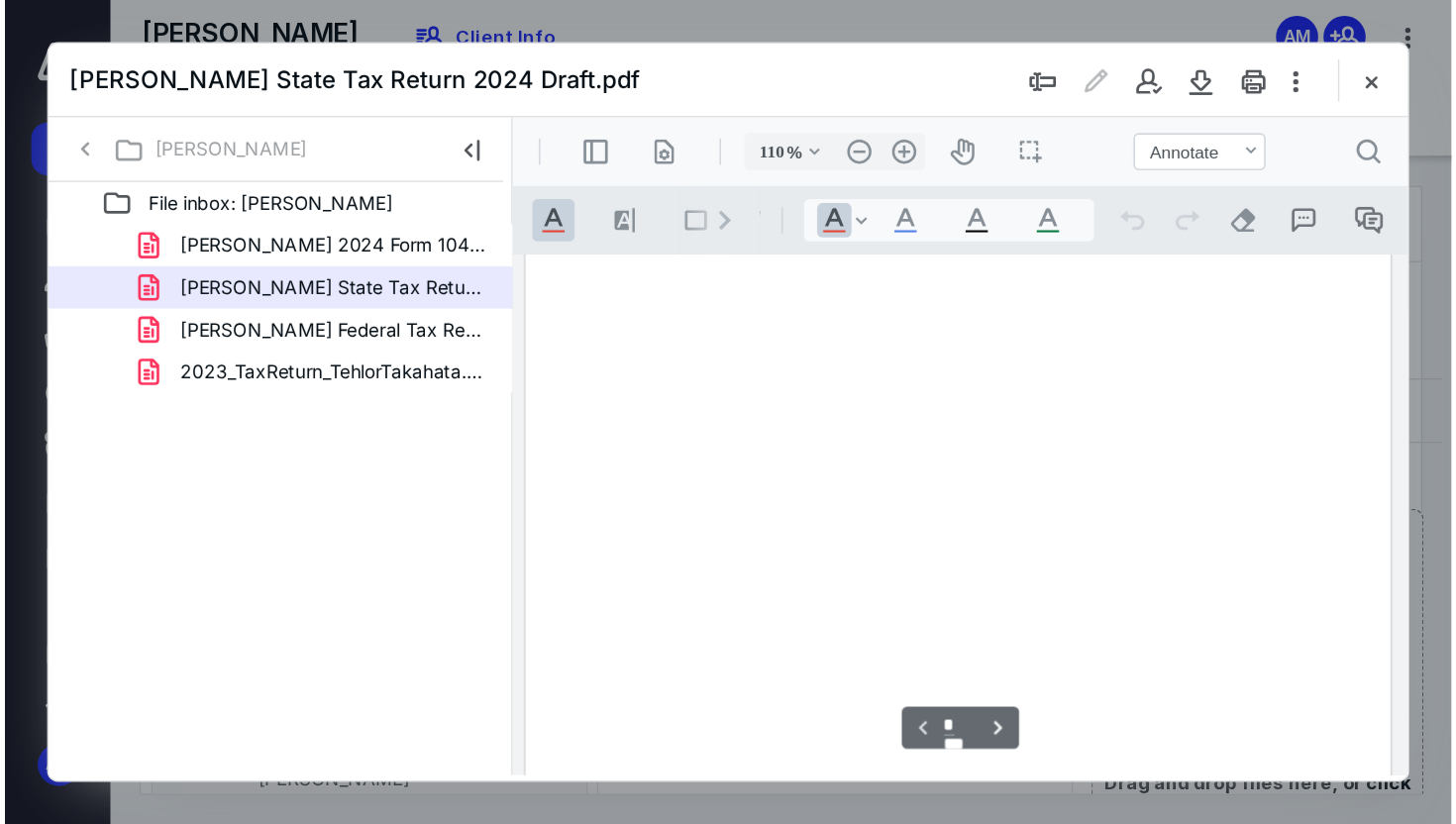 scroll, scrollTop: 107, scrollLeft: 3, axis: both 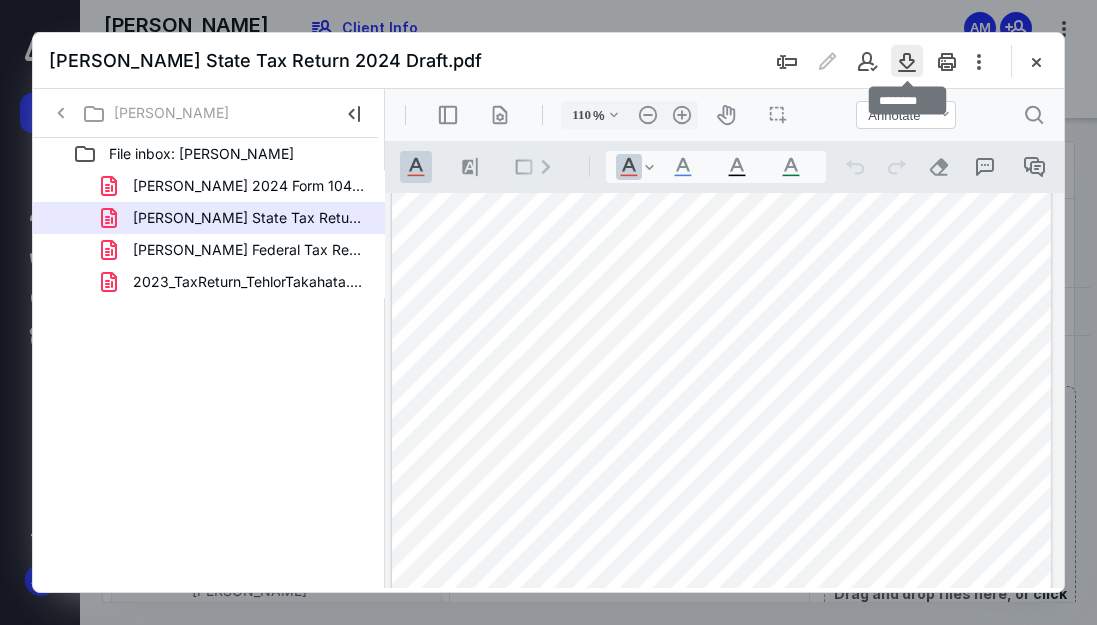 click at bounding box center [907, 61] 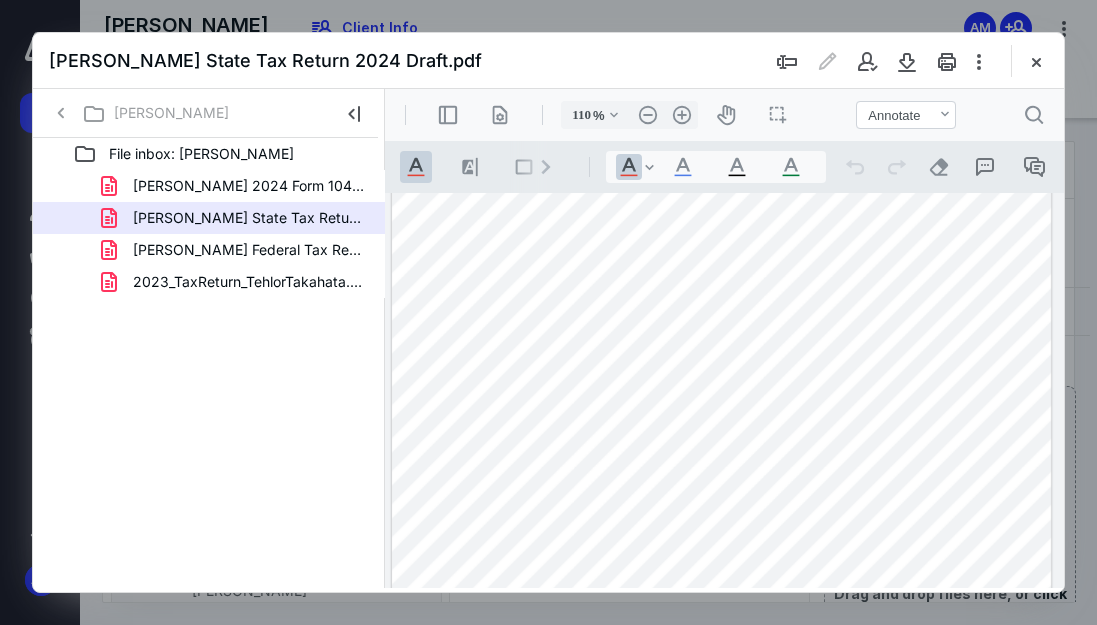 click at bounding box center (548, 312) 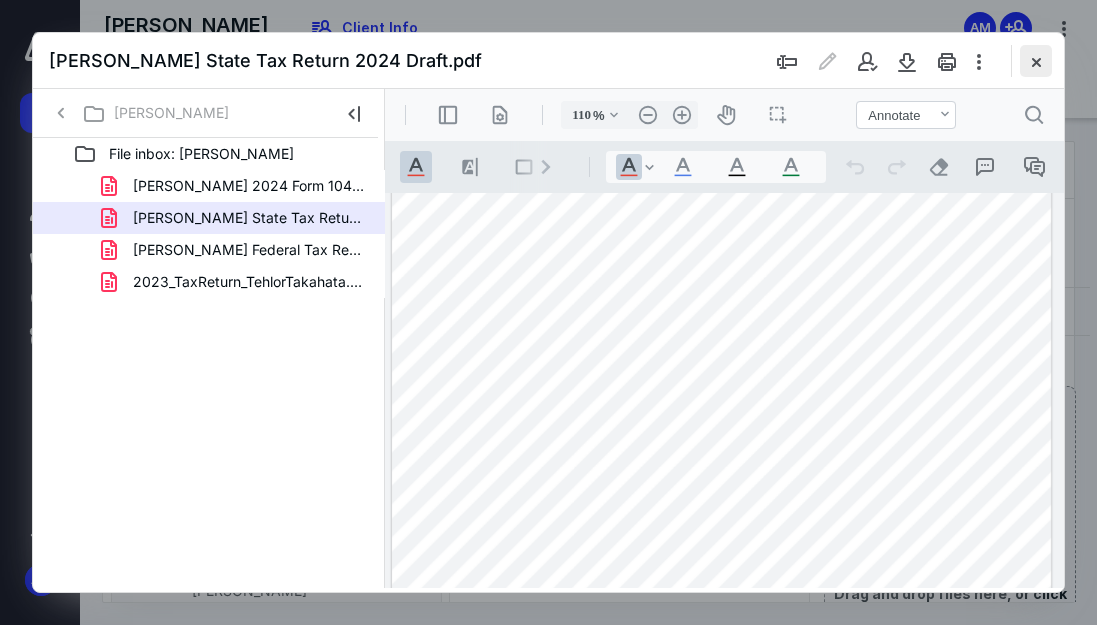 click at bounding box center [1036, 61] 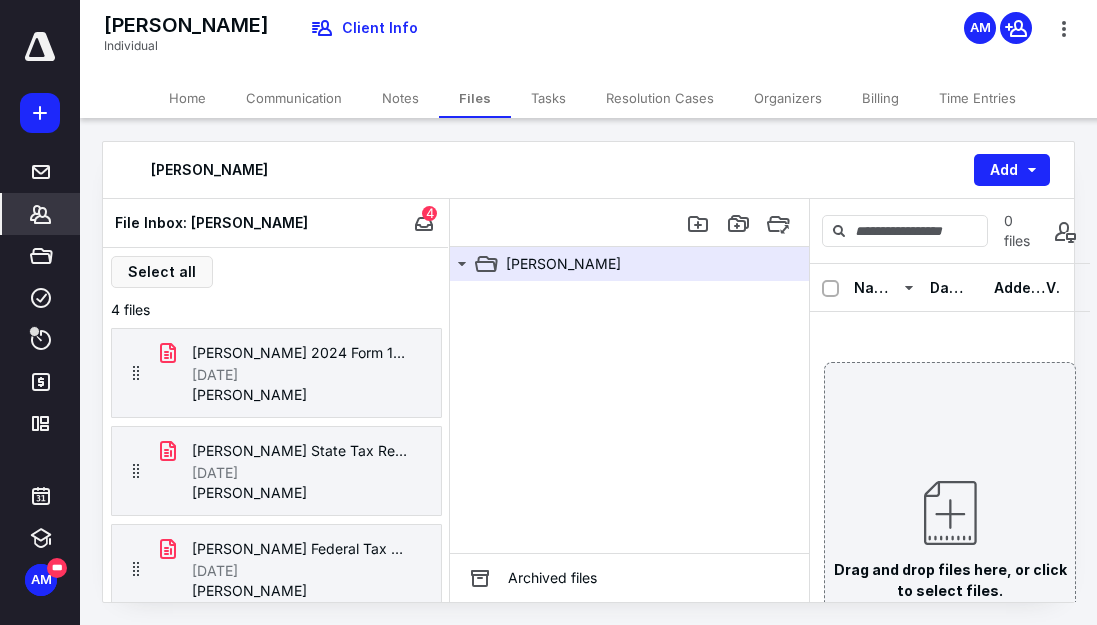 click on "*******" at bounding box center [41, 214] 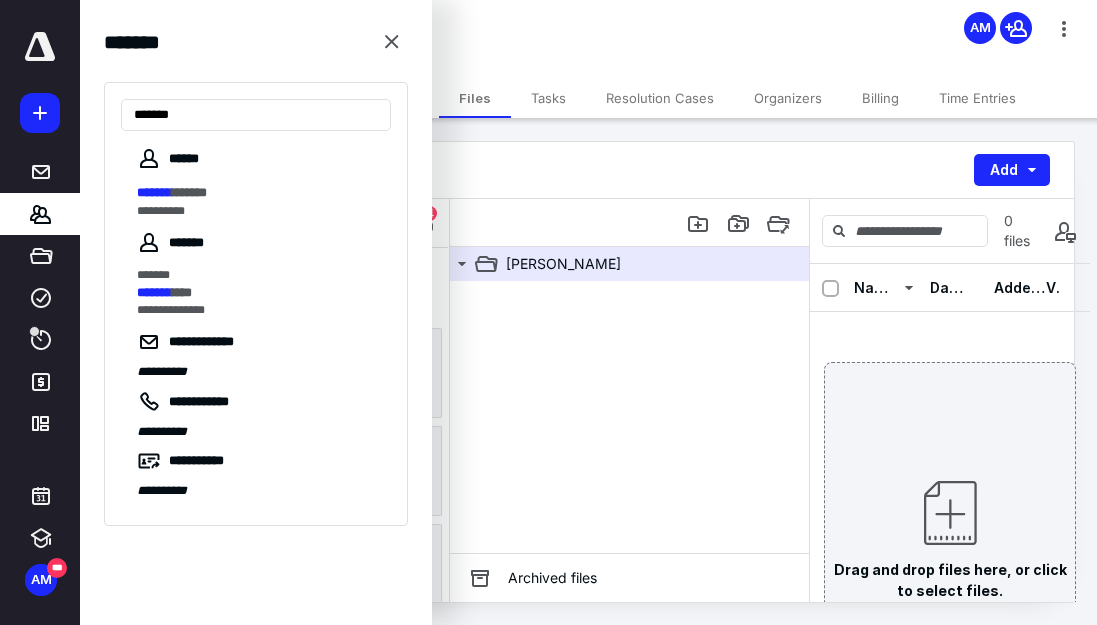 type on "*******" 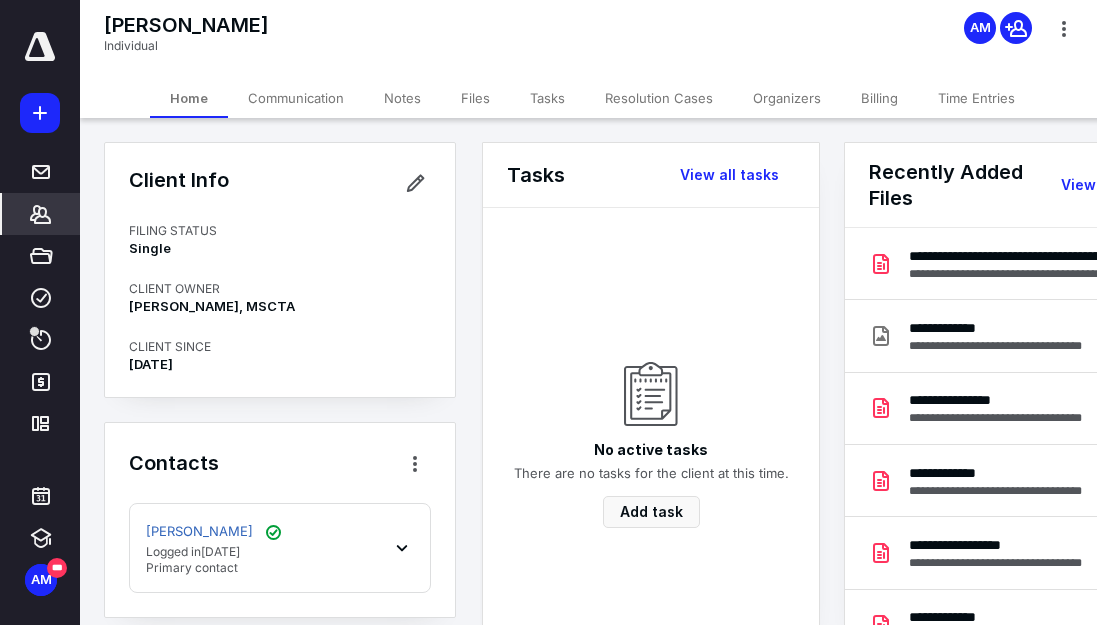 click on "Notes" at bounding box center (402, 98) 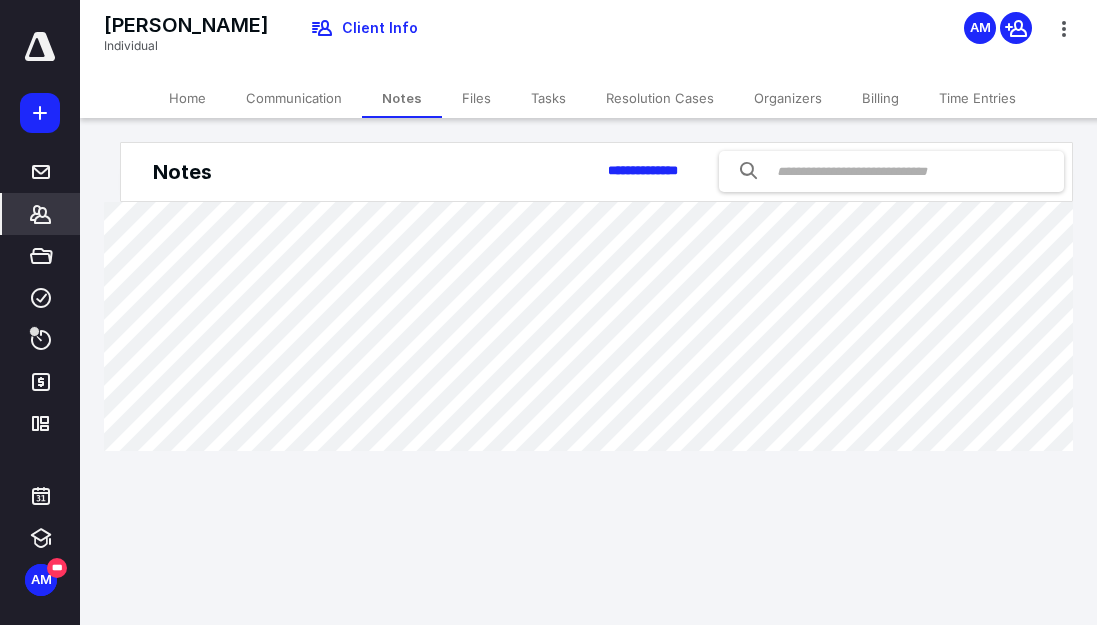 click on "Files" at bounding box center (476, 98) 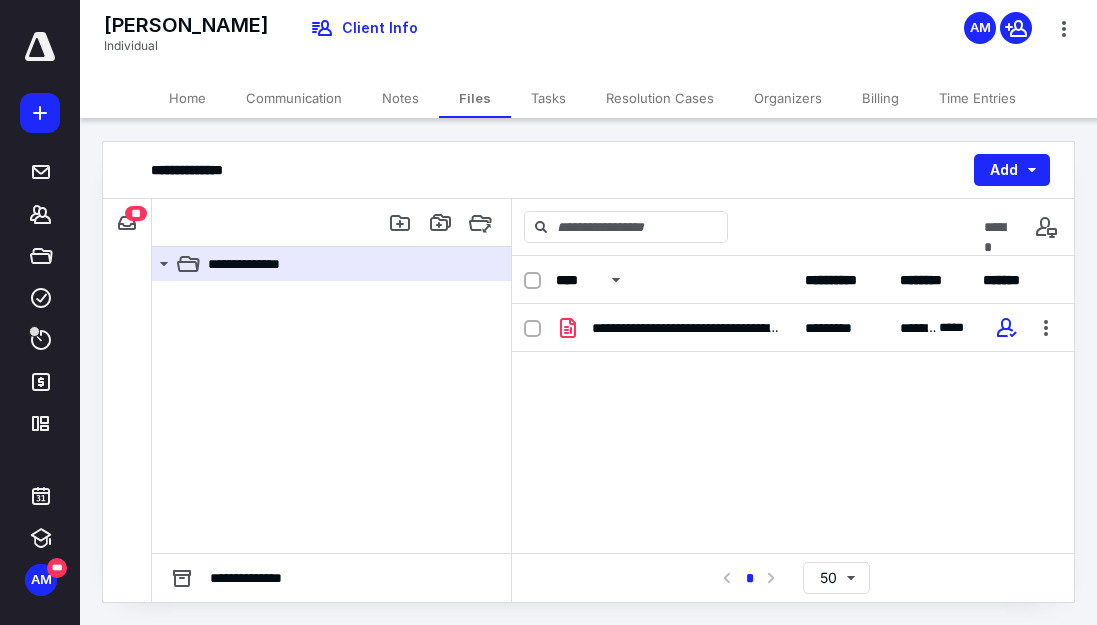 click on "**" at bounding box center [136, 213] 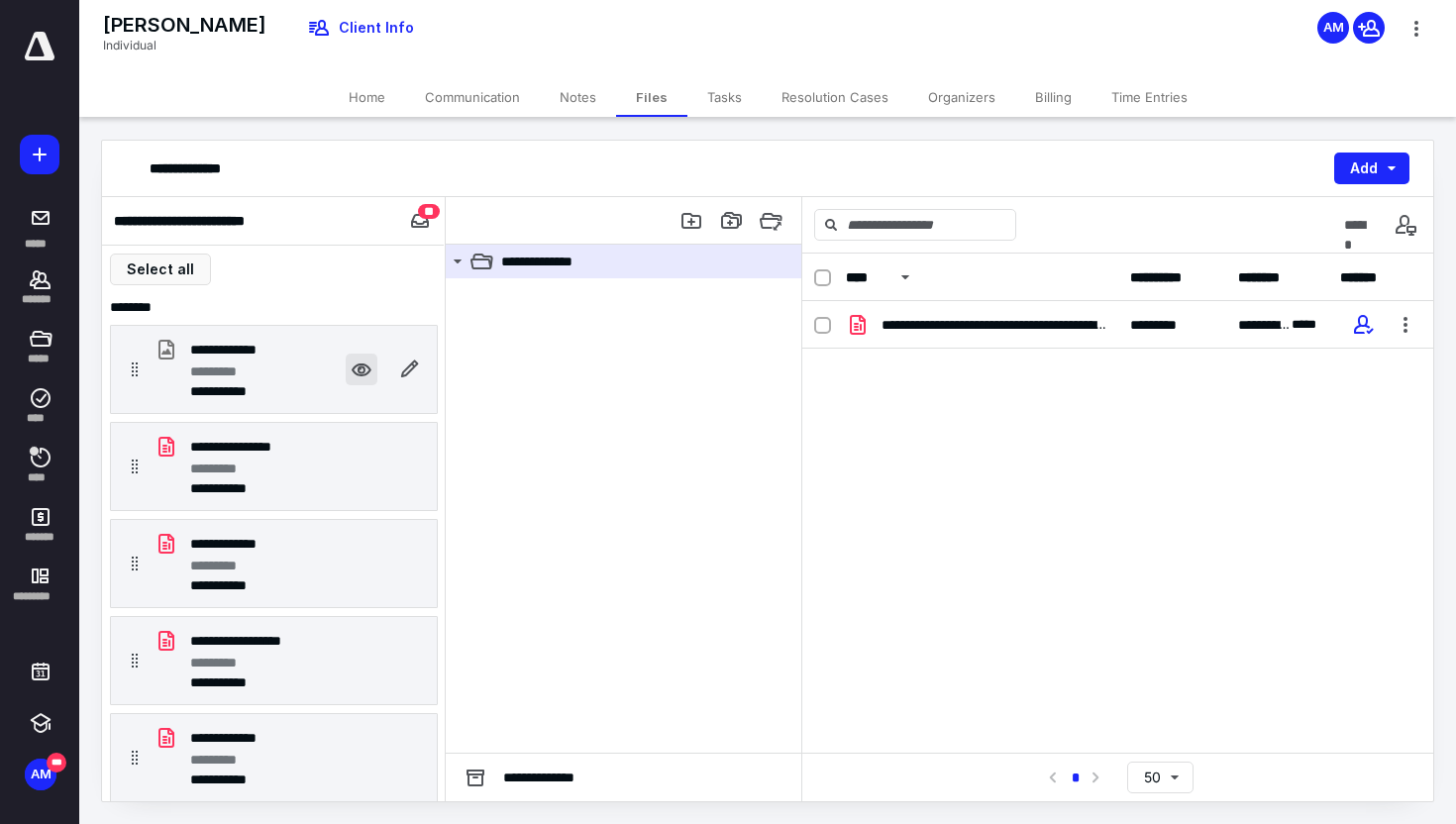 click at bounding box center (362, 369) 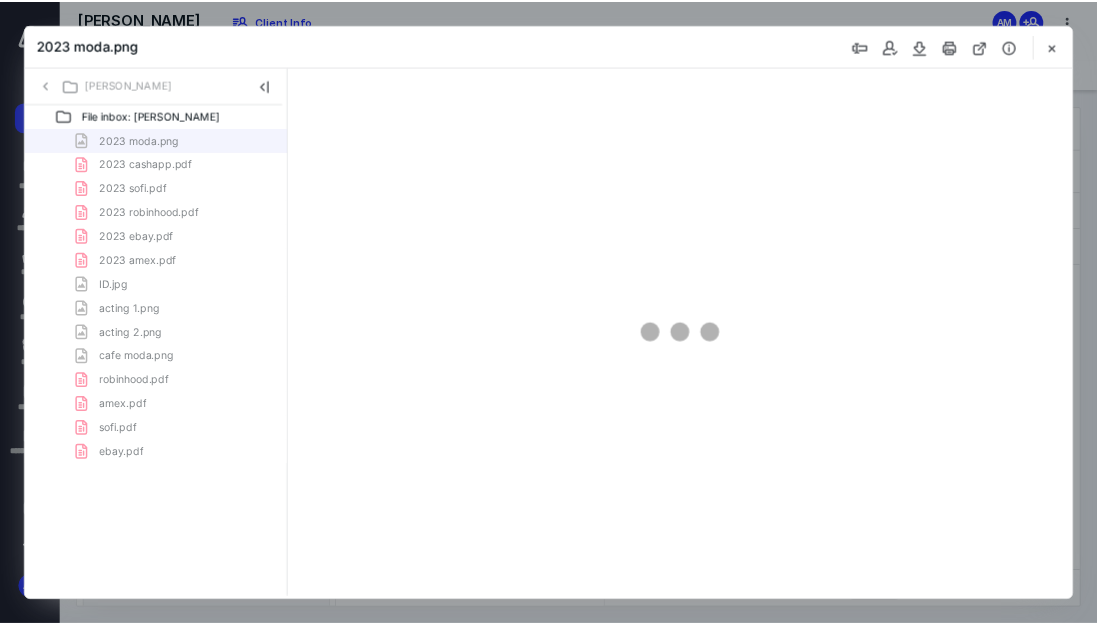 scroll, scrollTop: 0, scrollLeft: 0, axis: both 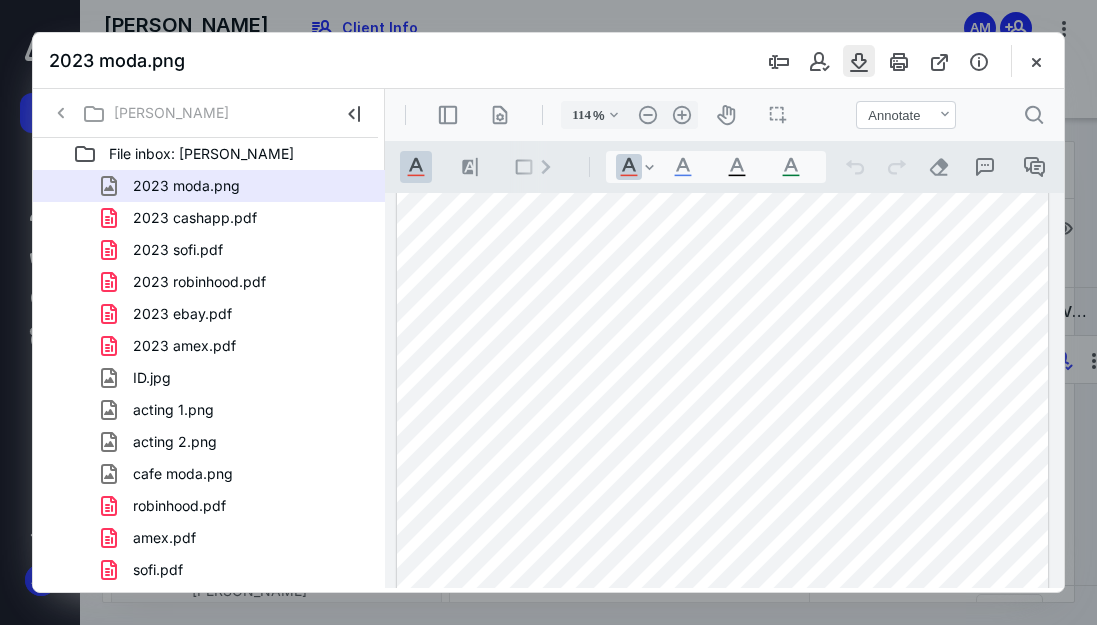 click at bounding box center (859, 61) 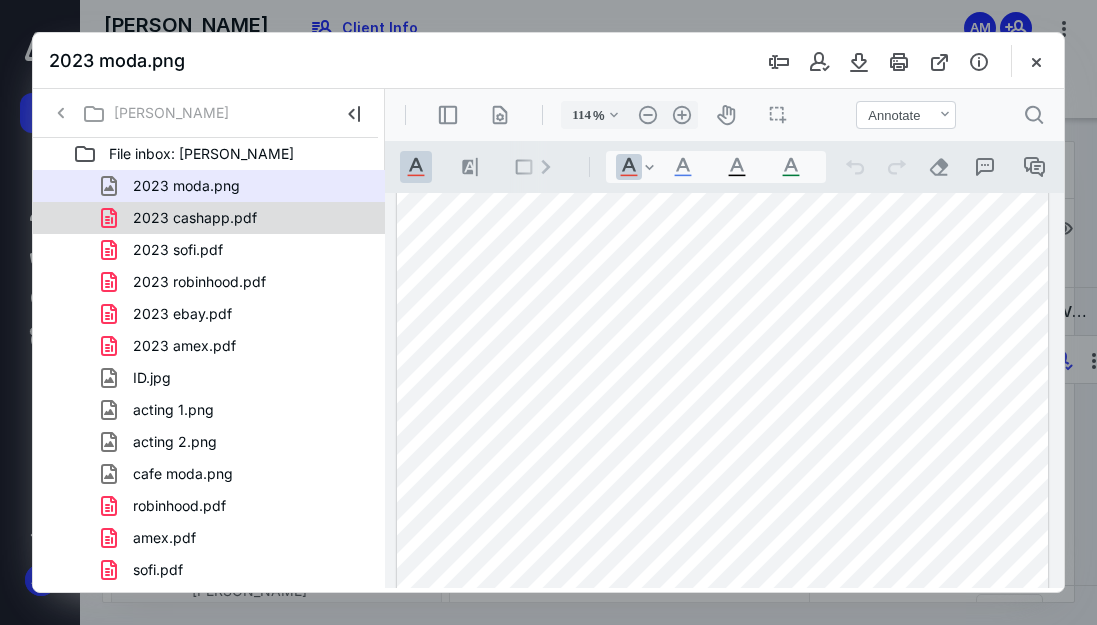 click on "2023 cashapp.pdf" at bounding box center (237, 218) 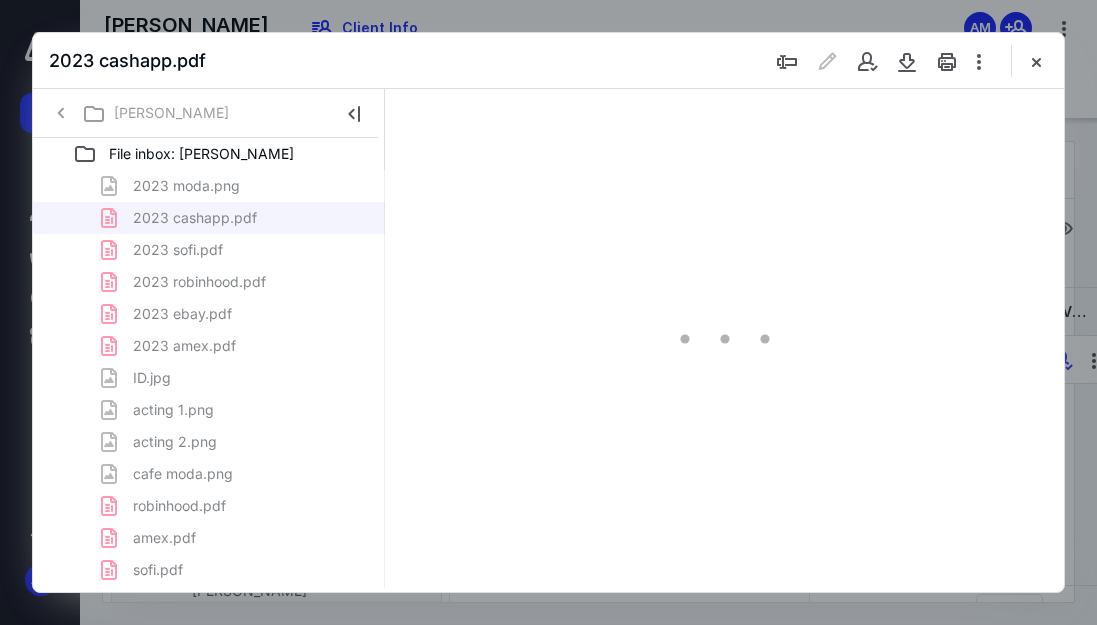 scroll, scrollTop: 108, scrollLeft: 0, axis: vertical 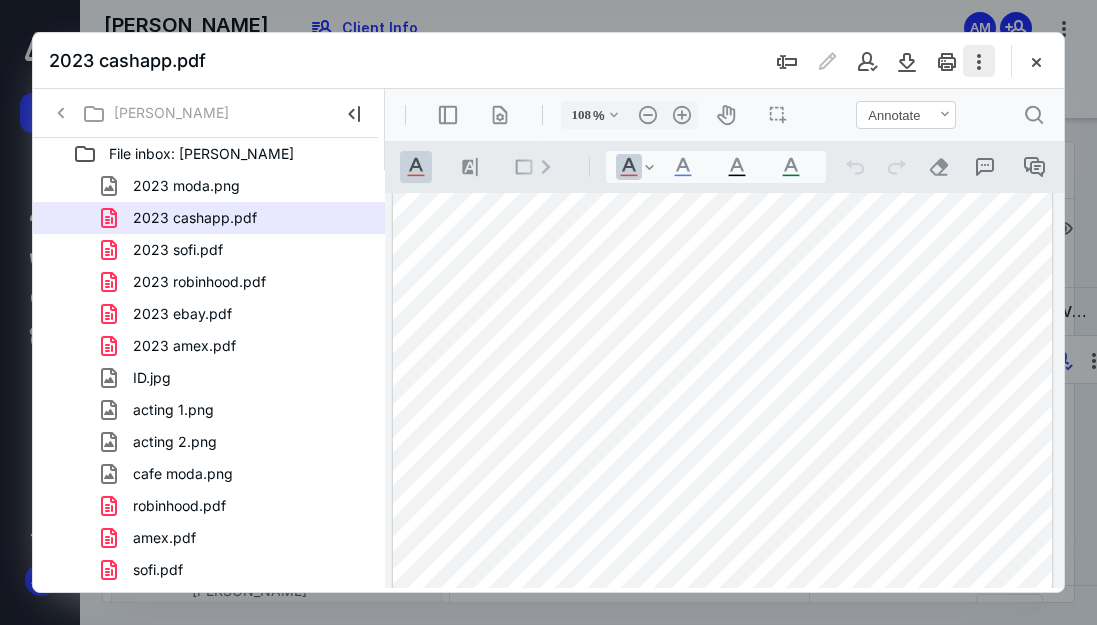 click at bounding box center (979, 61) 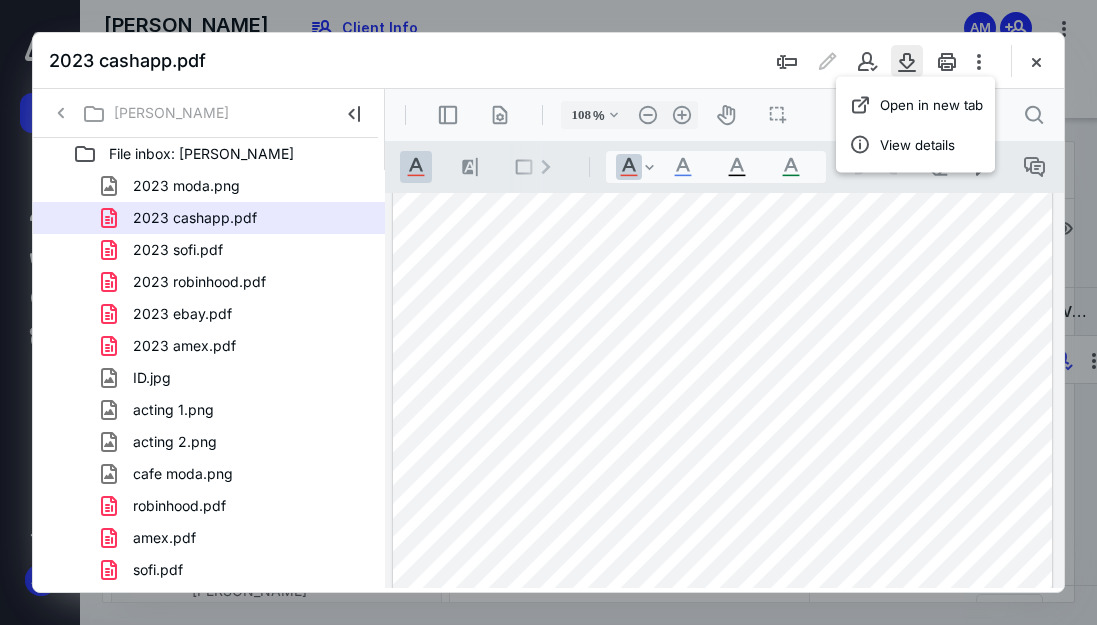 click at bounding box center (907, 61) 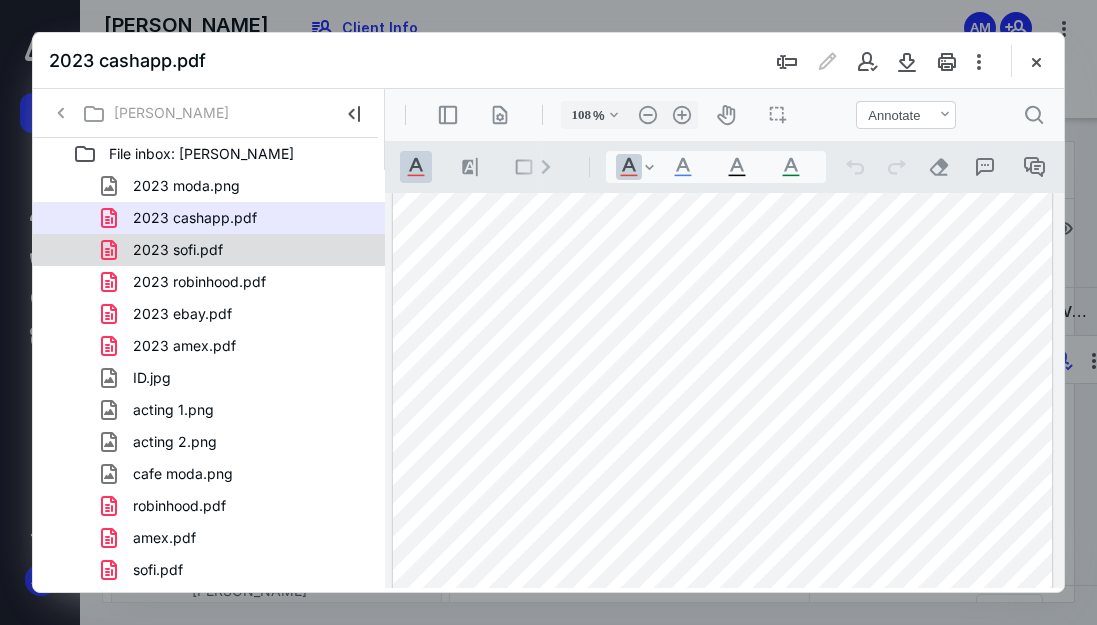click on "2023 sofi.pdf" at bounding box center (237, 250) 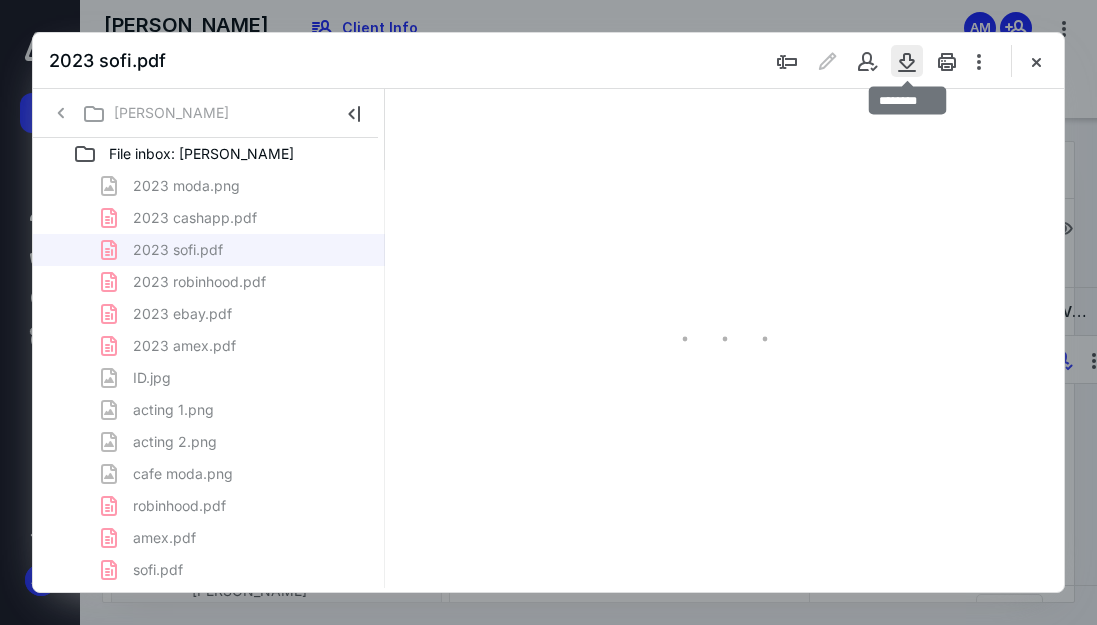 scroll, scrollTop: 107, scrollLeft: 0, axis: vertical 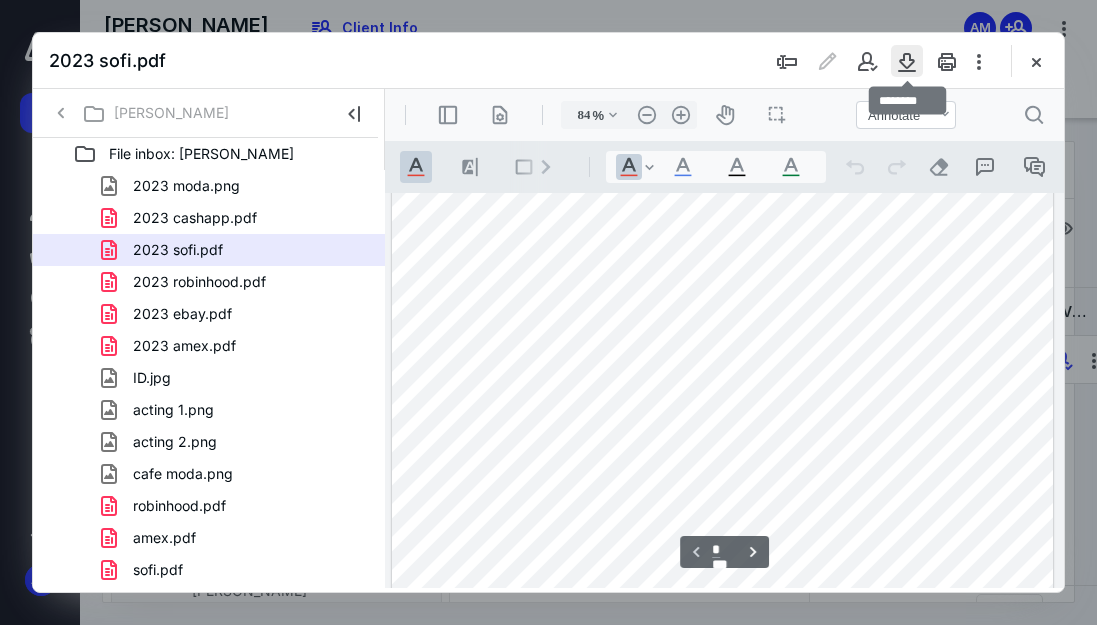 click at bounding box center (907, 61) 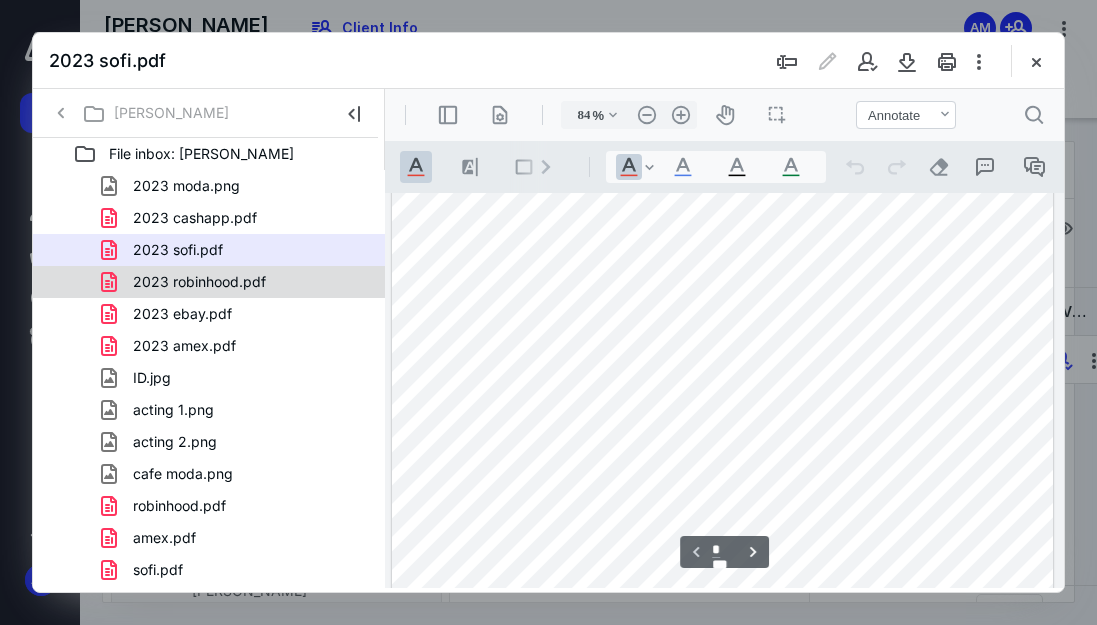 click on "2023 robinhood.pdf" at bounding box center [237, 282] 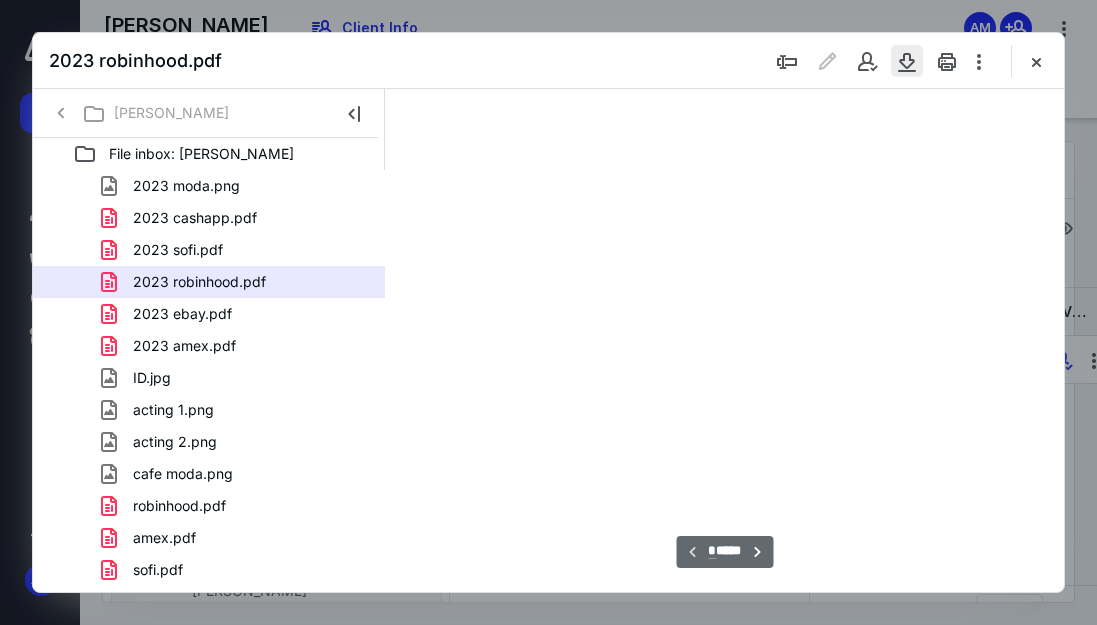 scroll, scrollTop: 108, scrollLeft: 95, axis: both 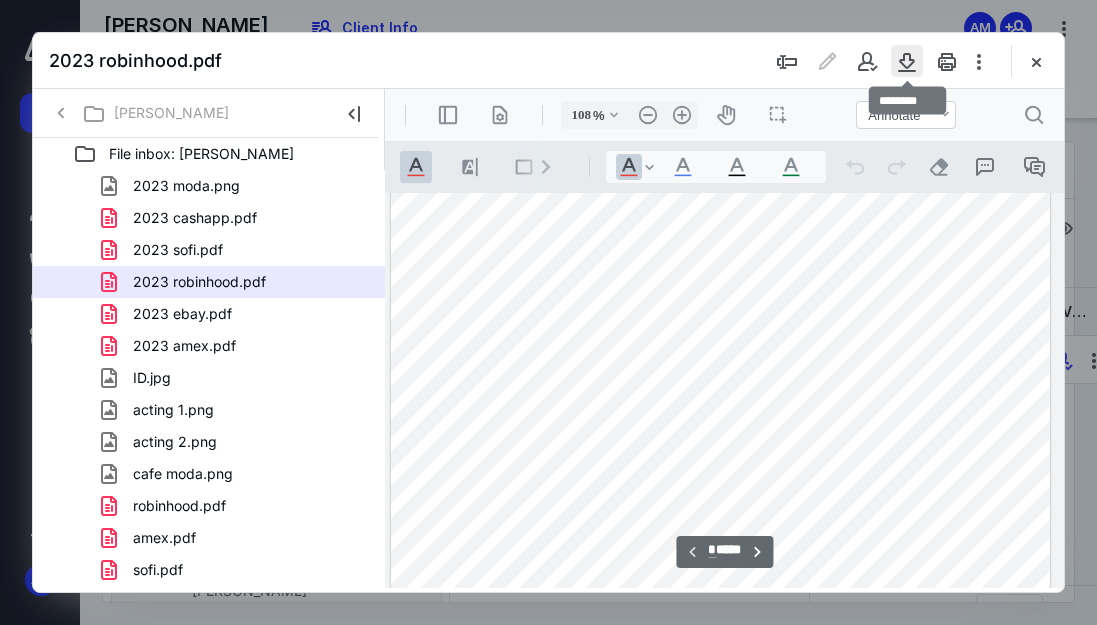click at bounding box center (907, 61) 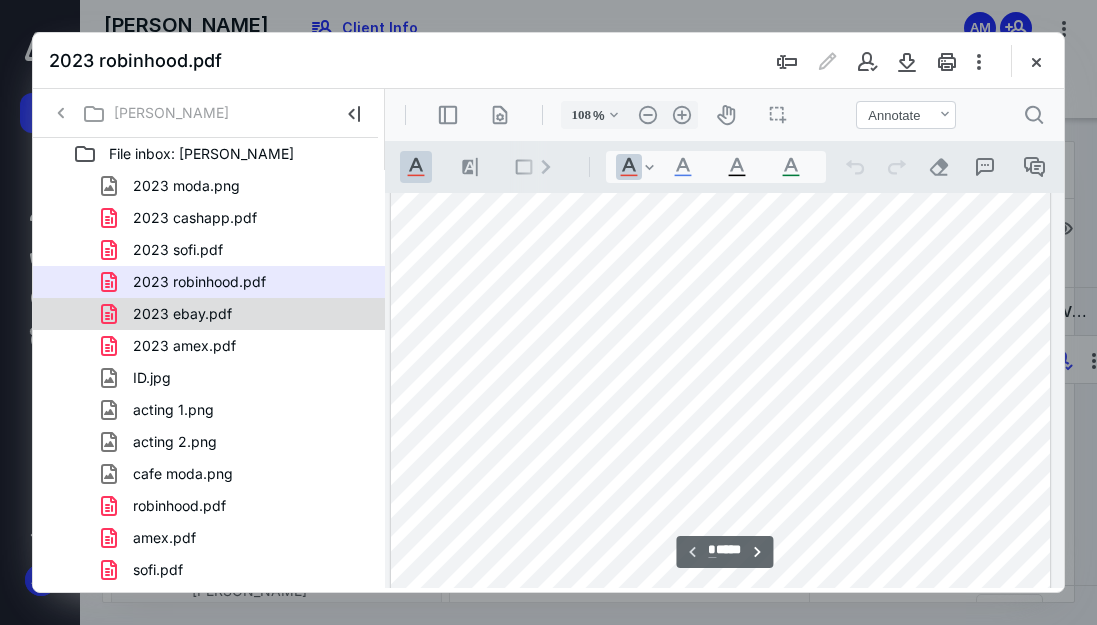 click on "2023 ebay.pdf" at bounding box center (237, 314) 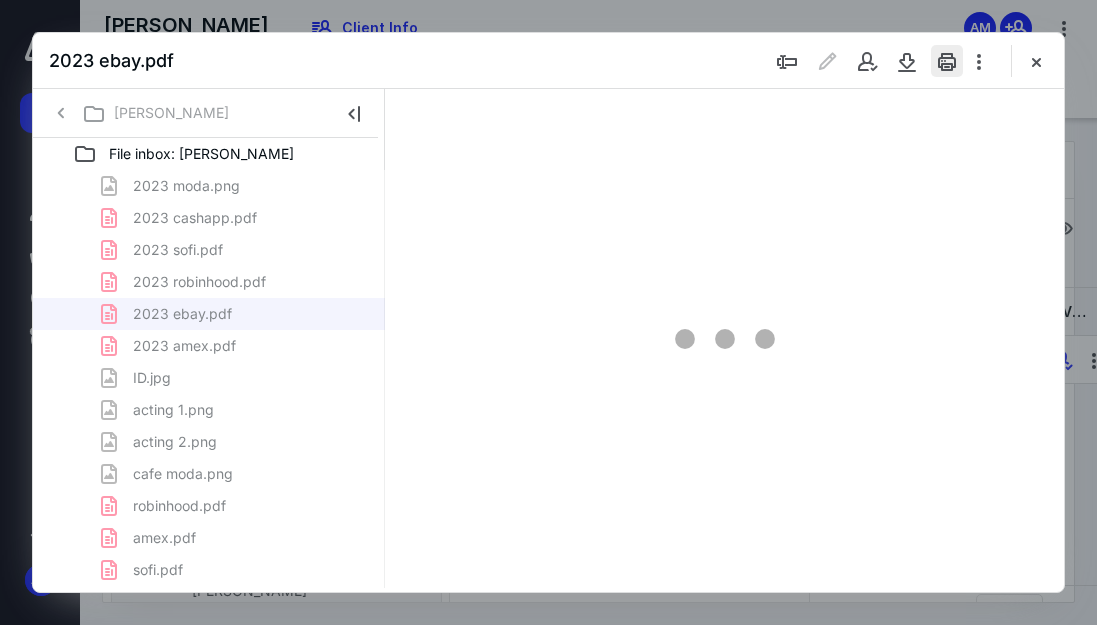 scroll, scrollTop: 0, scrollLeft: 90, axis: horizontal 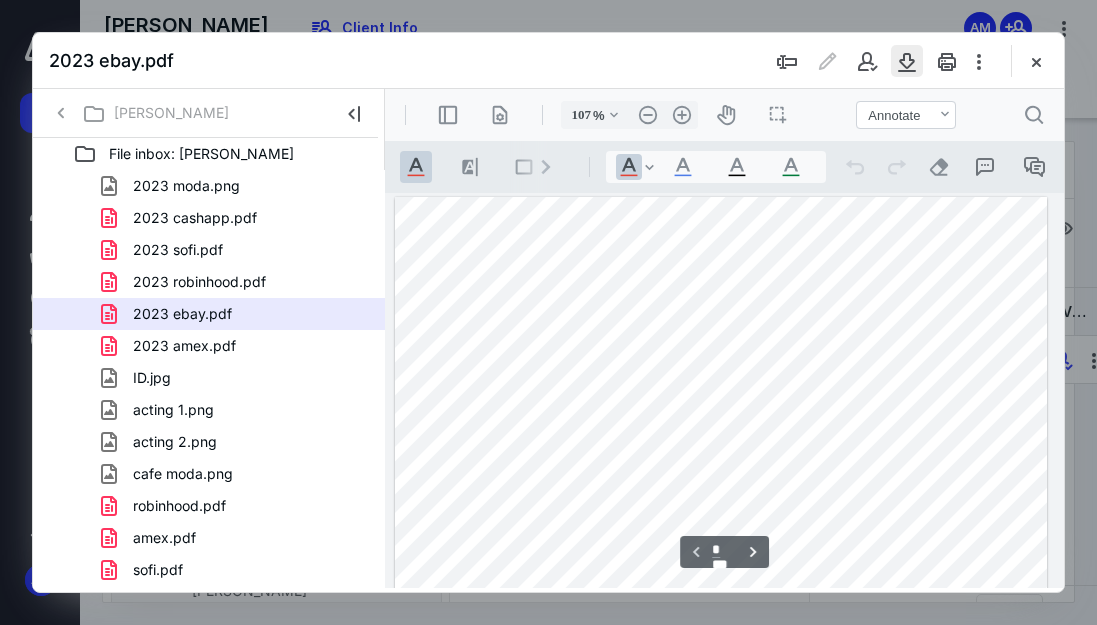 click at bounding box center (907, 61) 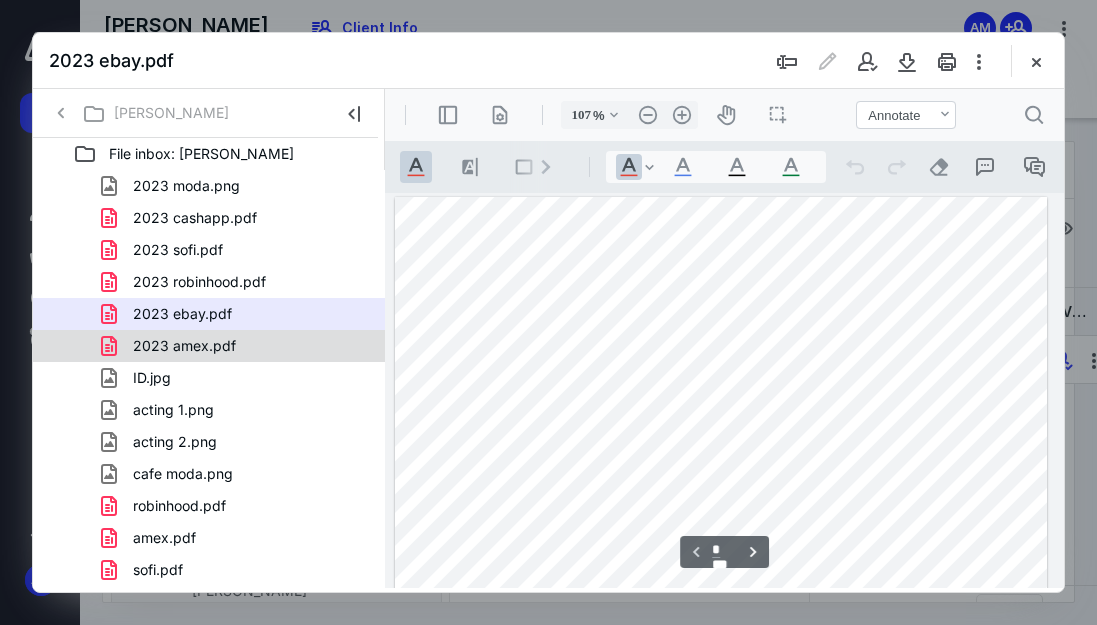 click on "2023 amex.pdf" at bounding box center [237, 346] 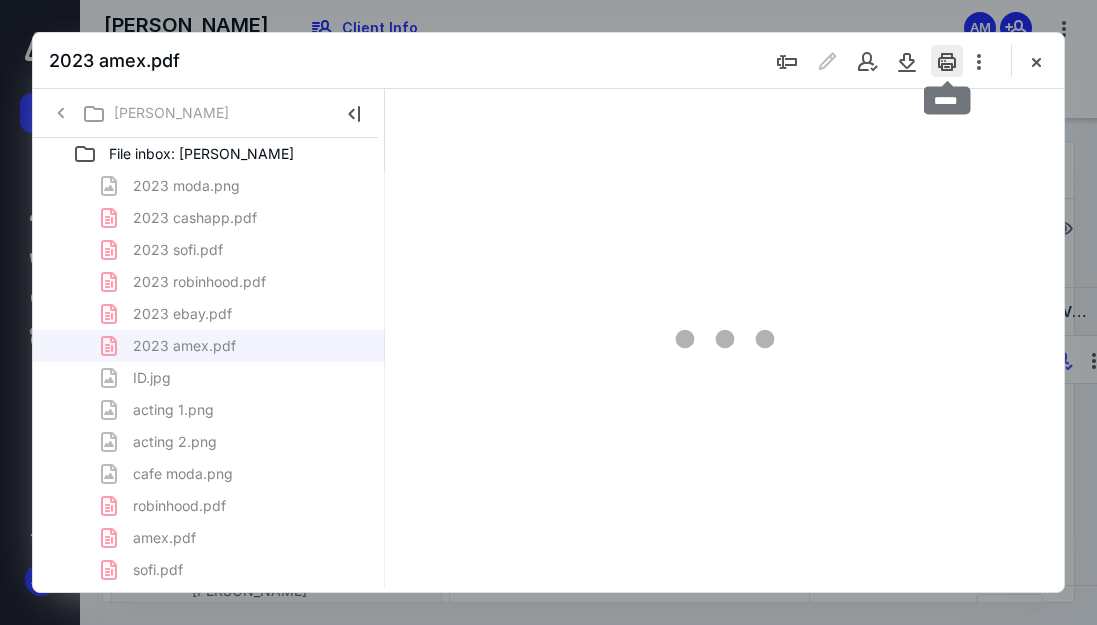 scroll, scrollTop: 108, scrollLeft: 0, axis: vertical 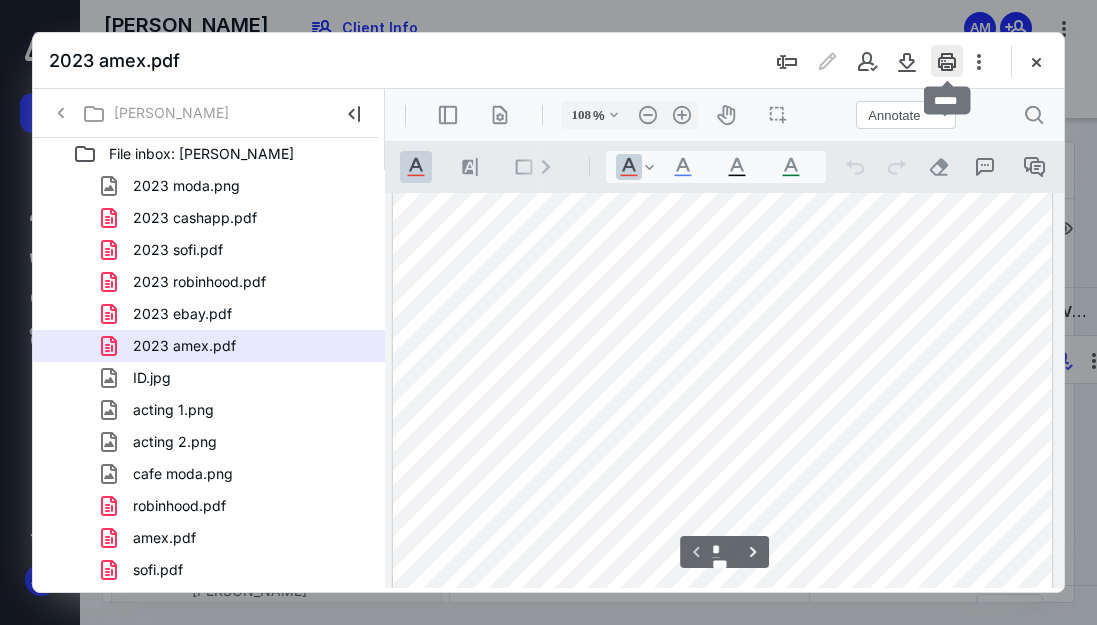 click at bounding box center [947, 61] 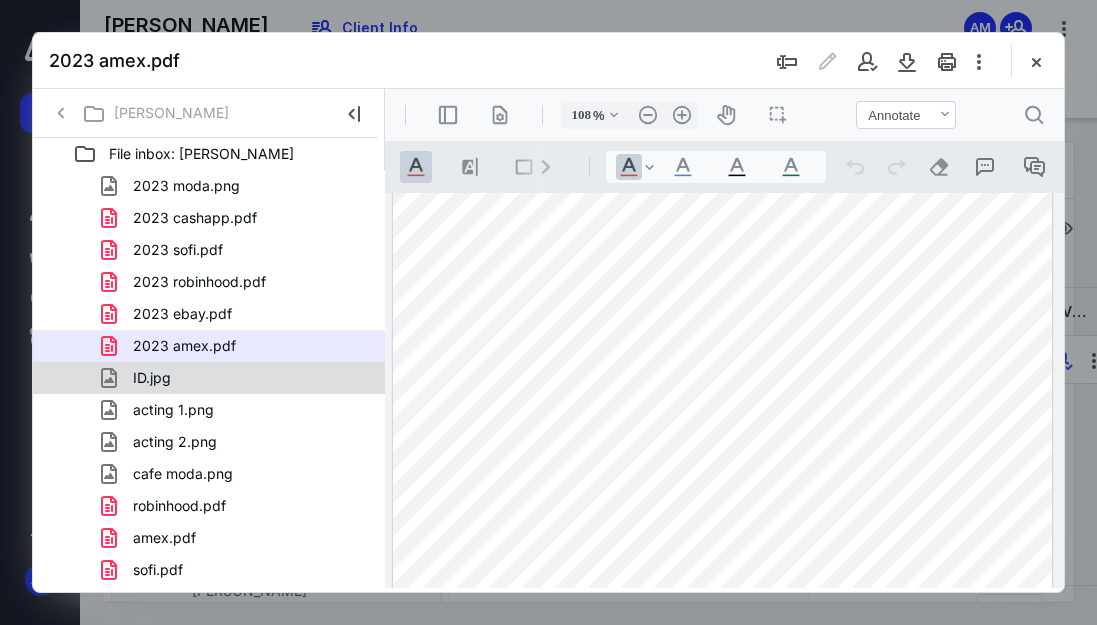 scroll, scrollTop: 30, scrollLeft: 0, axis: vertical 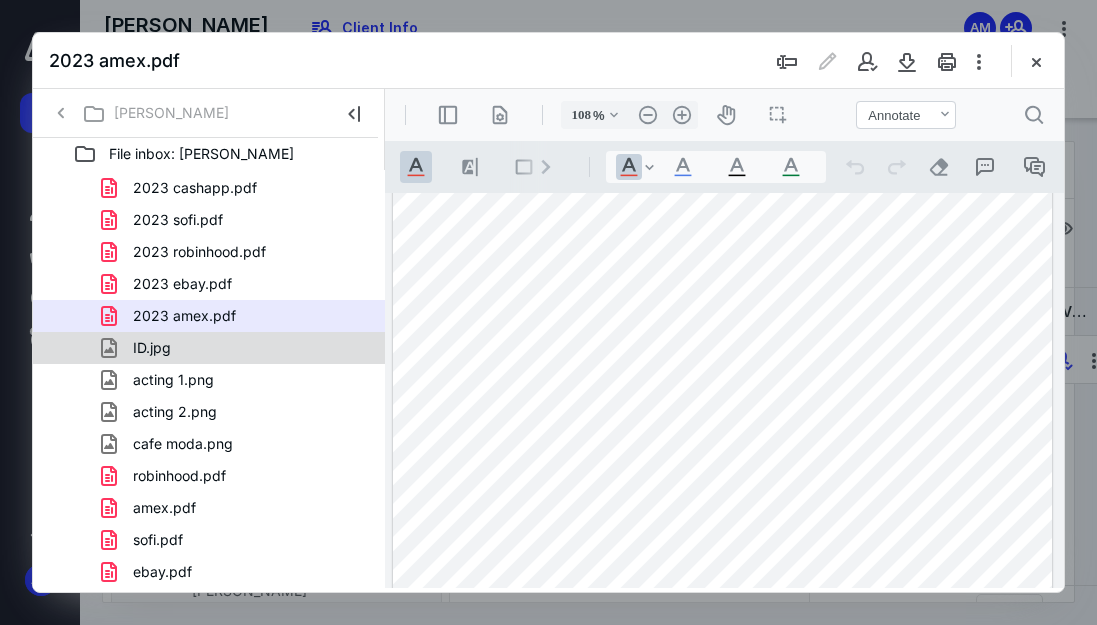 click on "ID.jpg" at bounding box center [237, 348] 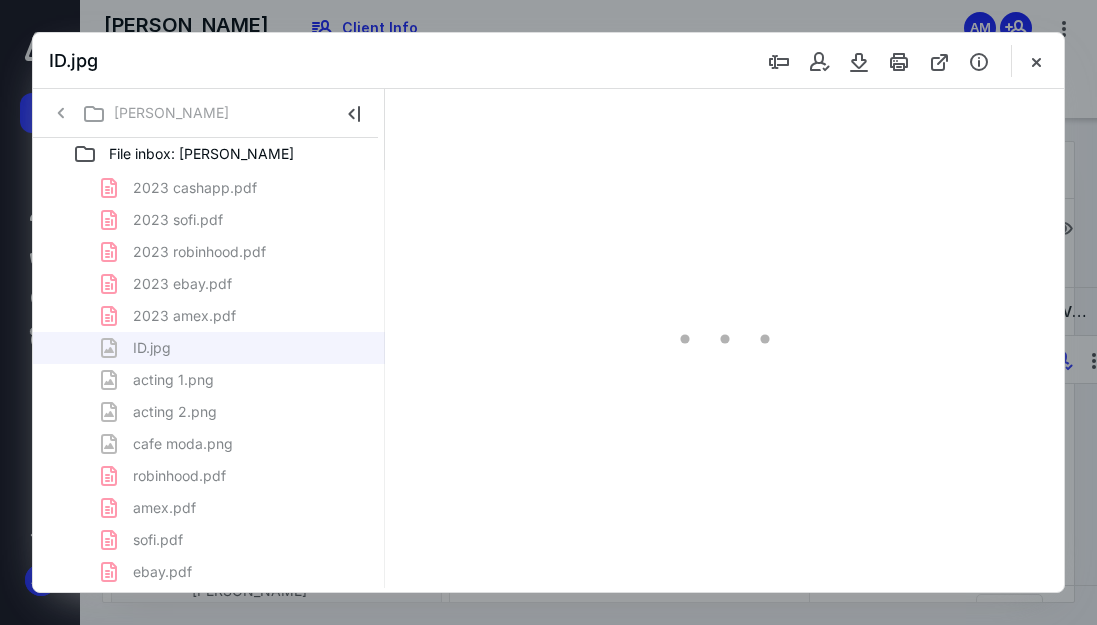 scroll, scrollTop: 0, scrollLeft: 0, axis: both 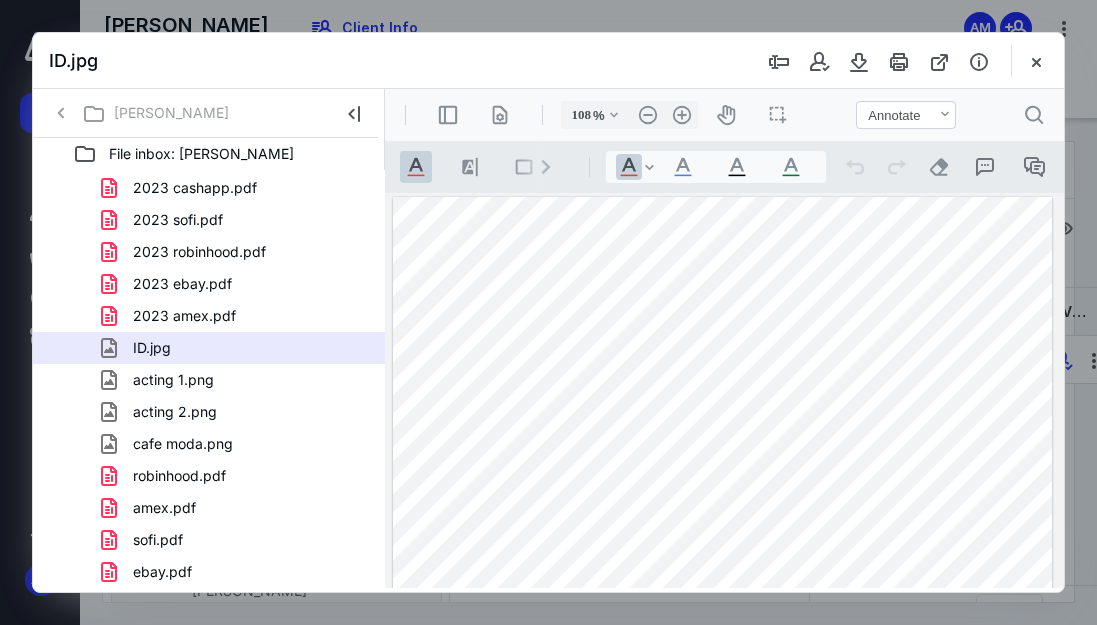 click at bounding box center [722, 400] 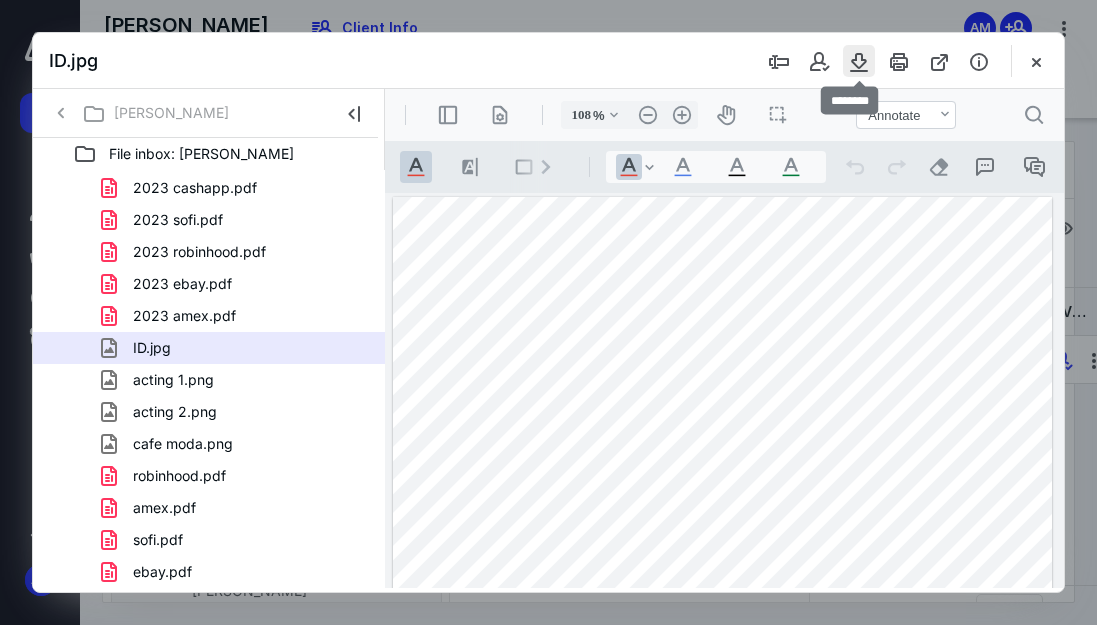 click at bounding box center (859, 61) 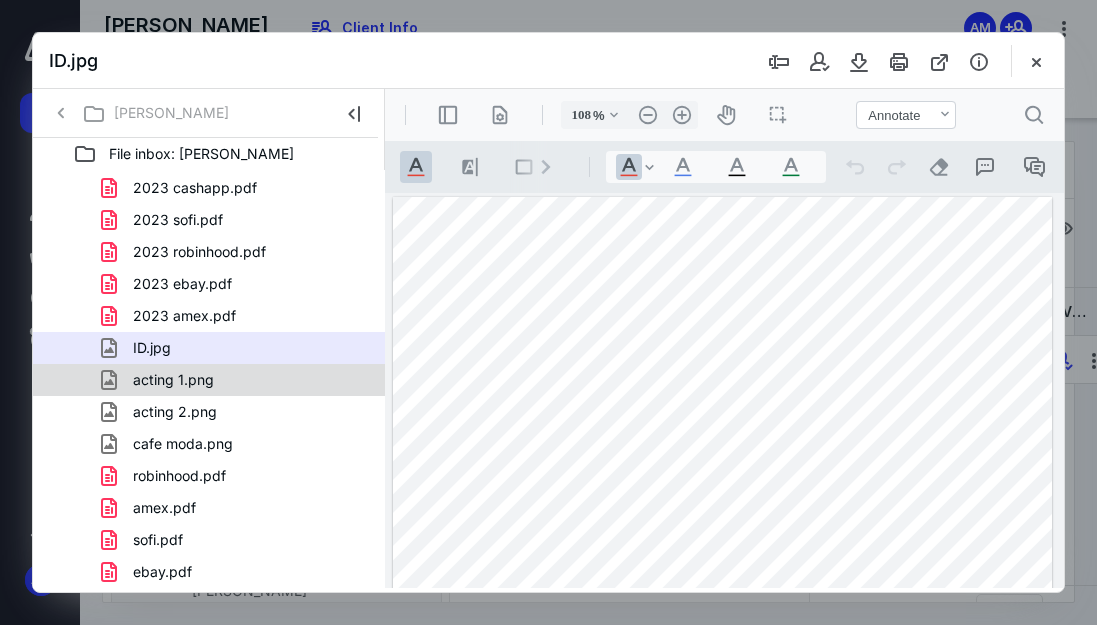 click on "acting 1.png" at bounding box center (237, 380) 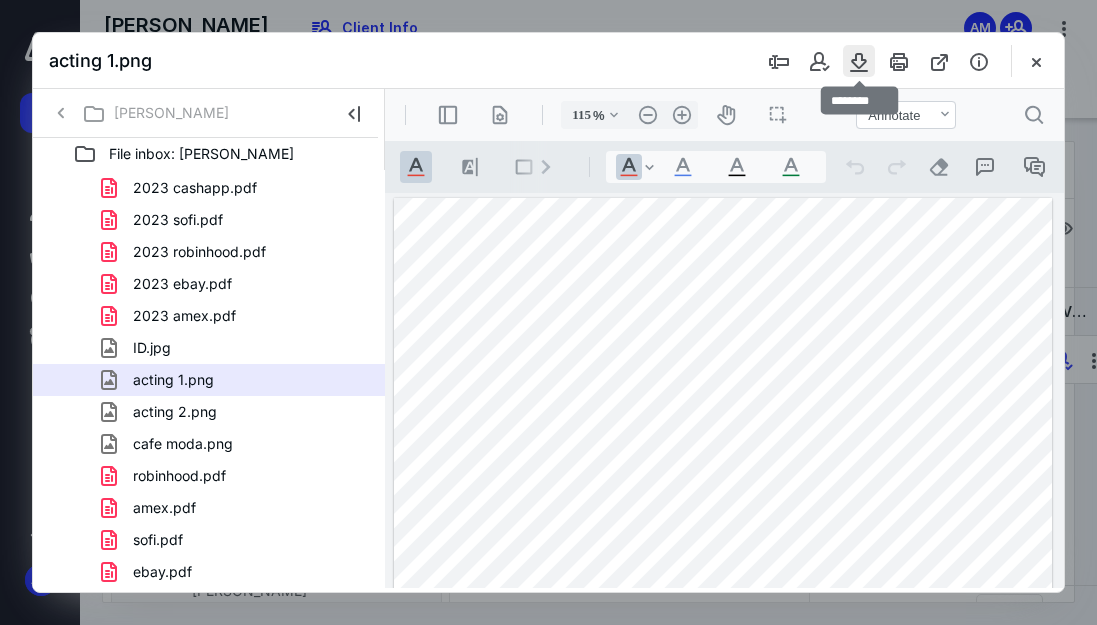 click at bounding box center [859, 61] 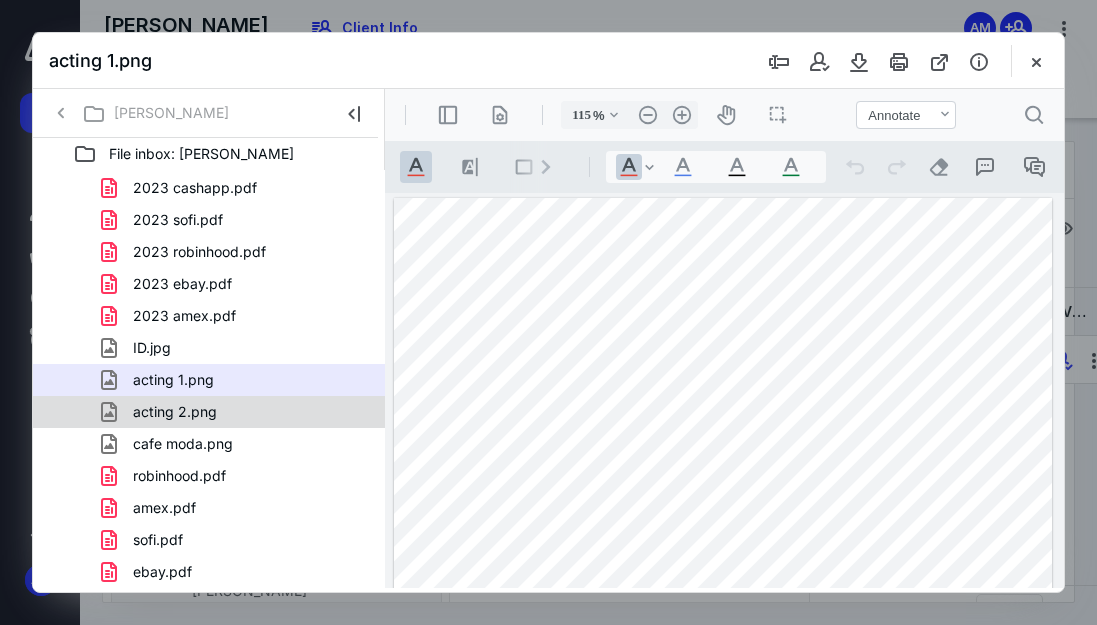 click on "acting 2.png" at bounding box center (237, 412) 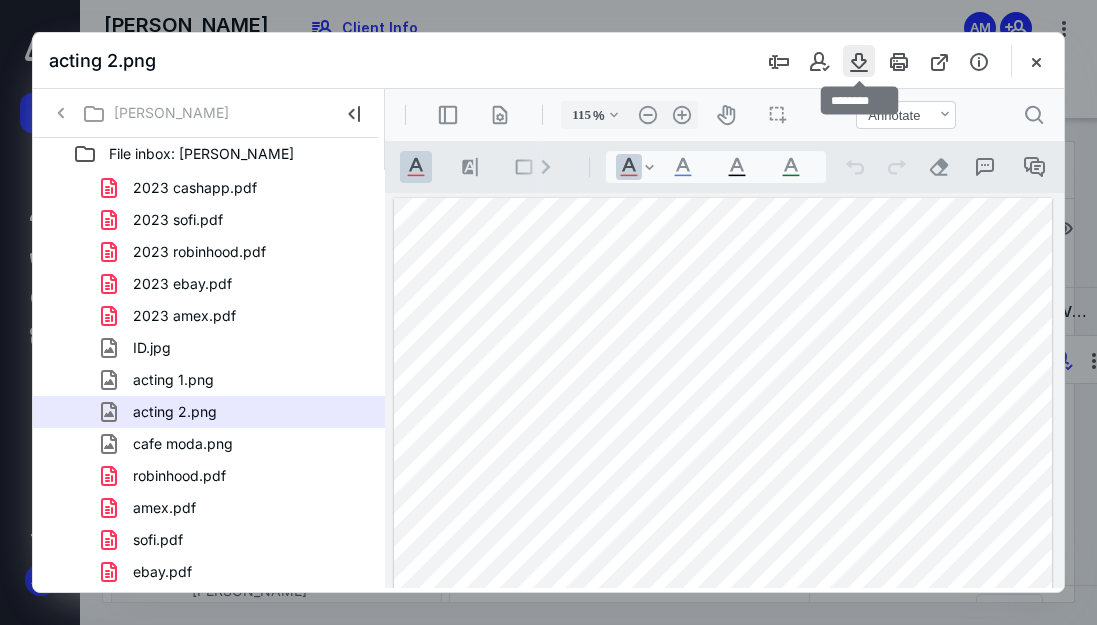 click at bounding box center [859, 61] 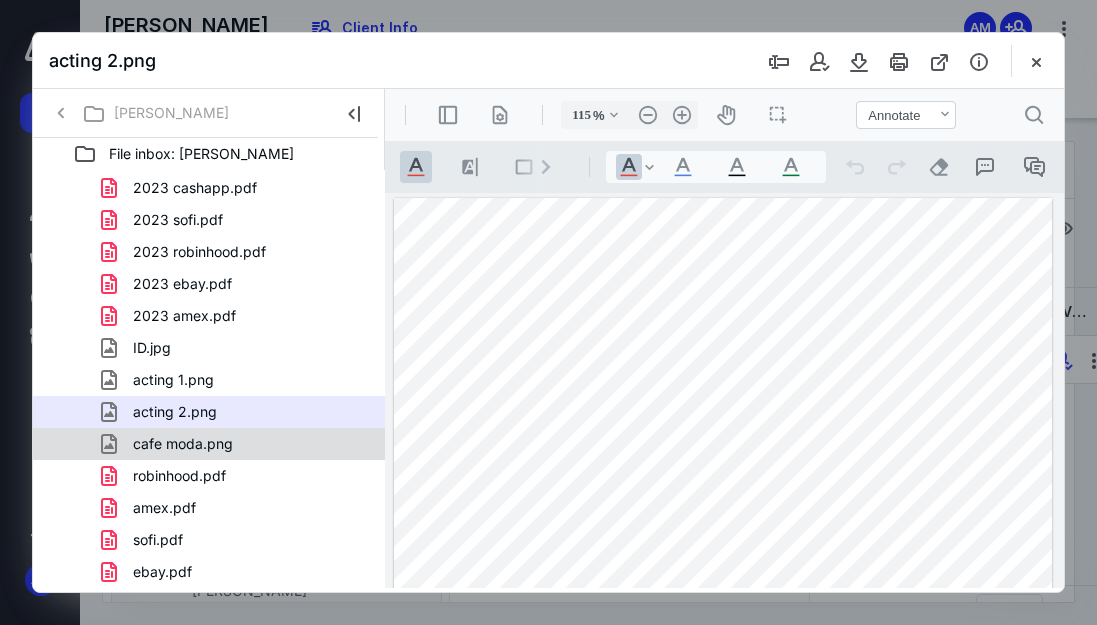 click on "cafe moda.png" at bounding box center (237, 444) 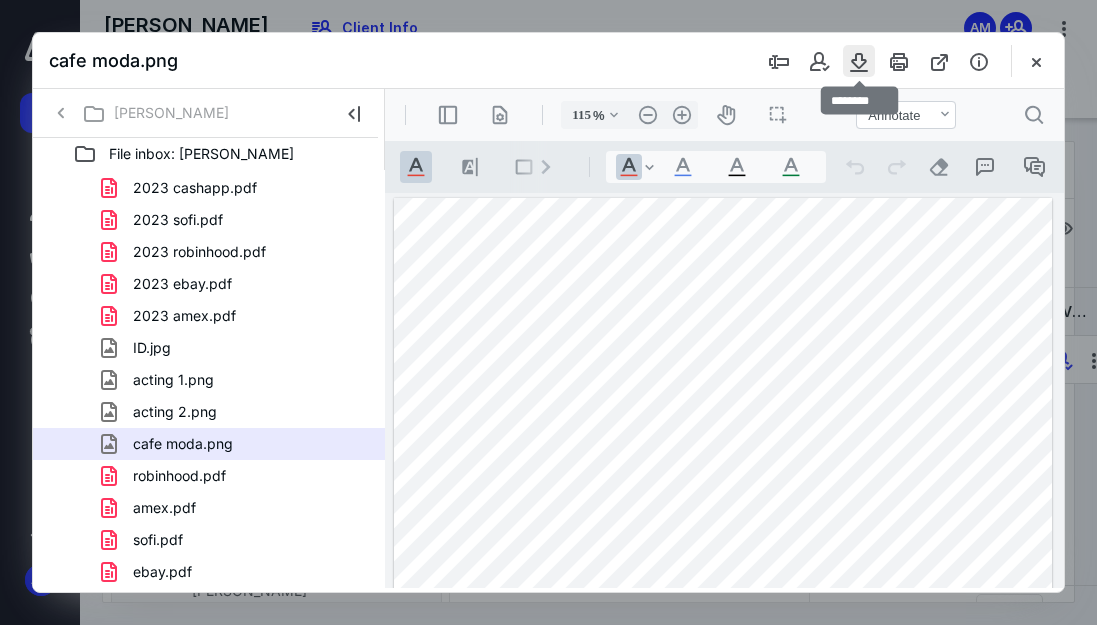 click at bounding box center (859, 61) 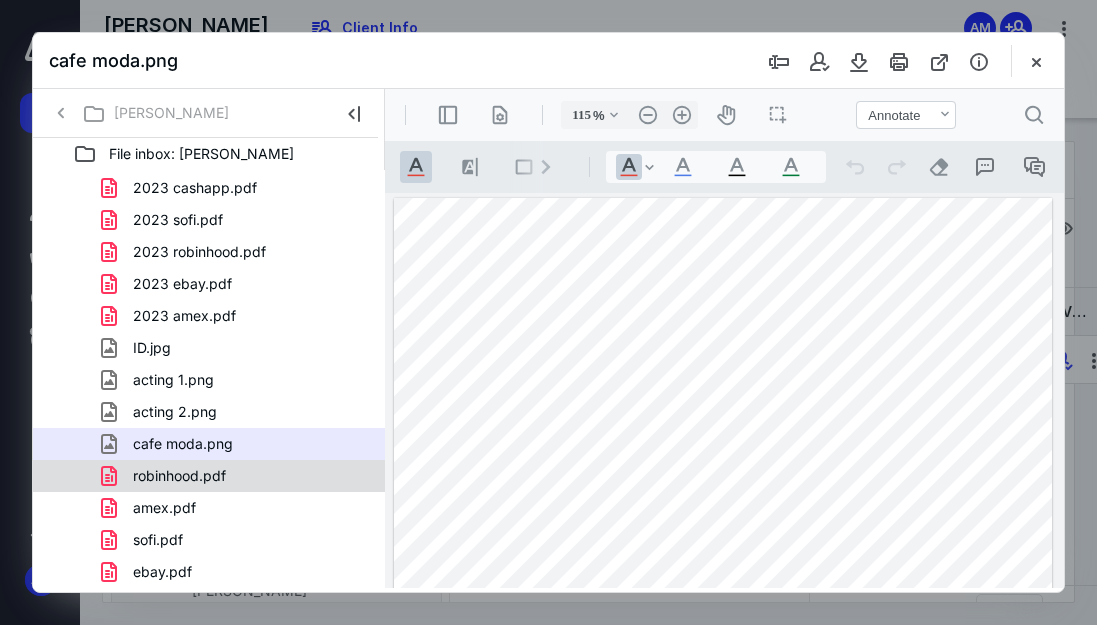 click on "robinhood.pdf" at bounding box center [209, 476] 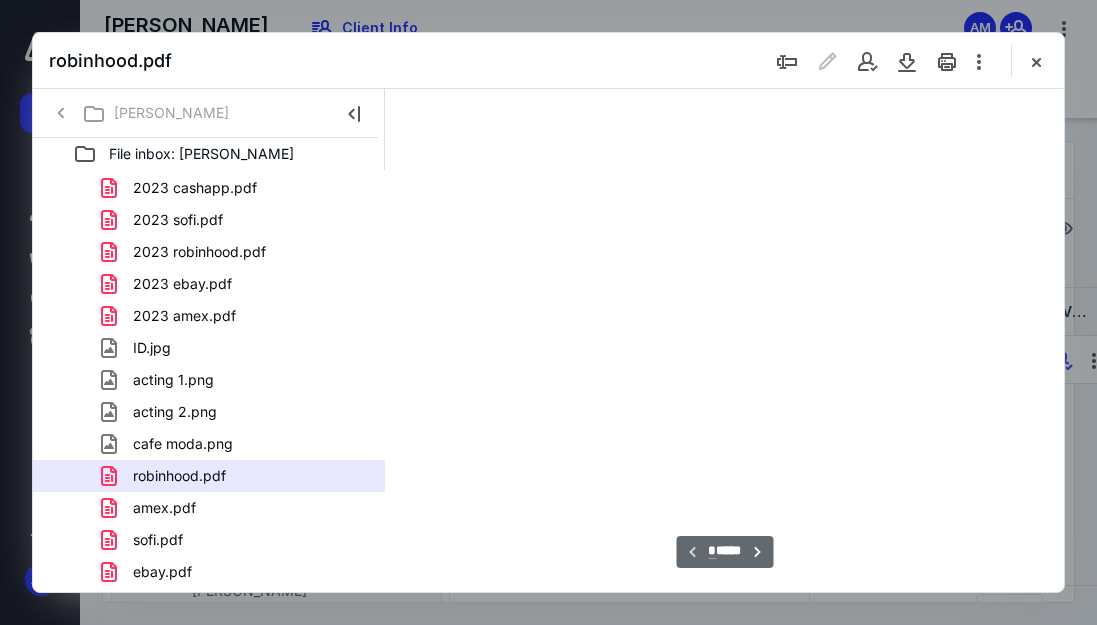 scroll, scrollTop: 108, scrollLeft: 95, axis: both 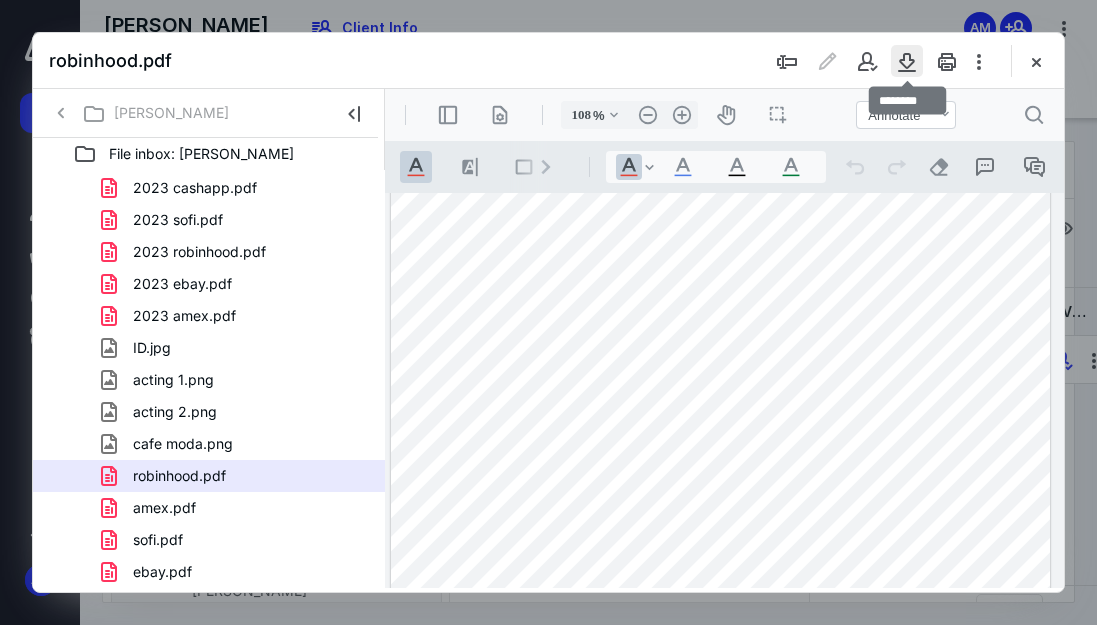 click at bounding box center (907, 61) 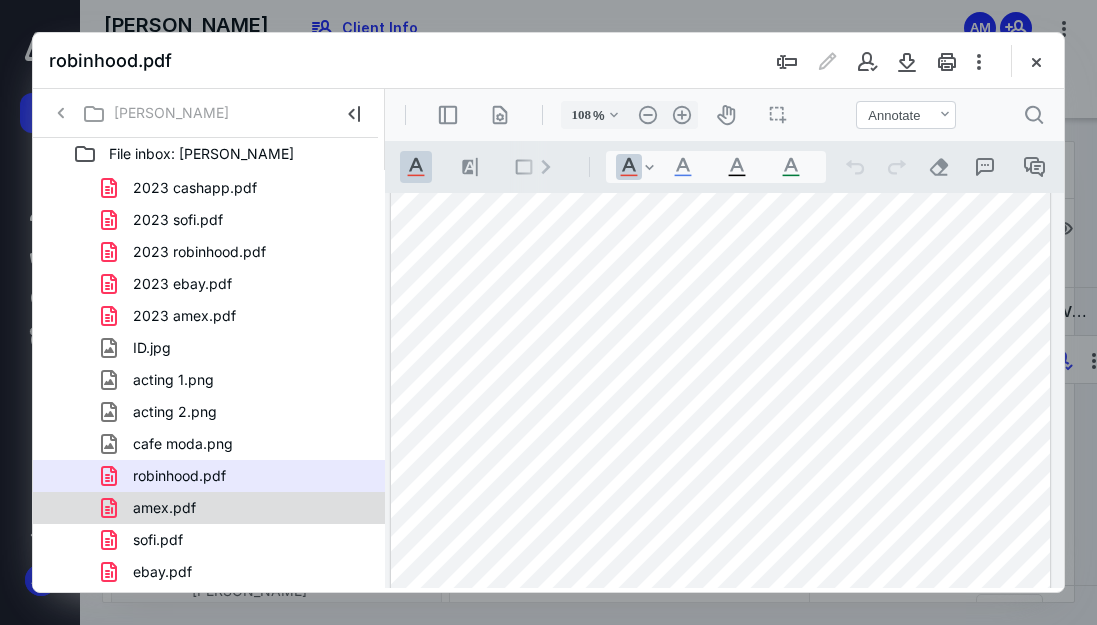 click on "amex.pdf" at bounding box center (237, 508) 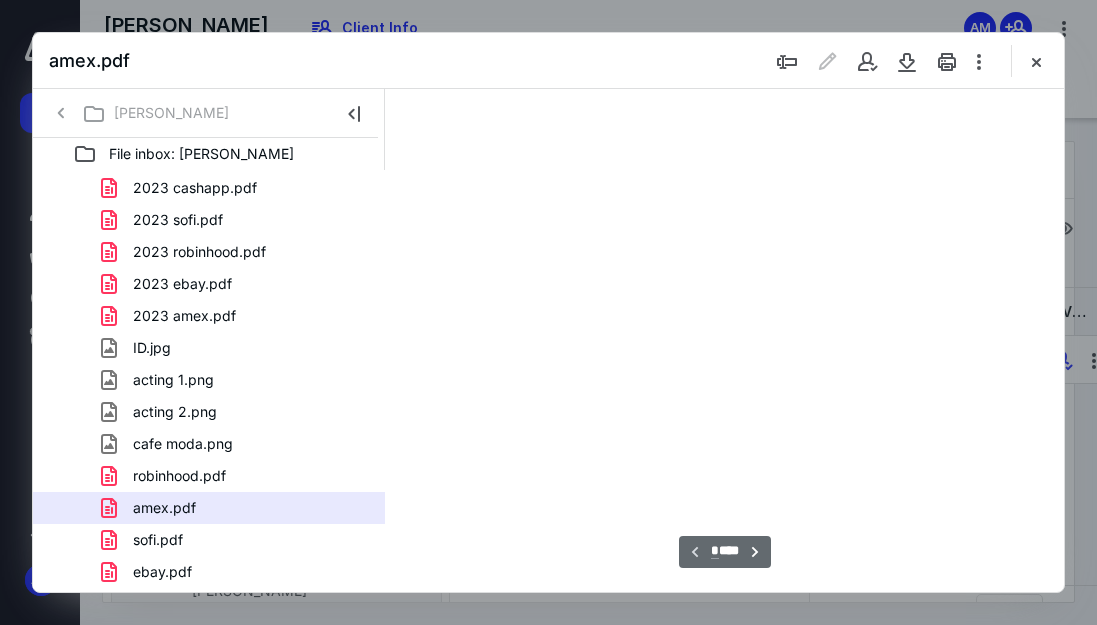 scroll, scrollTop: 108, scrollLeft: 0, axis: vertical 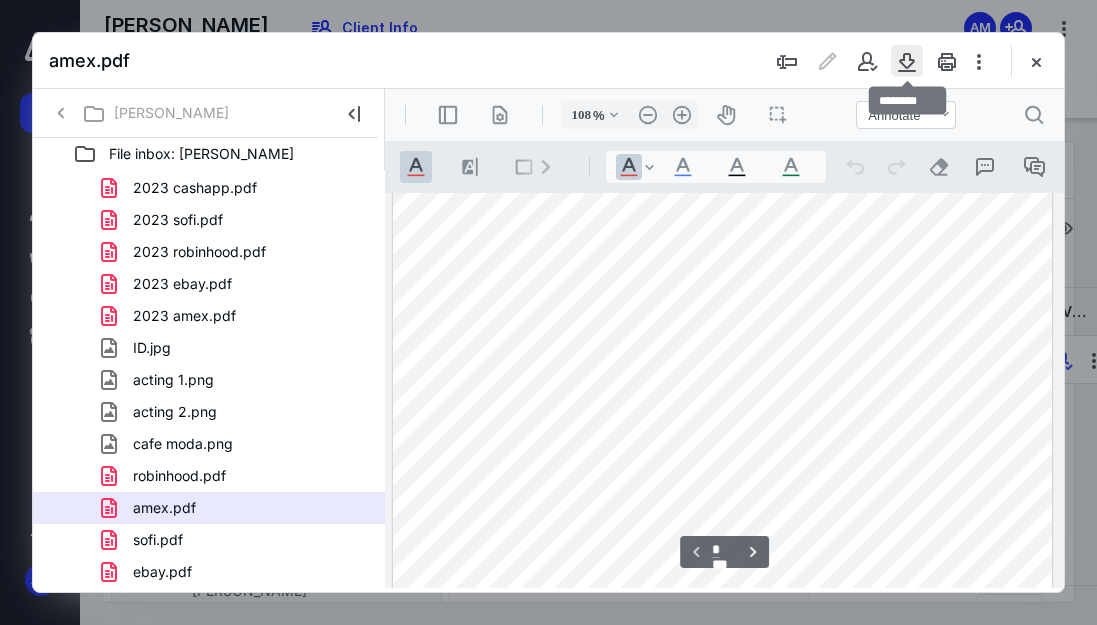 click at bounding box center [907, 61] 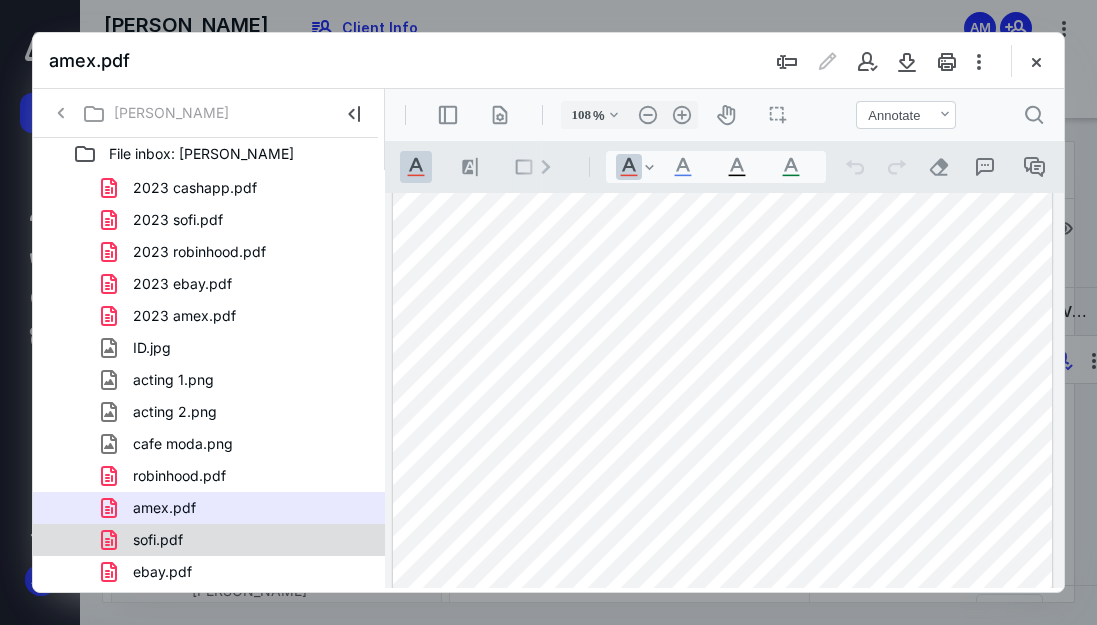 click on "sofi.pdf" at bounding box center (237, 540) 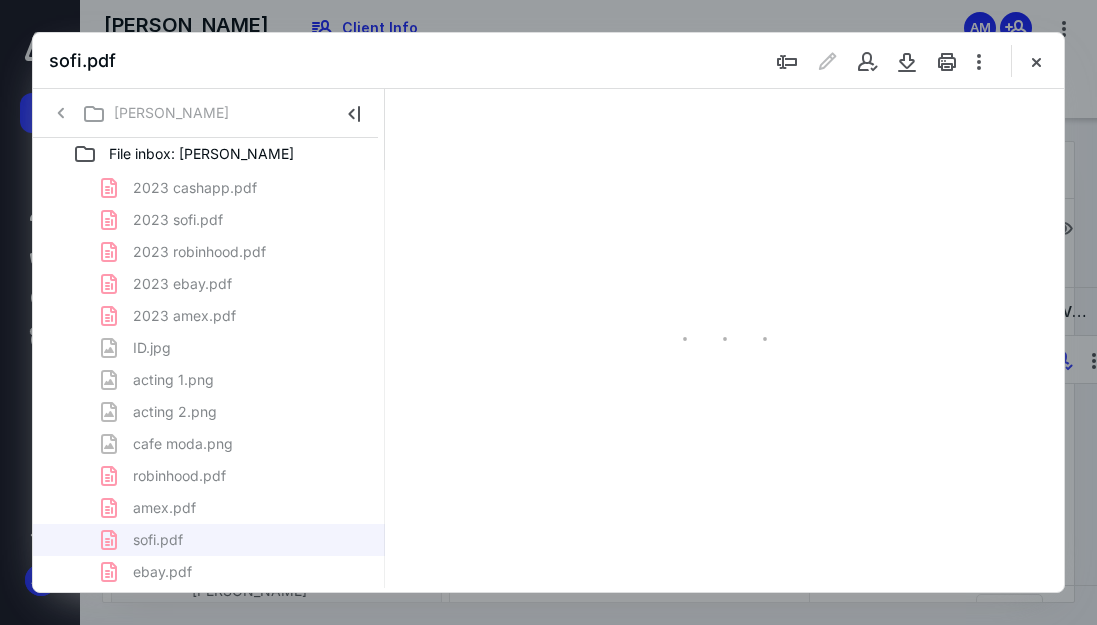 scroll, scrollTop: 107, scrollLeft: 0, axis: vertical 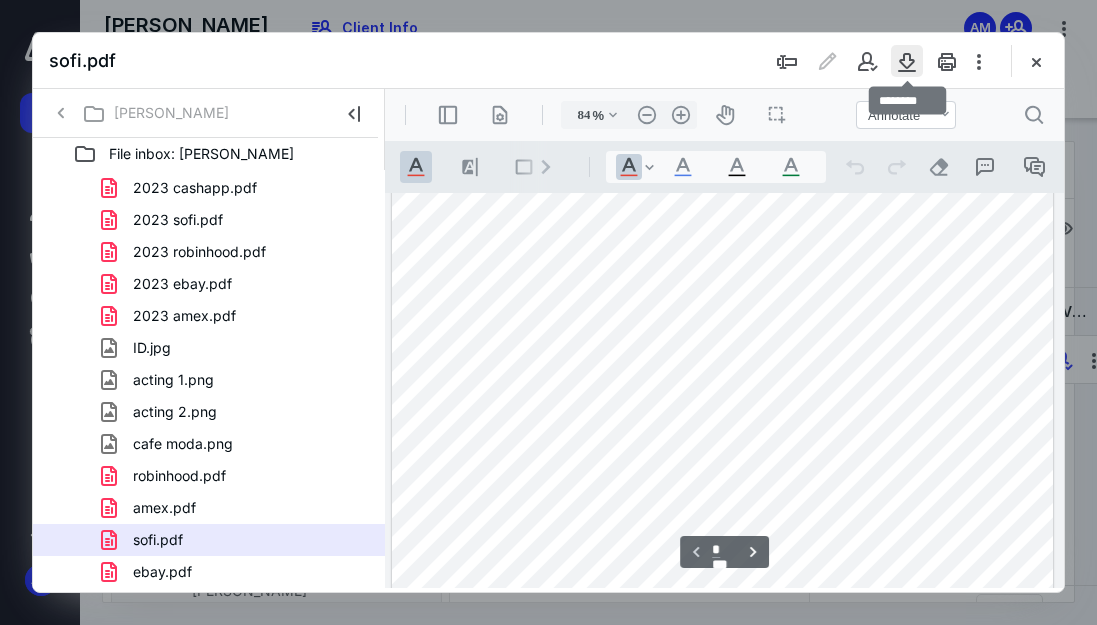 click at bounding box center (907, 61) 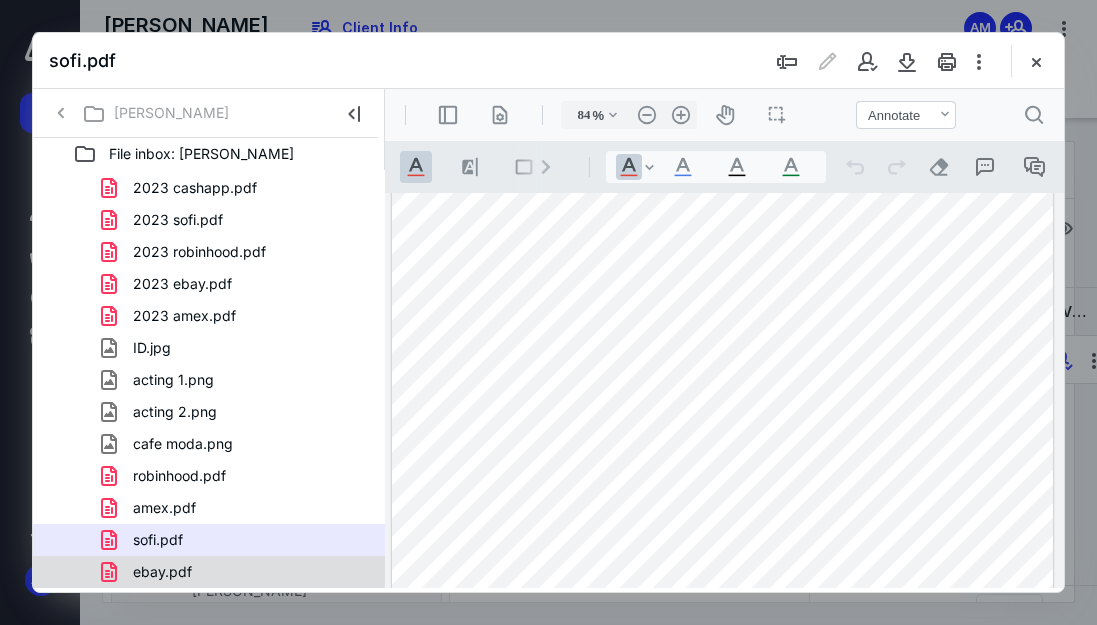 click on "ebay.pdf" at bounding box center [237, 572] 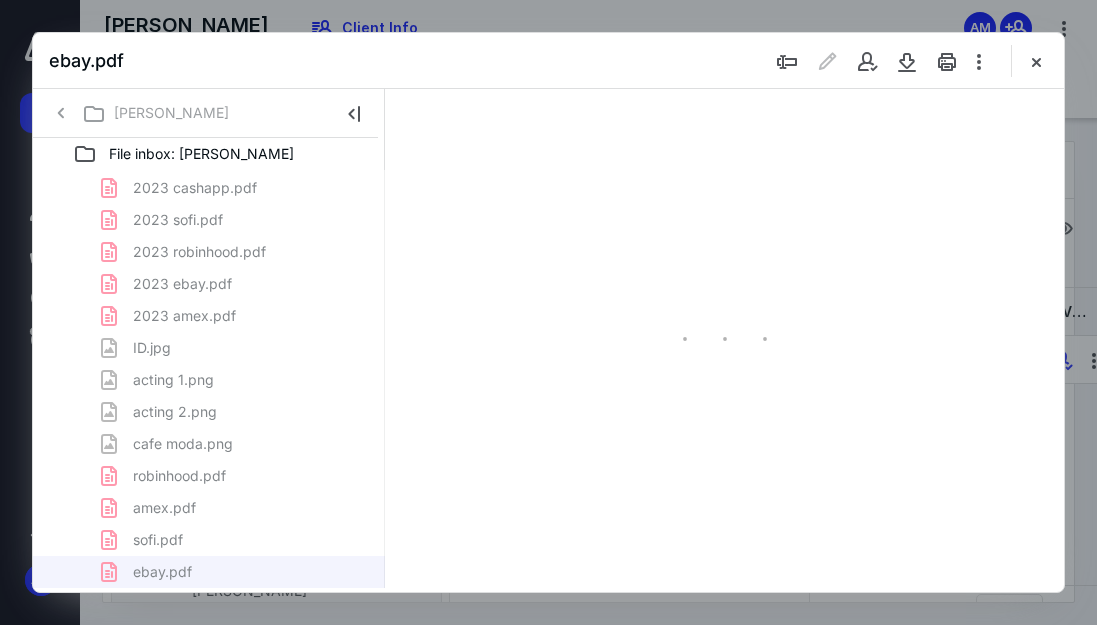 scroll, scrollTop: 0, scrollLeft: 0, axis: both 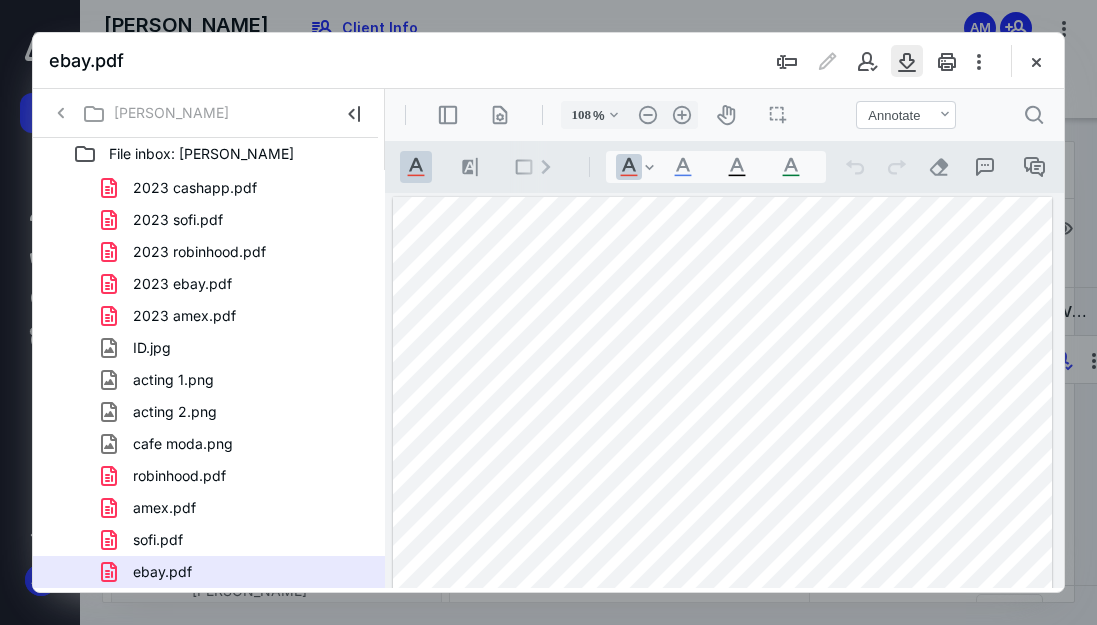 click at bounding box center [907, 61] 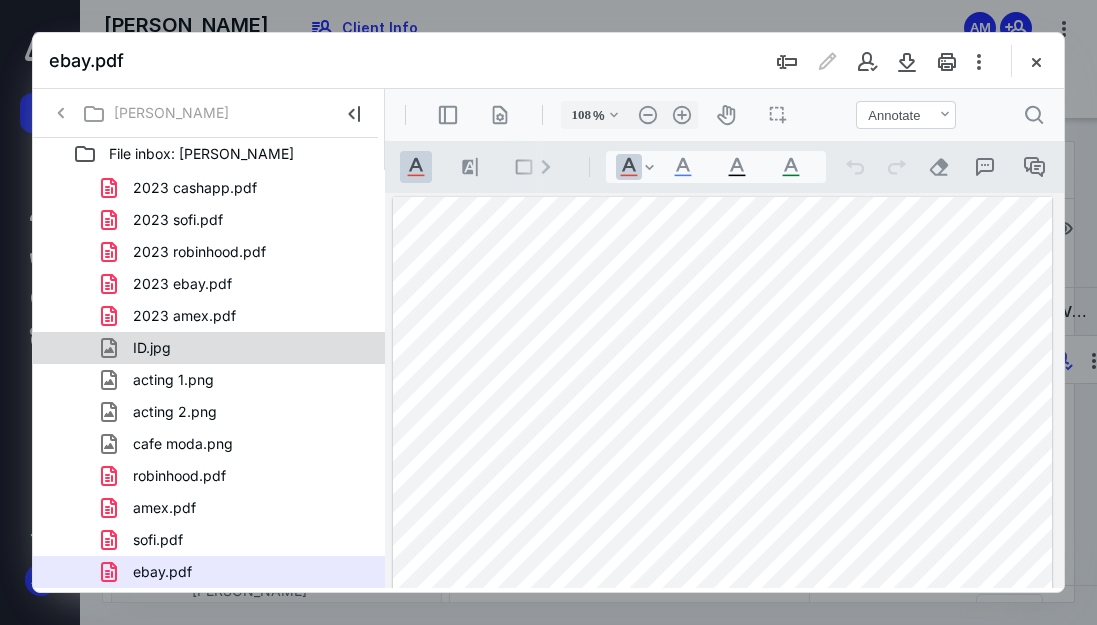 click on "ID.jpg" at bounding box center (237, 348) 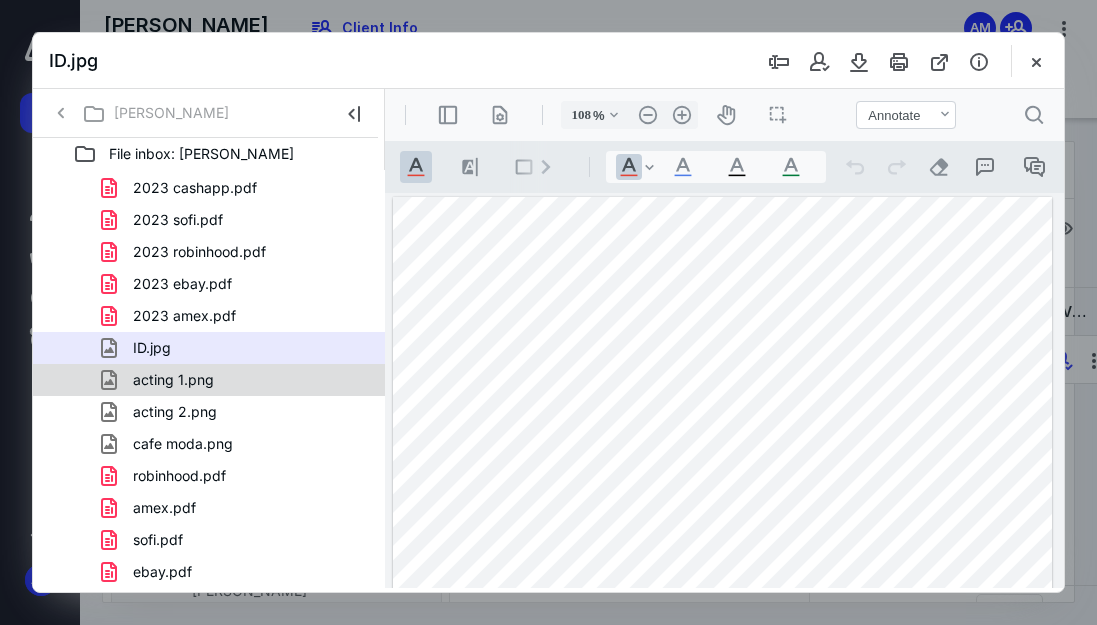 click on "acting 1.png" at bounding box center [237, 380] 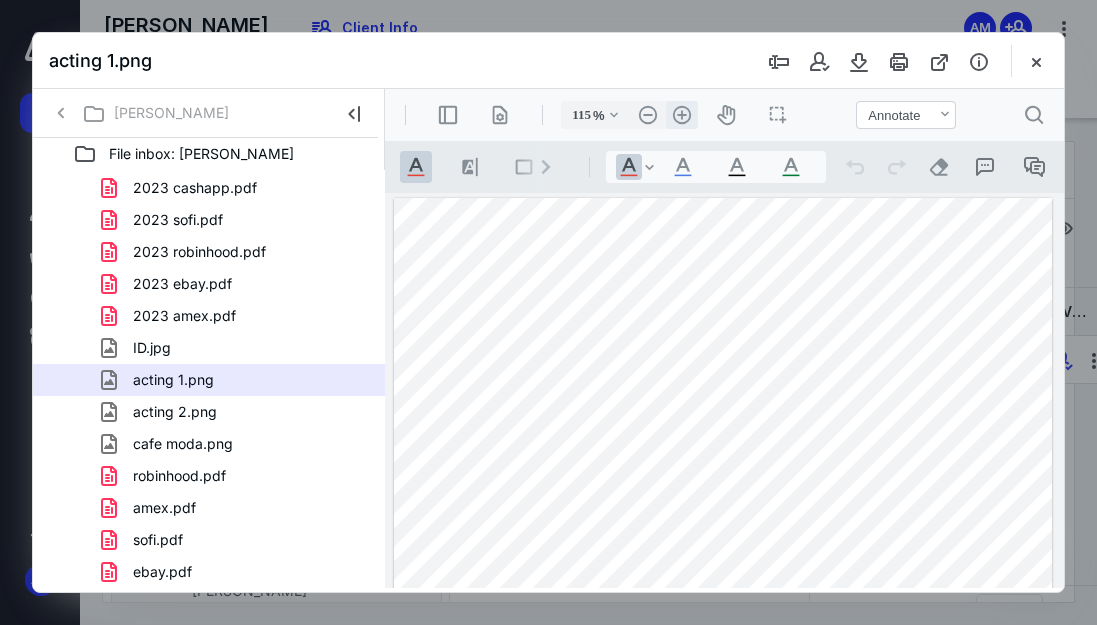 click on ".cls-1{fill:#abb0c4;} icon - header - zoom - in - line" at bounding box center [682, 115] 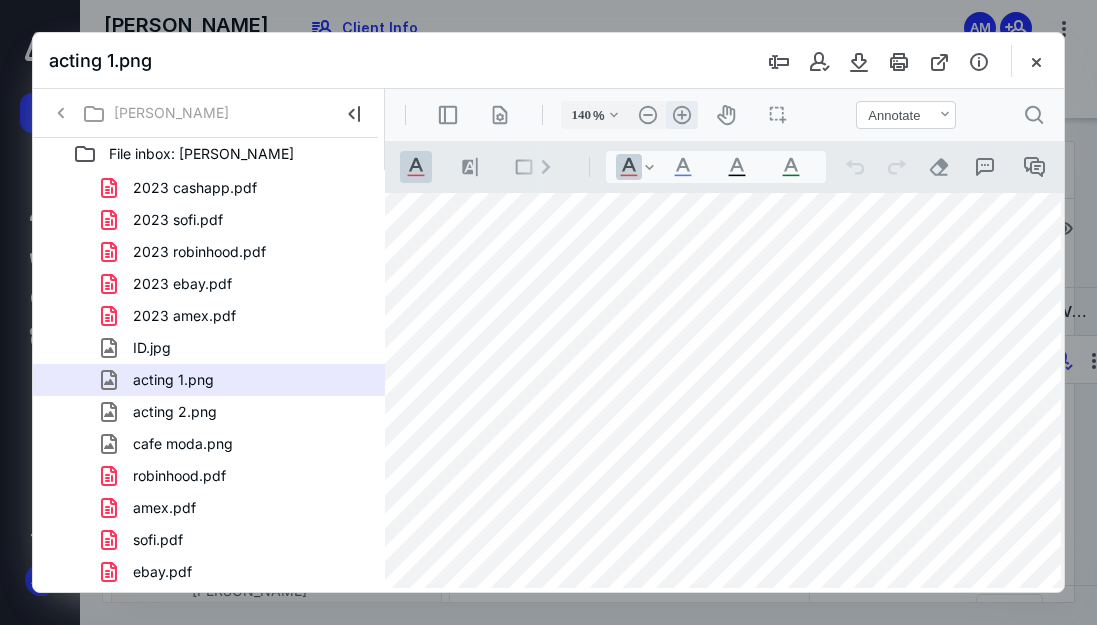 click on ".cls-1{fill:#abb0c4;} icon - header - zoom - in - line" at bounding box center [682, 115] 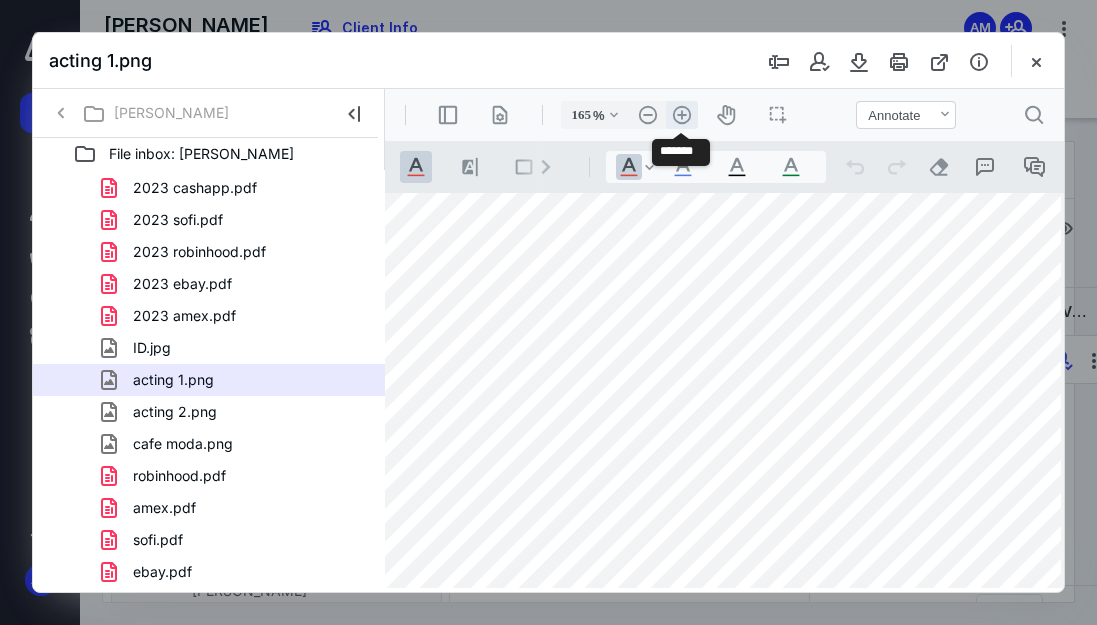 click on ".cls-1{fill:#abb0c4;} icon - header - zoom - in - line" at bounding box center [682, 115] 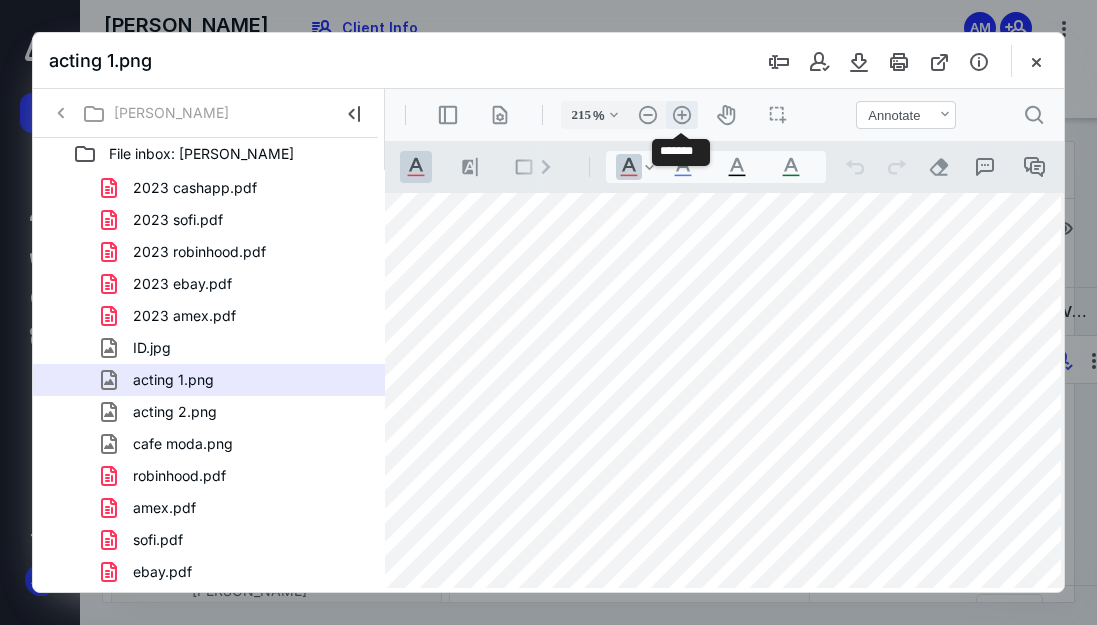 scroll, scrollTop: 127, scrollLeft: 296, axis: both 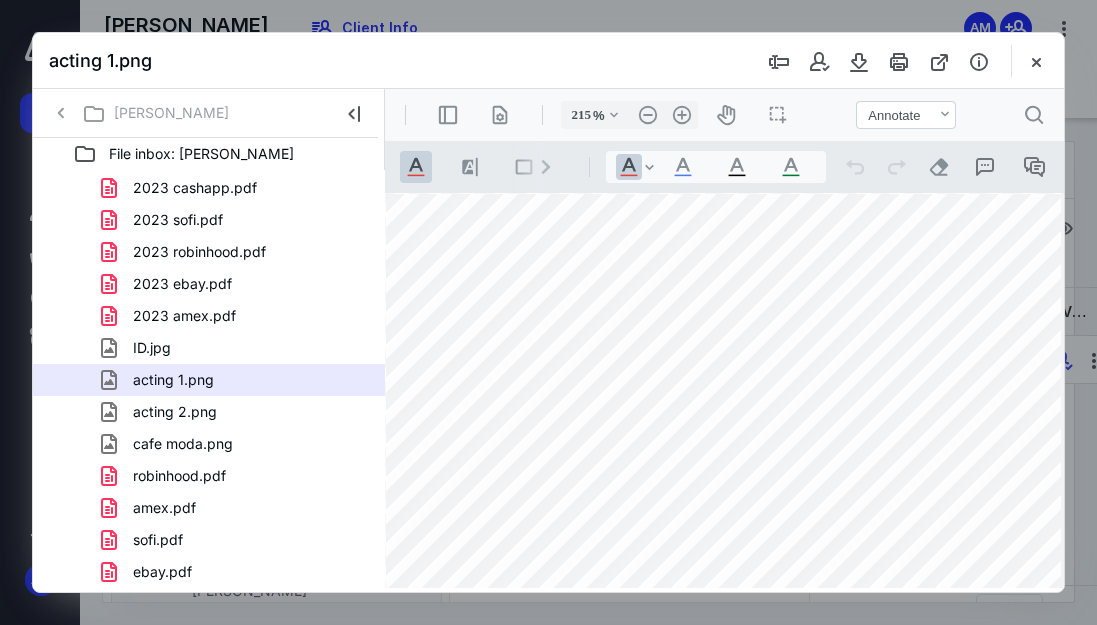 drag, startPoint x: 609, startPoint y: 244, endPoint x: 675, endPoint y: 307, distance: 91.24144 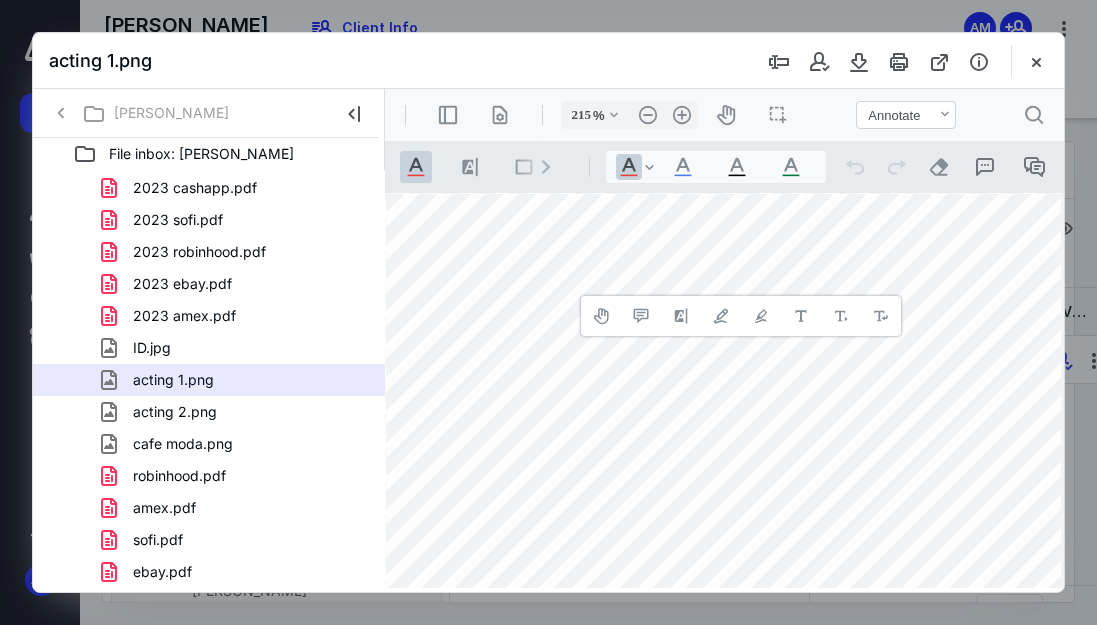 drag, startPoint x: 581, startPoint y: 296, endPoint x: 746, endPoint y: 368, distance: 180.025 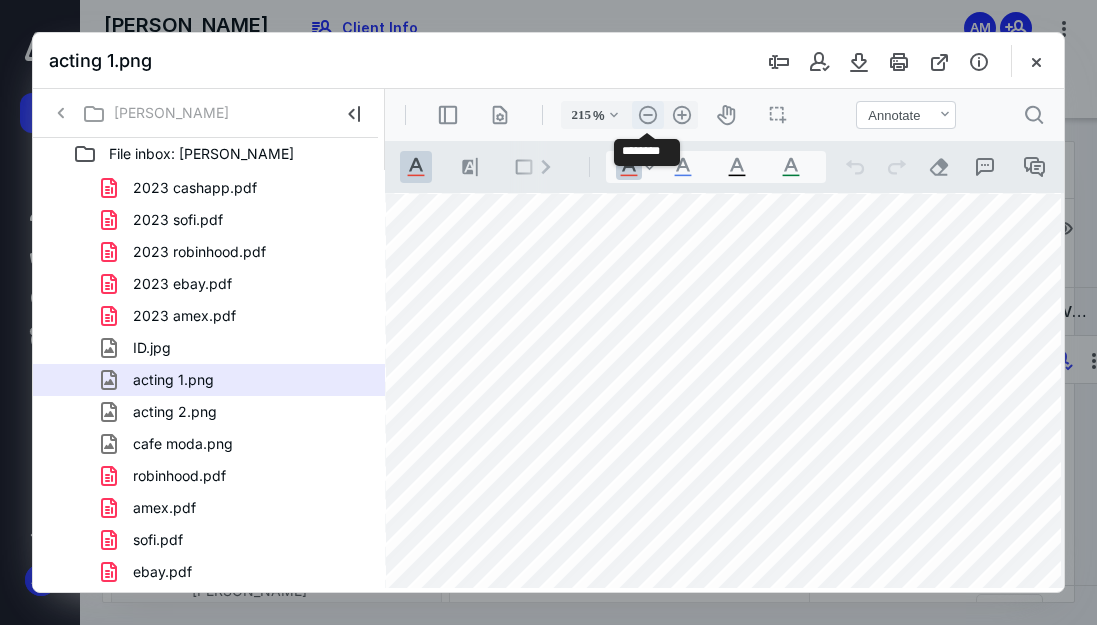 click on ".cls-1{fill:#abb0c4;} icon - header - zoom - out - line" at bounding box center [648, 115] 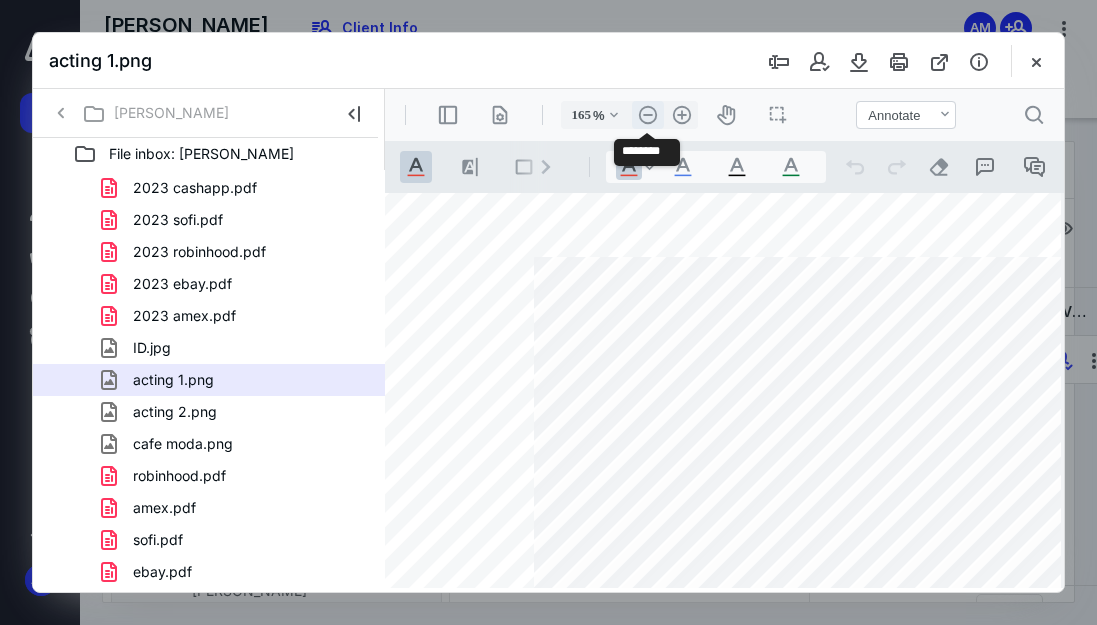 click on ".cls-1{fill:#abb0c4;} icon - header - zoom - out - line" at bounding box center [648, 115] 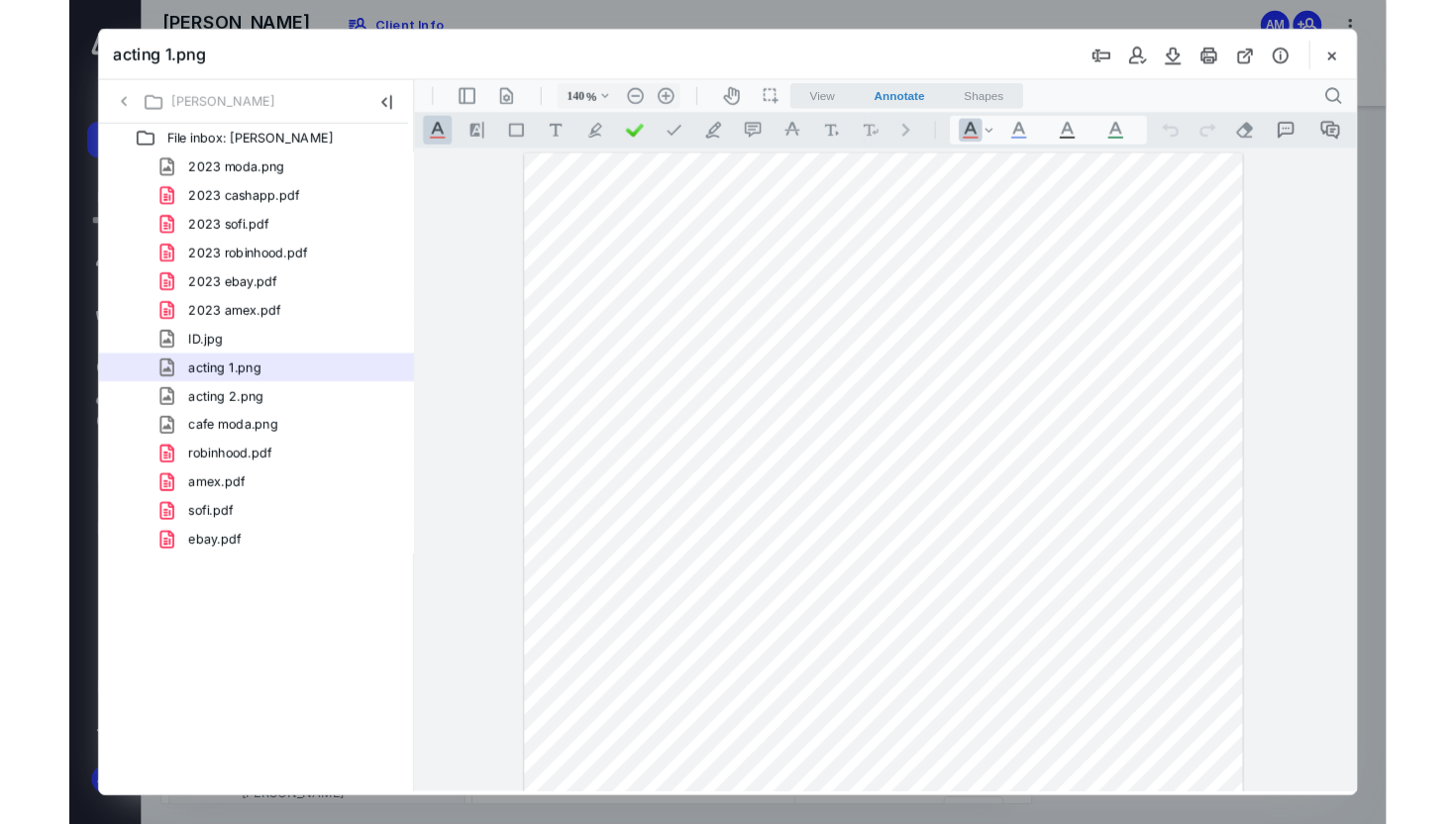 scroll, scrollTop: 0, scrollLeft: 0, axis: both 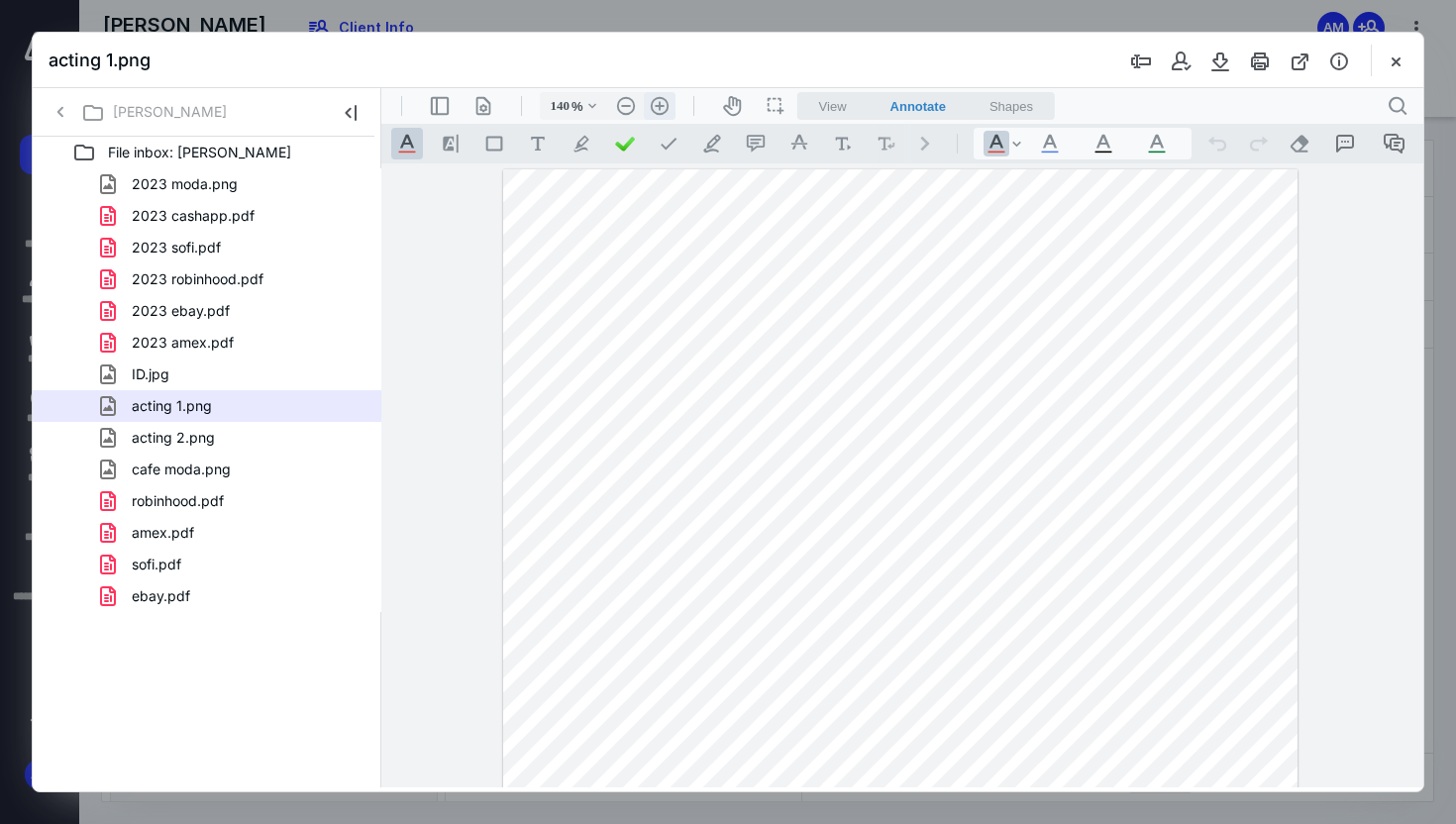 click on ".cls-1{fill:#abb0c4;} icon - header - zoom - in - line" at bounding box center [660, 106] 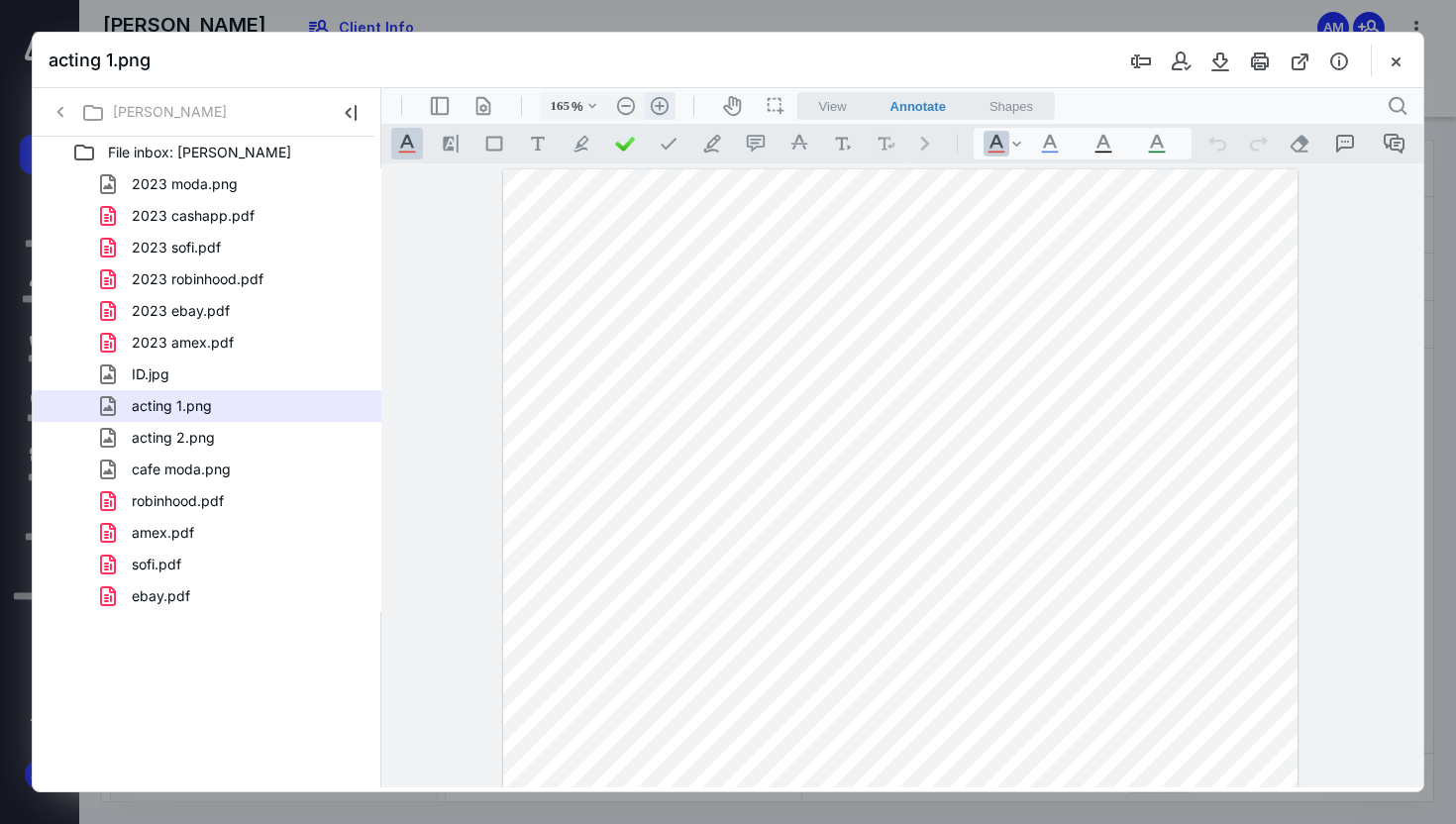 scroll, scrollTop: 49, scrollLeft: 0, axis: vertical 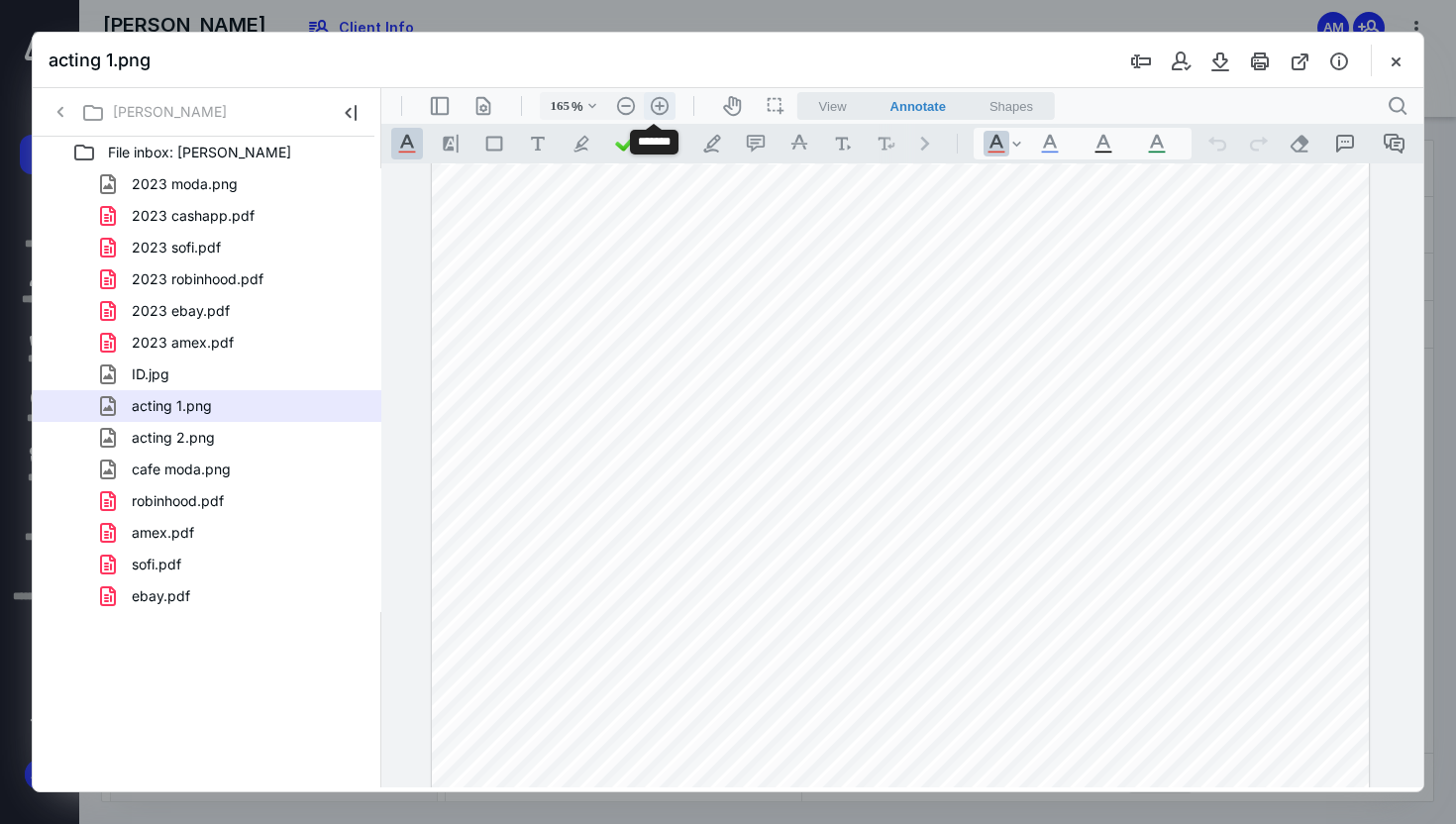 click on ".cls-1{fill:#abb0c4;} icon - header - zoom - in - line" at bounding box center (660, 106) 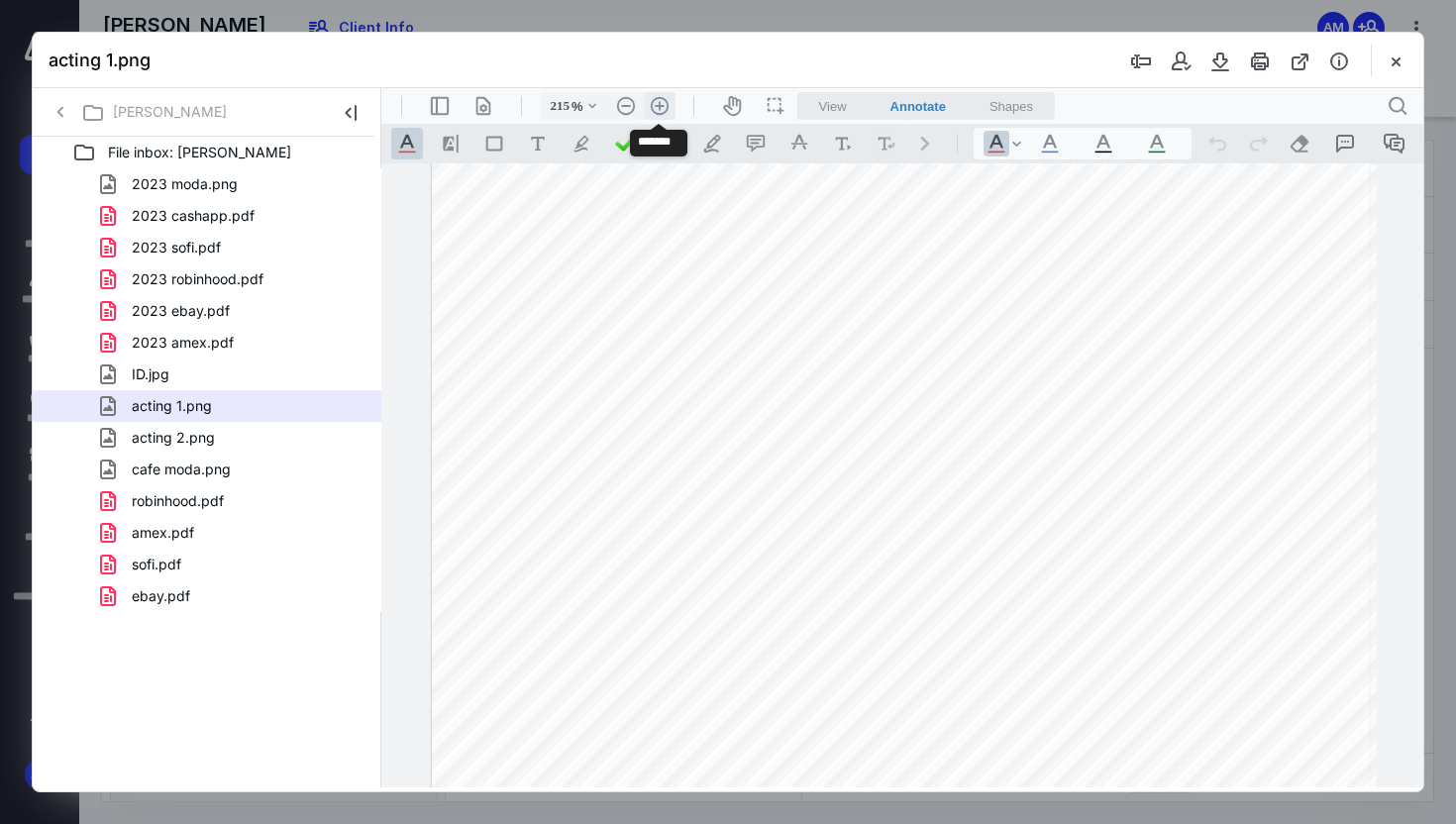 scroll, scrollTop: 148, scrollLeft: 105, axis: both 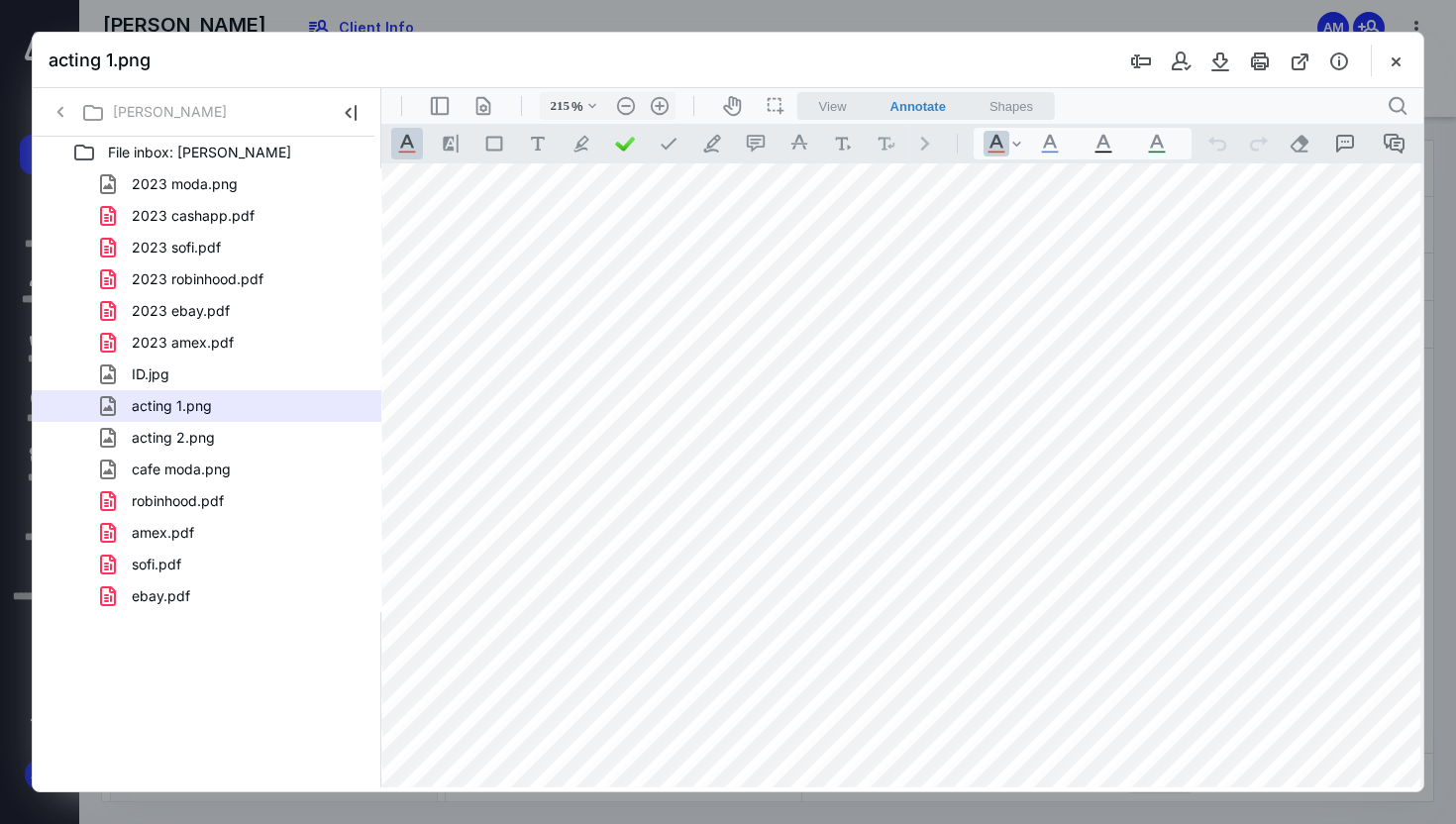 drag, startPoint x: 674, startPoint y: 232, endPoint x: 698, endPoint y: 276, distance: 50.11986 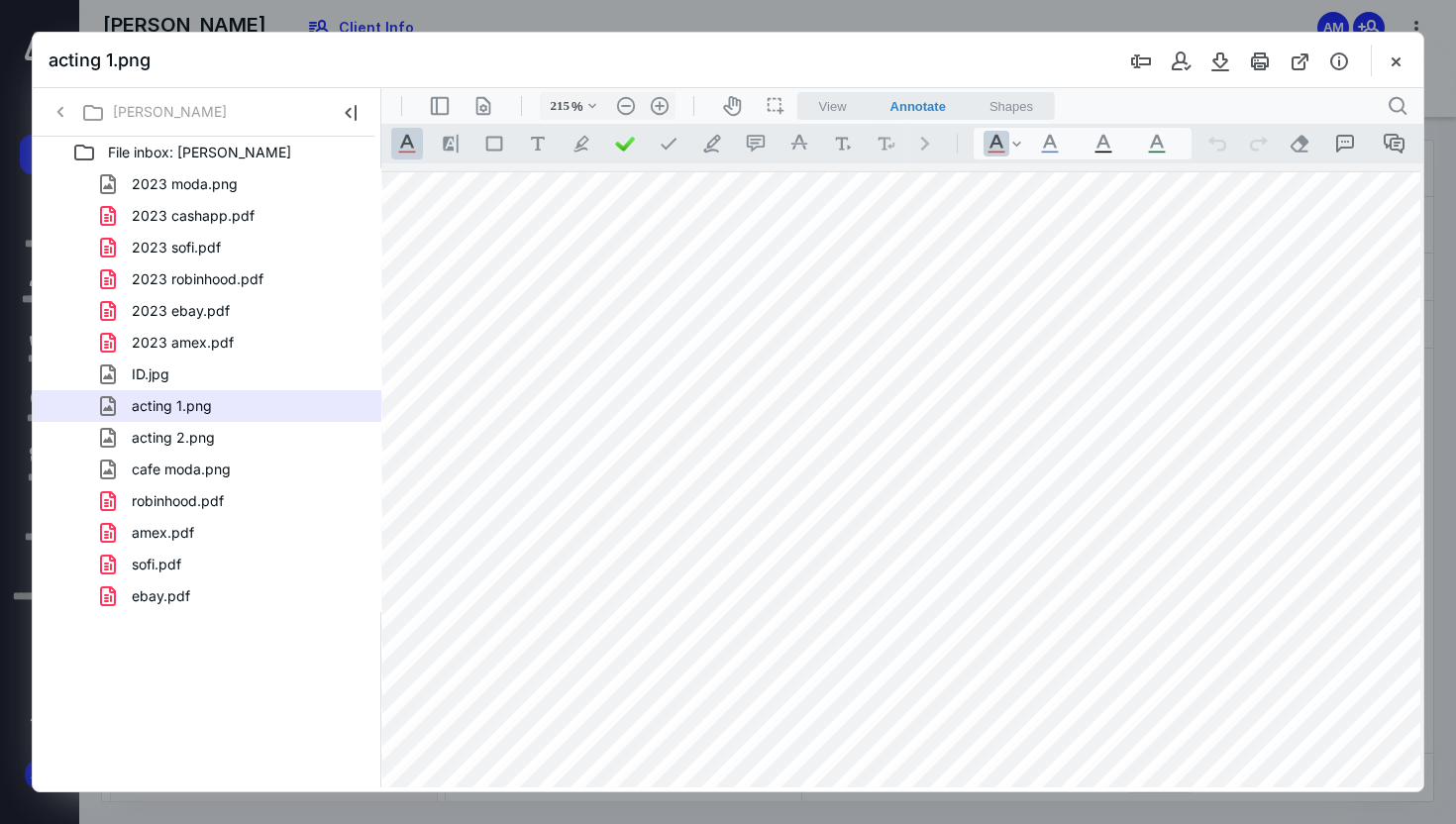 scroll, scrollTop: 0, scrollLeft: 0, axis: both 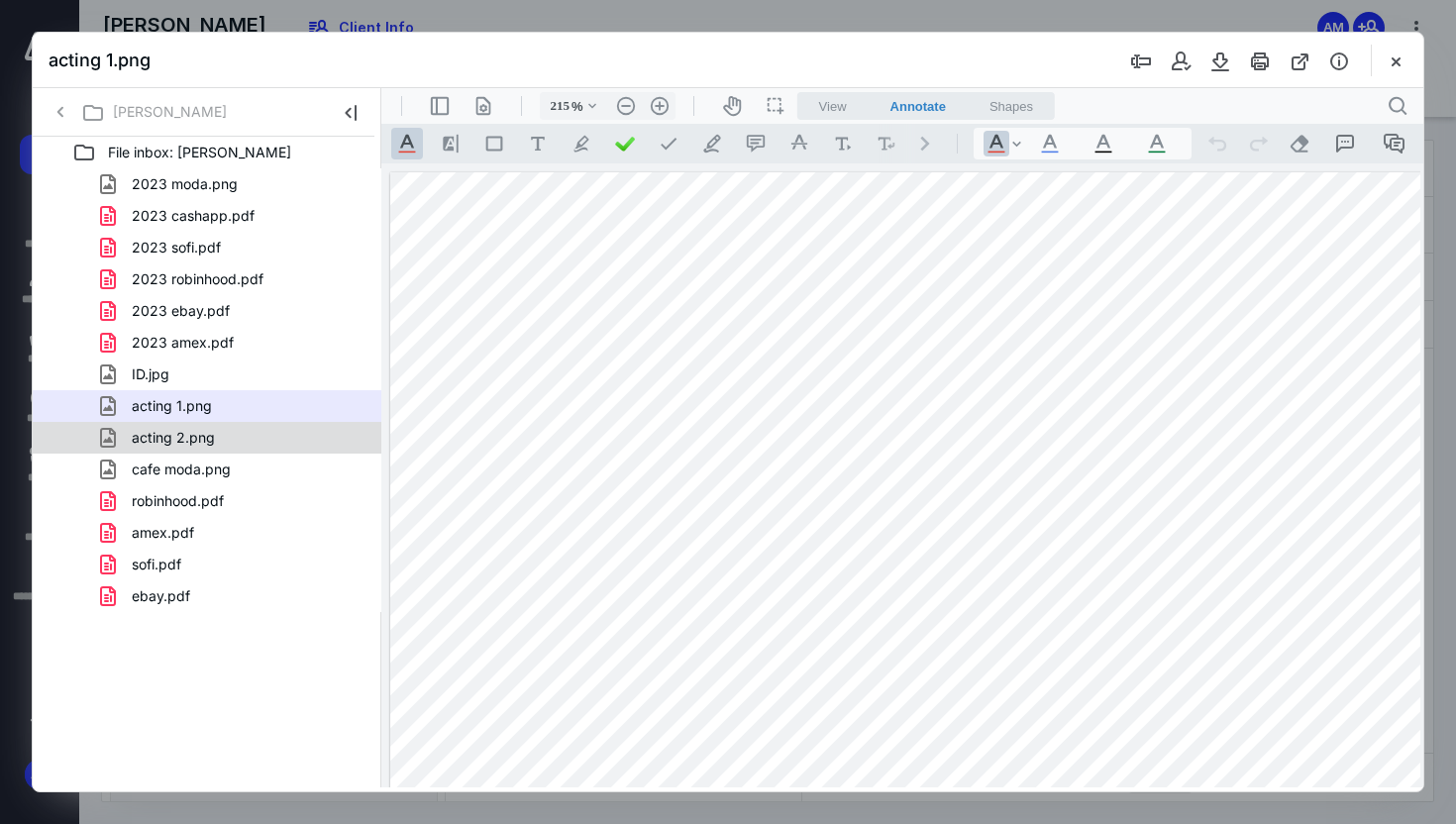 click on "acting 2.png" at bounding box center [235, 438] 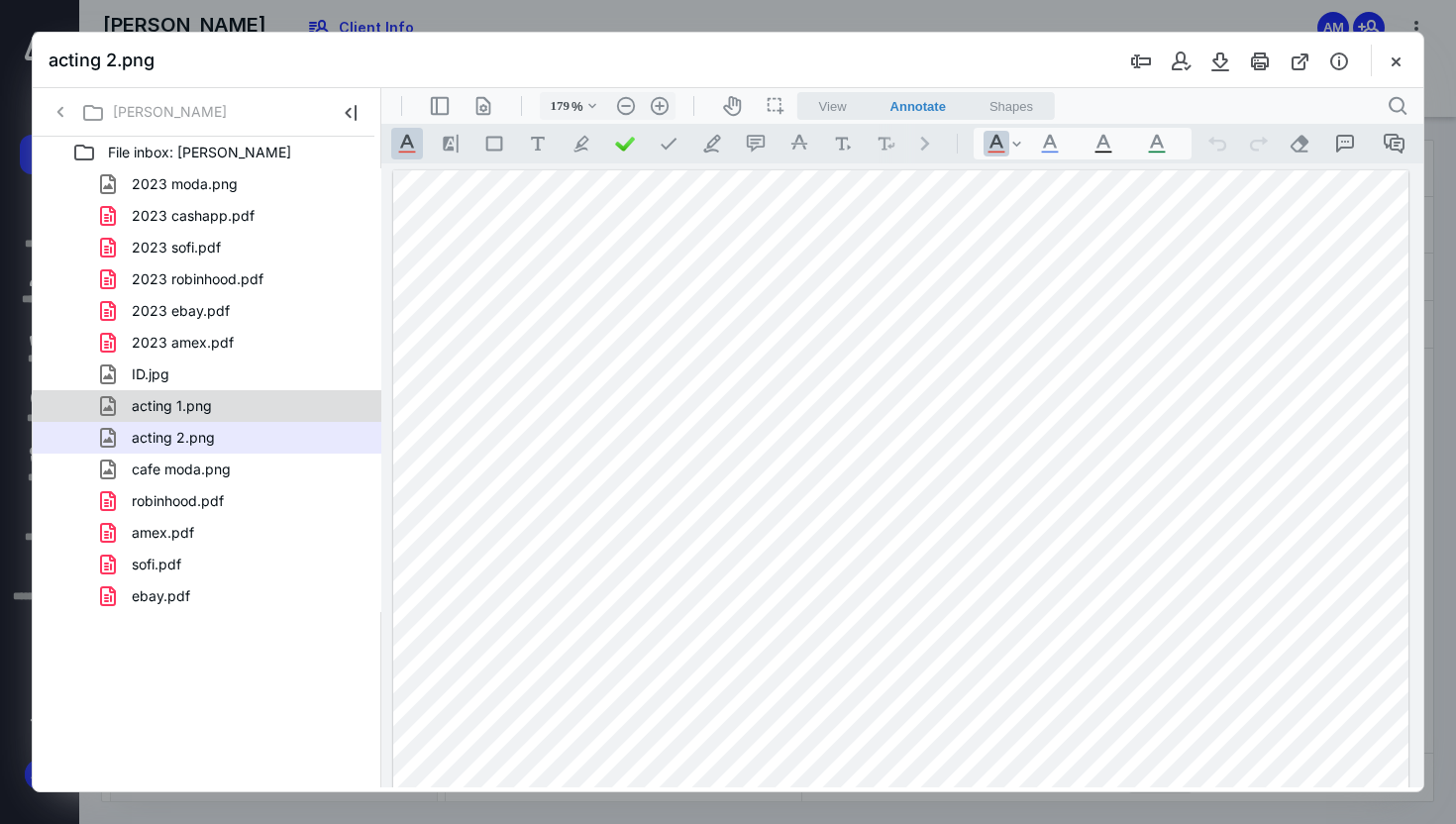 click on "acting 1.png" at bounding box center [235, 406] 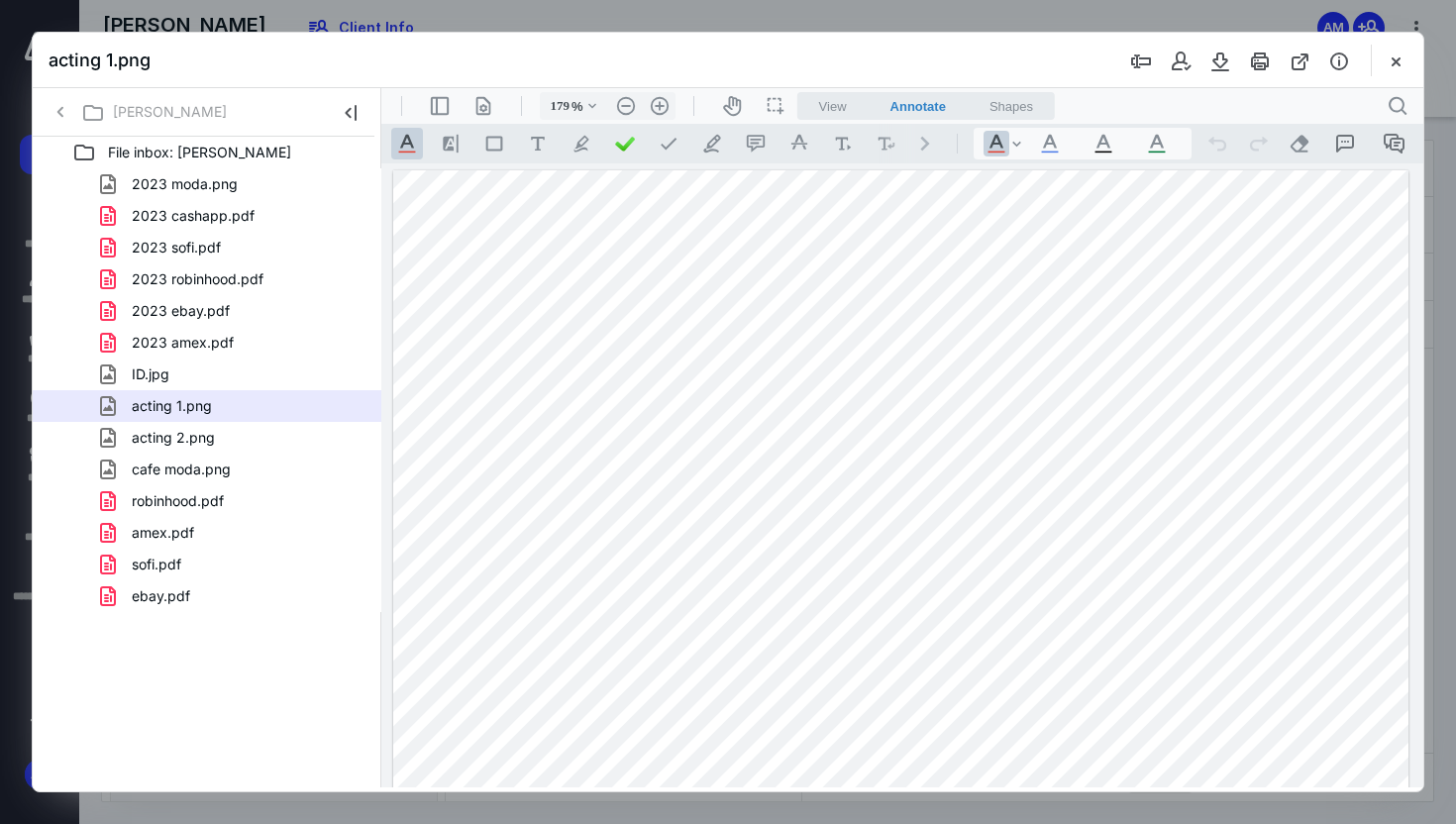 click at bounding box center [901, 869] 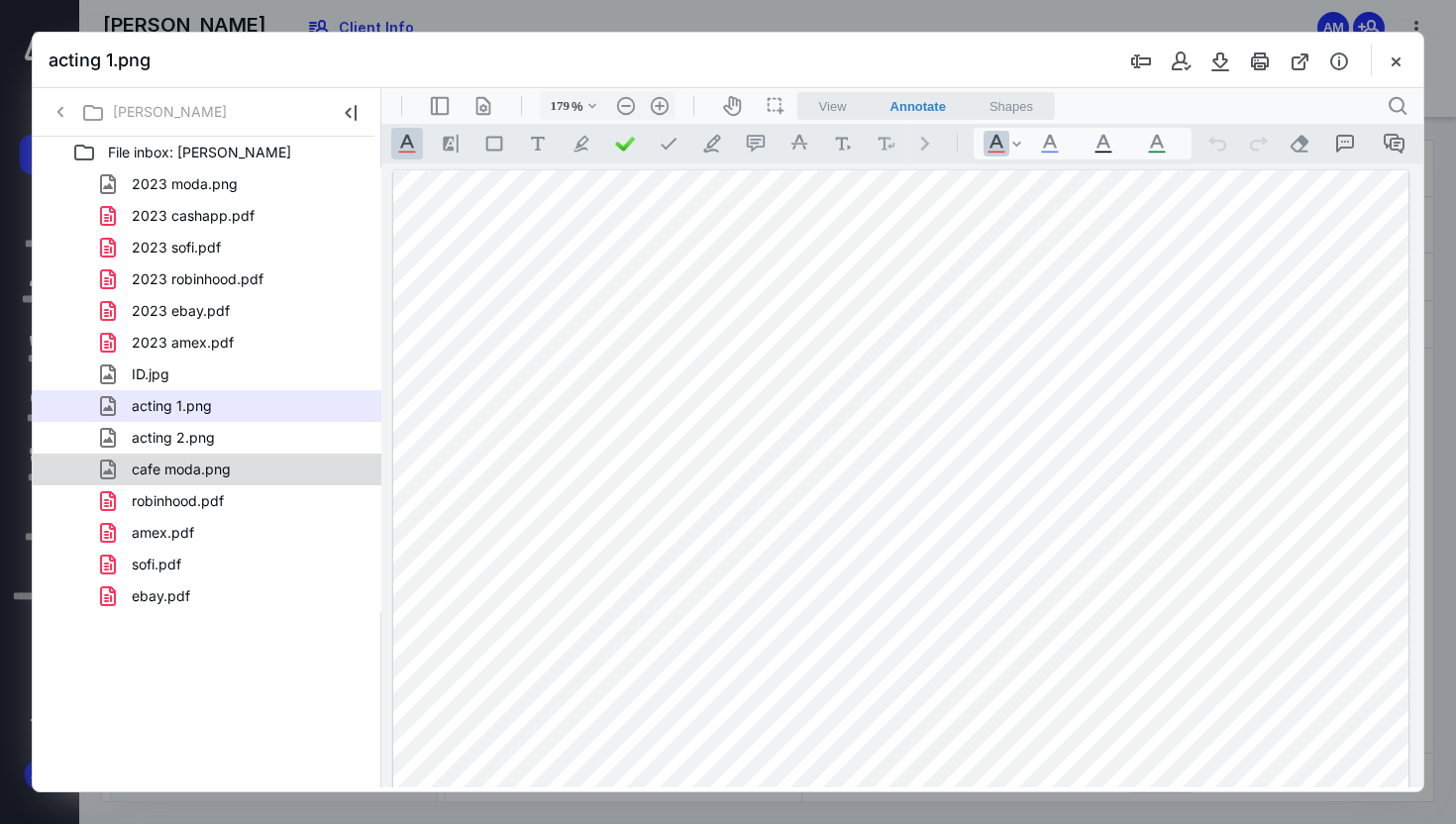 click on "cafe moda.png" at bounding box center [235, 469] 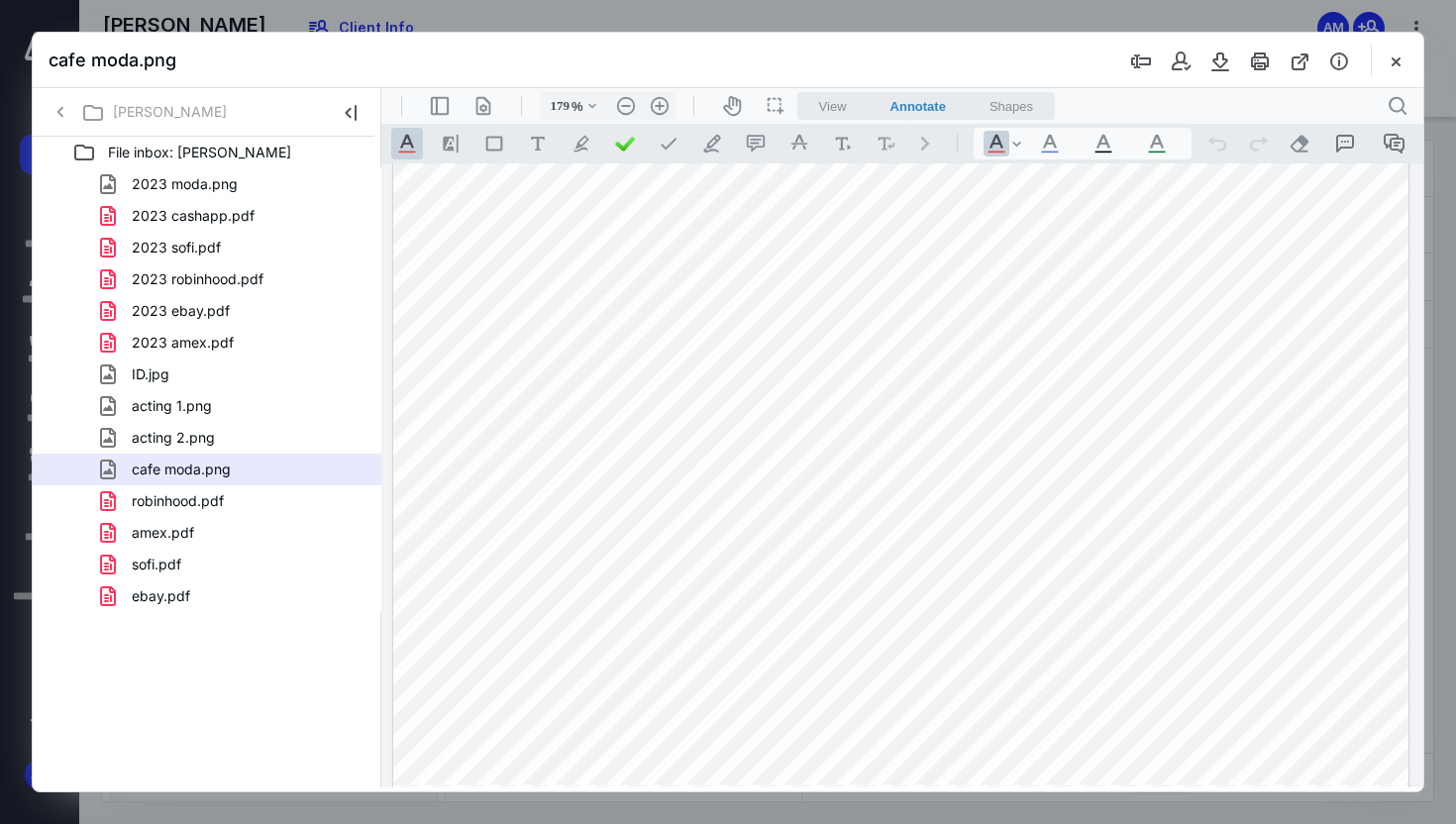 scroll, scrollTop: 0, scrollLeft: 0, axis: both 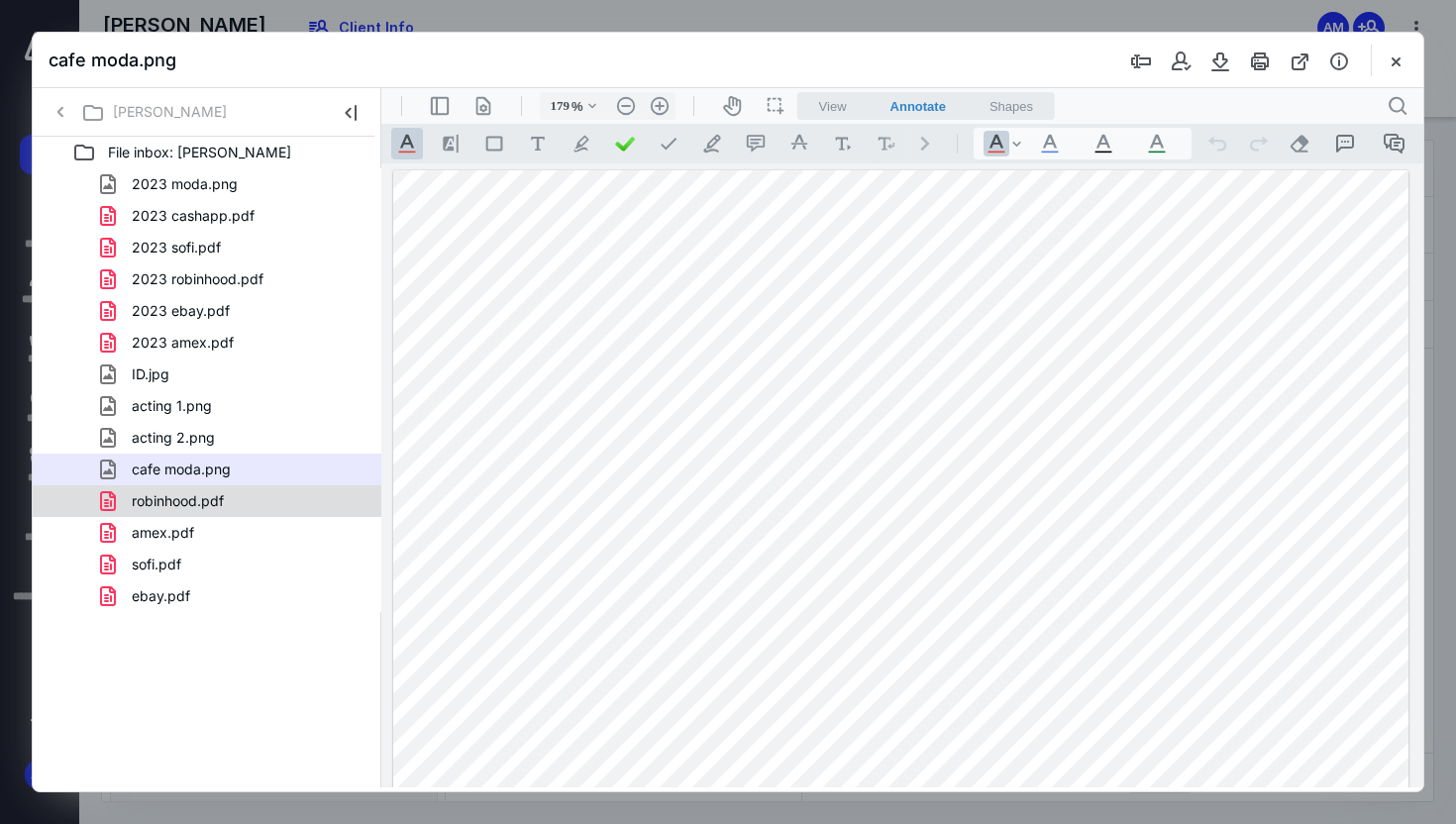 click on "robinhood.pdf" at bounding box center (207, 501) 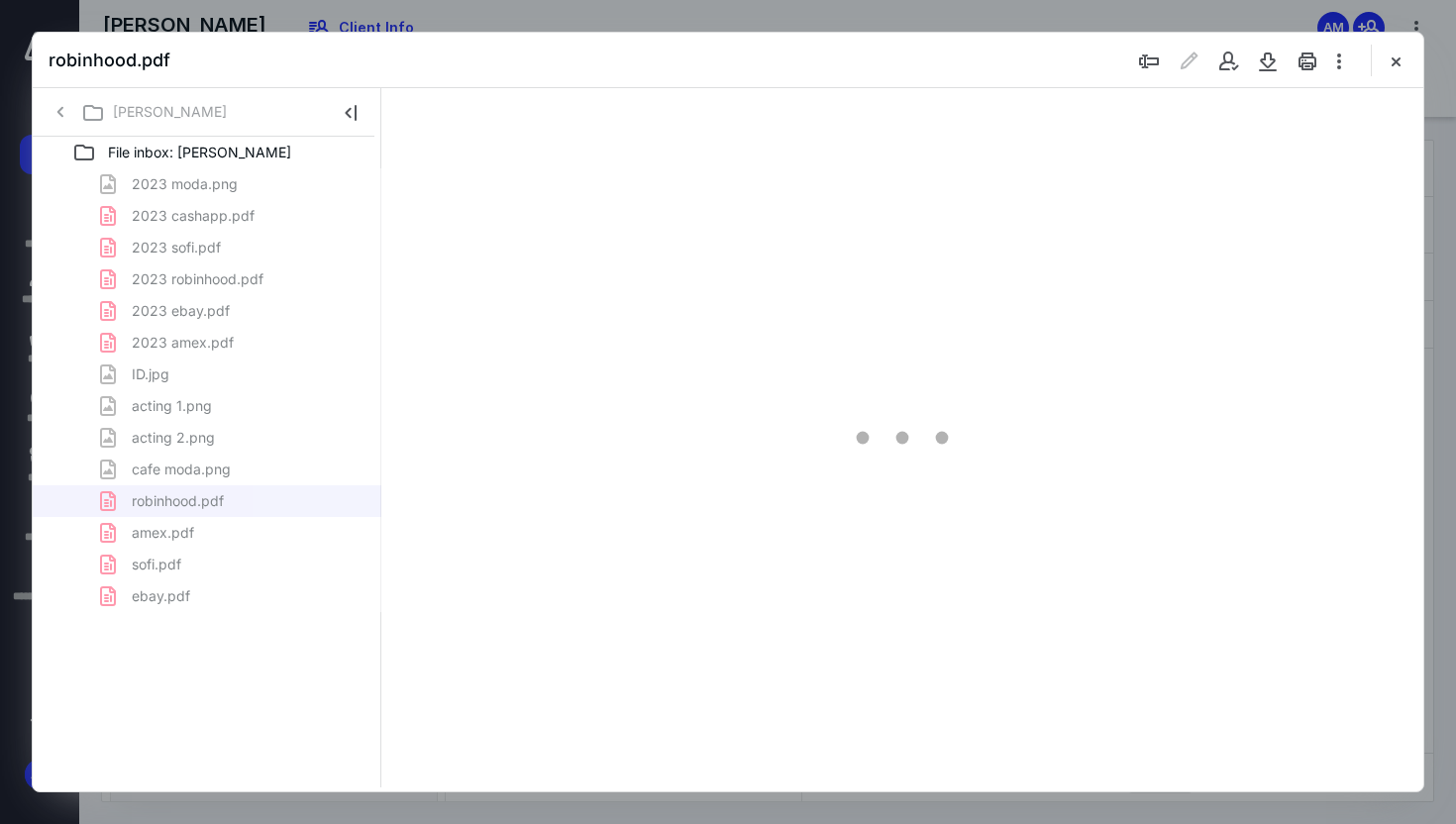 type on "168" 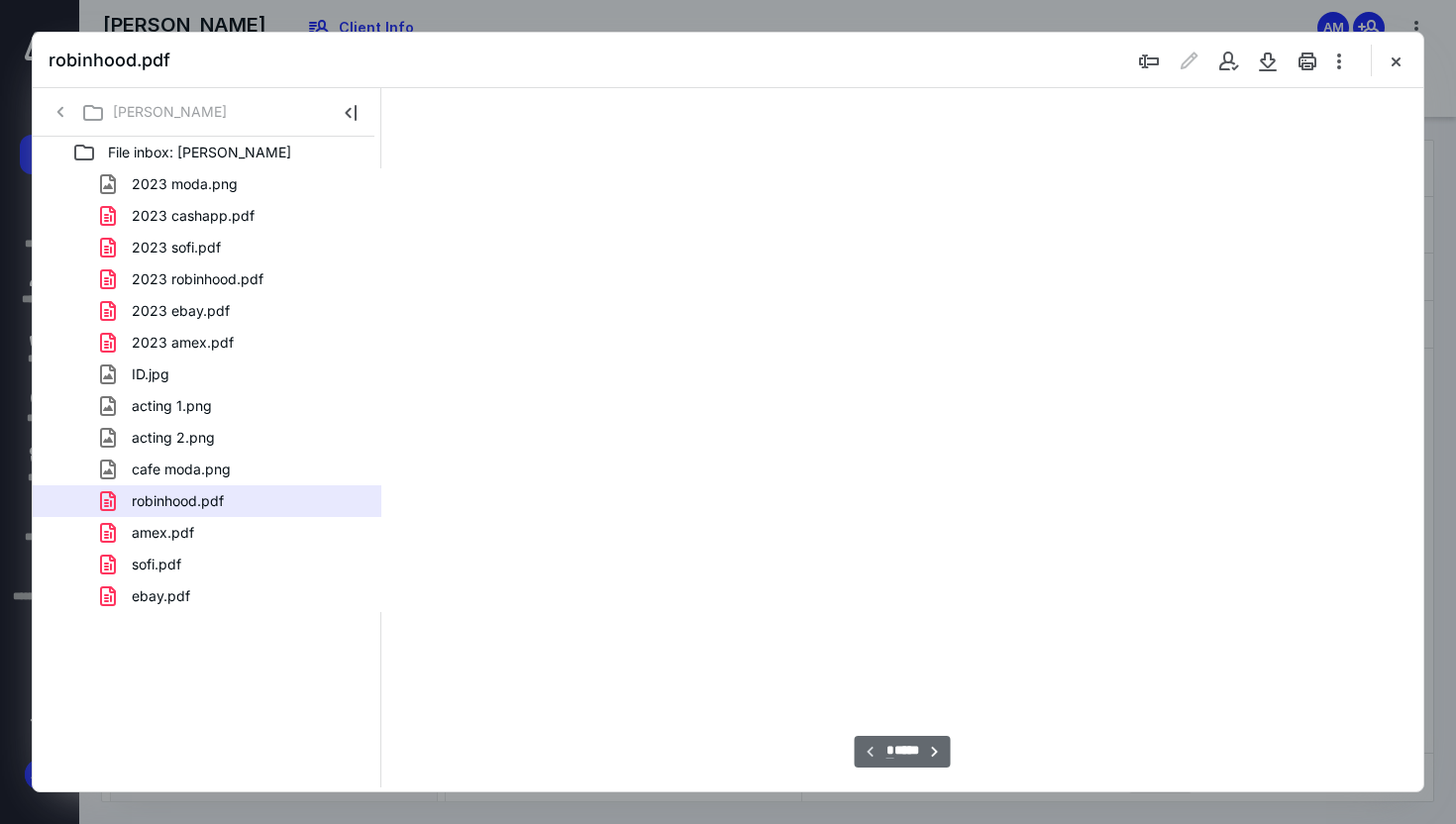 scroll, scrollTop: 82, scrollLeft: 148, axis: both 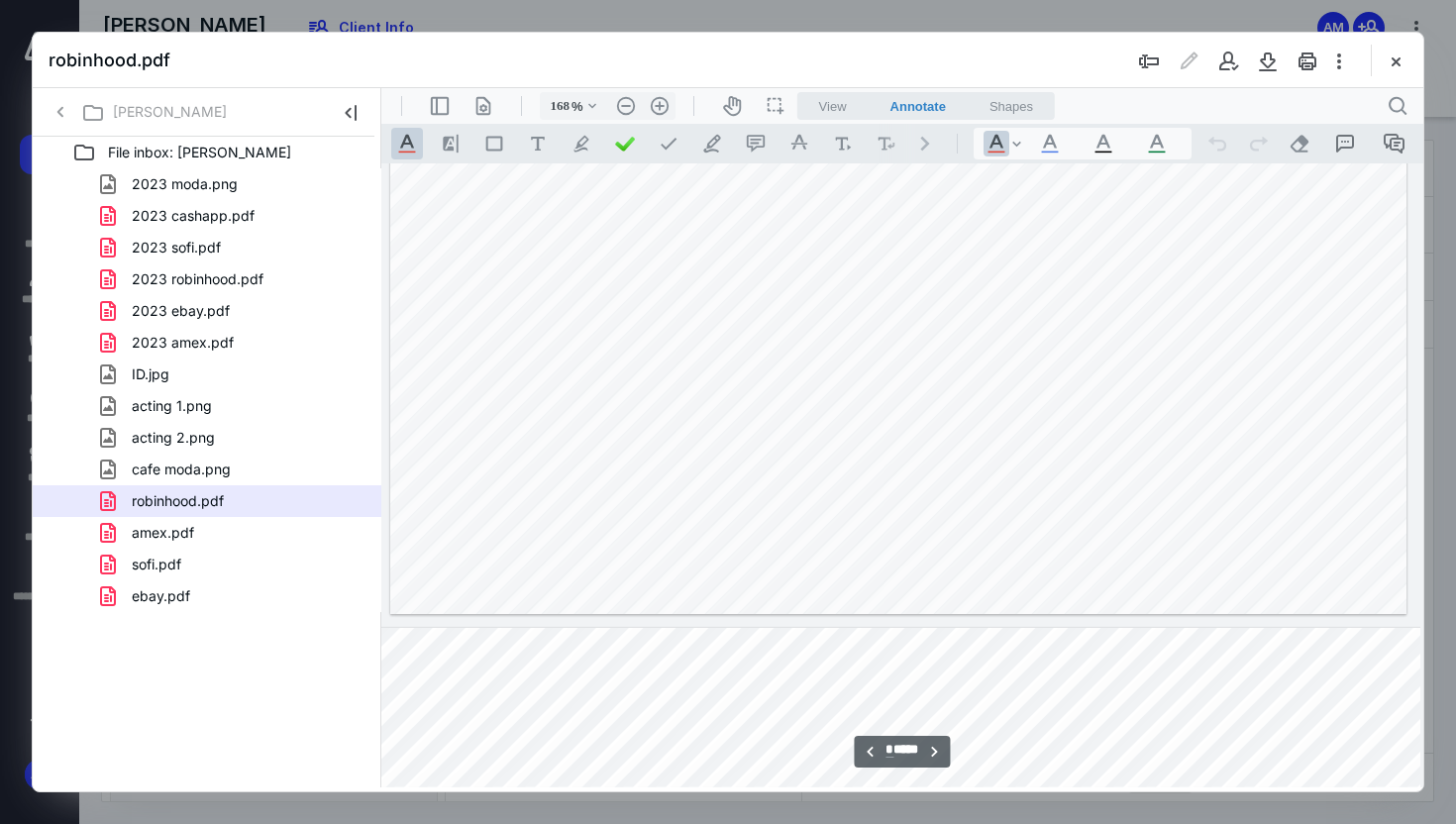 type on "*" 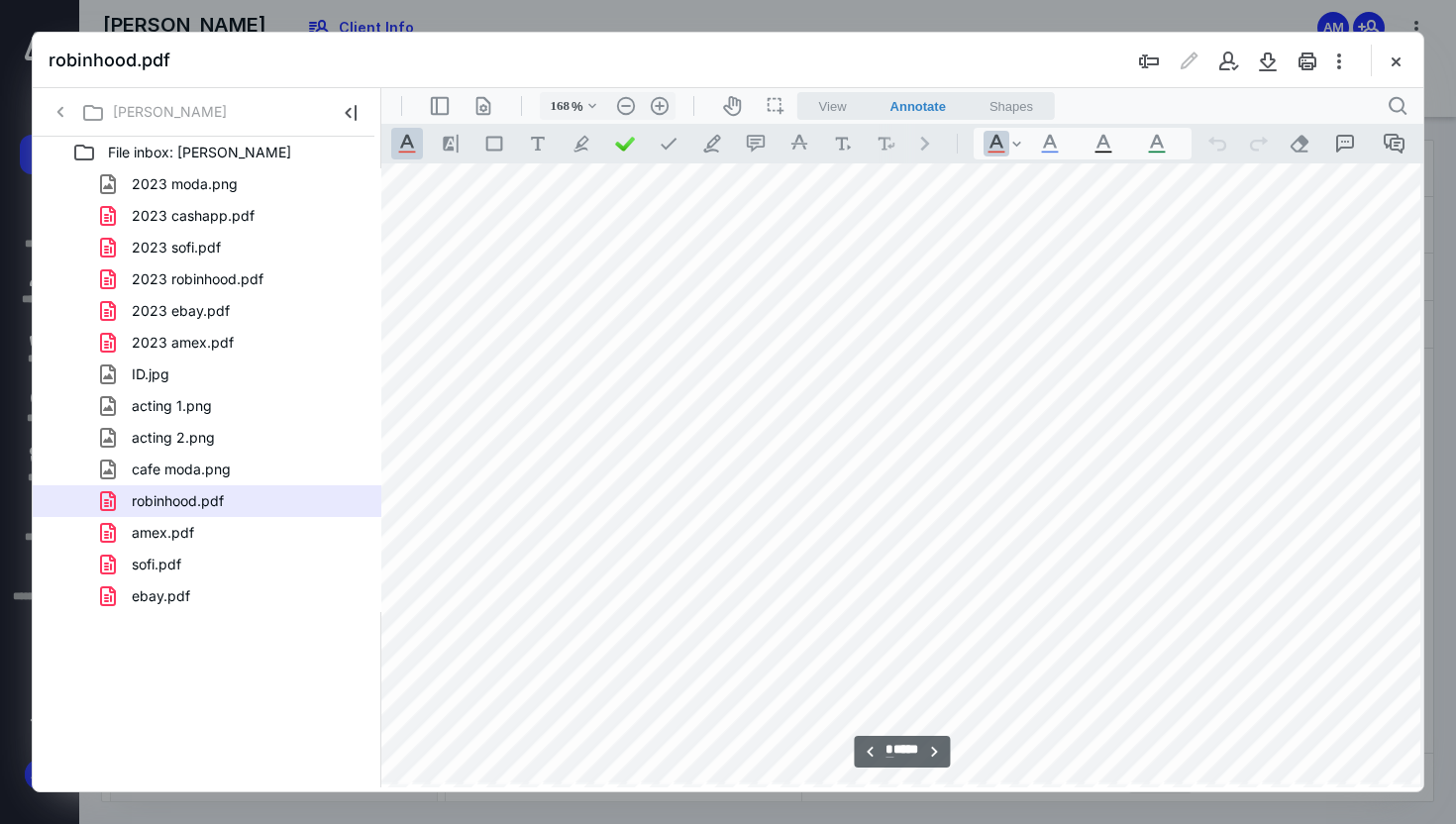 scroll, scrollTop: 2707, scrollLeft: 148, axis: both 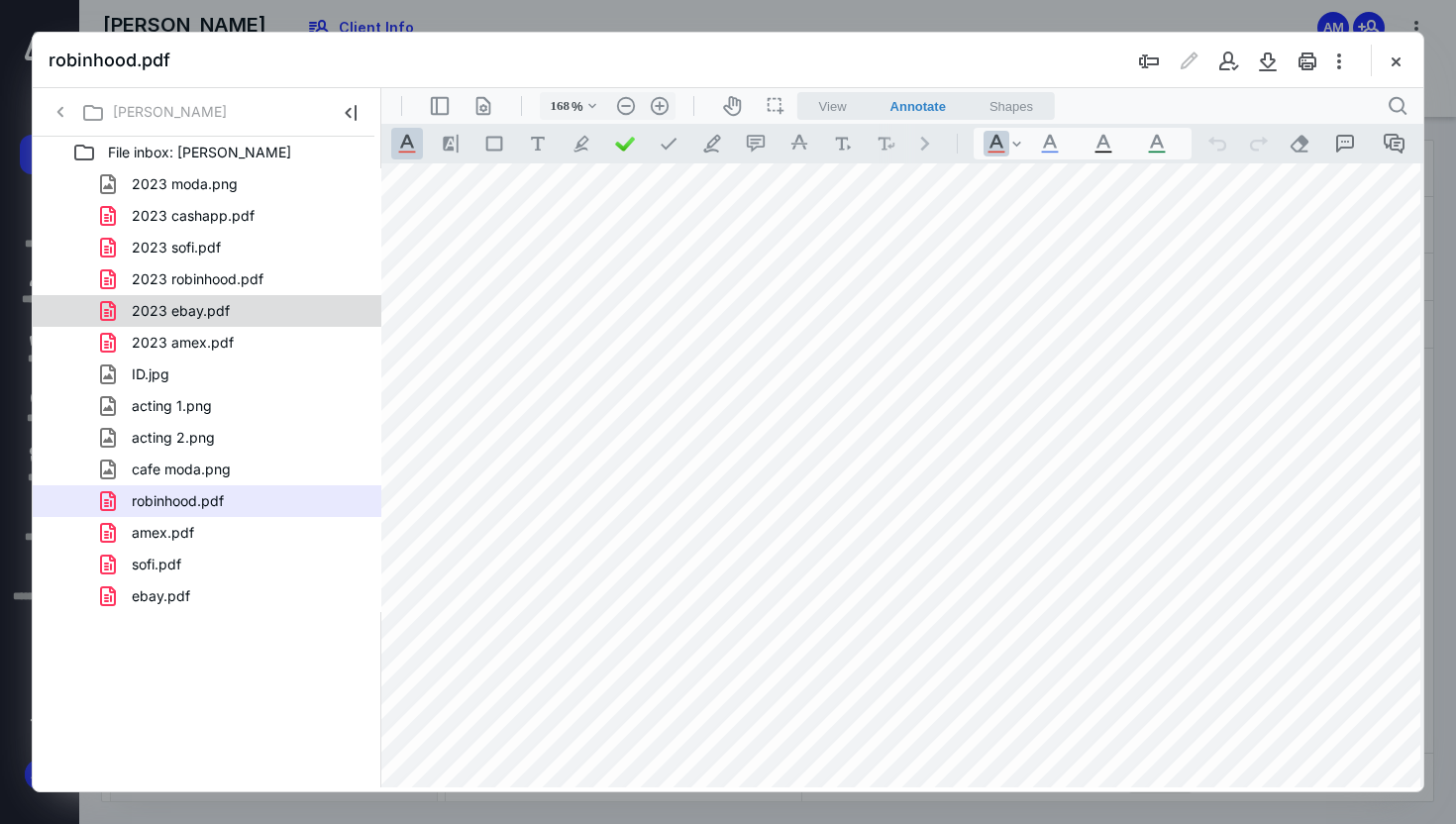 click on "2023 ebay.pdf" at bounding box center (235, 311) 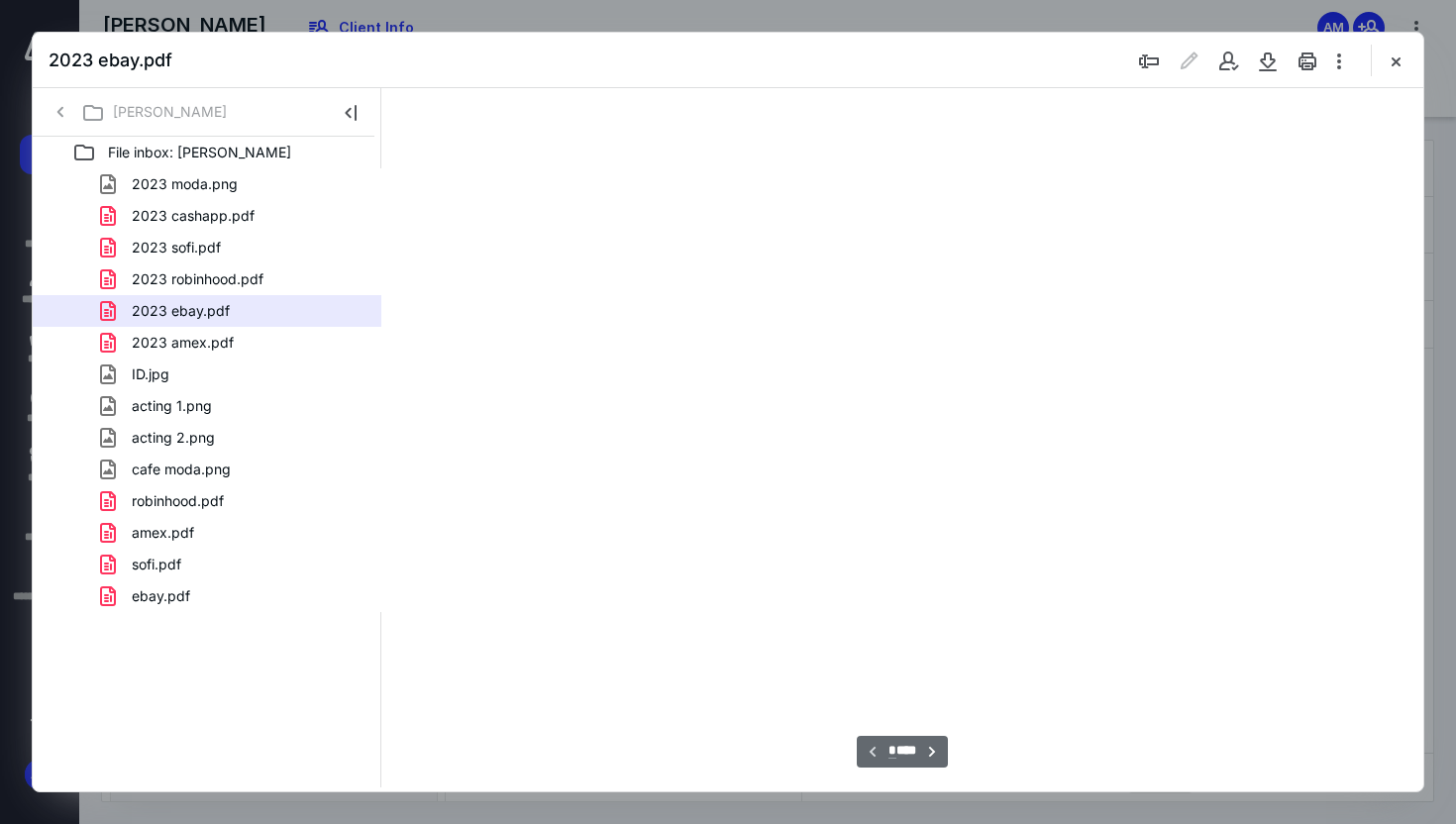 scroll, scrollTop: 82, scrollLeft: 148, axis: both 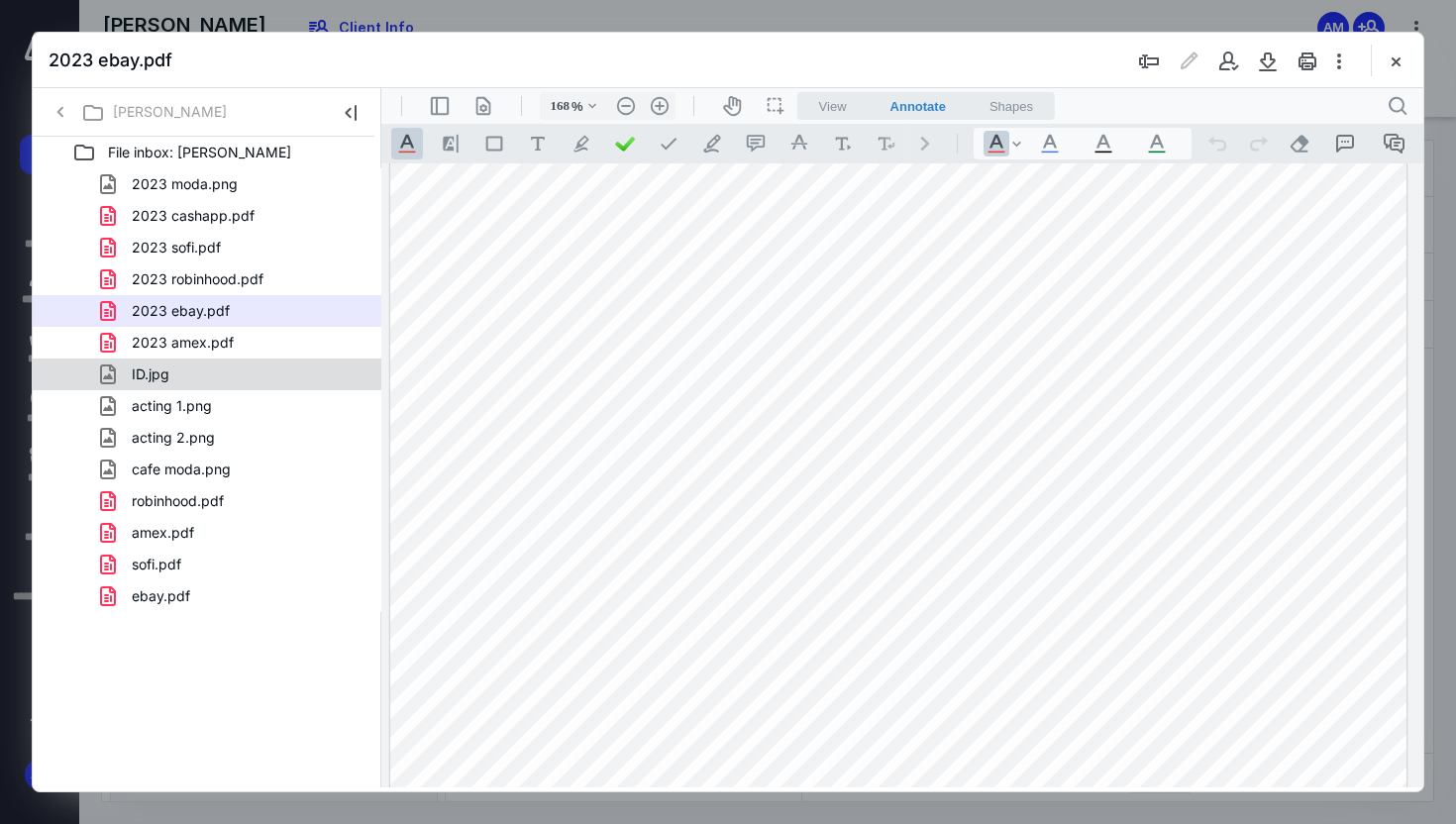 click on "ID.jpg" at bounding box center (235, 374) 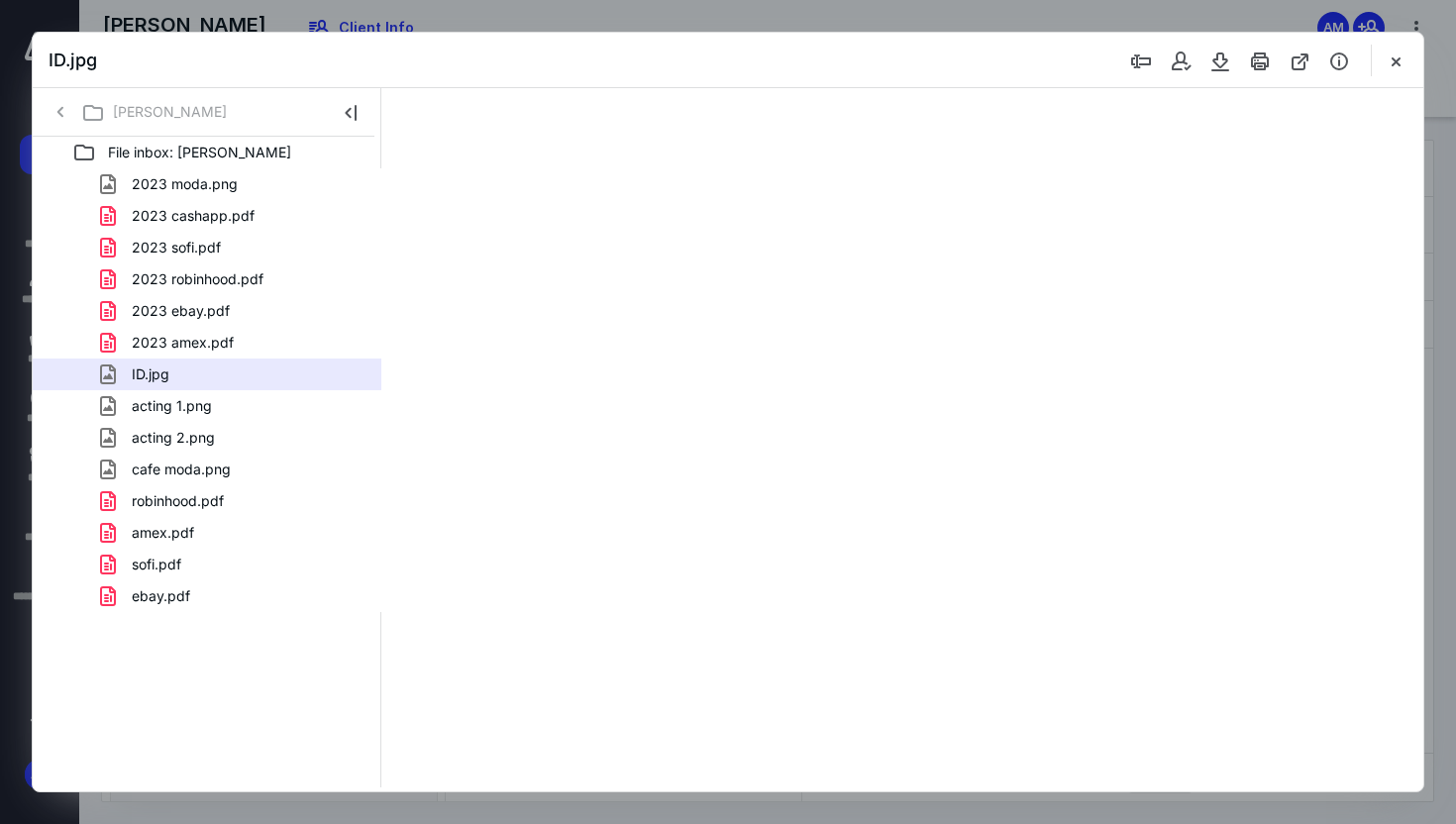scroll, scrollTop: 0, scrollLeft: 0, axis: both 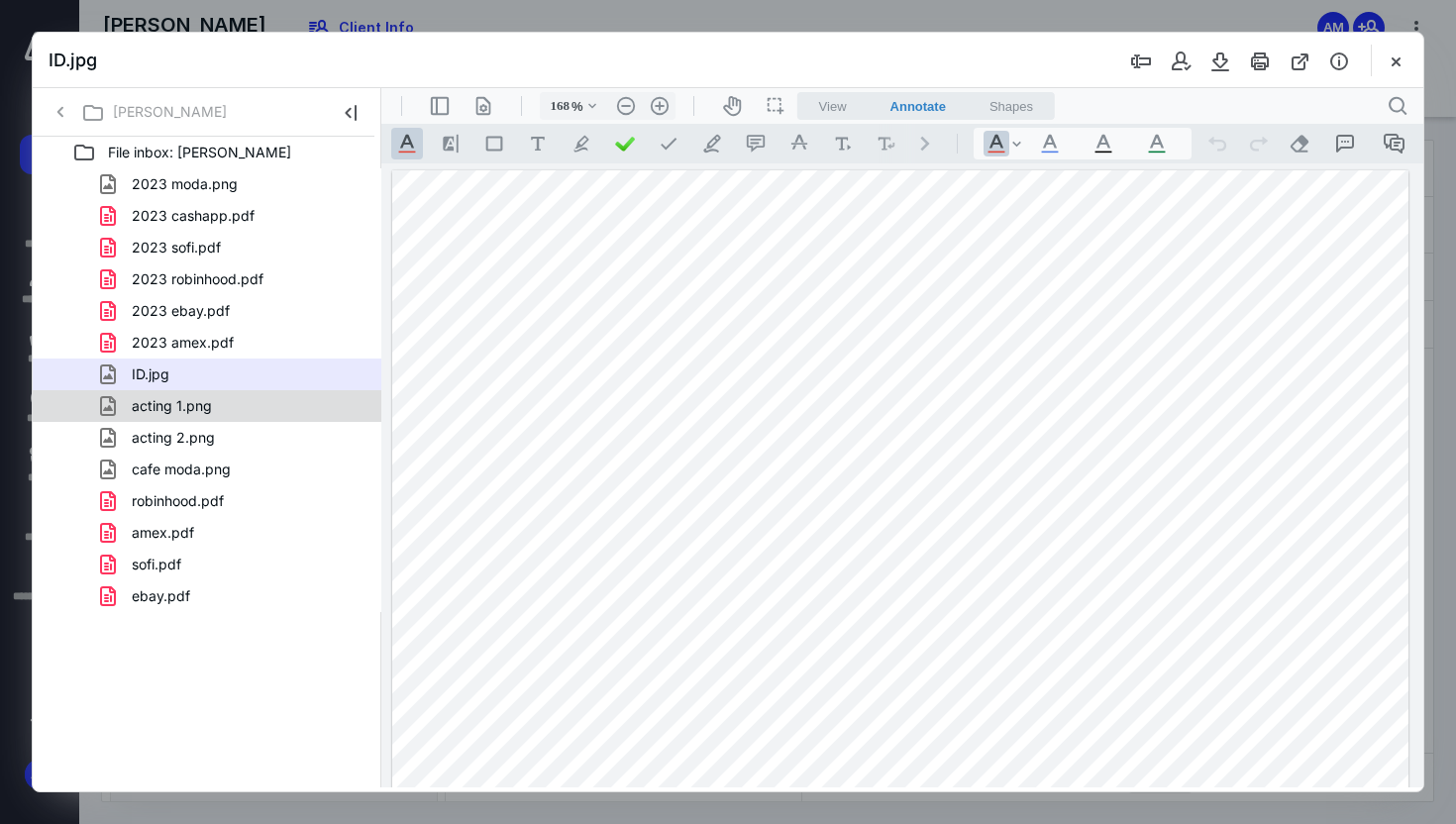 click on "acting 1.png" at bounding box center (235, 406) 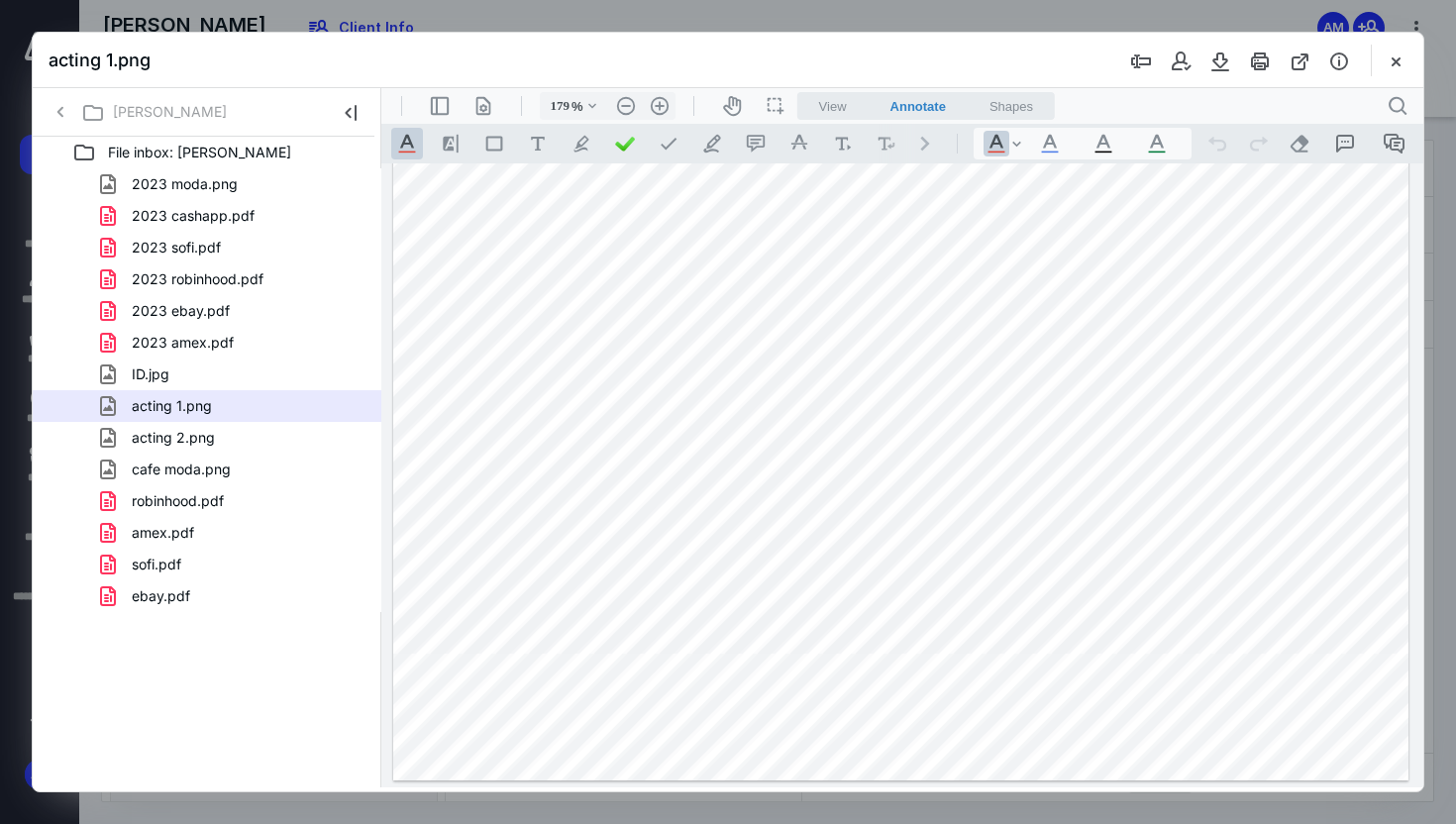 scroll, scrollTop: 0, scrollLeft: 0, axis: both 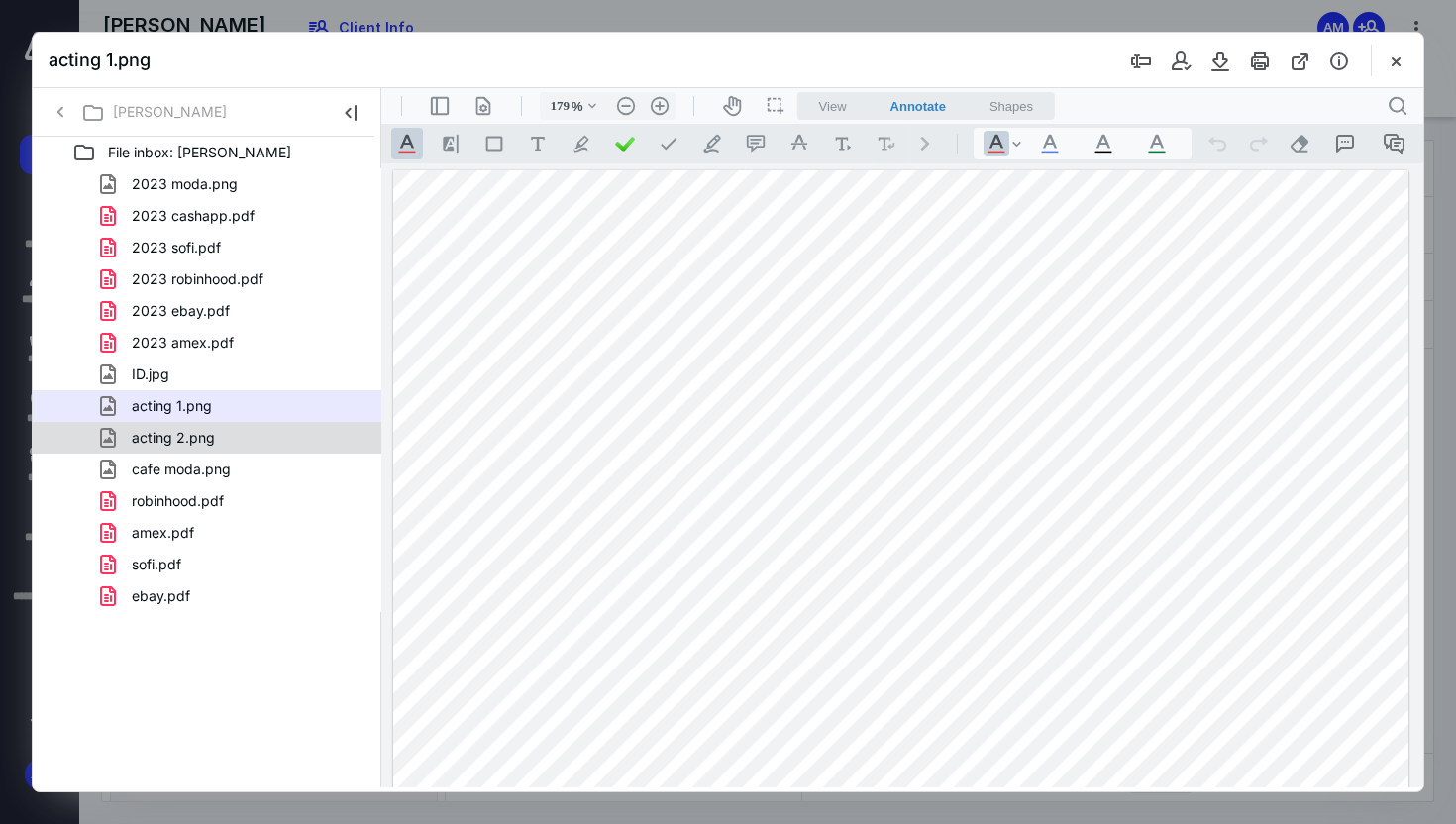 click on "acting 2.png" at bounding box center (173, 438) 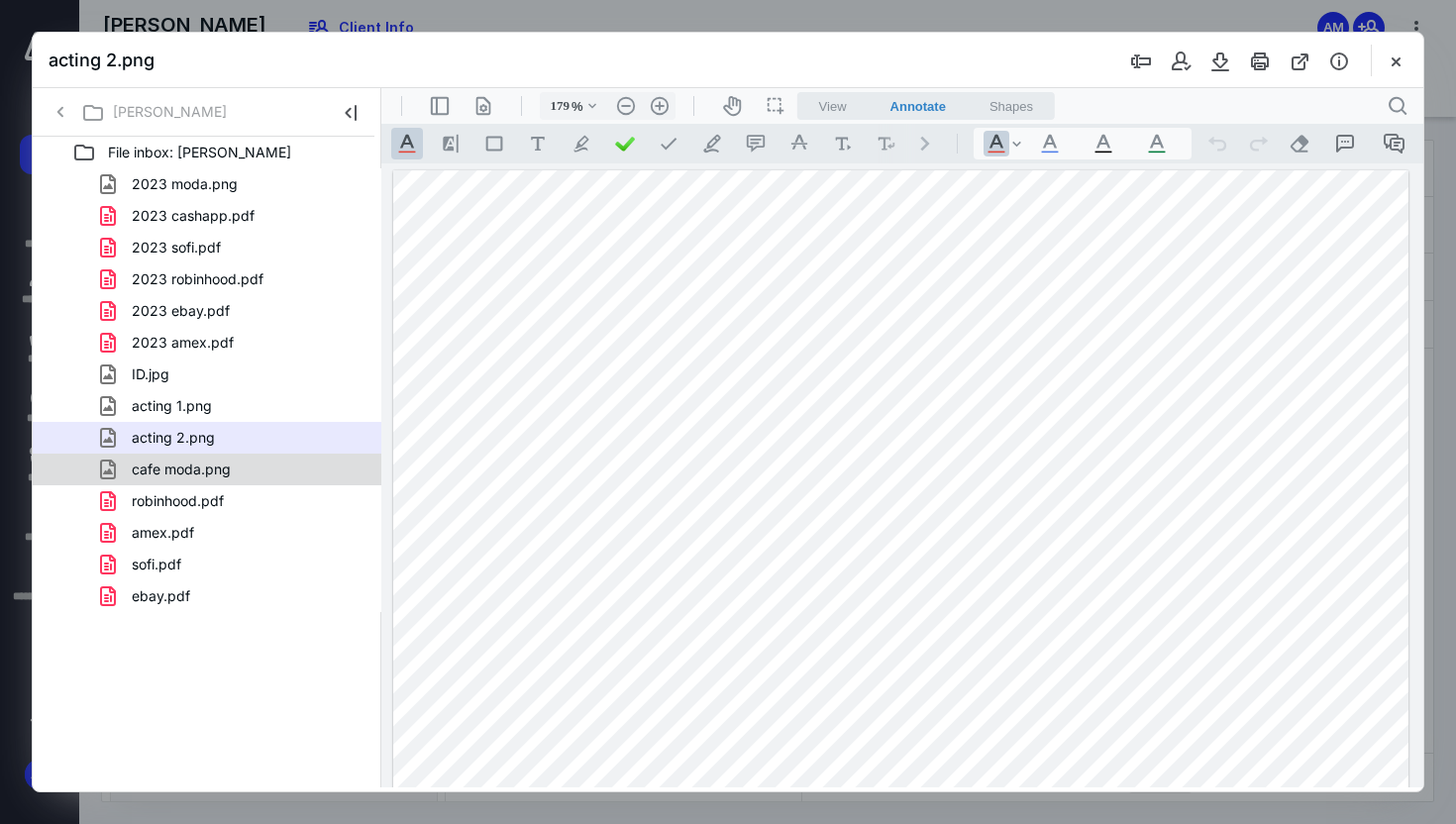 click on "cafe moda.png" at bounding box center (181, 469) 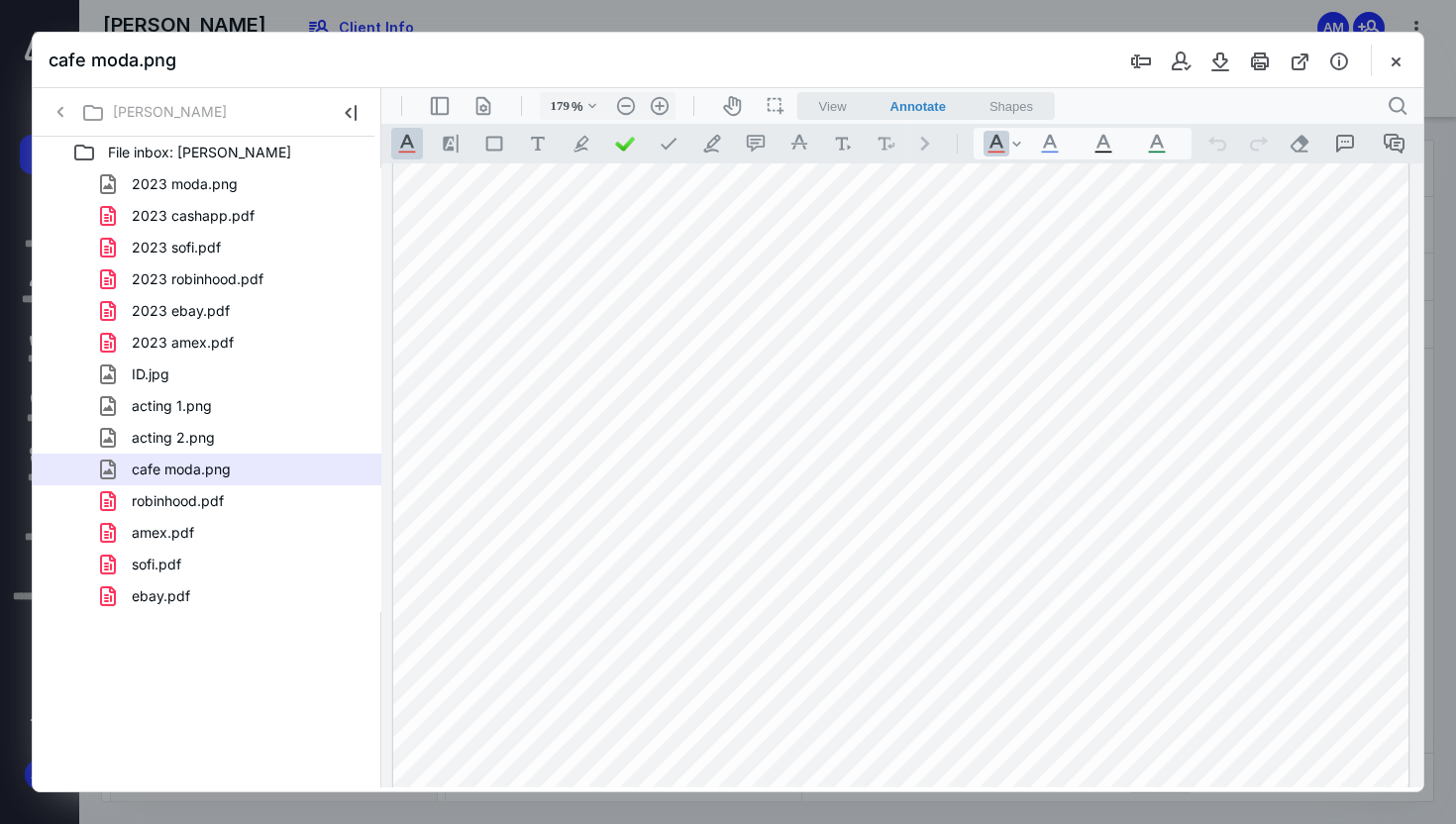 scroll, scrollTop: 786, scrollLeft: 0, axis: vertical 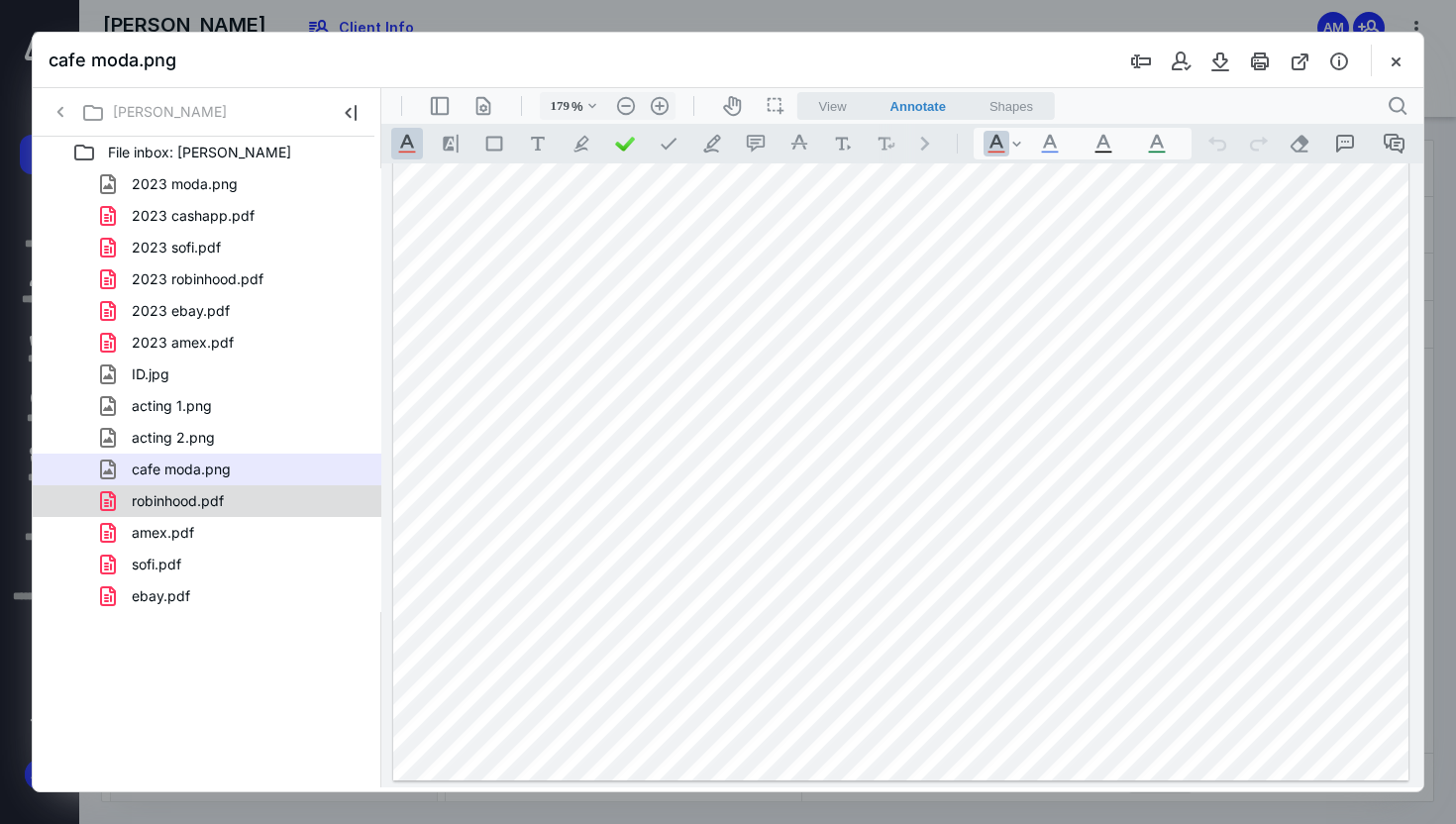 click on "robinhood.pdf" at bounding box center [235, 501] 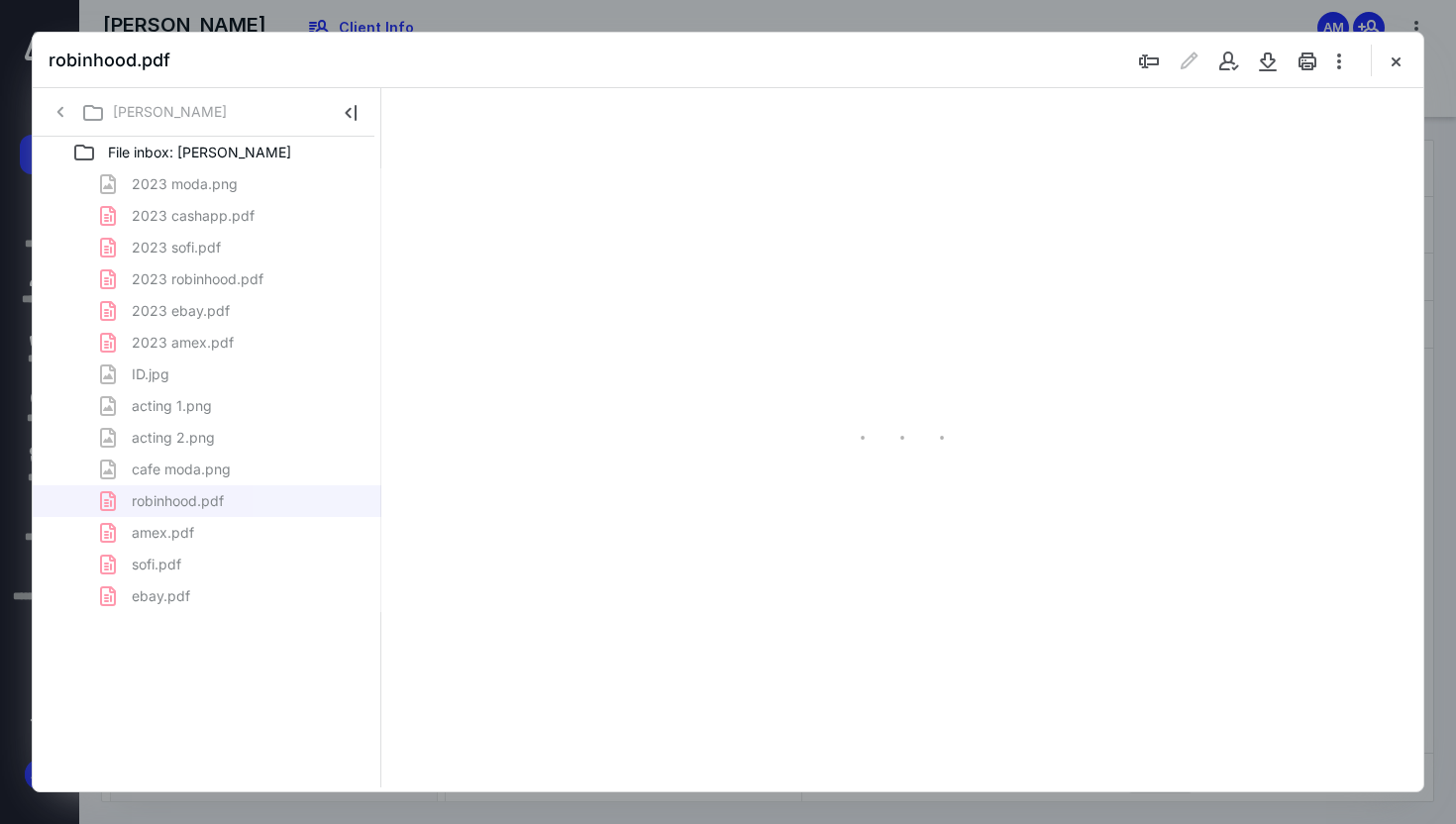 type on "168" 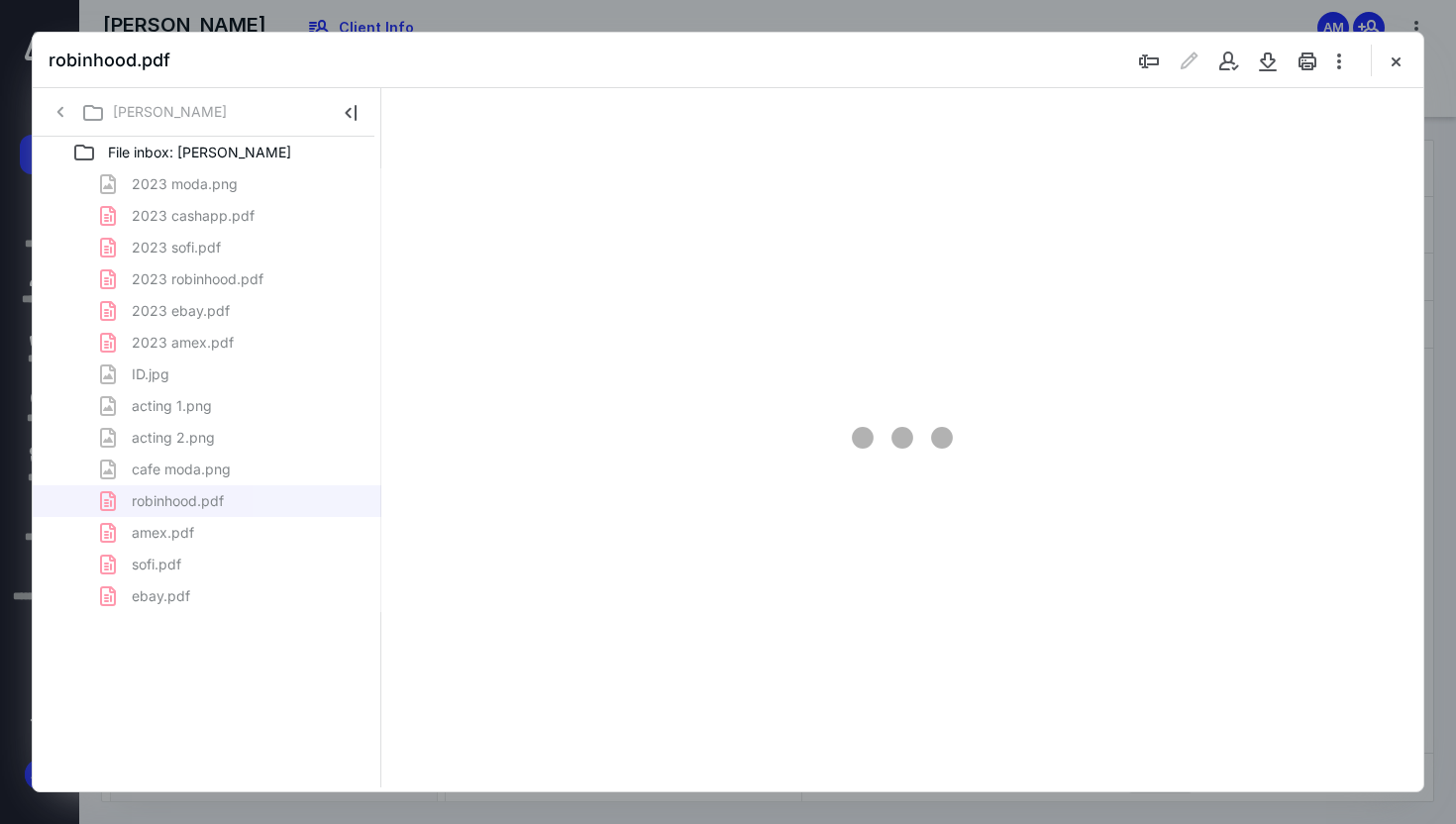 scroll, scrollTop: 82, scrollLeft: 148, axis: both 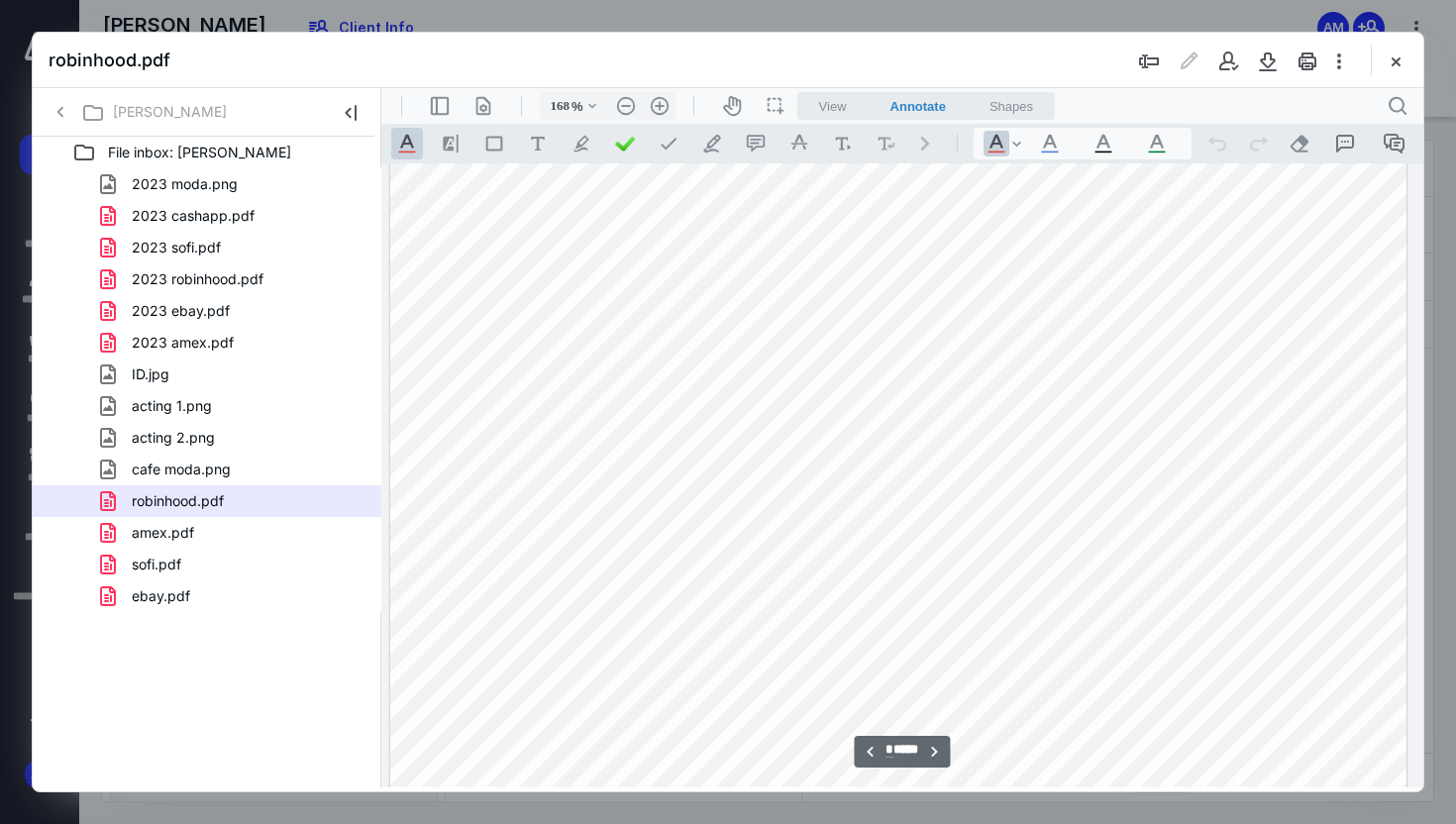 type on "*" 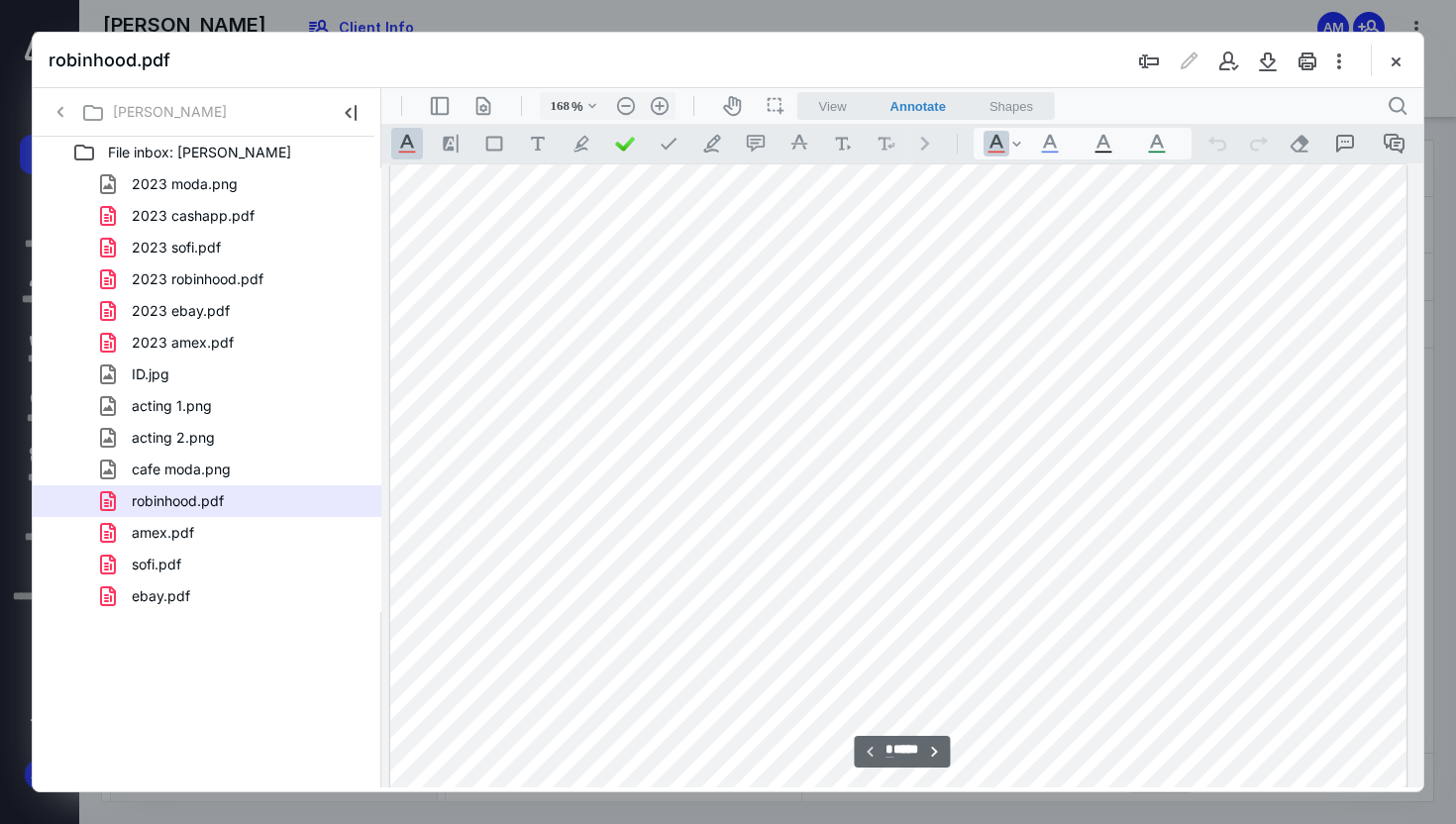scroll, scrollTop: 0, scrollLeft: 148, axis: horizontal 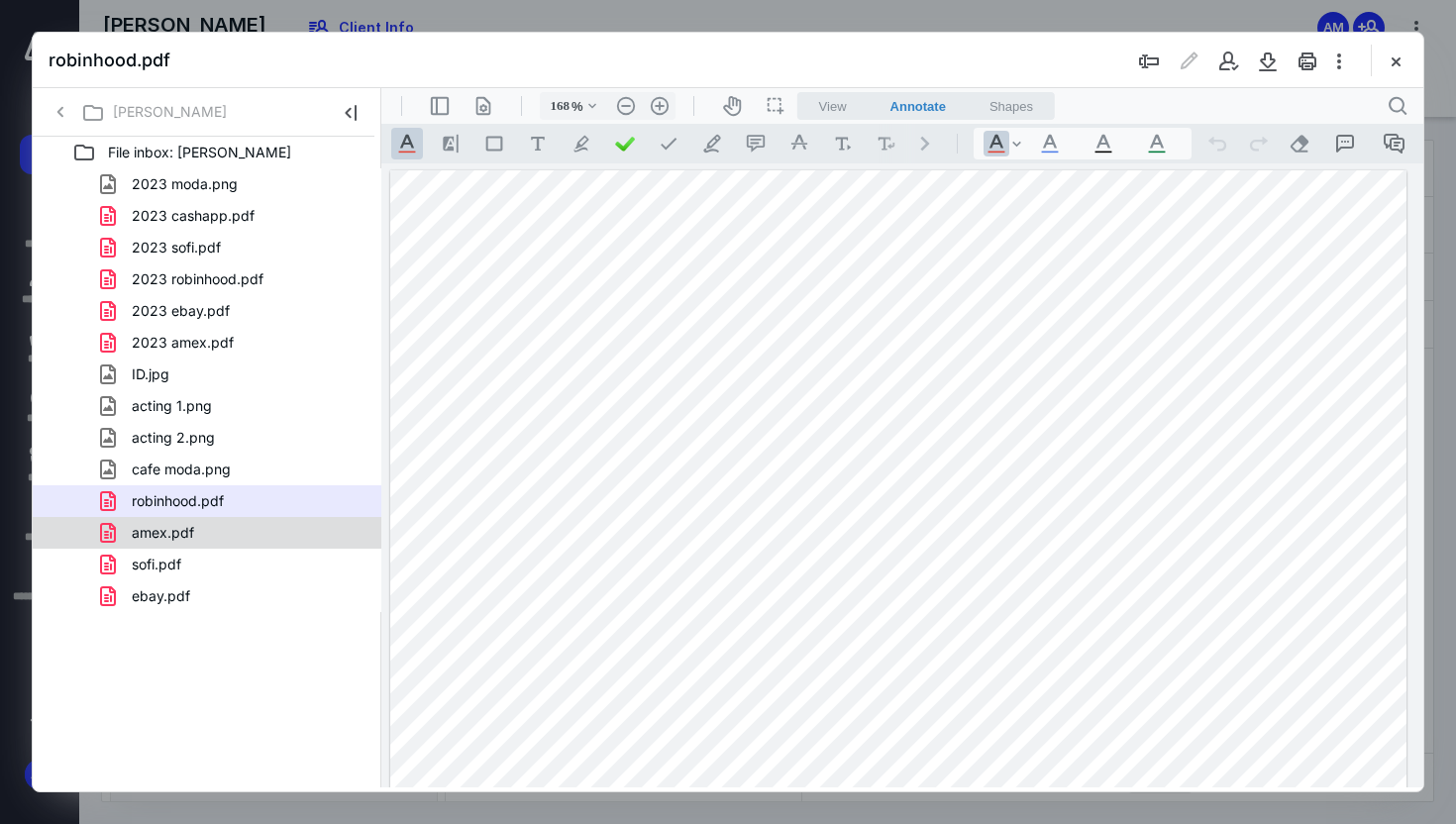 click on "amex.pdf" at bounding box center [207, 533] 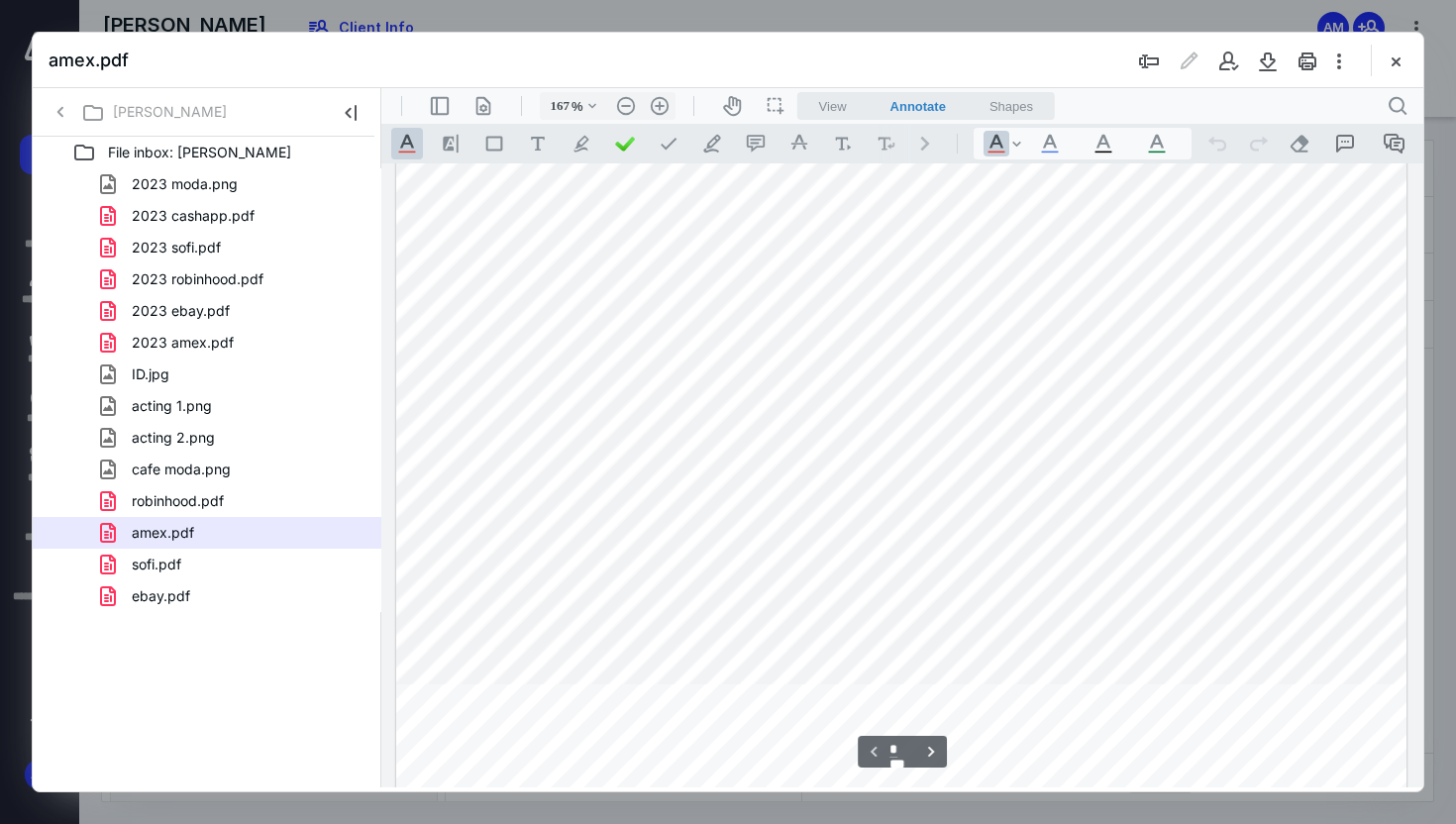 scroll, scrollTop: 447, scrollLeft: 0, axis: vertical 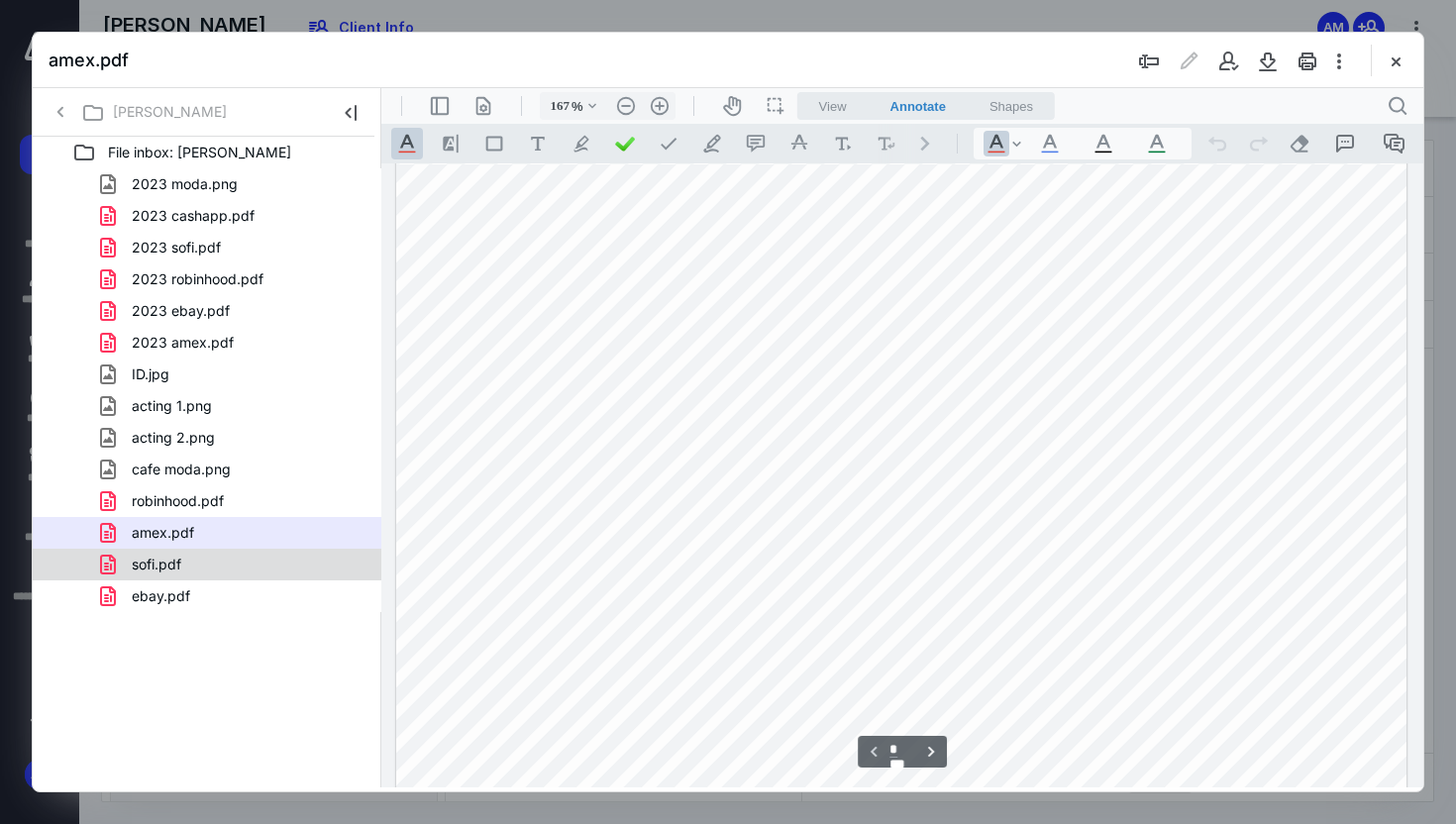 click on "sofi.pdf" at bounding box center [235, 565] 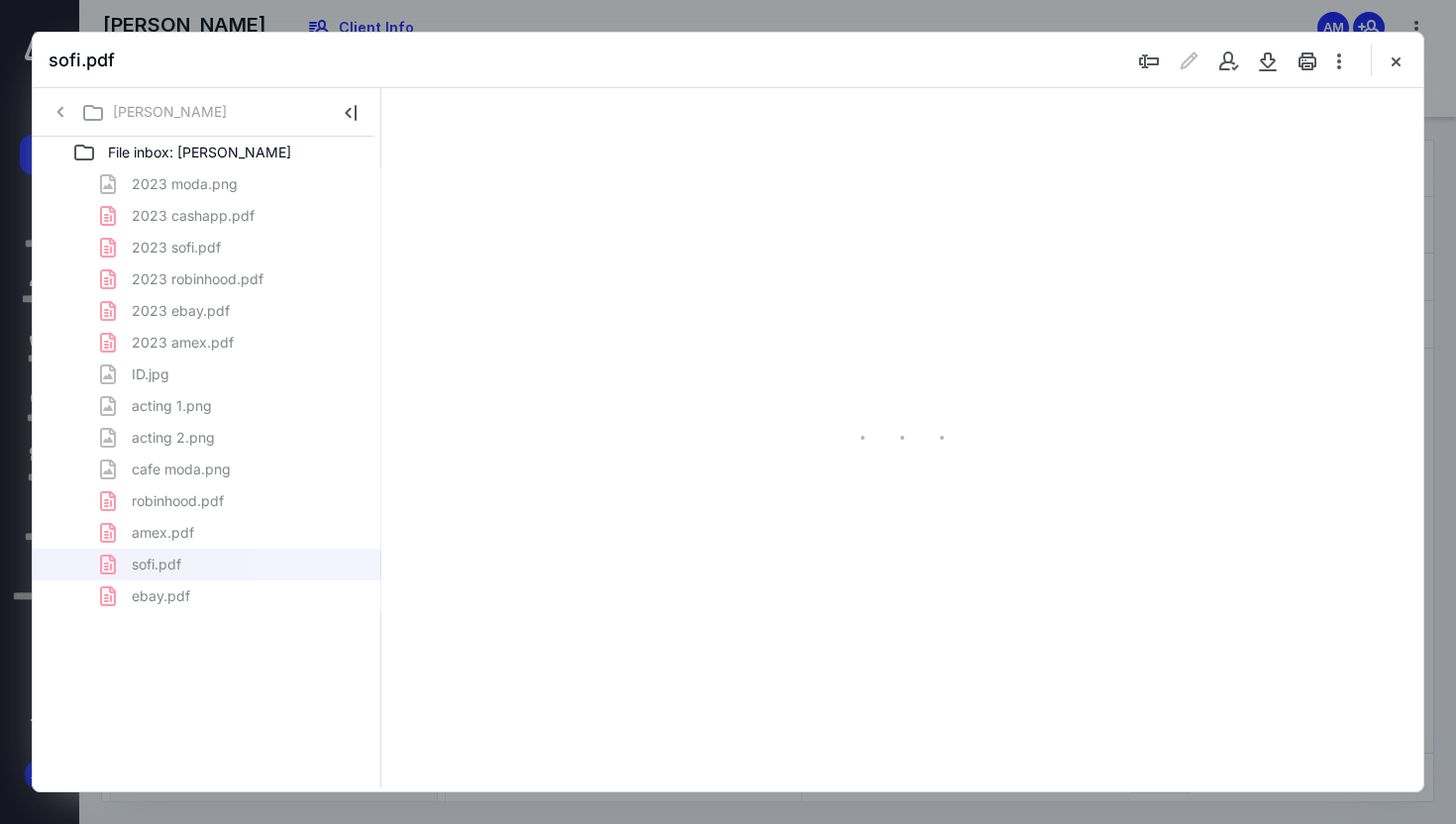 type on "131" 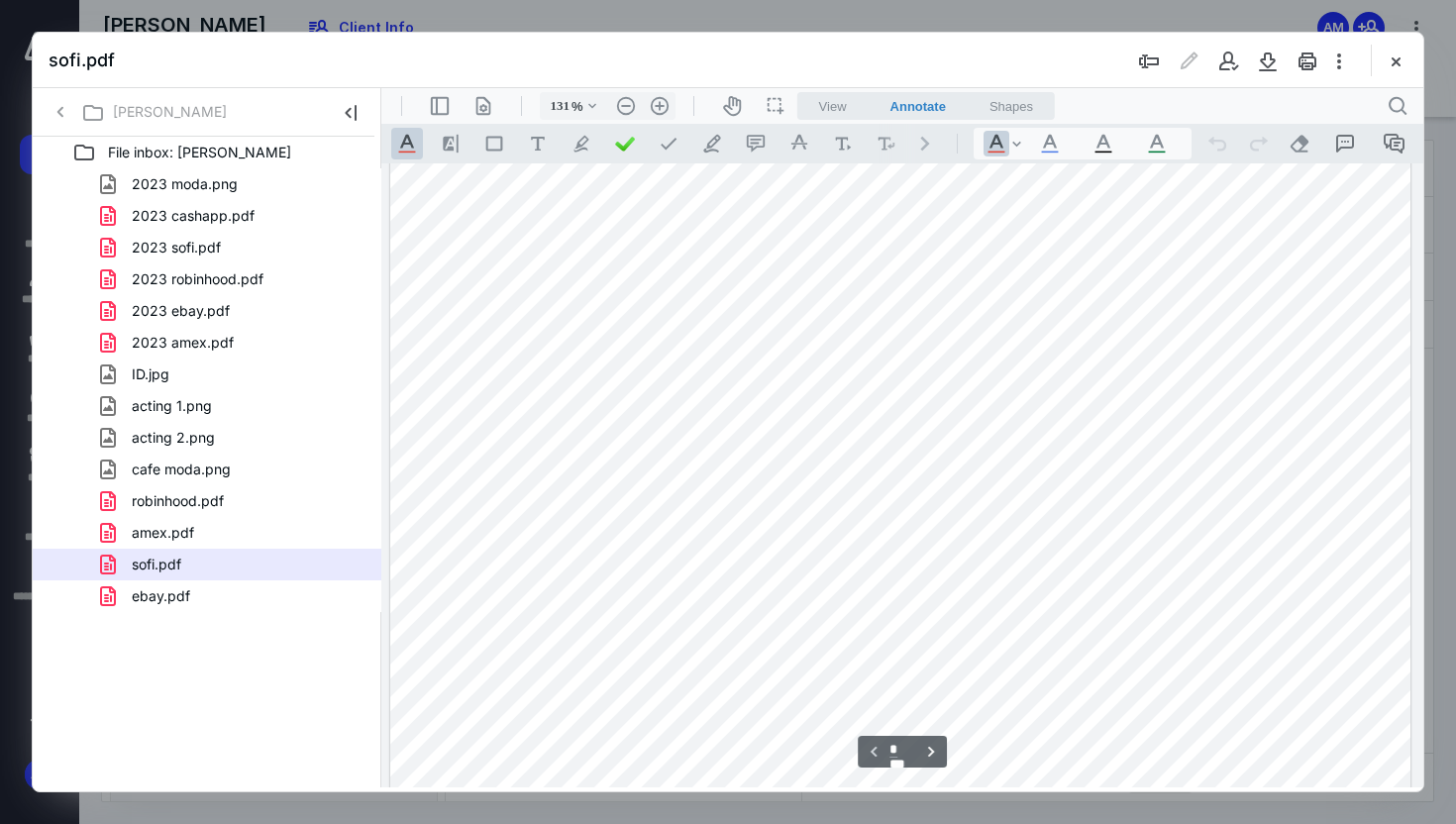 scroll, scrollTop: 0, scrollLeft: 0, axis: both 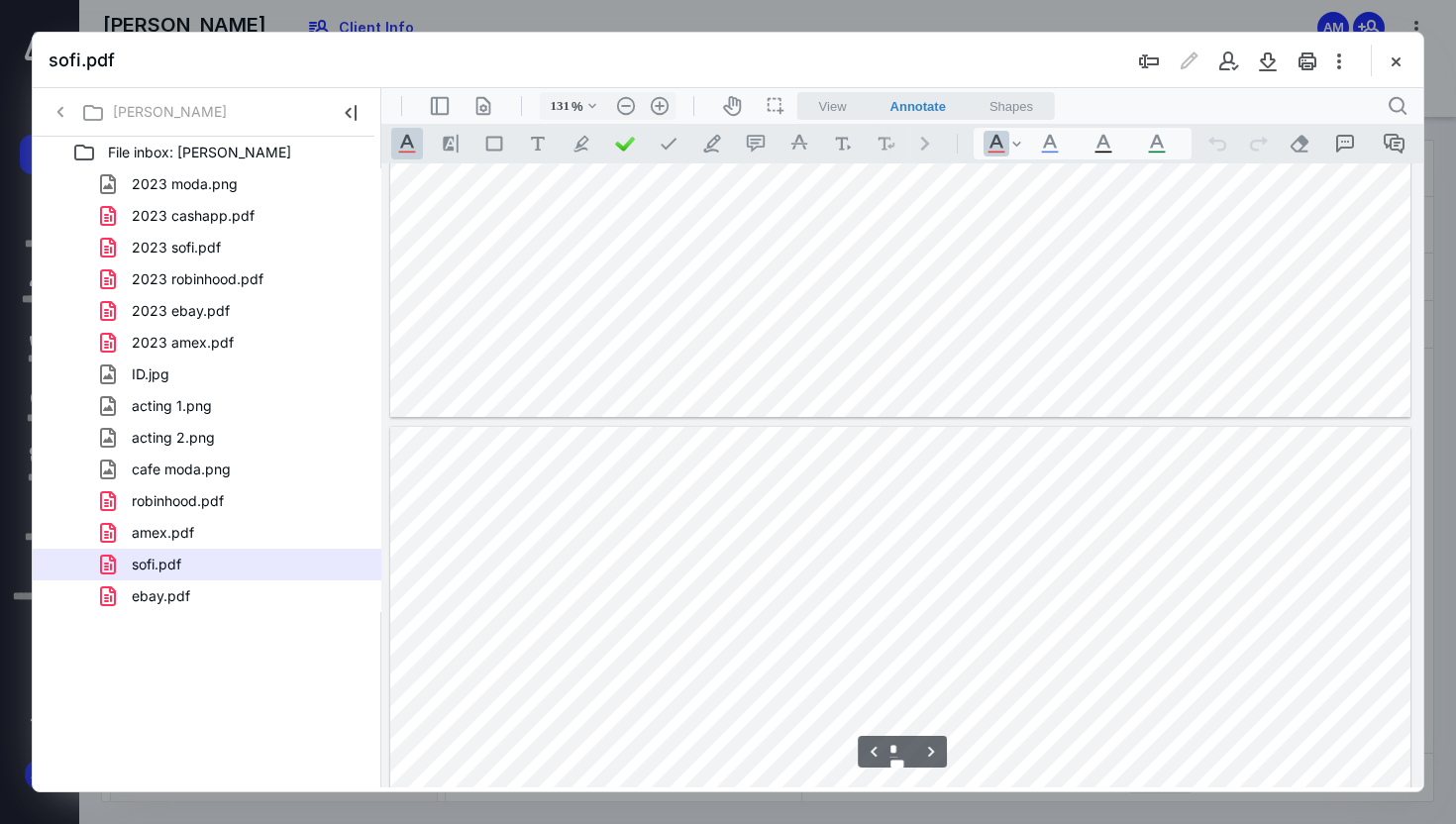 type on "*" 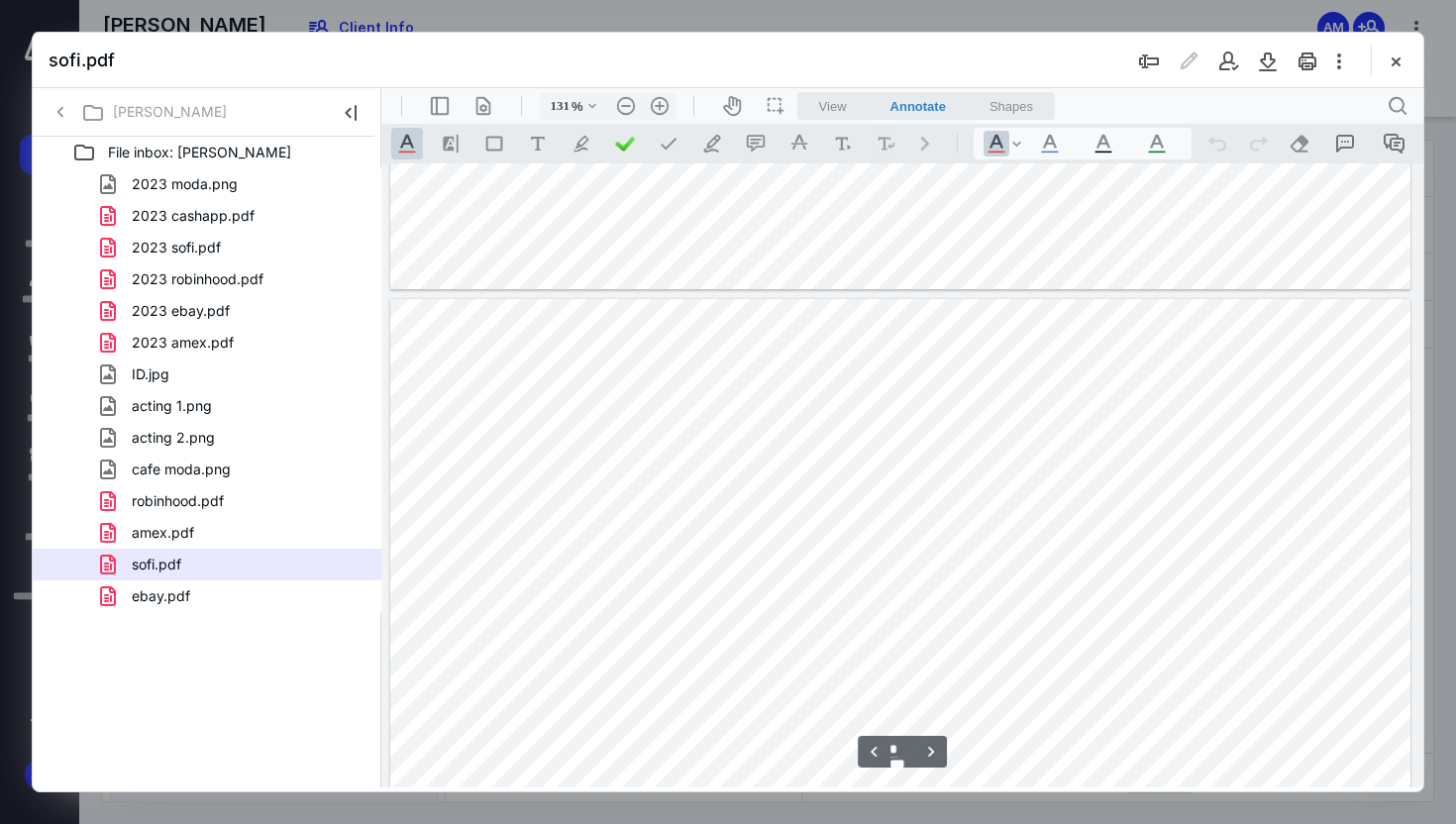 scroll, scrollTop: 1464, scrollLeft: 0, axis: vertical 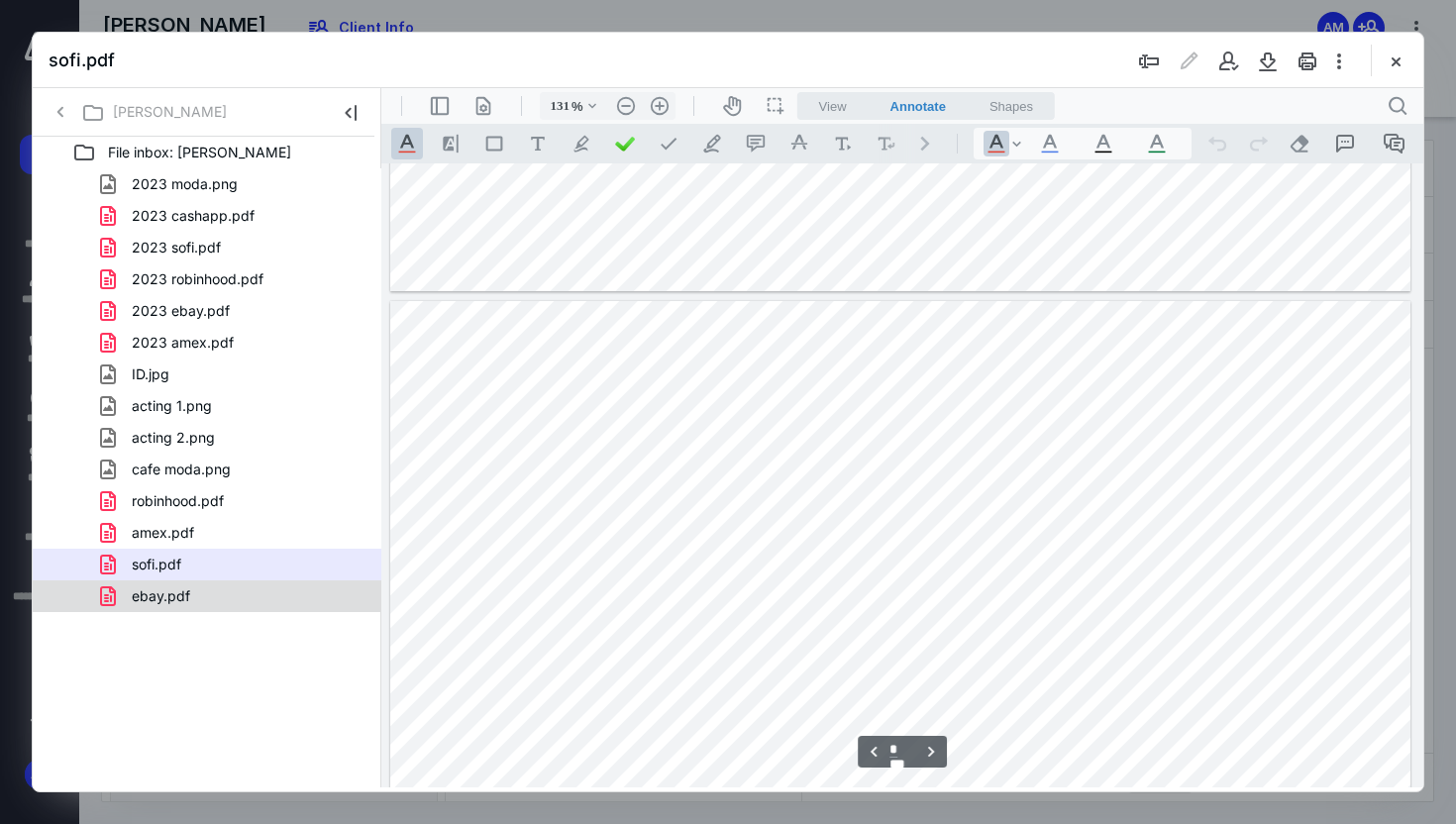 click on "ebay.pdf" at bounding box center (235, 596) 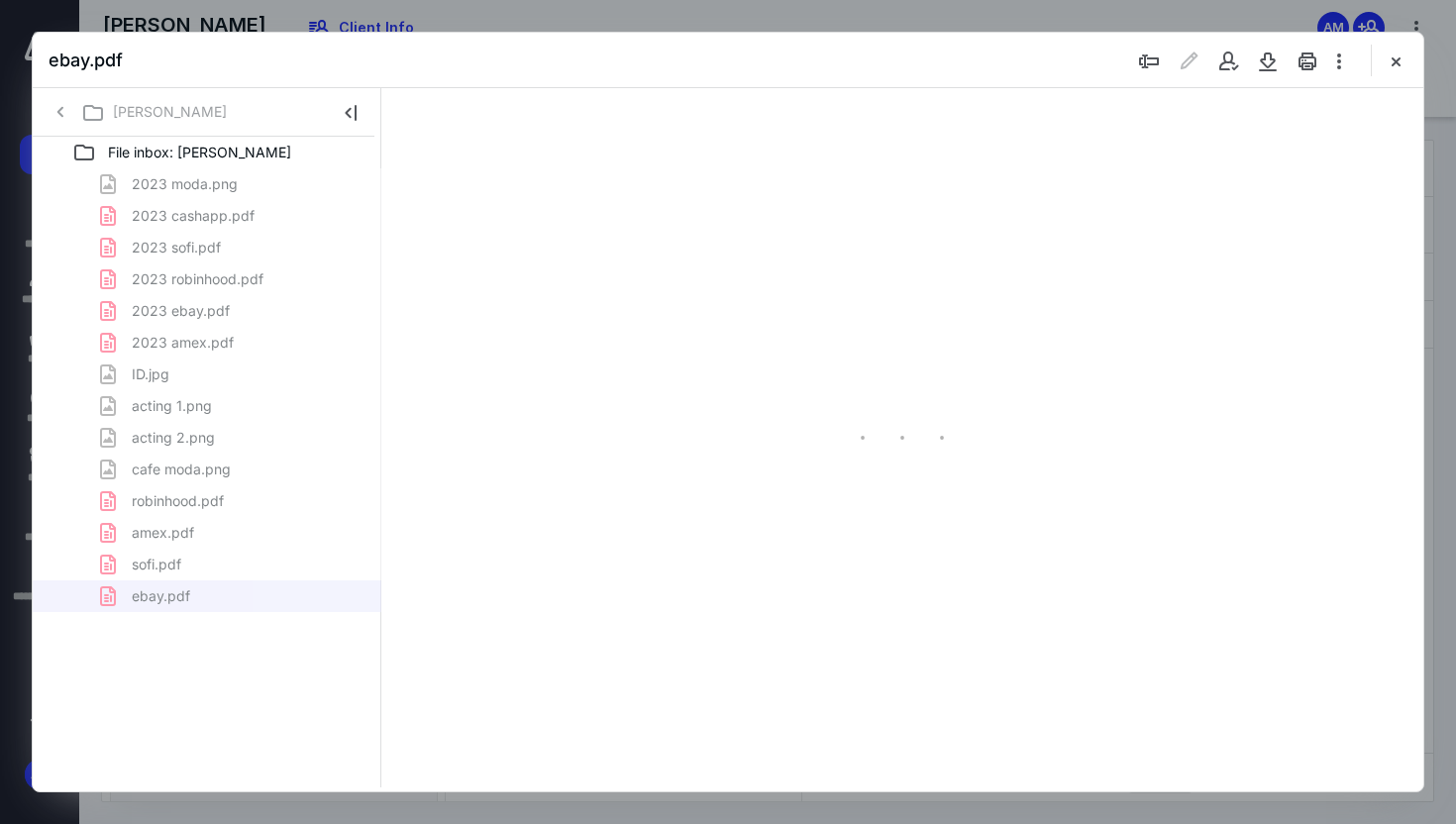 type on "168" 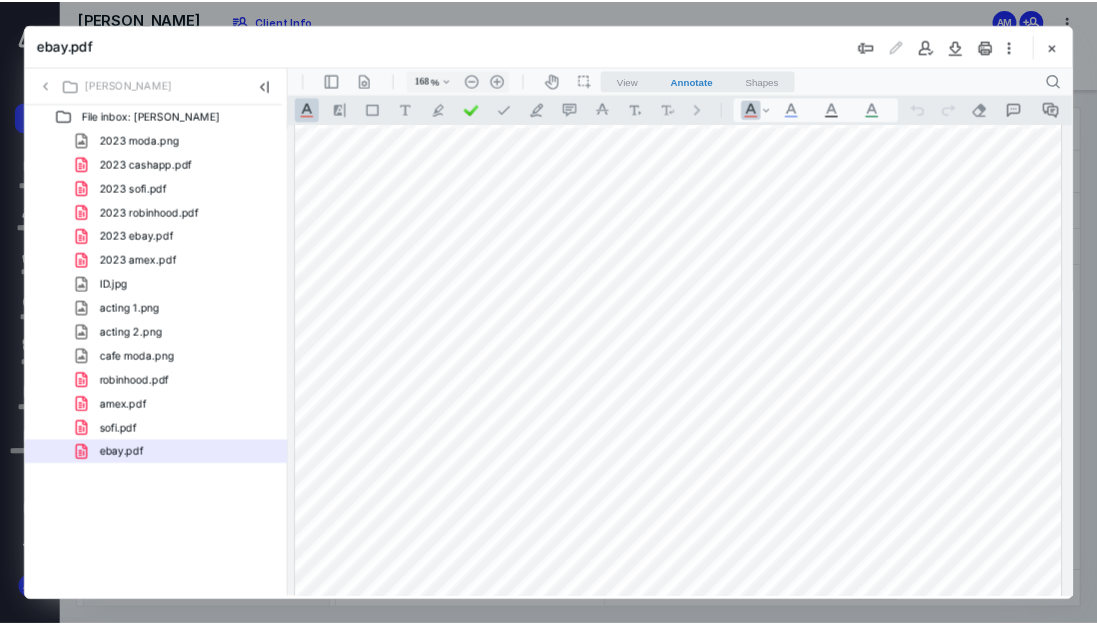 scroll, scrollTop: 686, scrollLeft: 0, axis: vertical 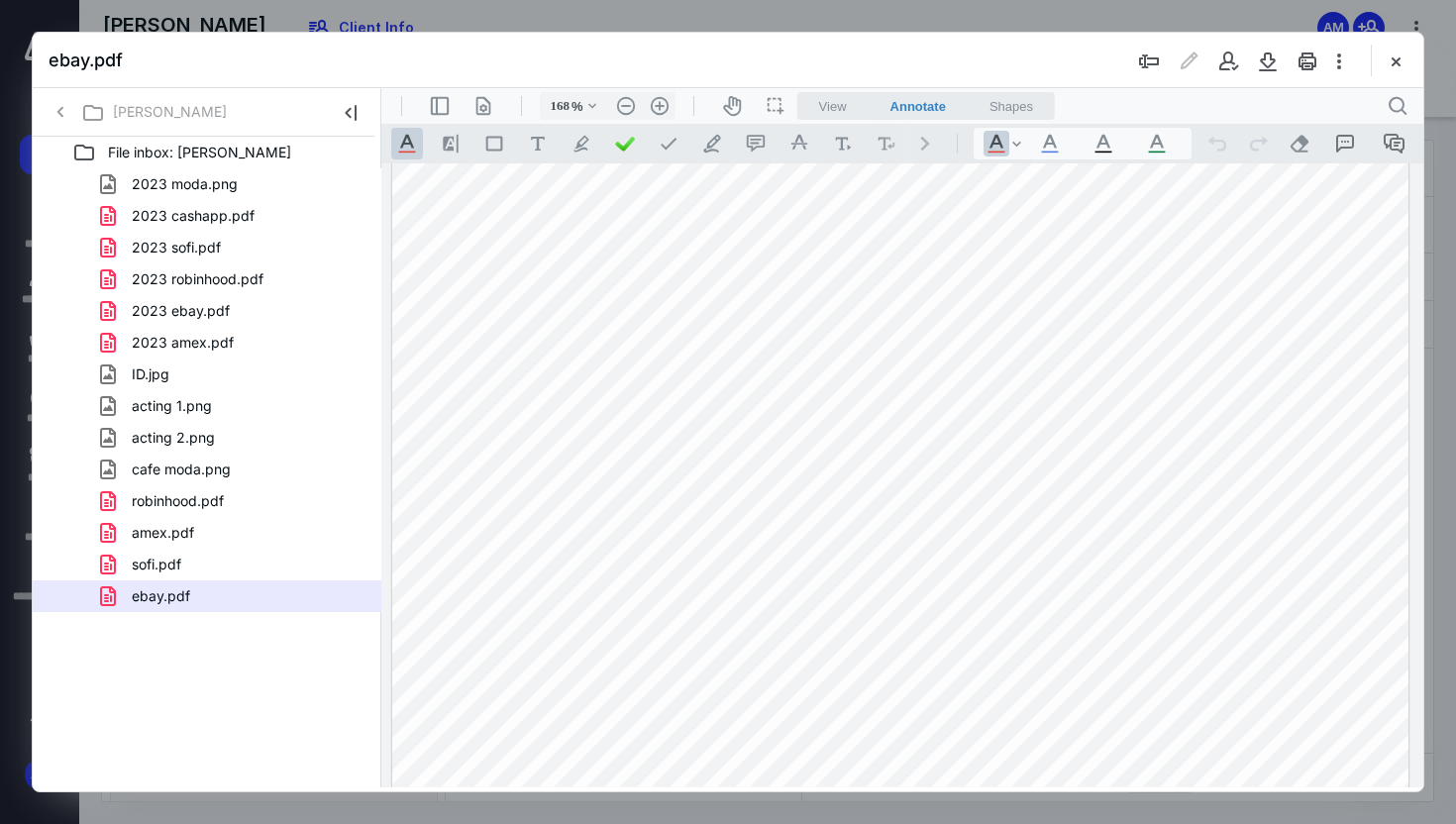 click at bounding box center [728, 412] 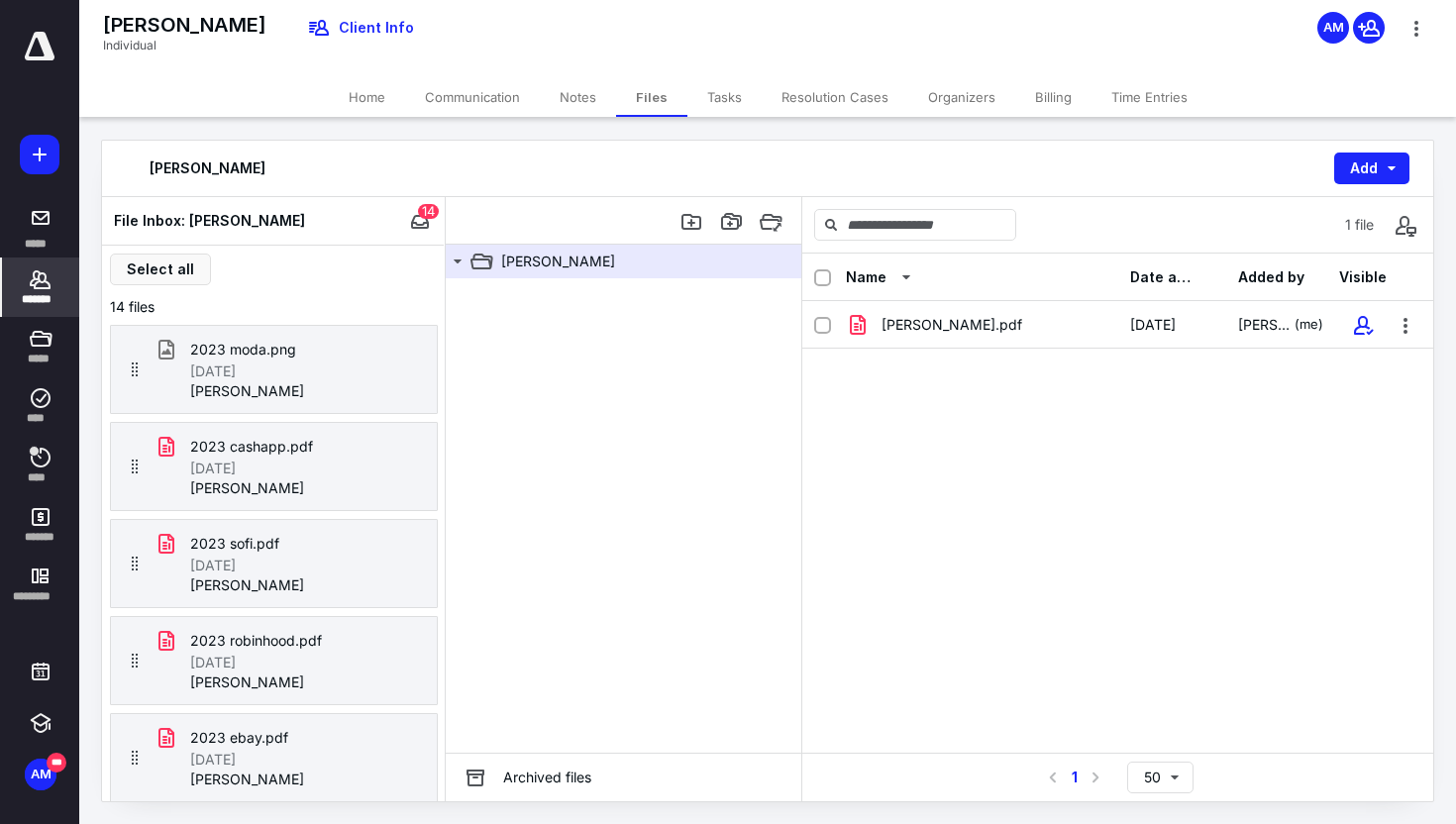 click on "*******" at bounding box center (41, 299) 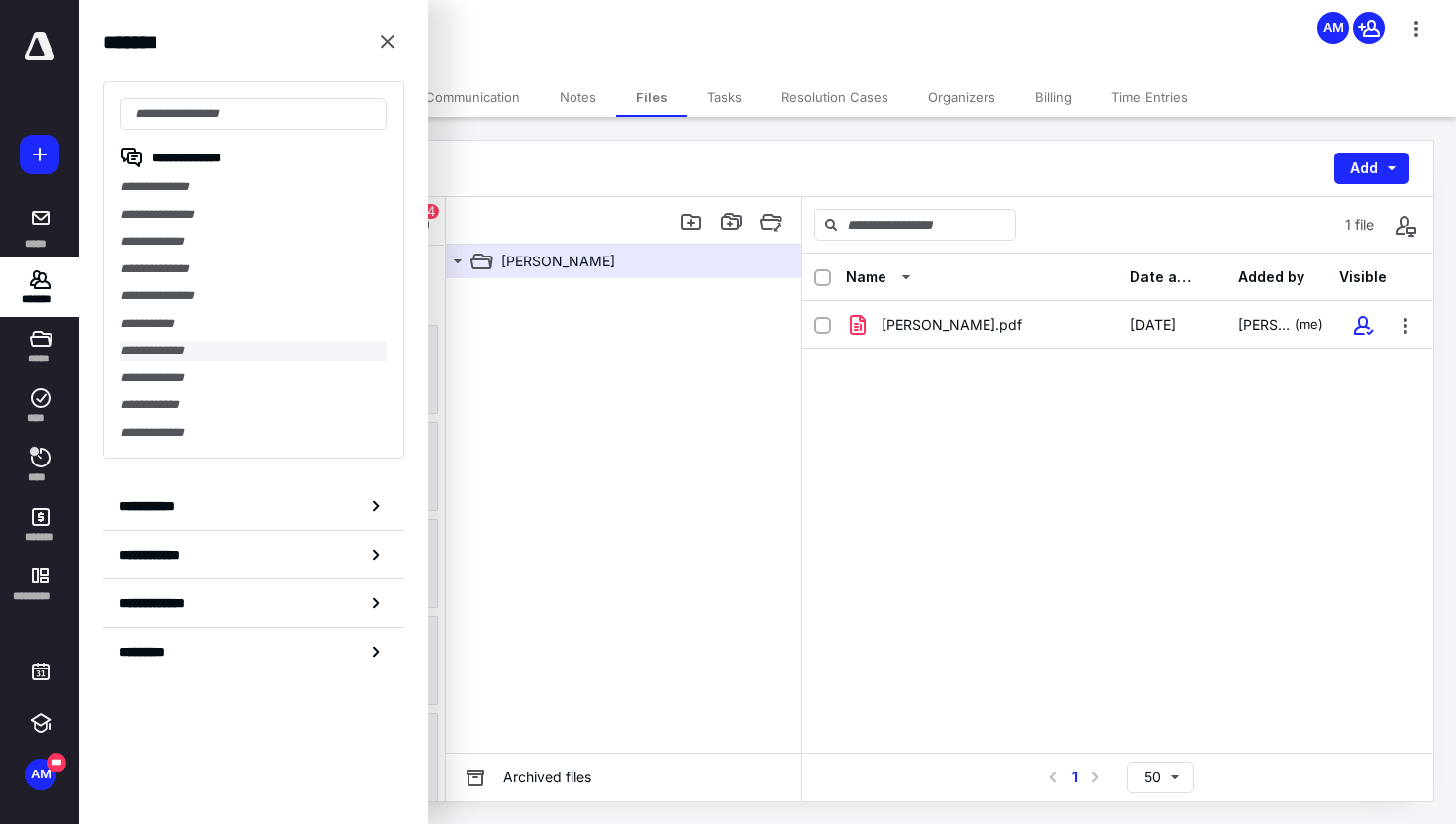 click on "**********" at bounding box center [254, 351] 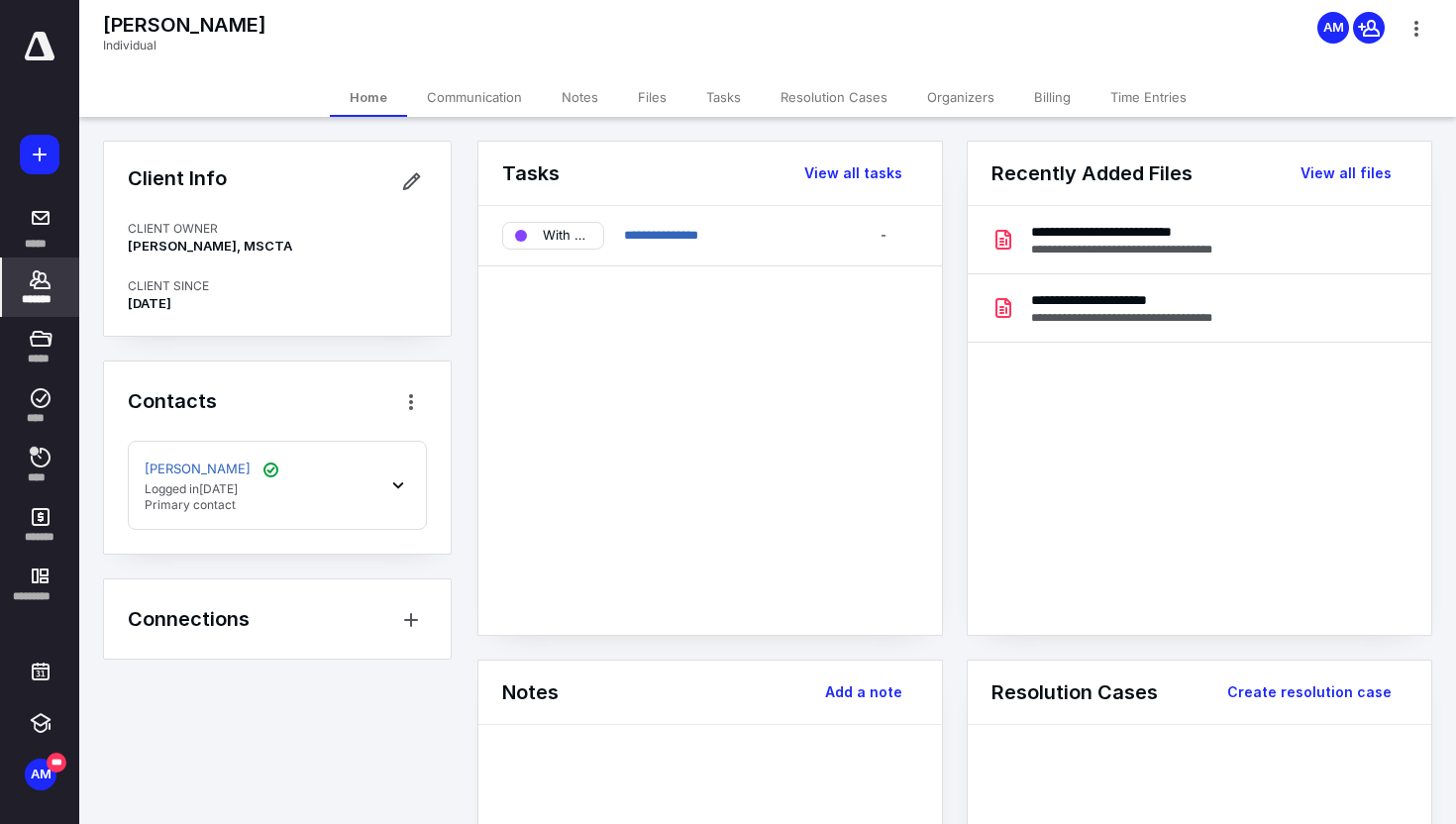 click on "[PERSON_NAME] Individual AM" at bounding box center (768, 39) 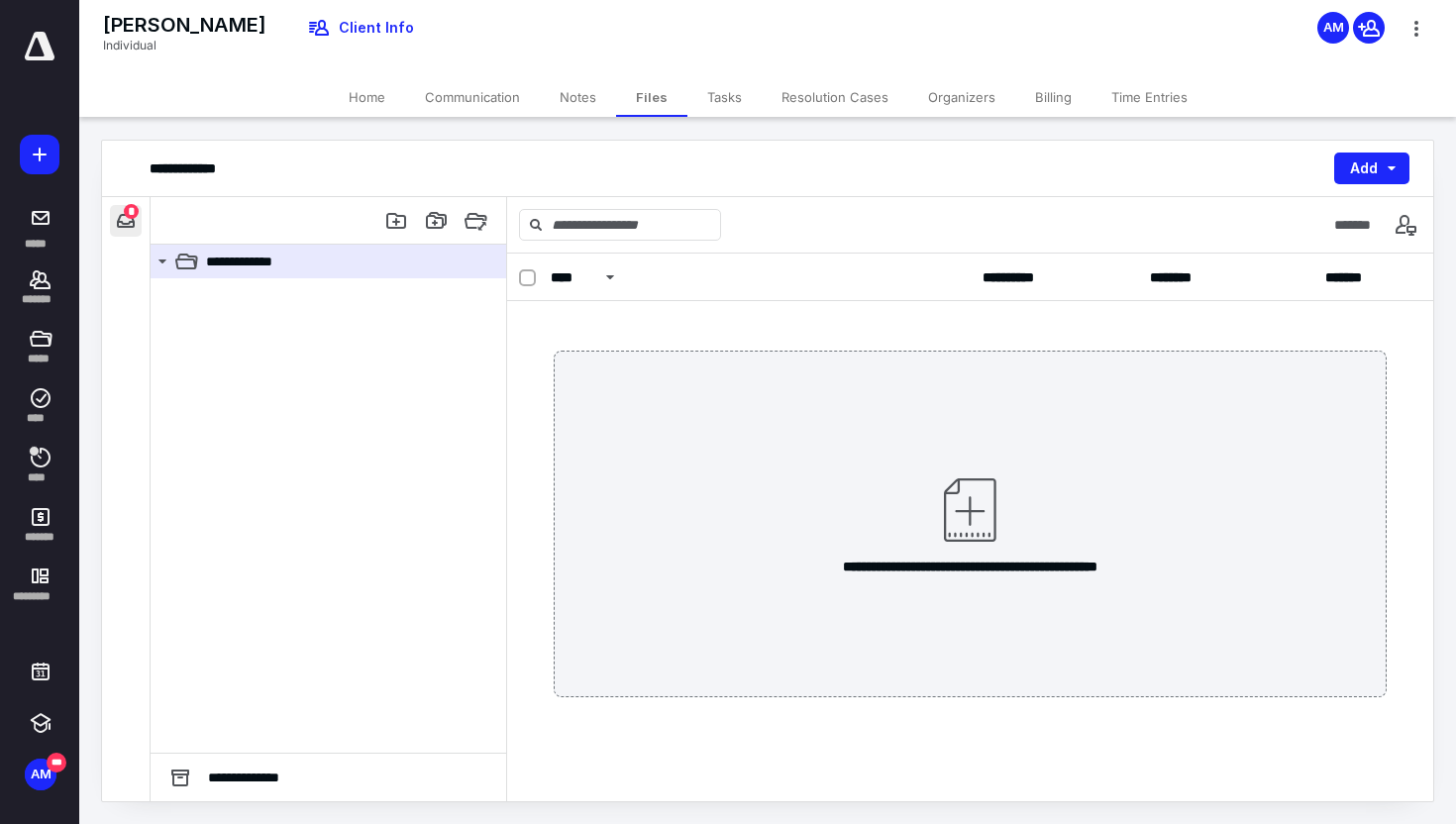 click at bounding box center (126, 221) 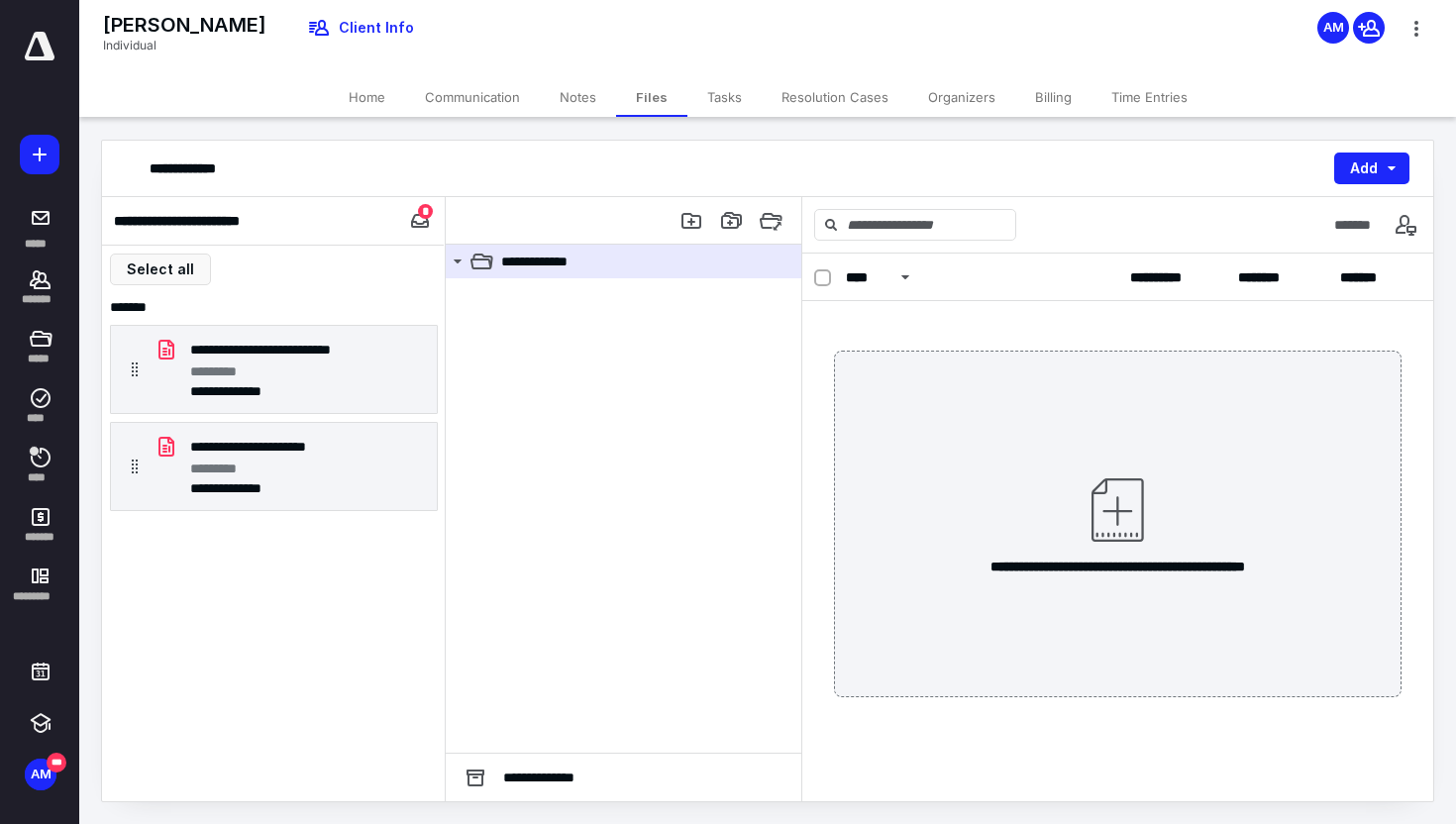 click on "Individual" at bounding box center [184, 46] 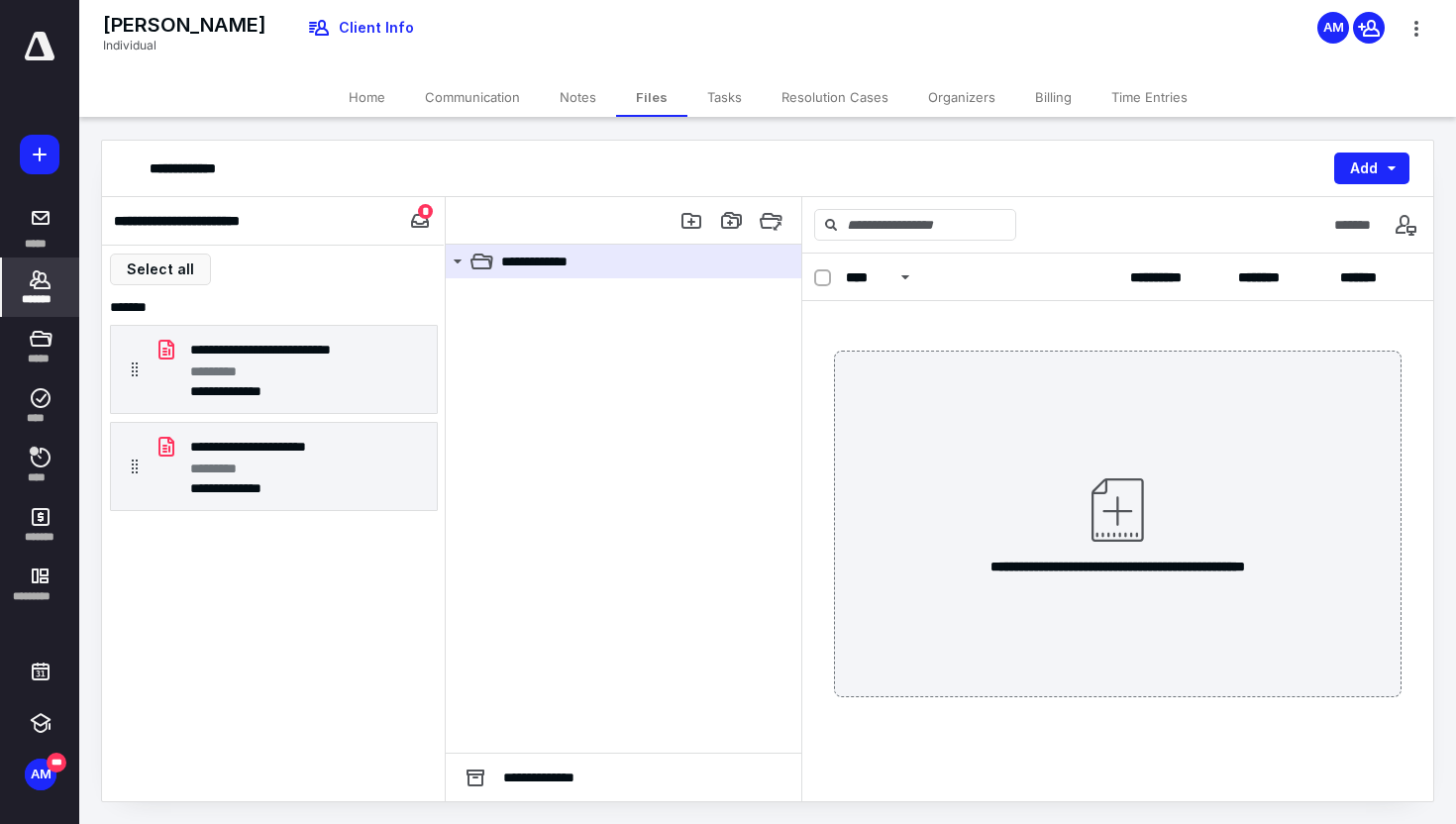 click 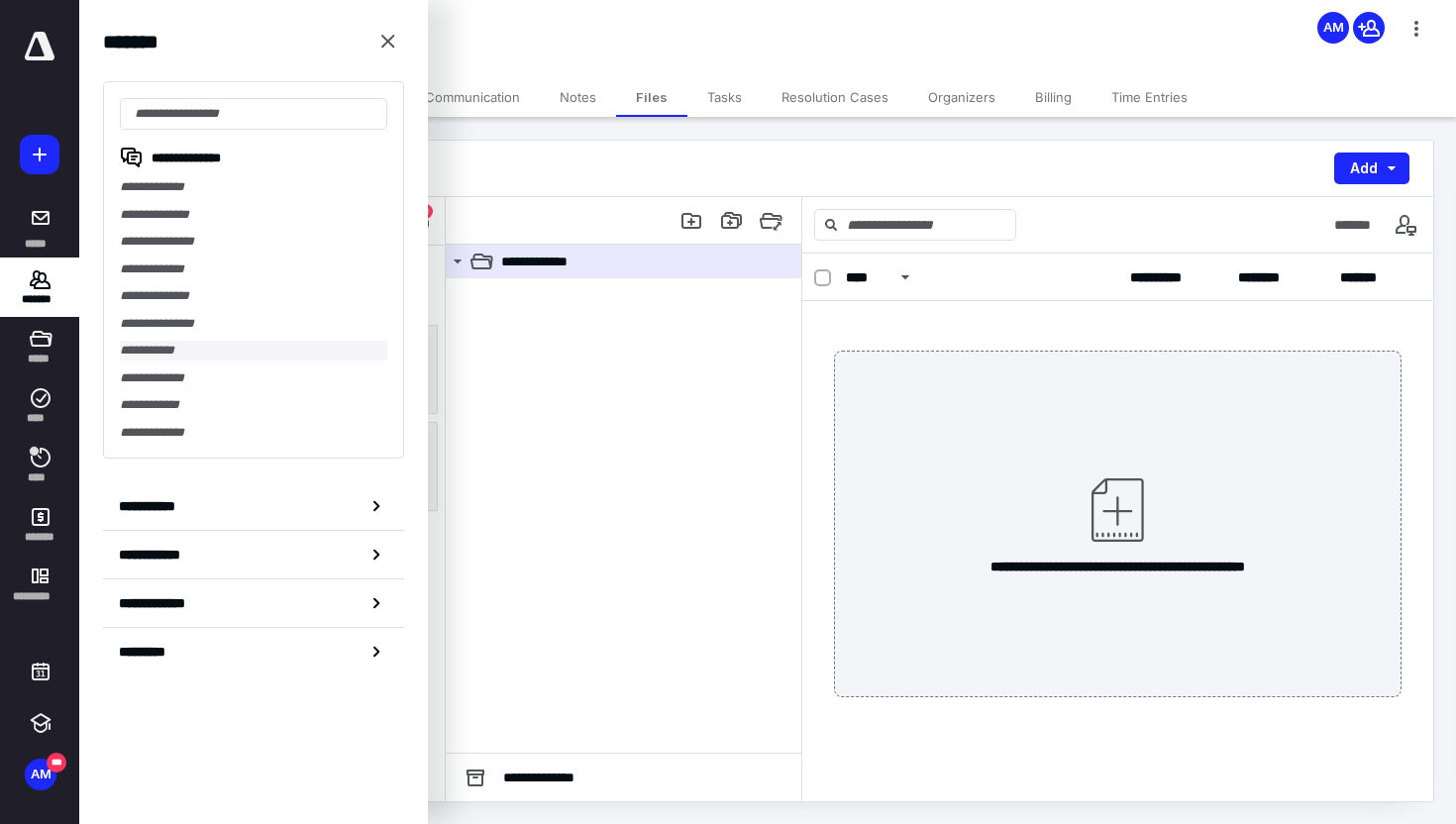 click on "**********" at bounding box center [254, 351] 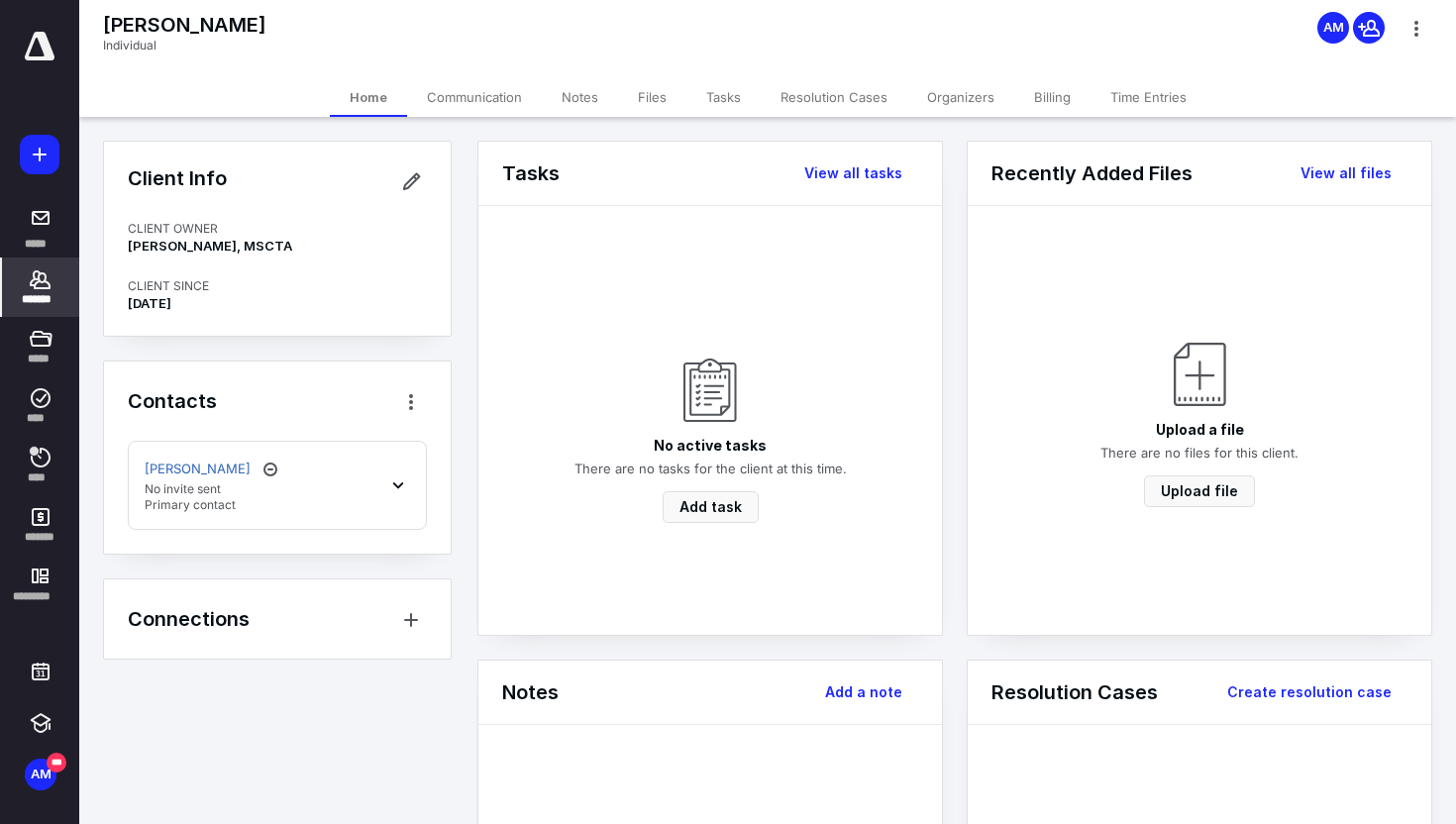 click on "Files" at bounding box center [652, 97] 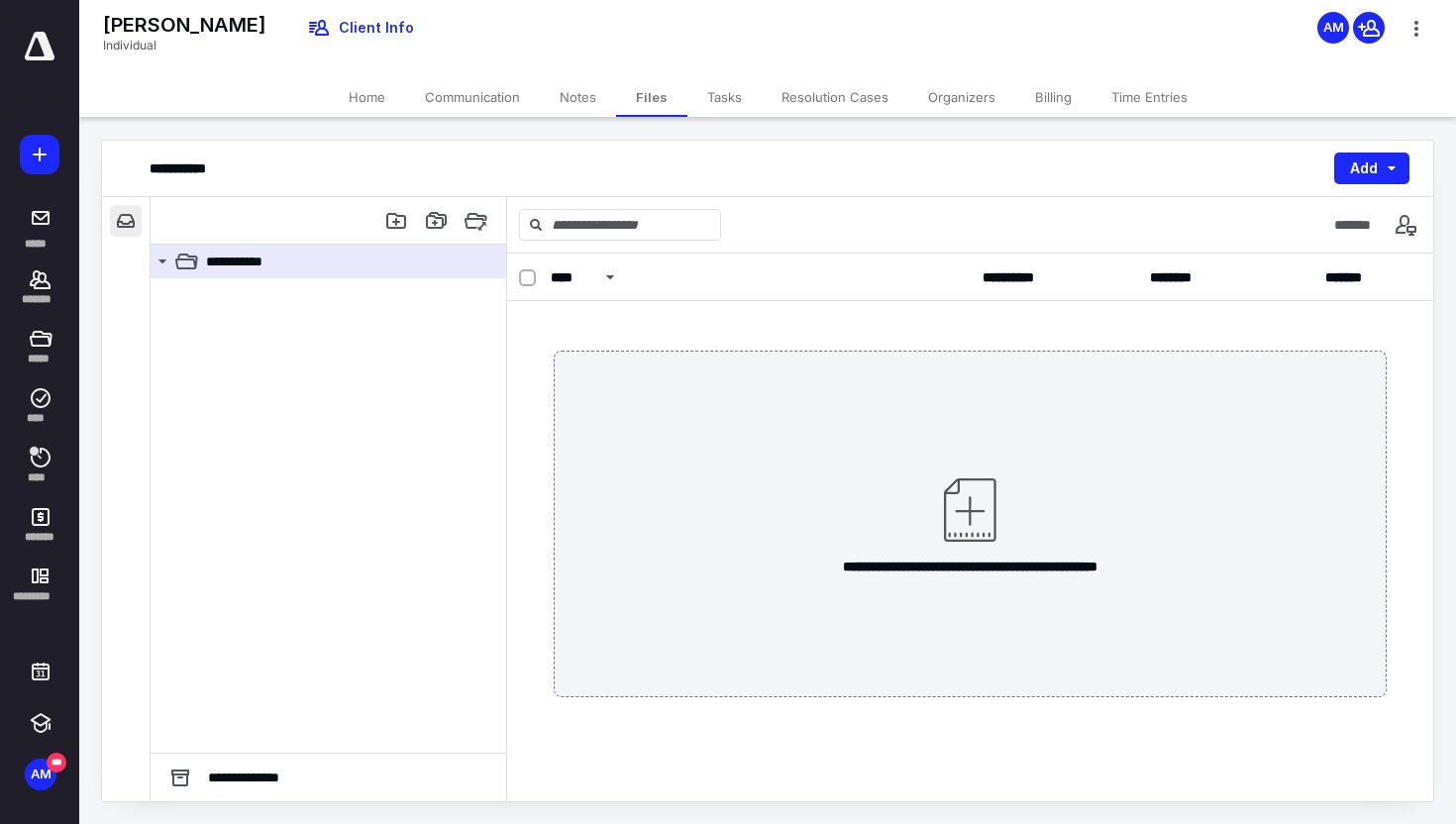 click at bounding box center (126, 221) 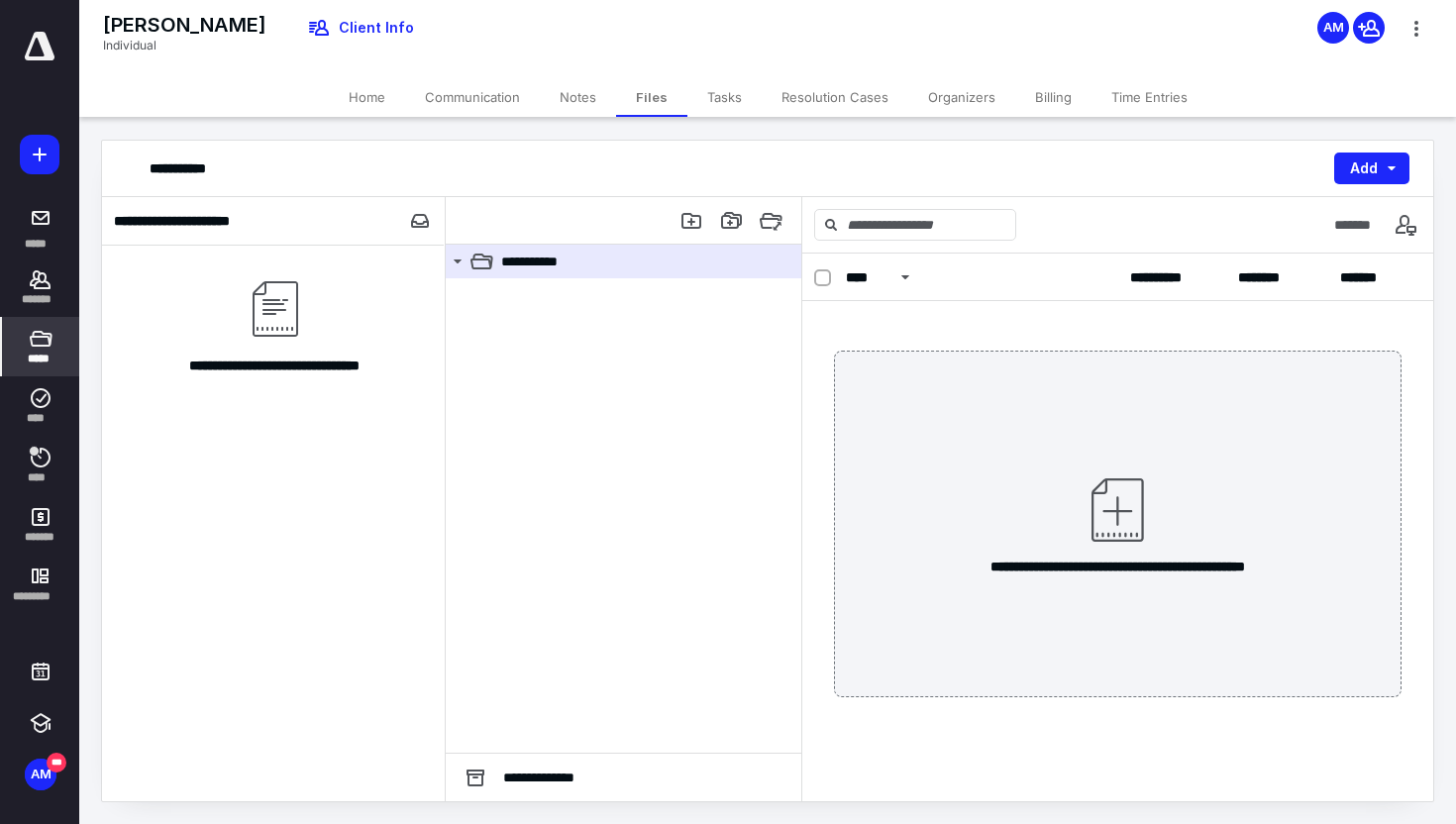 click 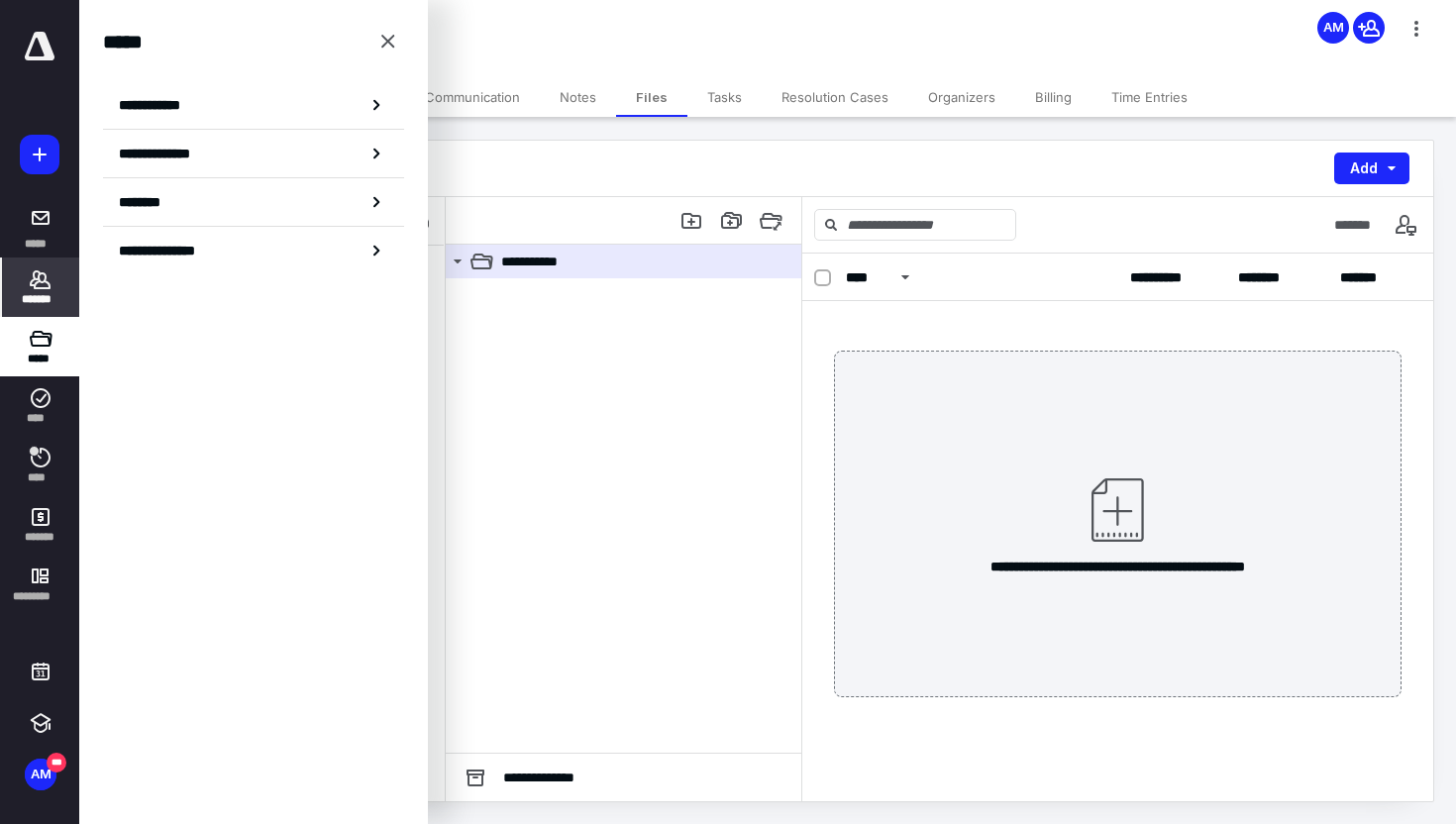click on "*******" at bounding box center (41, 287) 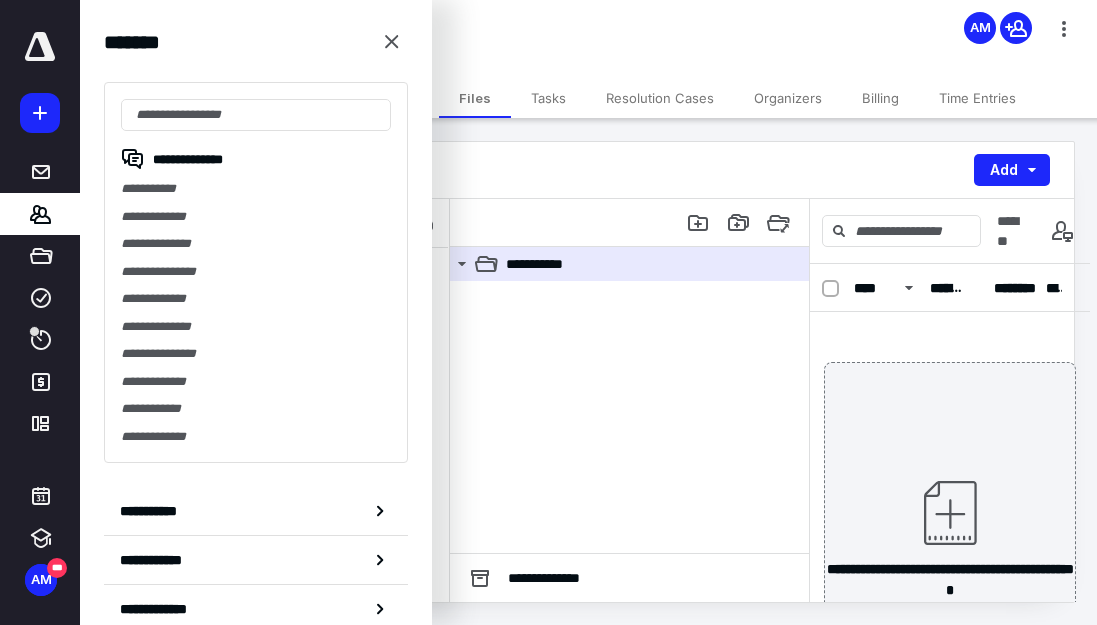 click on "**********" at bounding box center (256, 272) 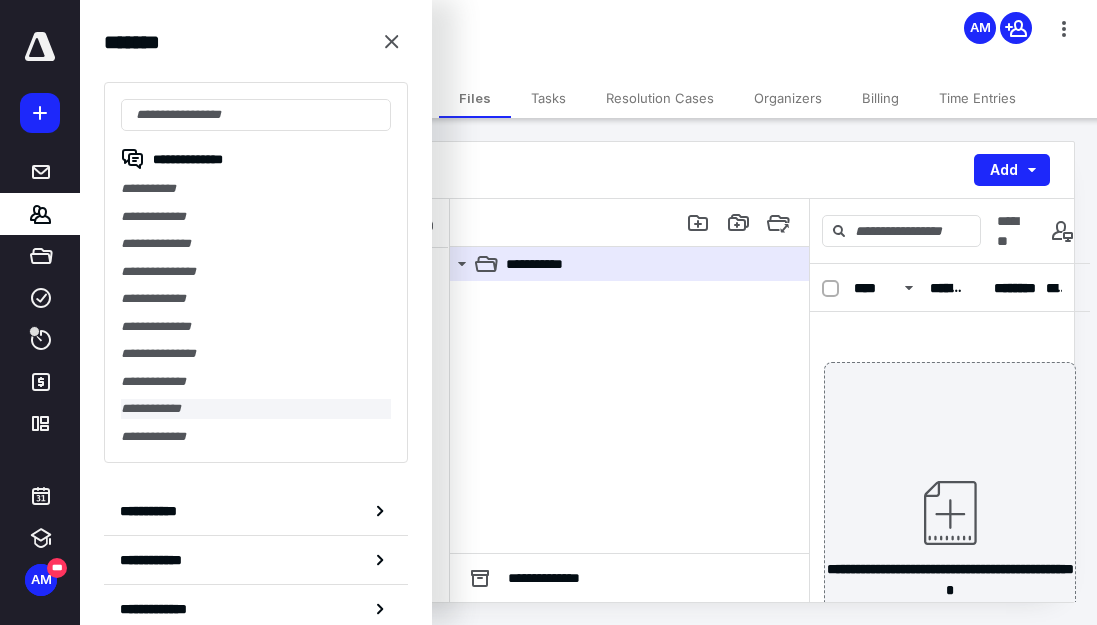 click on "**********" at bounding box center (256, 409) 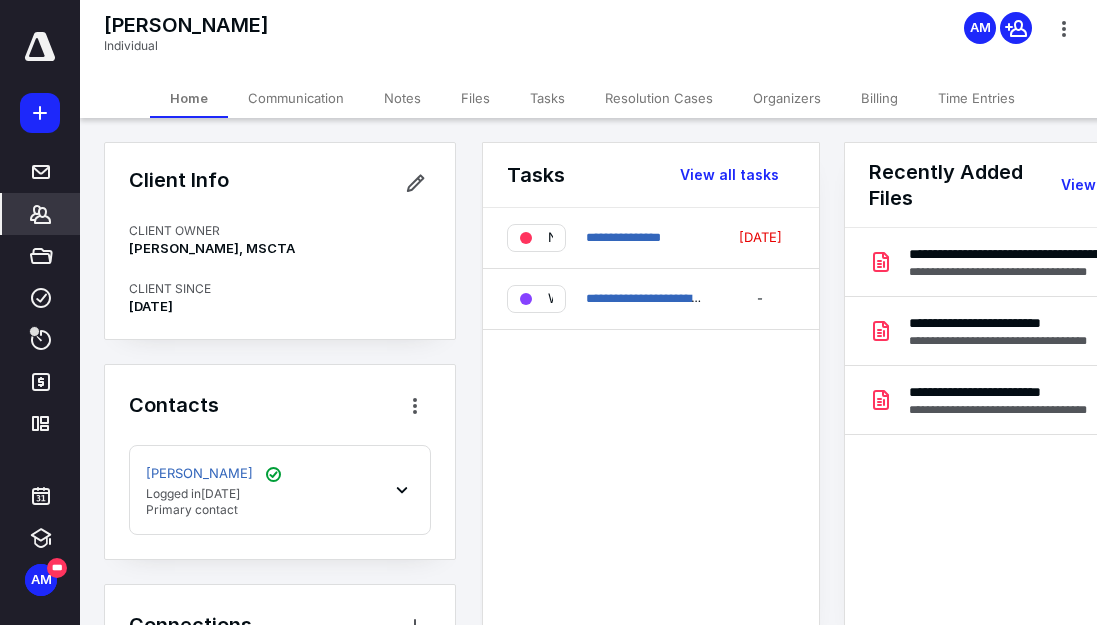 click on "Notes" at bounding box center [402, 98] 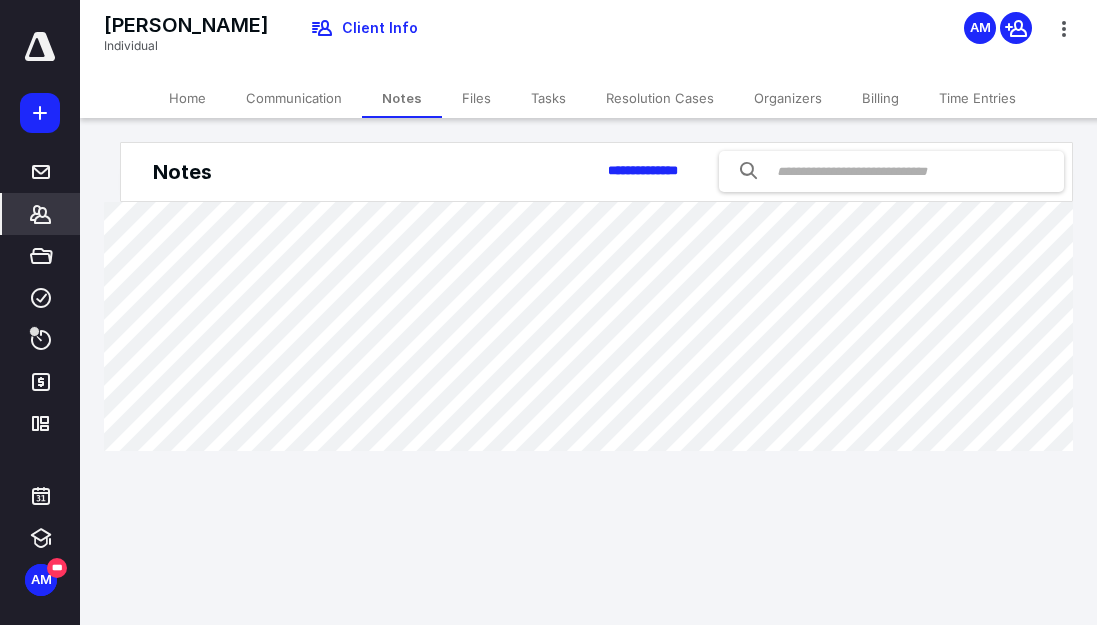 click on "Communication" at bounding box center (294, 98) 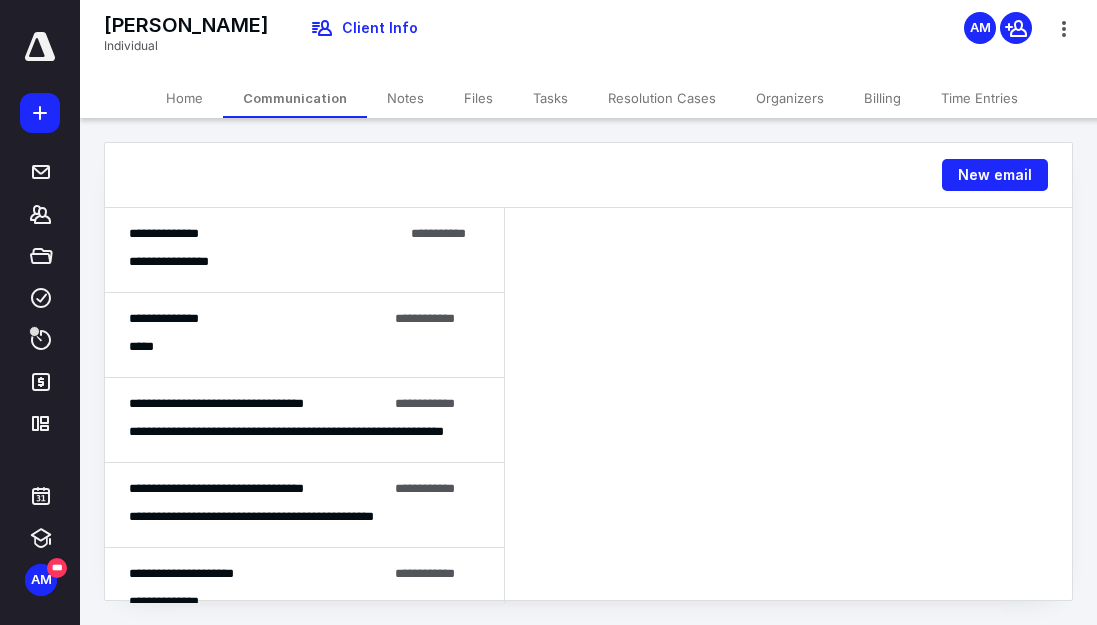 click on "Files" at bounding box center (478, 98) 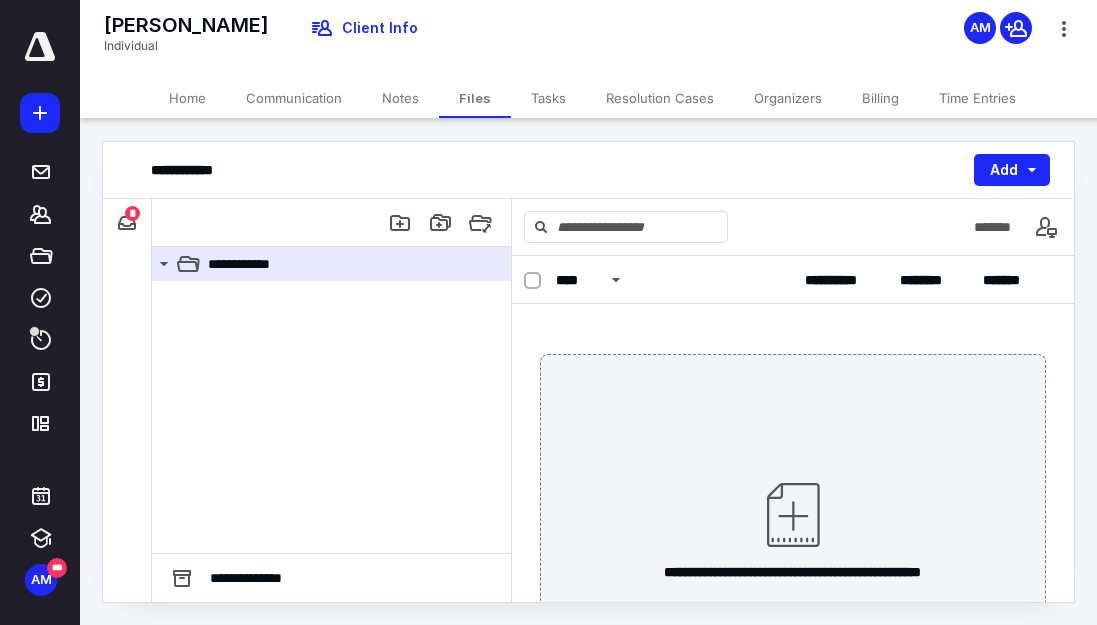 click on "*" at bounding box center (132, 213) 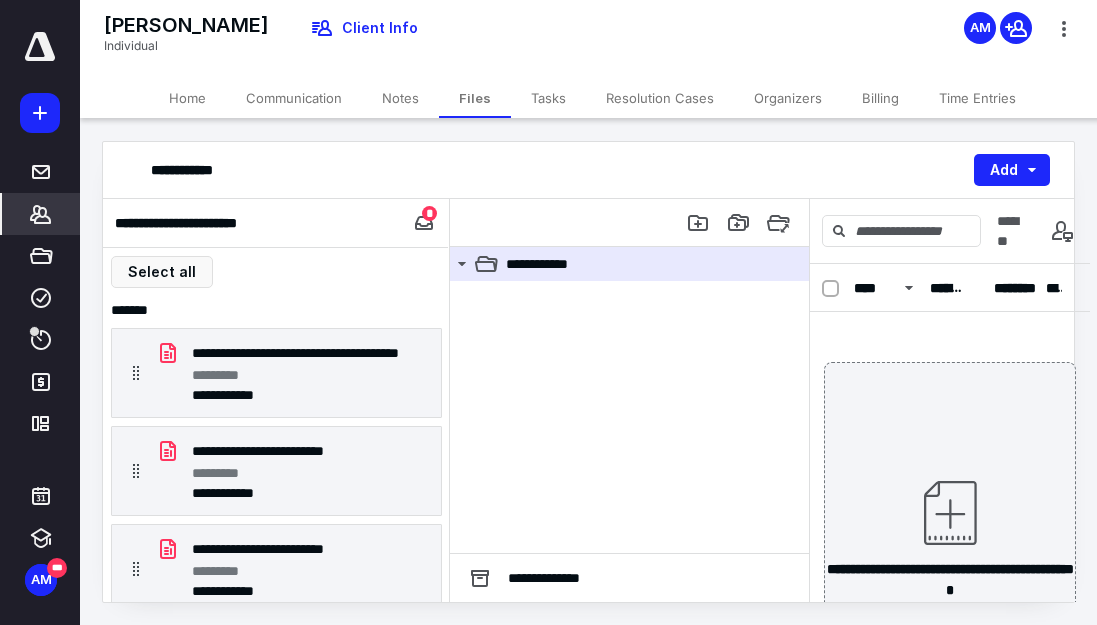 click 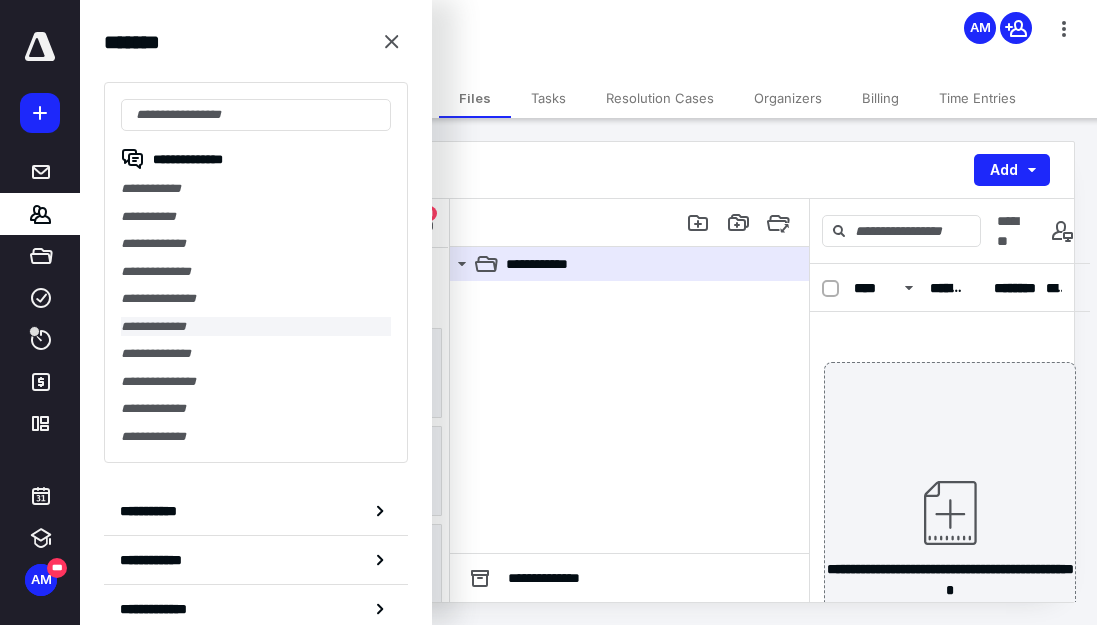 click on "**********" at bounding box center [256, 327] 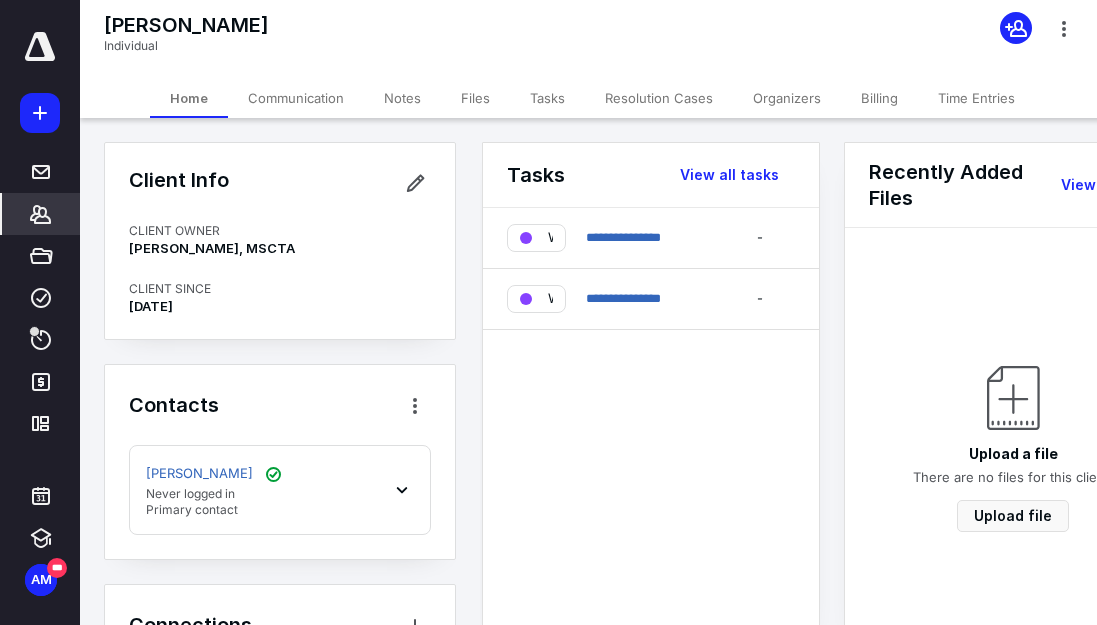 click on "Files" at bounding box center [475, 98] 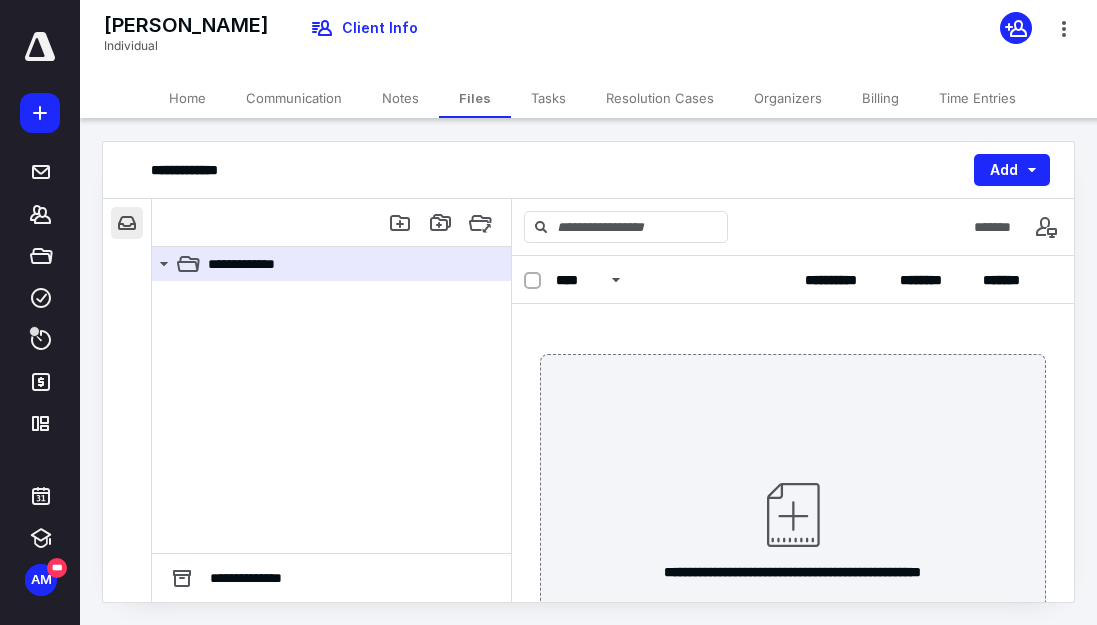 click at bounding box center [127, 223] 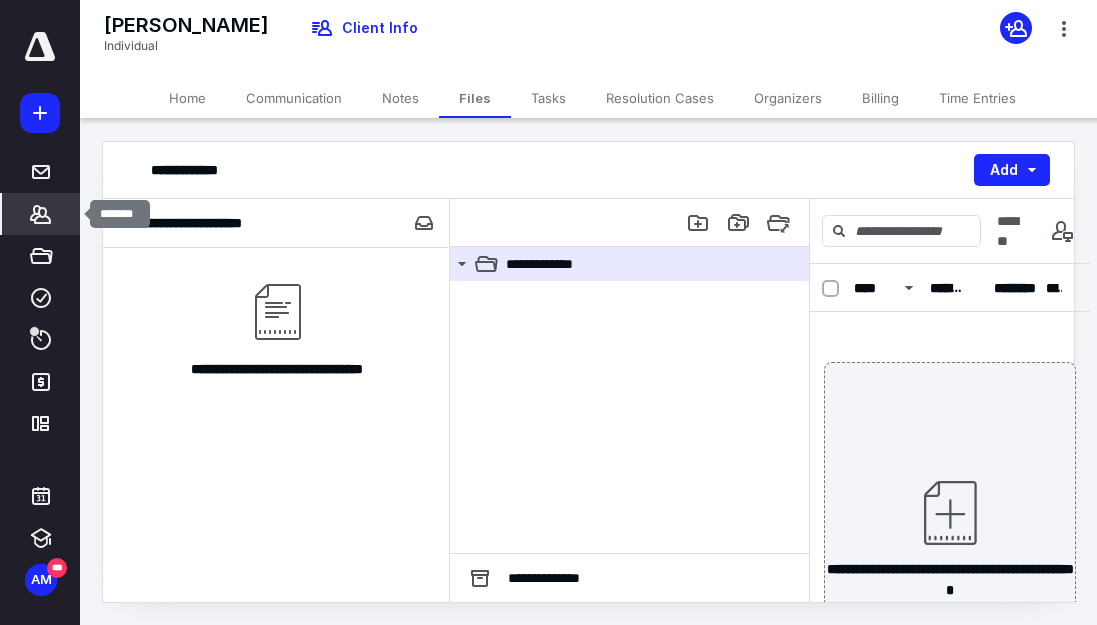 click 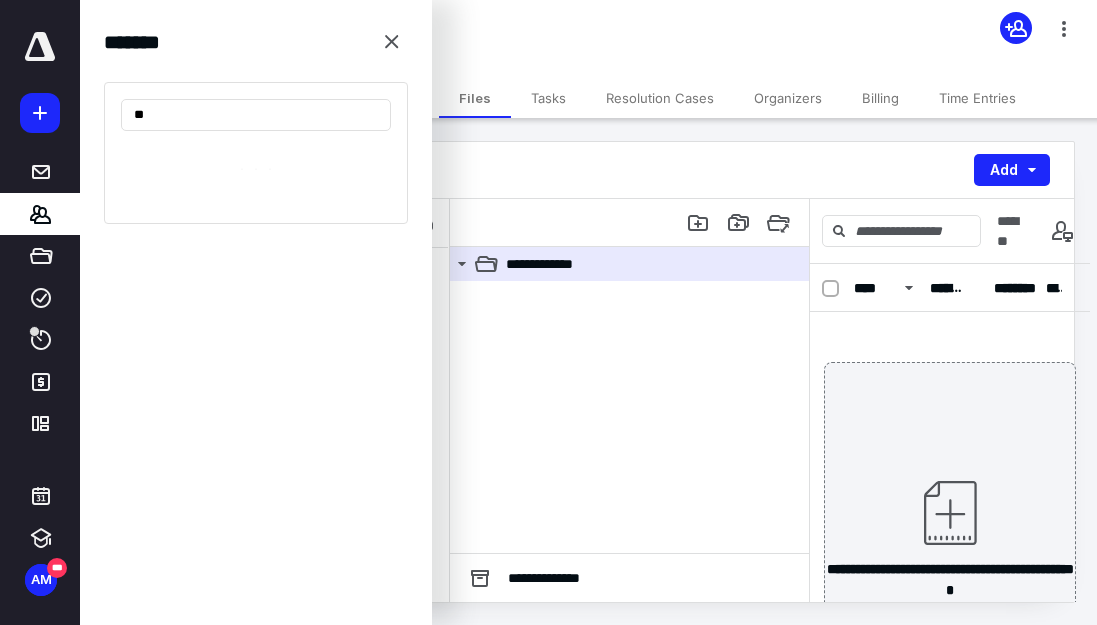 type on "*" 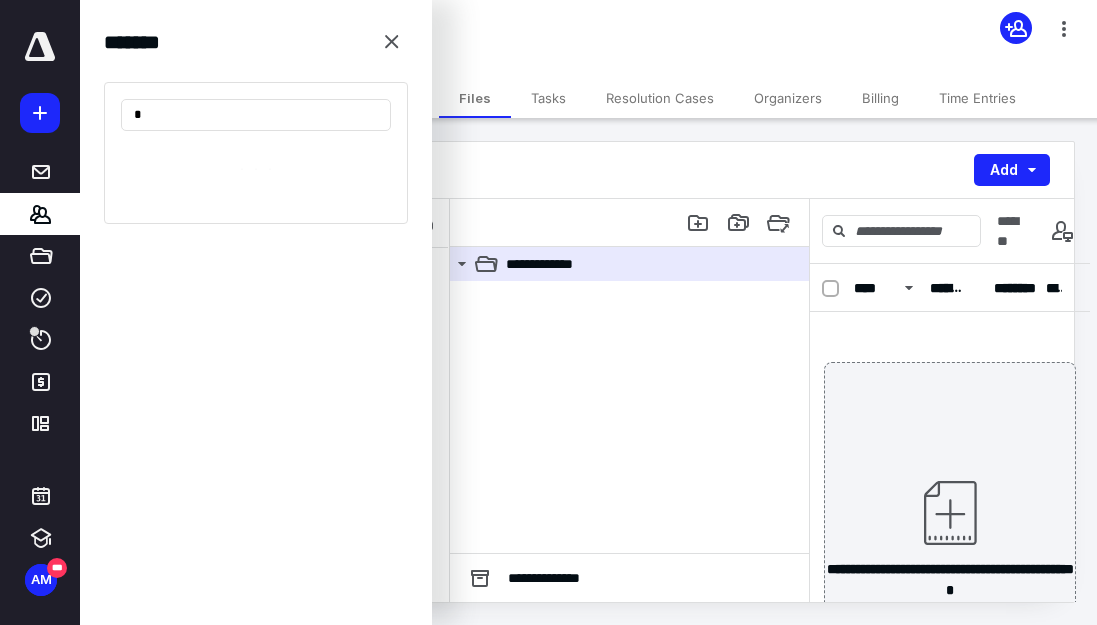 type 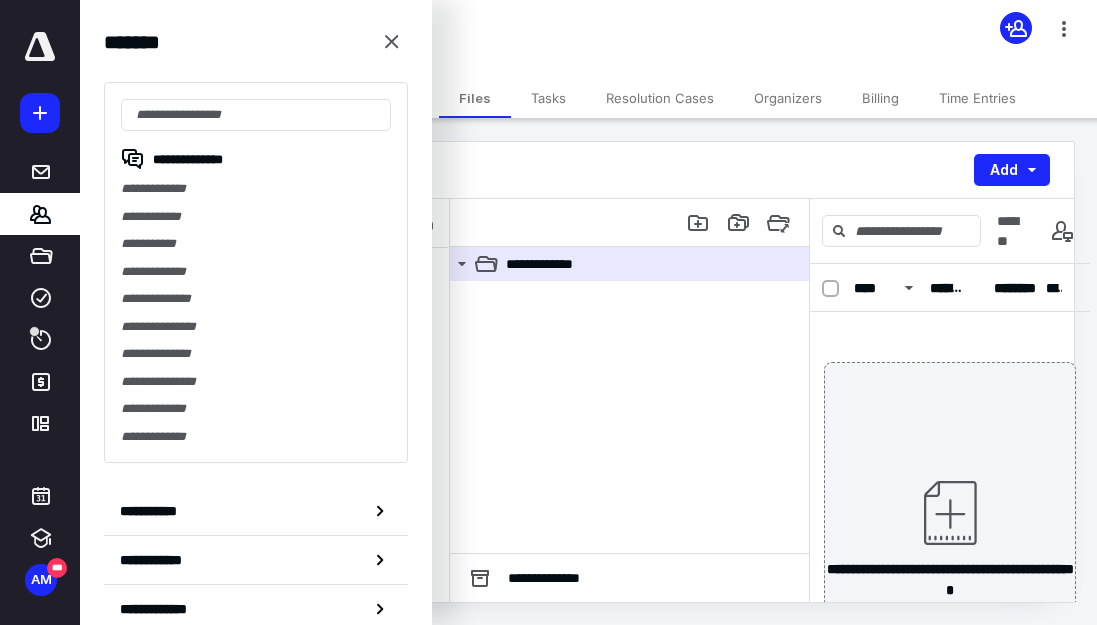 click on "[PERSON_NAME] Individual Client Info" at bounding box center (592, 39) 